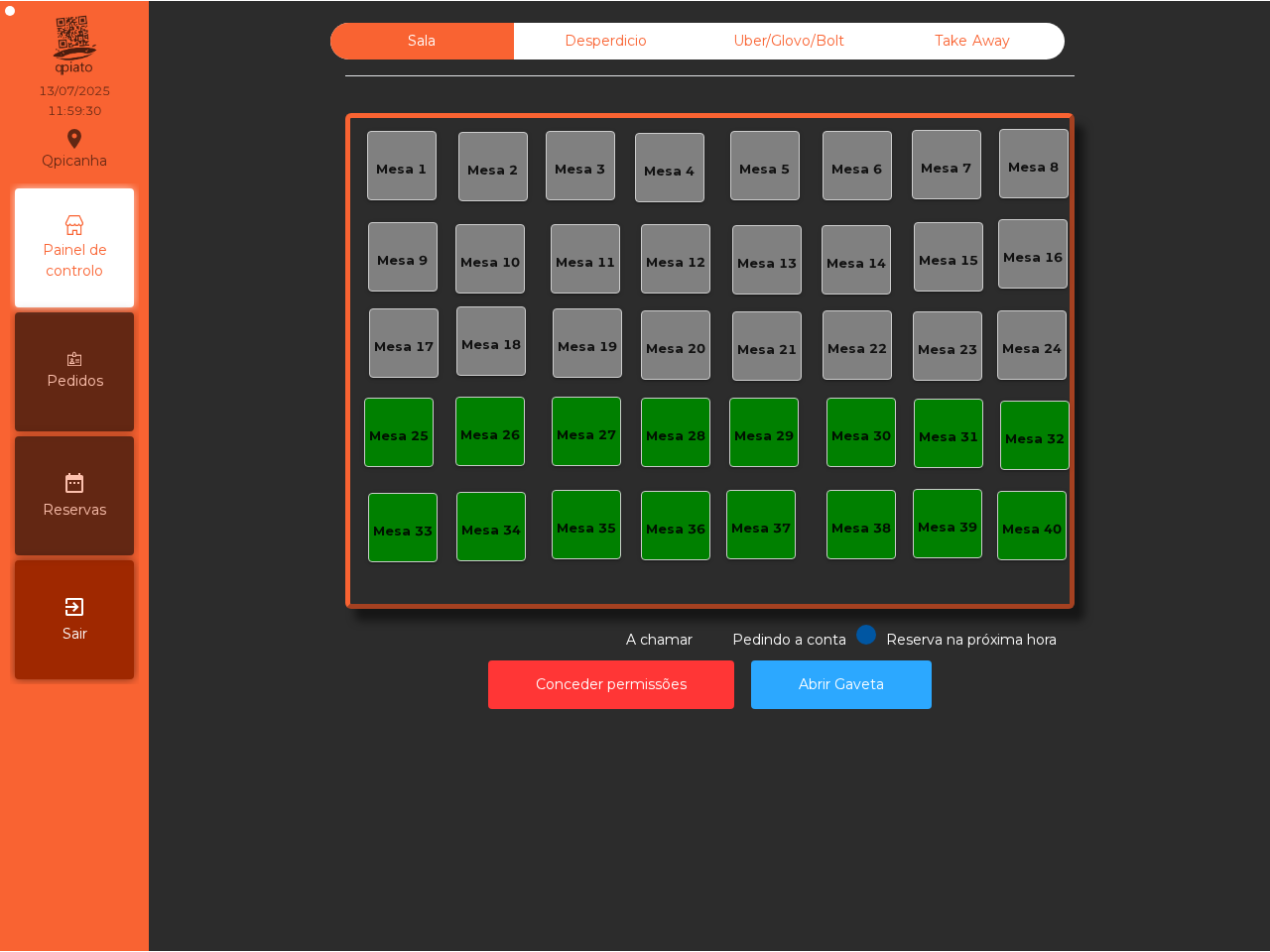 scroll, scrollTop: 0, scrollLeft: 0, axis: both 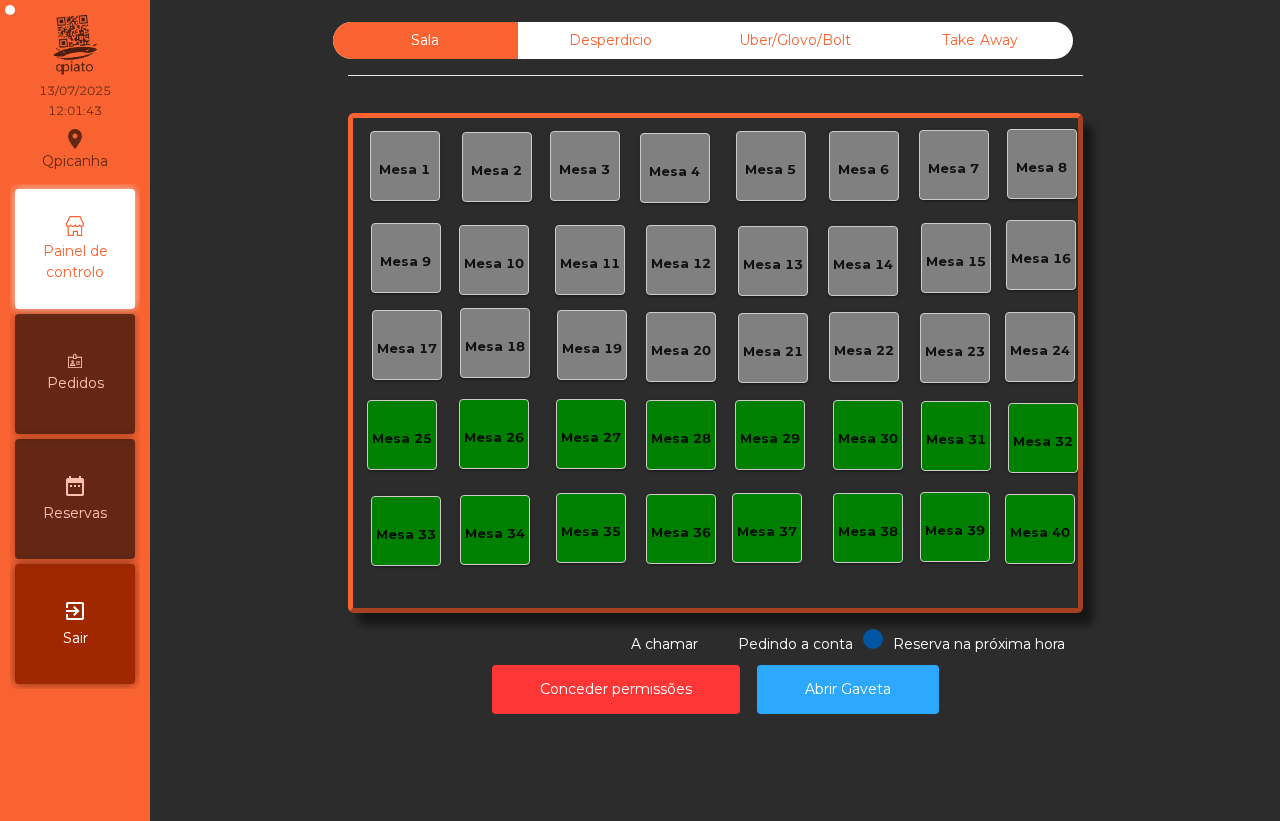 drag, startPoint x: 1190, startPoint y: 203, endPoint x: 1090, endPoint y: 268, distance: 119.26861 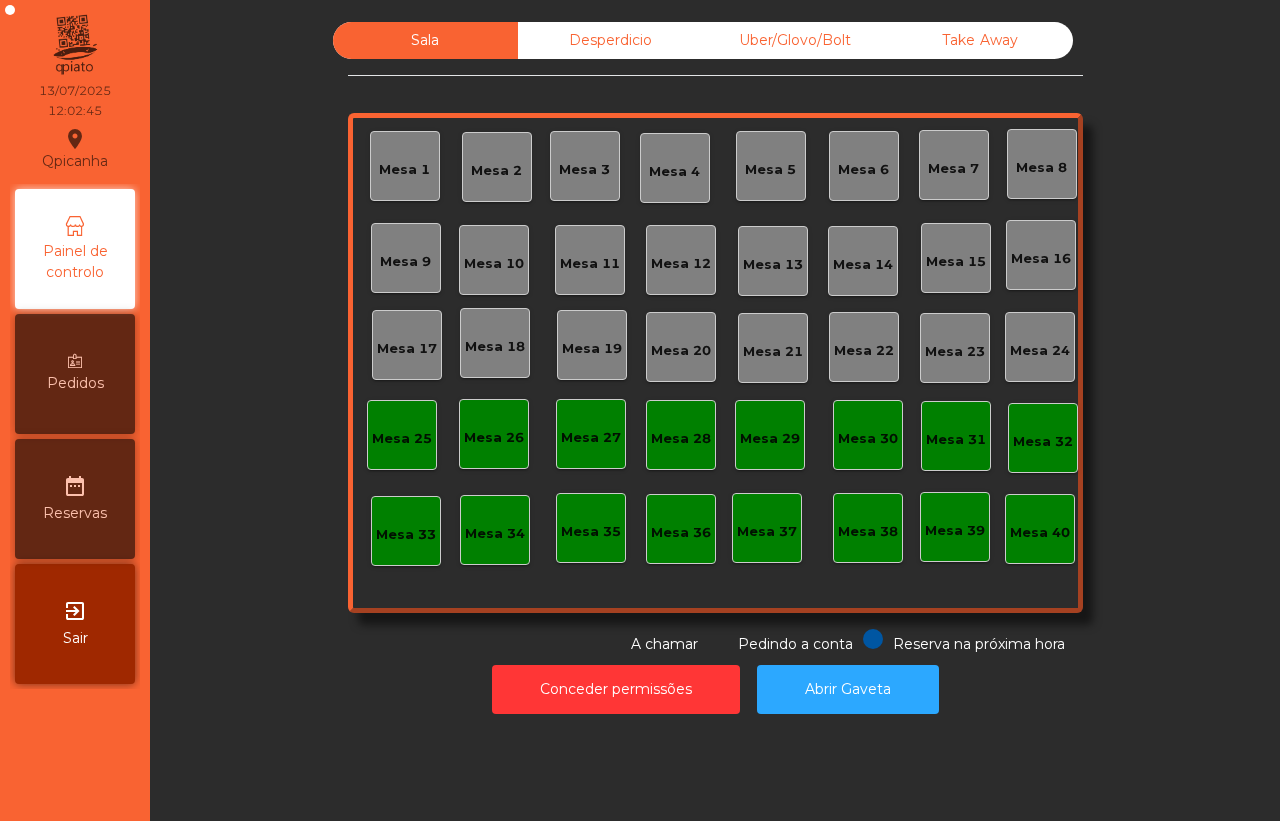 click on "Sala   Desperdicio   Uber/Glovo/Bolt   Take Away   Mesa 1   Mesa 2   Mesa 3   Mesa 4   Mesa 5   Mesa 6   Mesa 7   Mesa 8   Mesa 9   Mesa 10   Mesa 11   Mesa 12   Mesa 13   Mesa 14   Mesa 15   Mesa 16   Mesa 17   Mesa 18   Mesa 19   Mesa 20   Mesa 21   Mesa 22   Mesa 23   Mesa 24   Mesa 25   Mesa 26   Mesa 27   Mesa 28   Mesa 29   Mesa 30   Mesa 31   Mesa 32   Mesa 33   Mesa 34   Mesa 35   Mesa 36   Mesa 37   Mesa 38   Mesa 39   Mesa 40  Reserva na próxima hora Pedindo a conta A chamar" 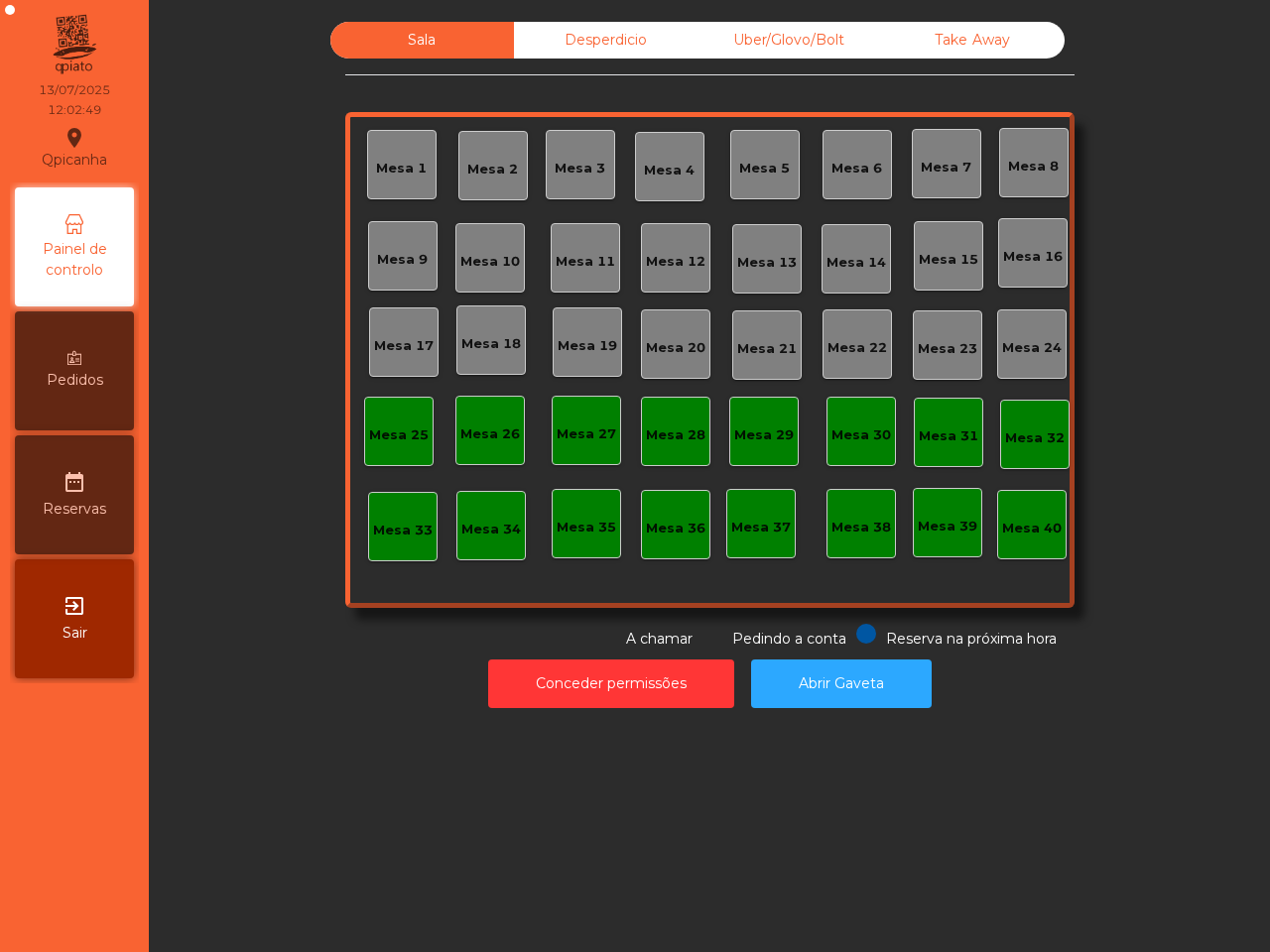 click on "Sala   Desperdicio   Uber/Glovo/Bolt   Take Away   Mesa 1   Mesa 2   Mesa 3   Mesa 4   Mesa 5   Mesa 6   Mesa 7   Mesa 8   Mesa 9   Mesa 10   Mesa 11   Mesa 12   Mesa 13   Mesa 14   Mesa 15   Mesa 16   Mesa 17   Mesa 18   Mesa 19   Mesa 20   Mesa 21   Mesa 22   Mesa 23   Mesa 24   Mesa 25   Mesa 26   Mesa 27   Mesa 28   Mesa 29   Mesa 30   Mesa 31   Mesa 32   Mesa 33   Mesa 34   Mesa 35   Mesa 36   Mesa 37   Mesa 38   Mesa 39   Mesa 40  Reserva na próxima hora Pedindo a conta A chamar" 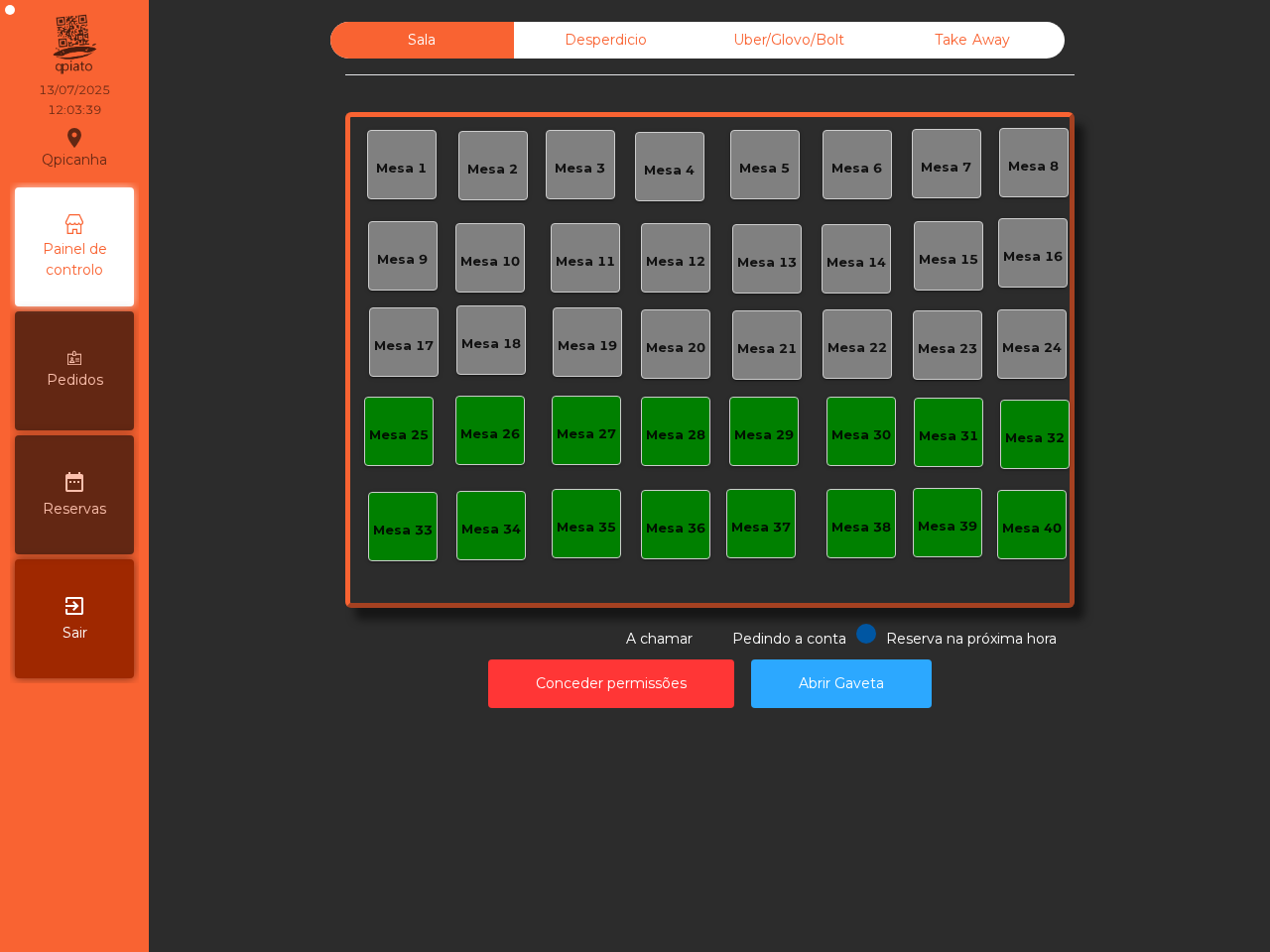 drag, startPoint x: 1196, startPoint y: 261, endPoint x: 979, endPoint y: 244, distance: 217.66488 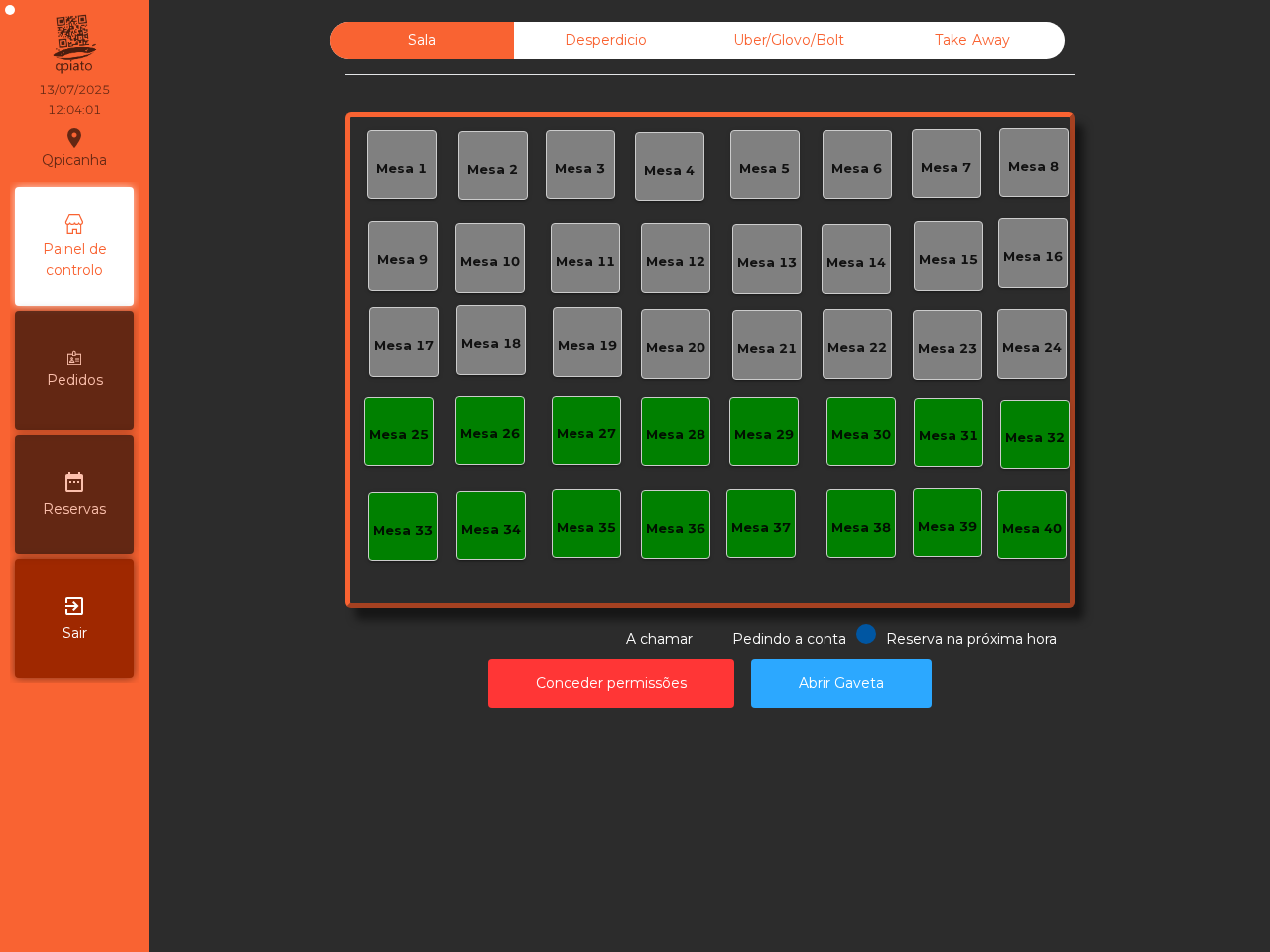click on "Sala   Desperdicio   Uber/Glovo/Bolt   Take Away   Mesa 1   Mesa 2   Mesa 3   Mesa 4   Mesa 5   Mesa 6   Mesa 7   Mesa 8   Mesa 9   Mesa 10   Mesa 11   Mesa 12   Mesa 13   Mesa 14   Mesa 15   Mesa 16   Mesa 17   Mesa 18   Mesa 19   Mesa 20   Mesa 21   Mesa 22   Mesa 23   Mesa 24   Mesa 25   Mesa 26   Mesa 27   Mesa 28   Mesa 29   Mesa 30   Mesa 31   Mesa 32   Mesa 33   Mesa 34   Mesa 35   Mesa 36   Mesa 37   Mesa 38   Mesa 39   Mesa 40  Reserva na próxima hora Pedindo a conta A chamar" 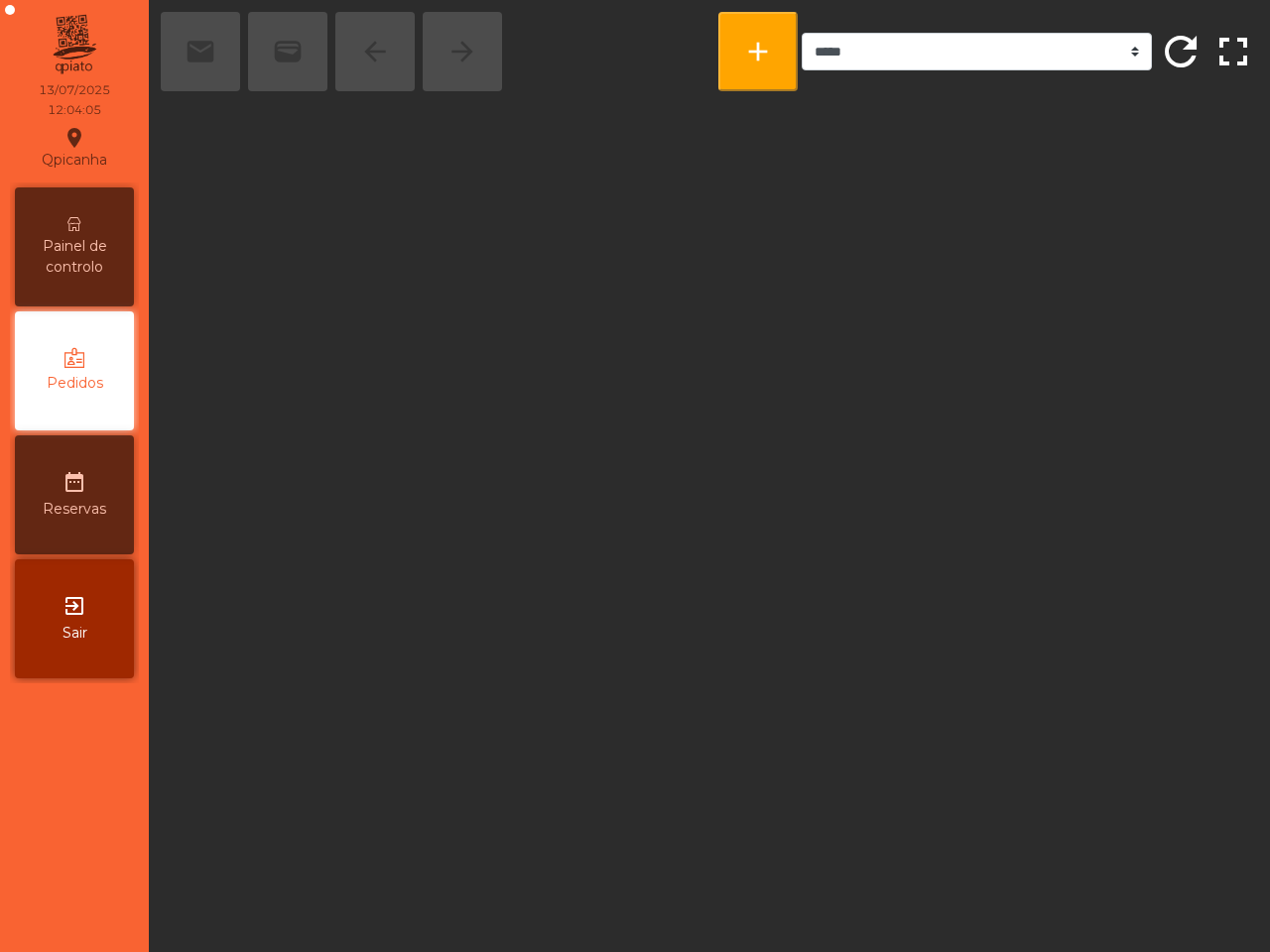 drag, startPoint x: 491, startPoint y: 265, endPoint x: 519, endPoint y: 255, distance: 29.732137 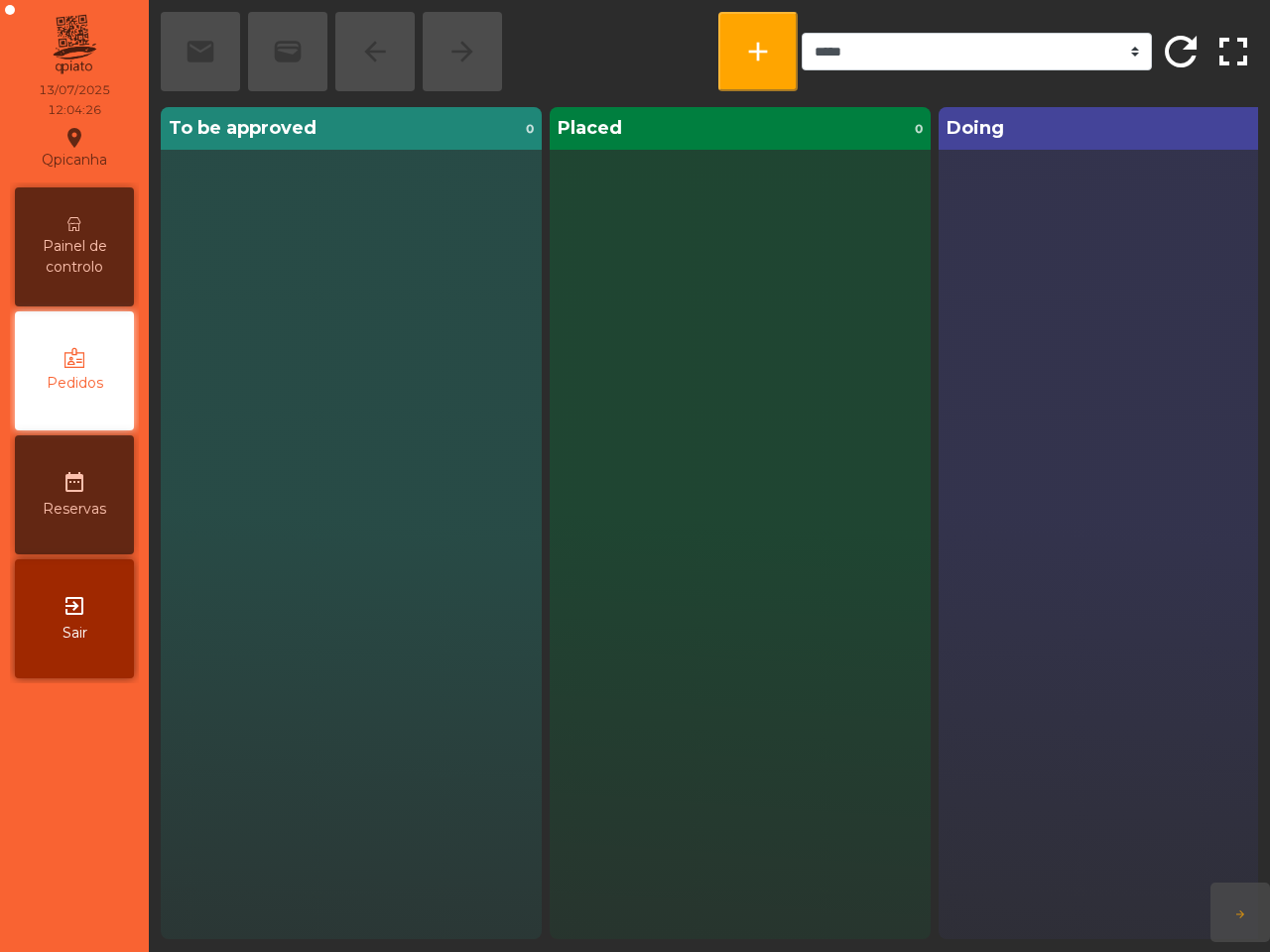 click on "date_range  Reservas" at bounding box center [74, 495] 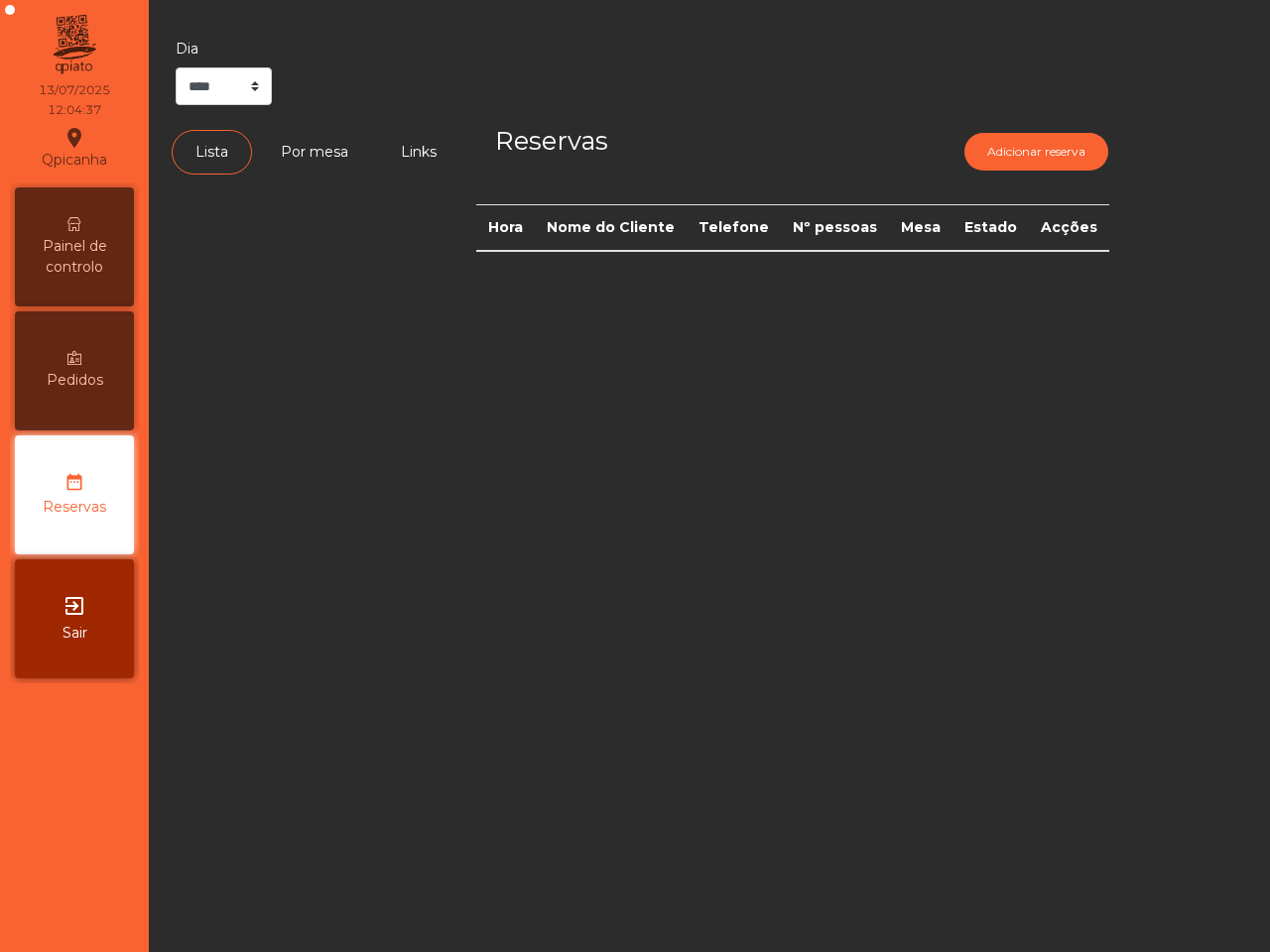 click on "Pedidos" at bounding box center [74, 380] 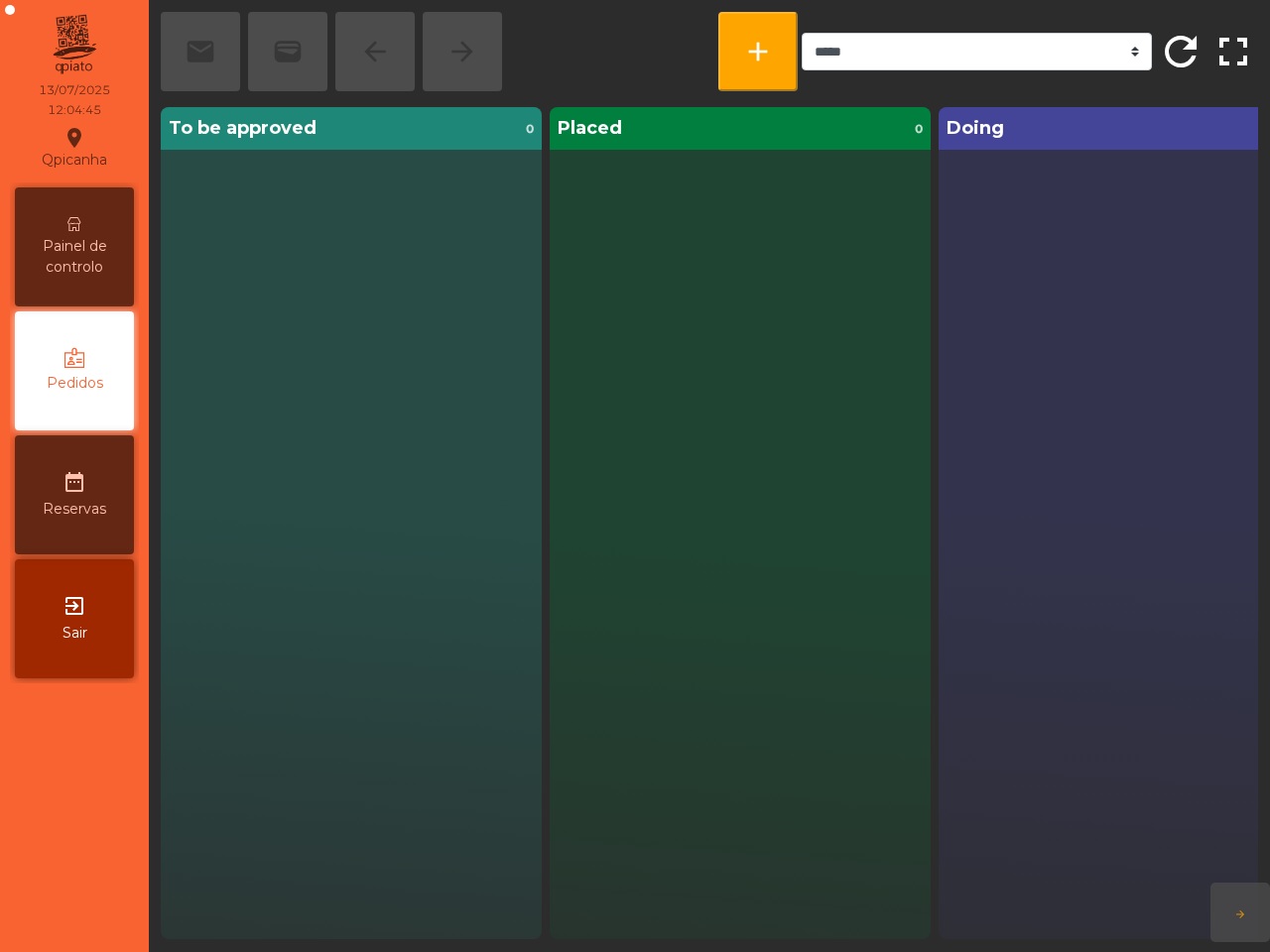 click on "Painel de controlo" at bounding box center (74, 257) 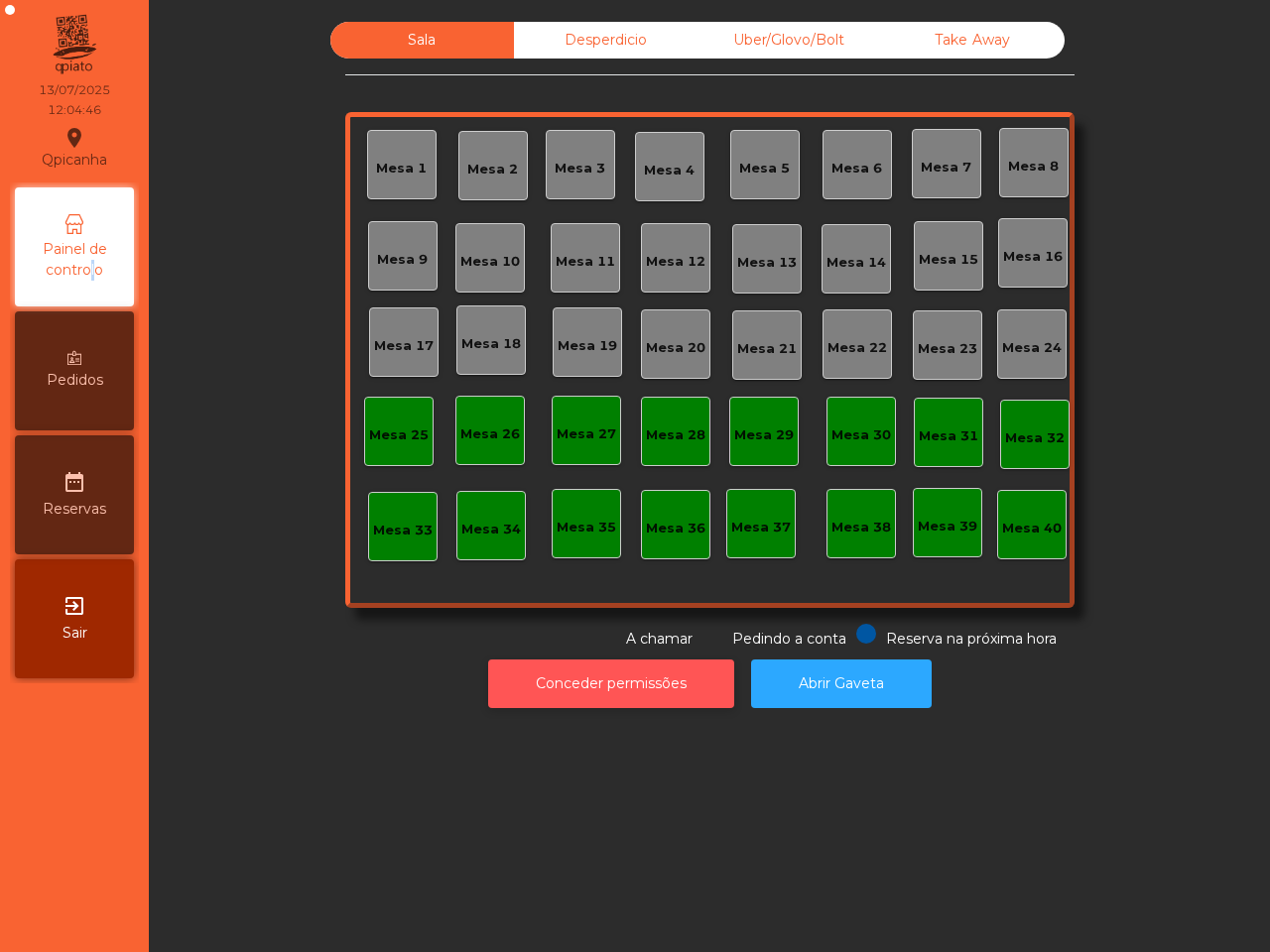 click on "Conceder permissões" 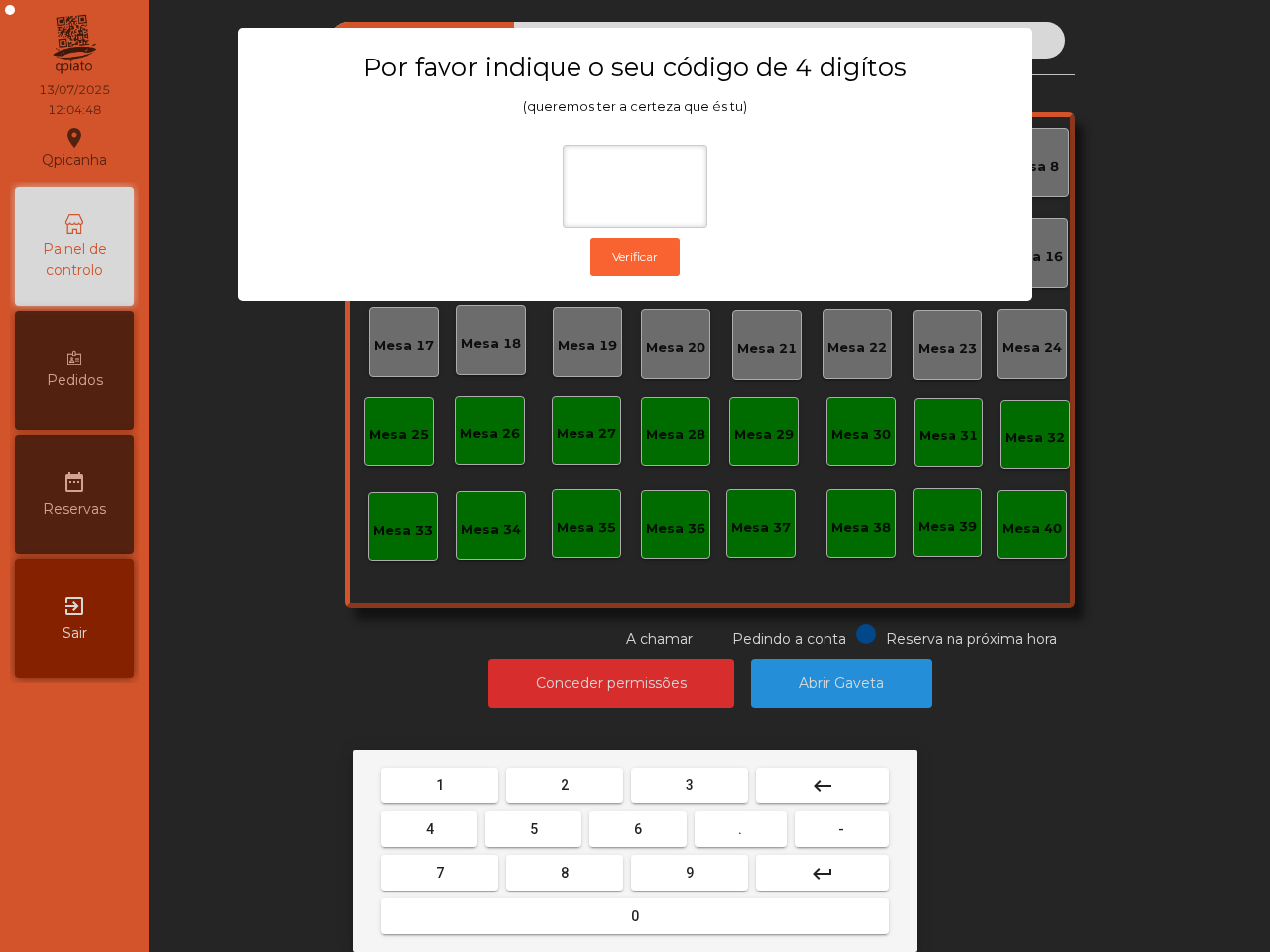 click on "6" at bounding box center [637, 829] 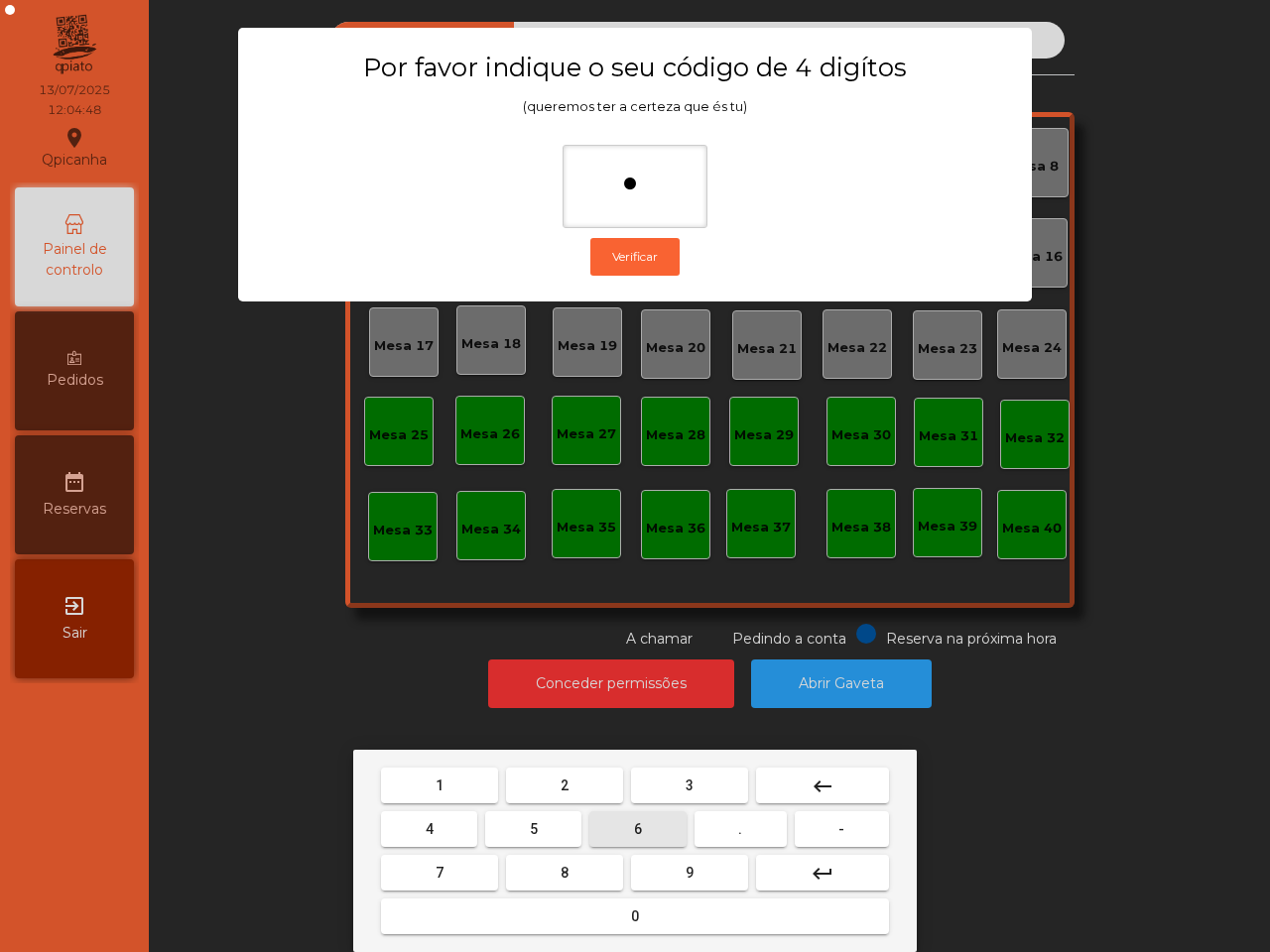 click on "5" at bounding box center (534, 829) 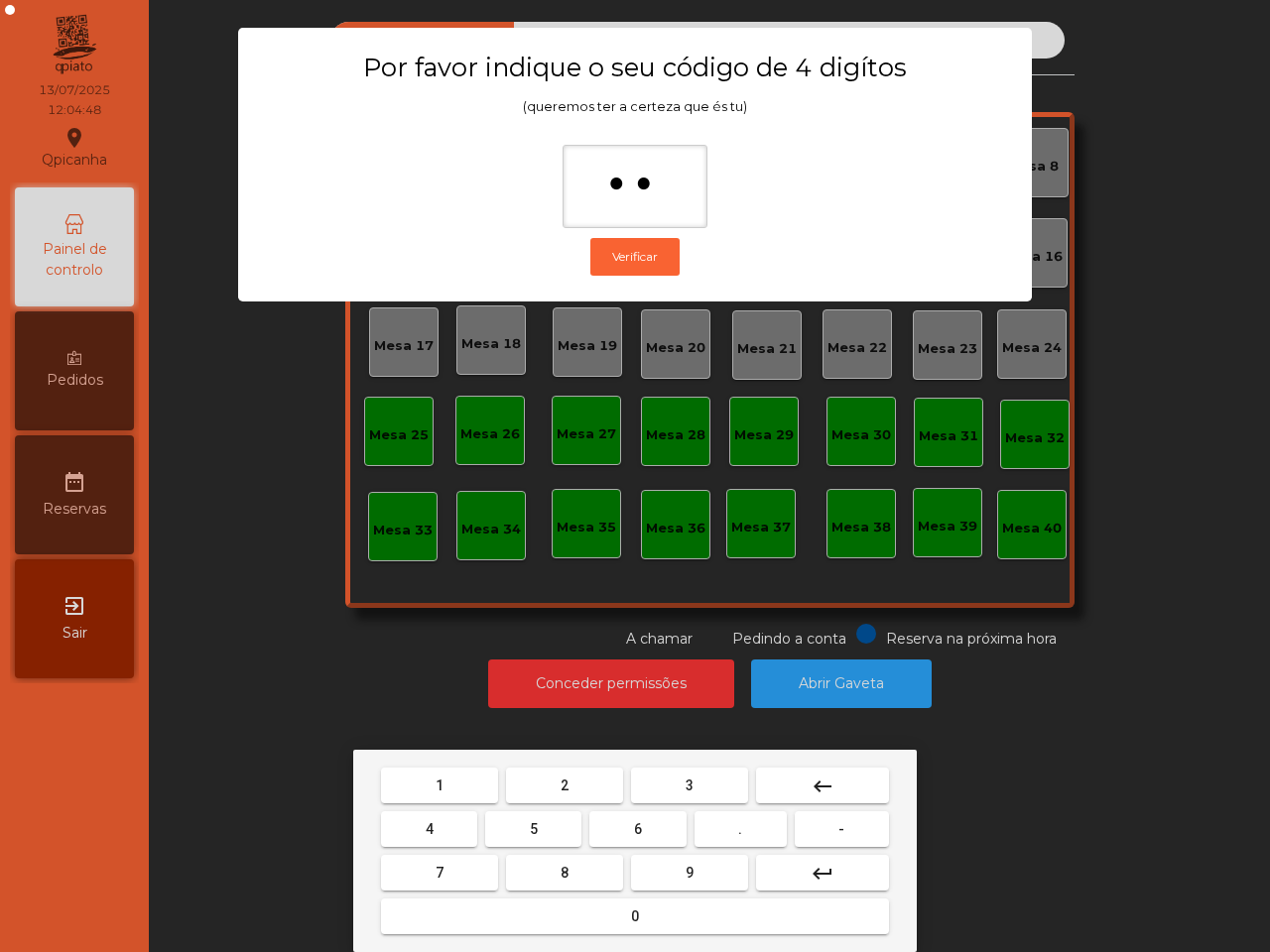 click on "1" at bounding box center (440, 785) 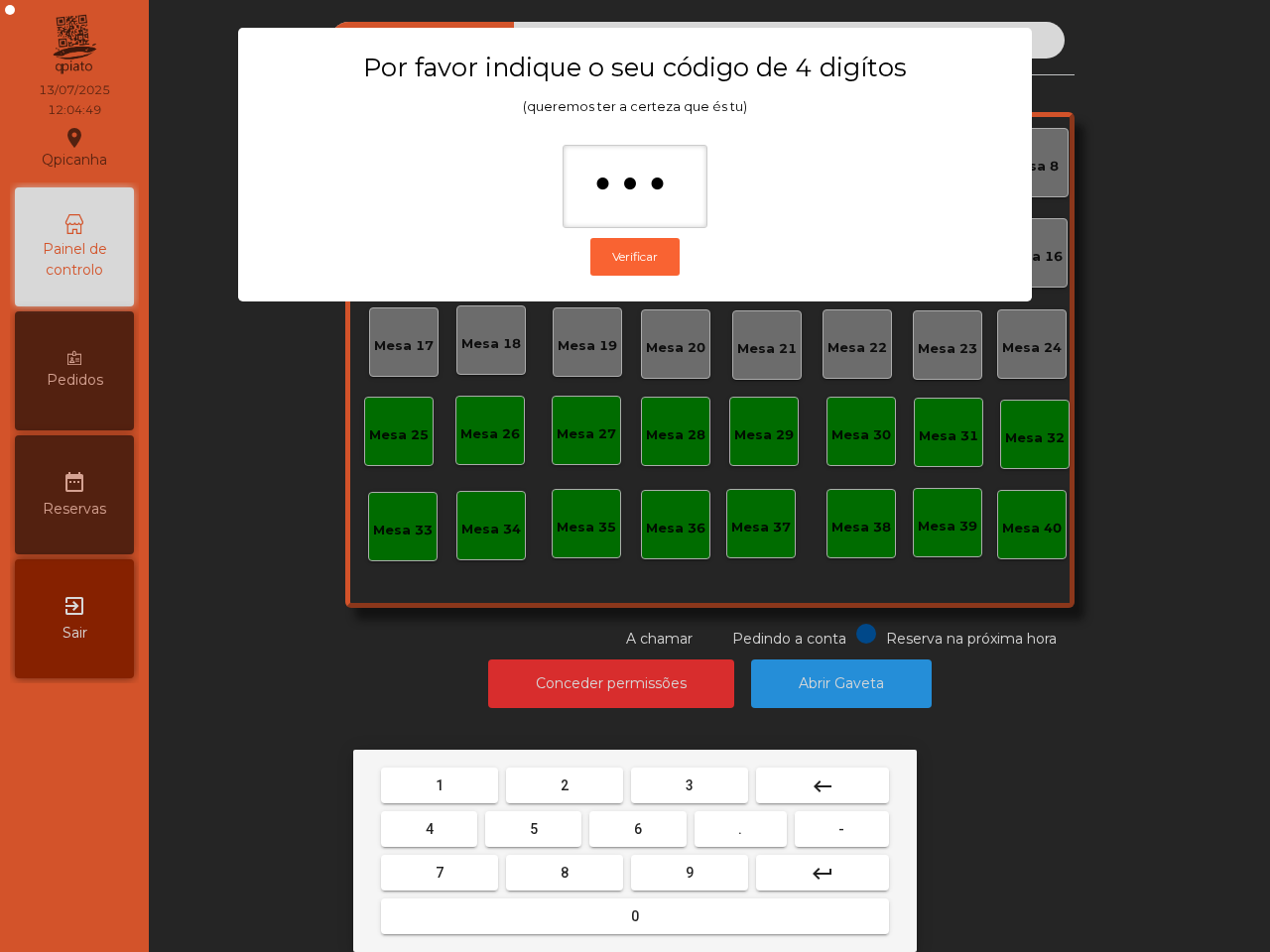click on "2" at bounding box center [565, 785] 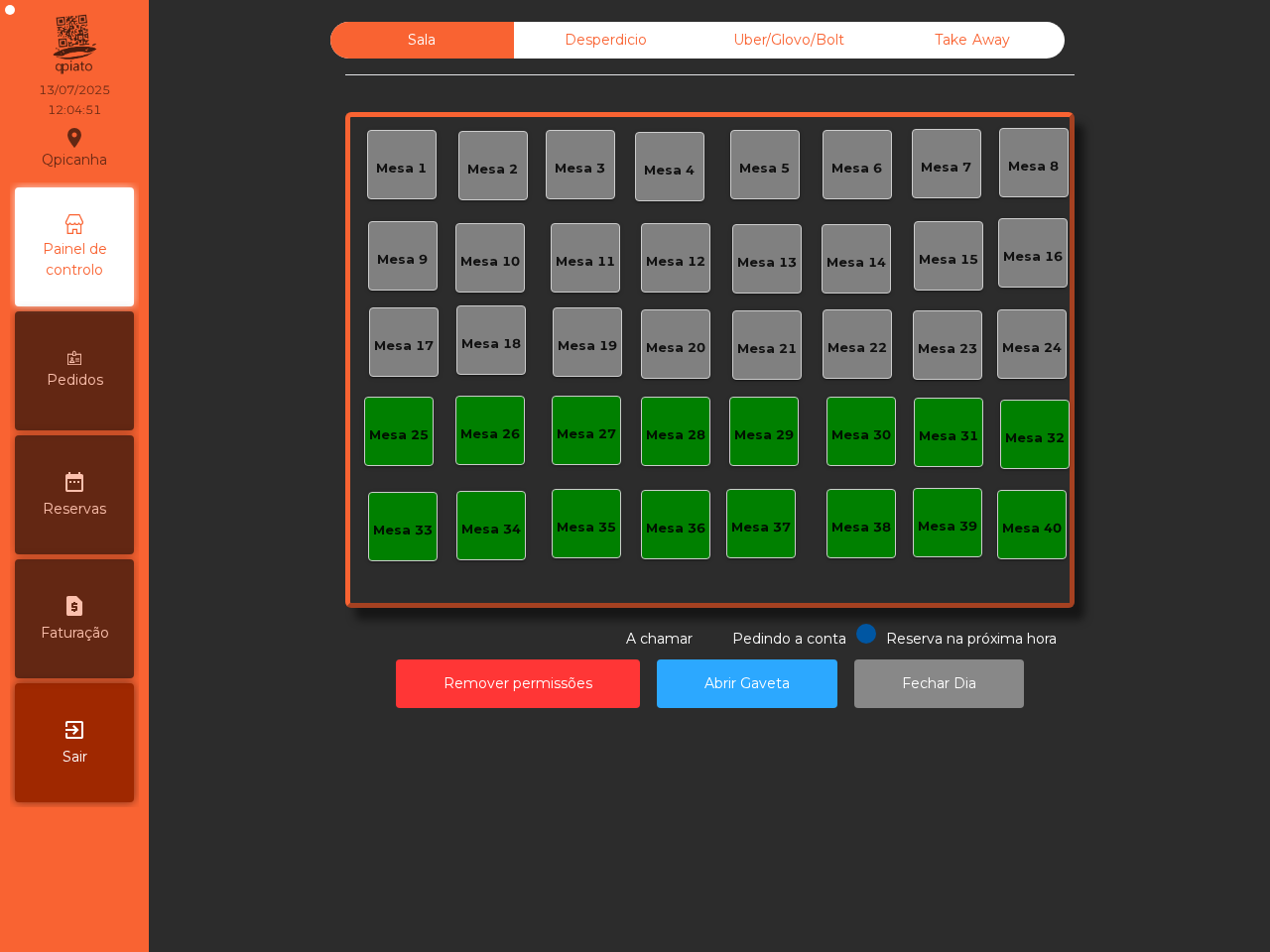 click on "request_page  Faturação" at bounding box center [74, 619] 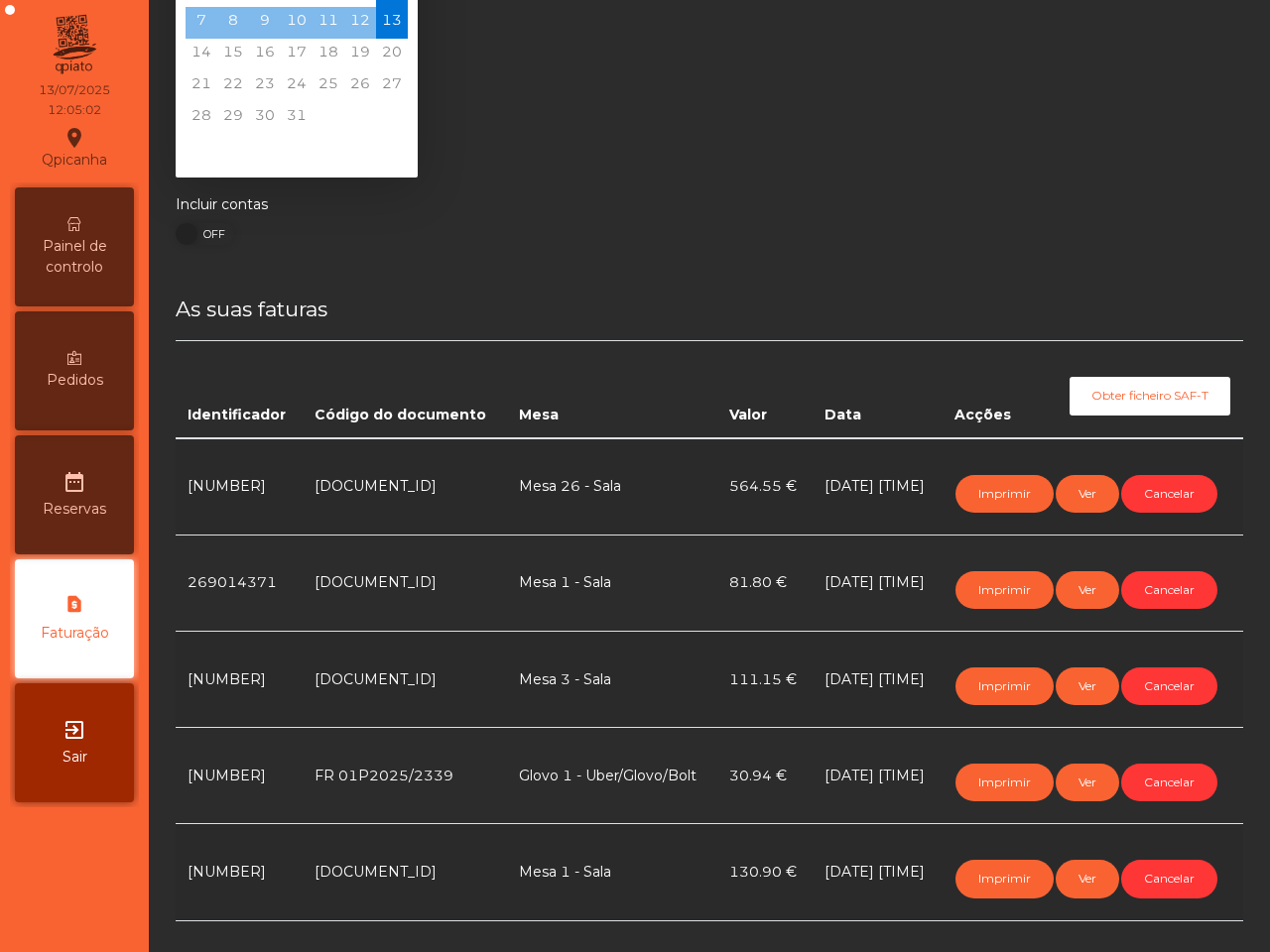 scroll, scrollTop: 89, scrollLeft: 0, axis: vertical 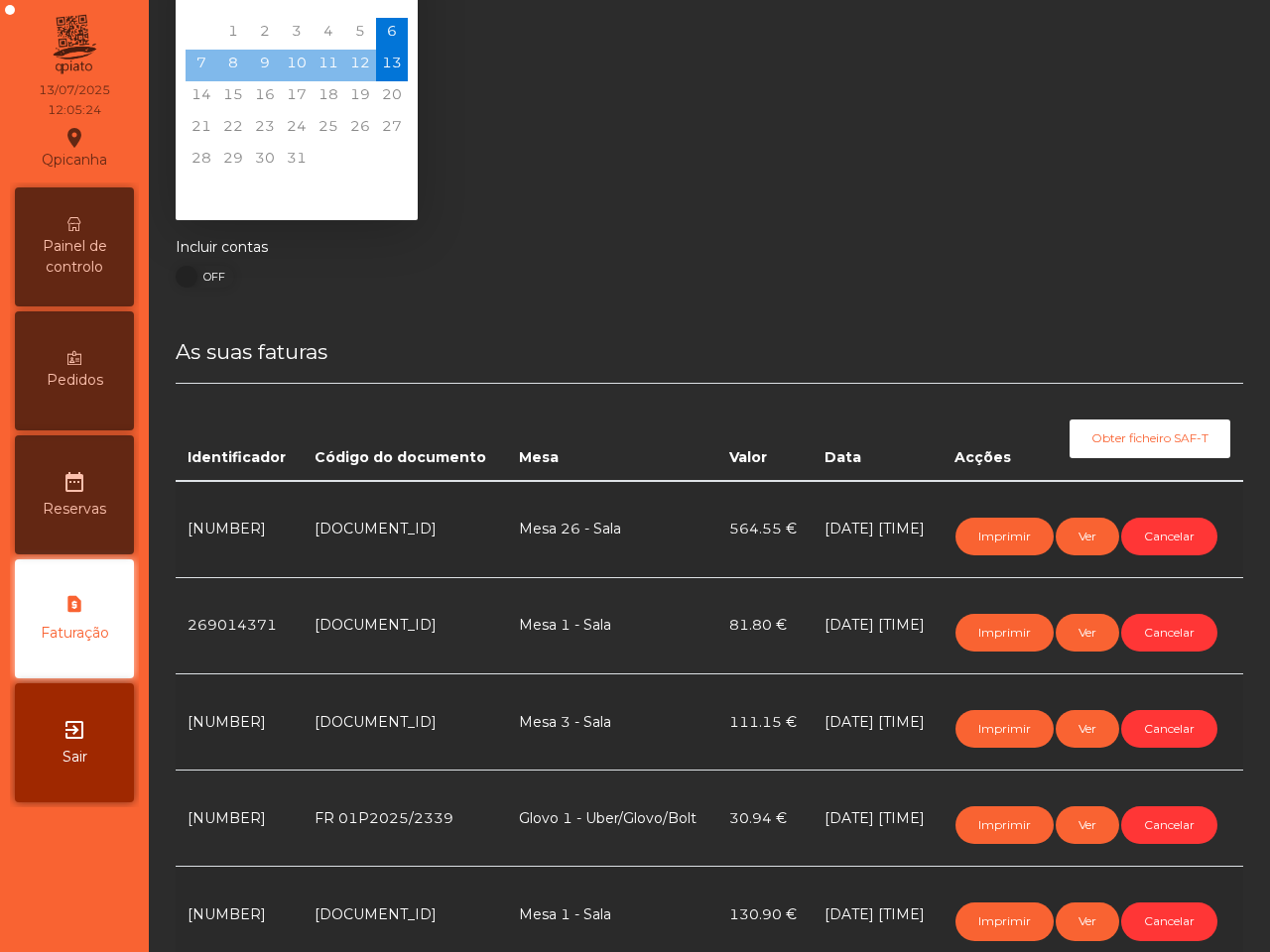 click on "date_range  Reservas" at bounding box center [74, 495] 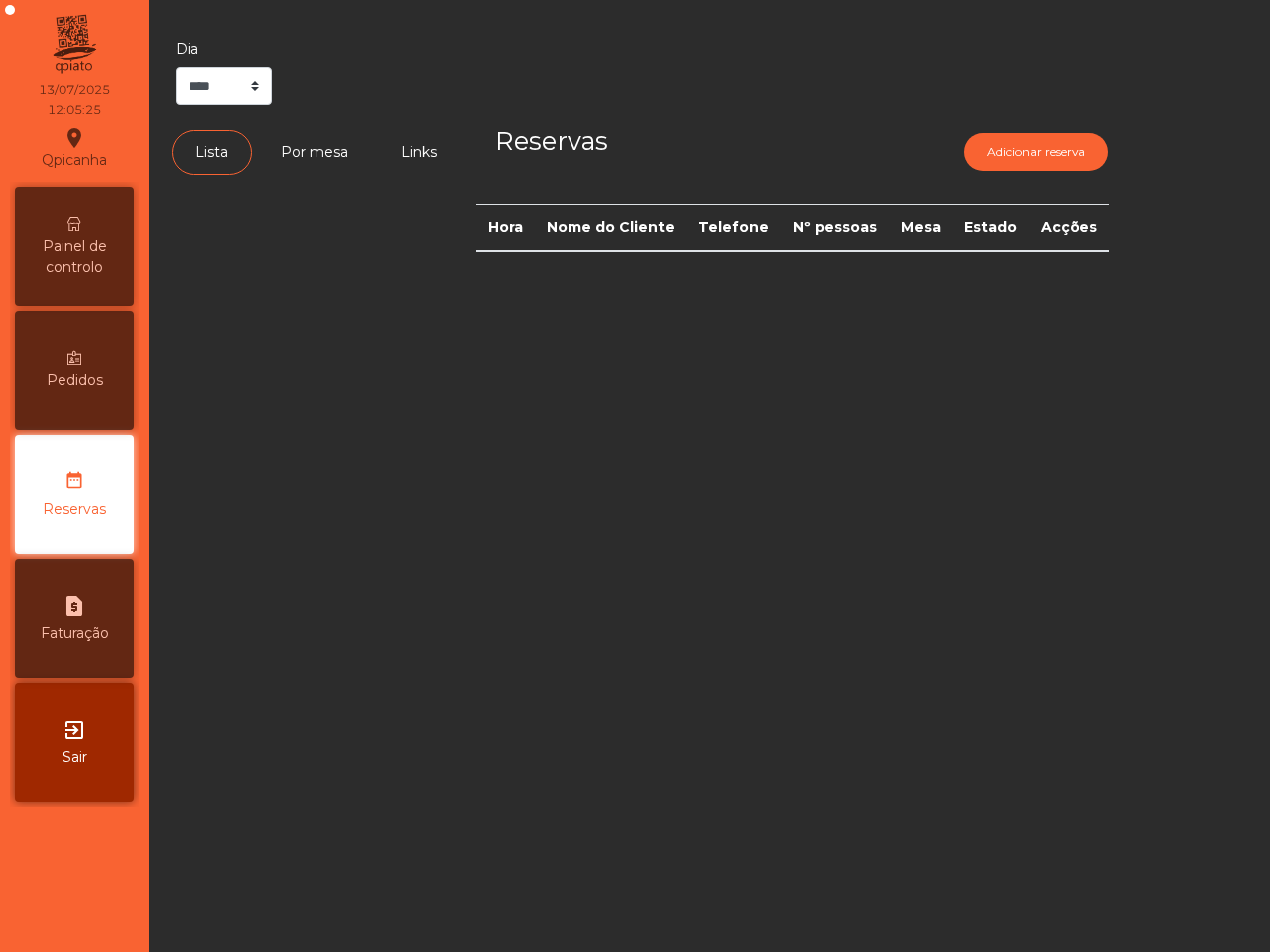 scroll, scrollTop: 0, scrollLeft: 0, axis: both 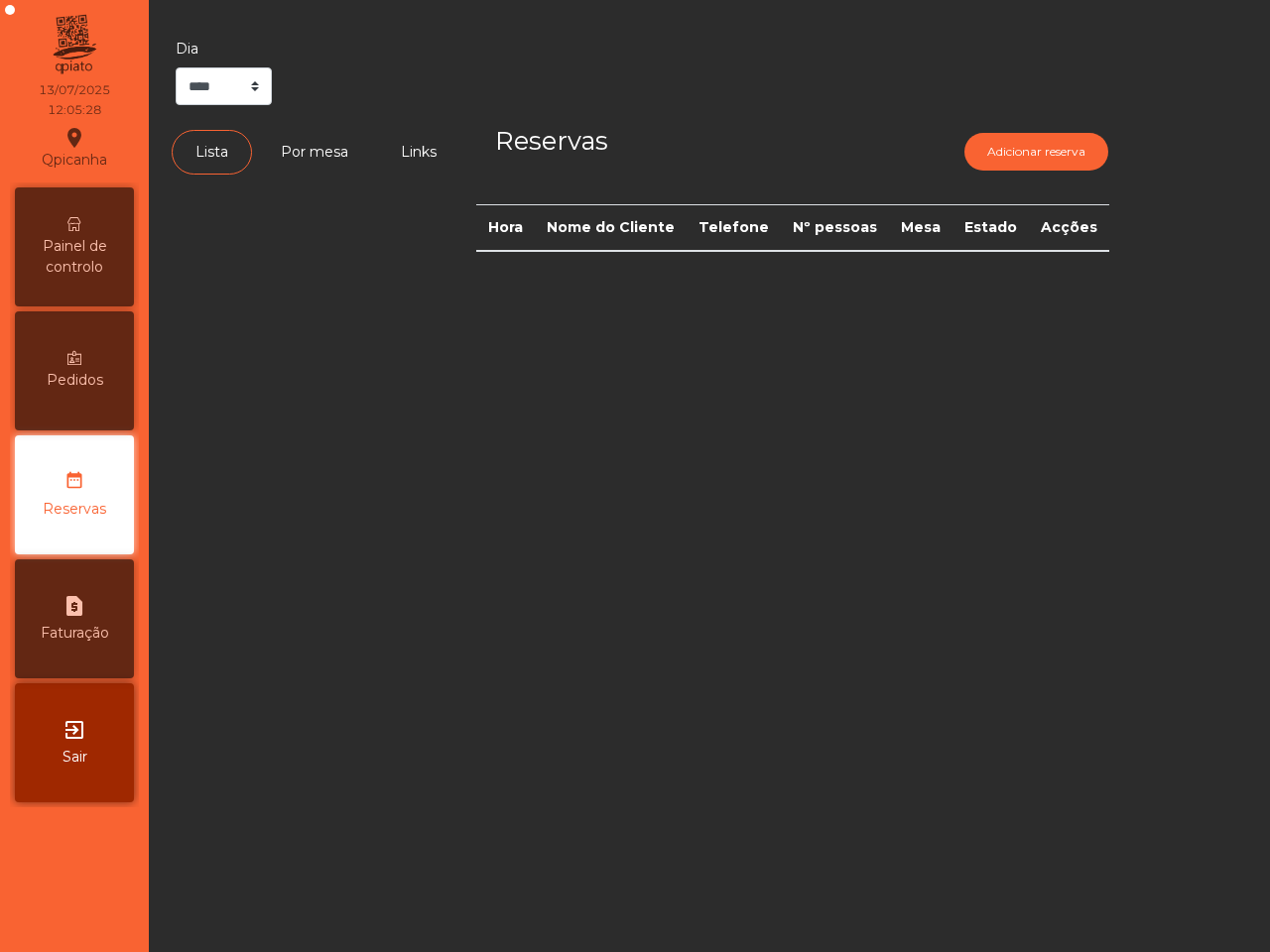 click on "Pedidos" at bounding box center (74, 371) 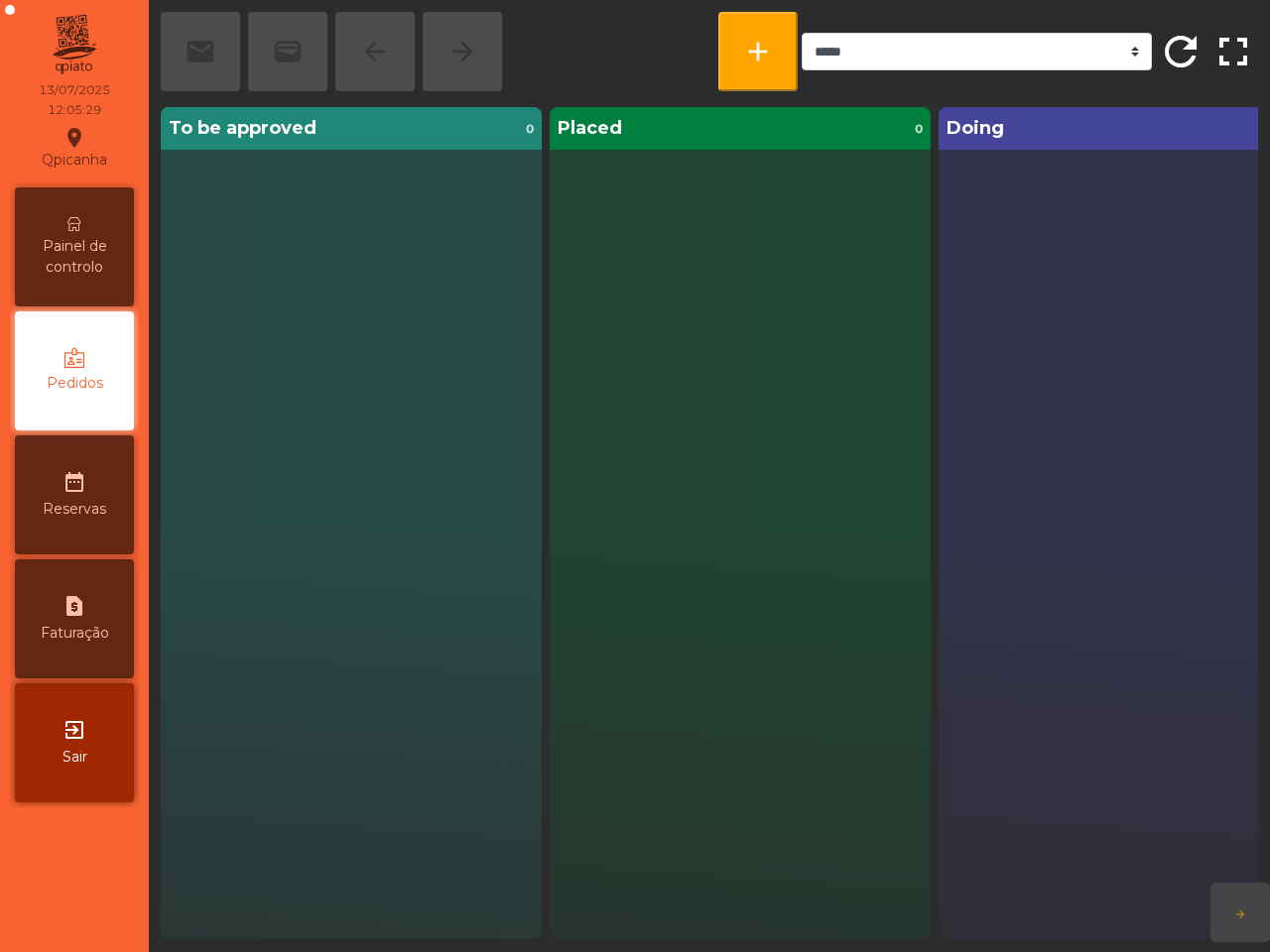 click on "Painel de controlo" at bounding box center (74, 247) 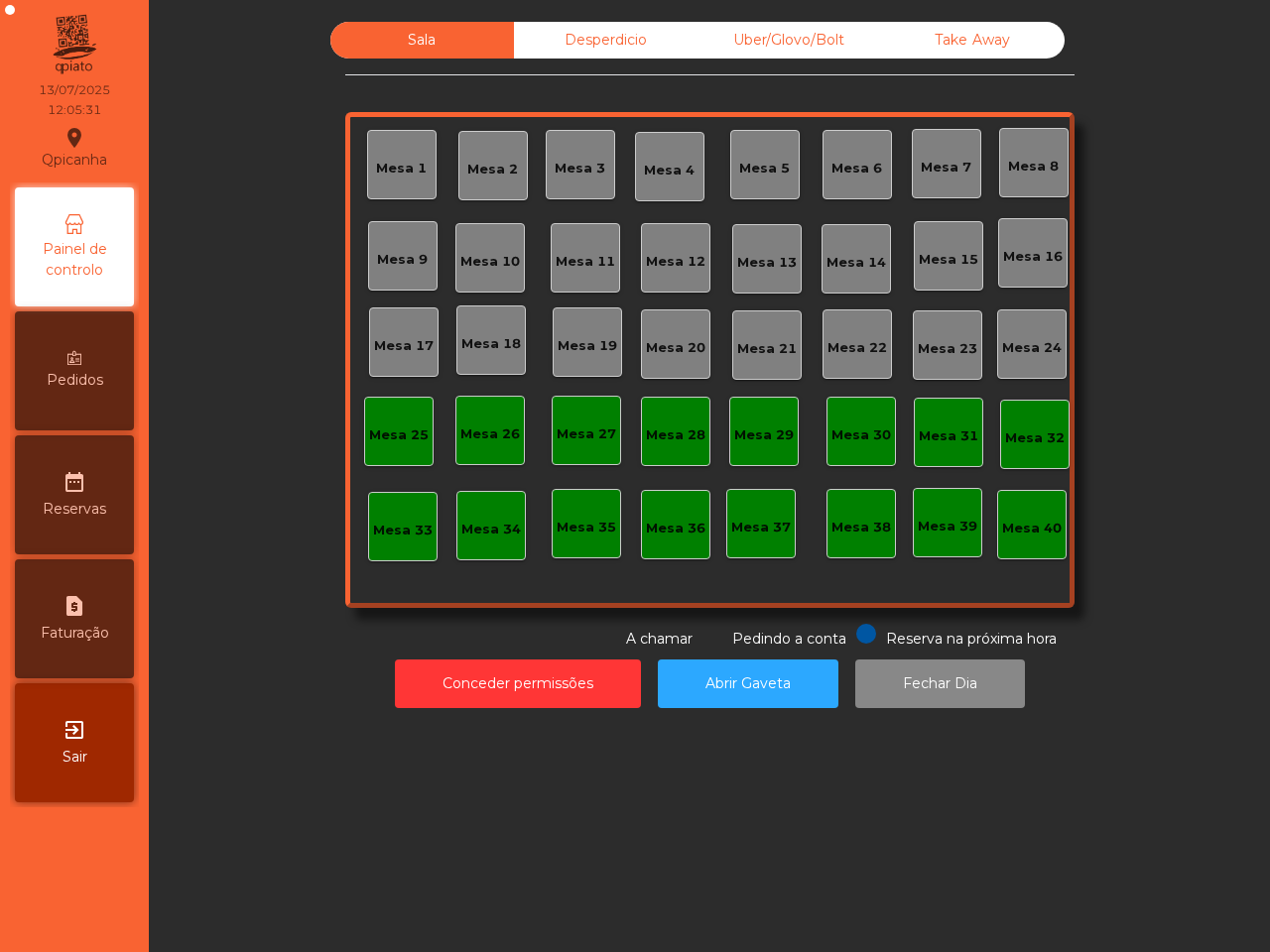 click on "Desperdicio" 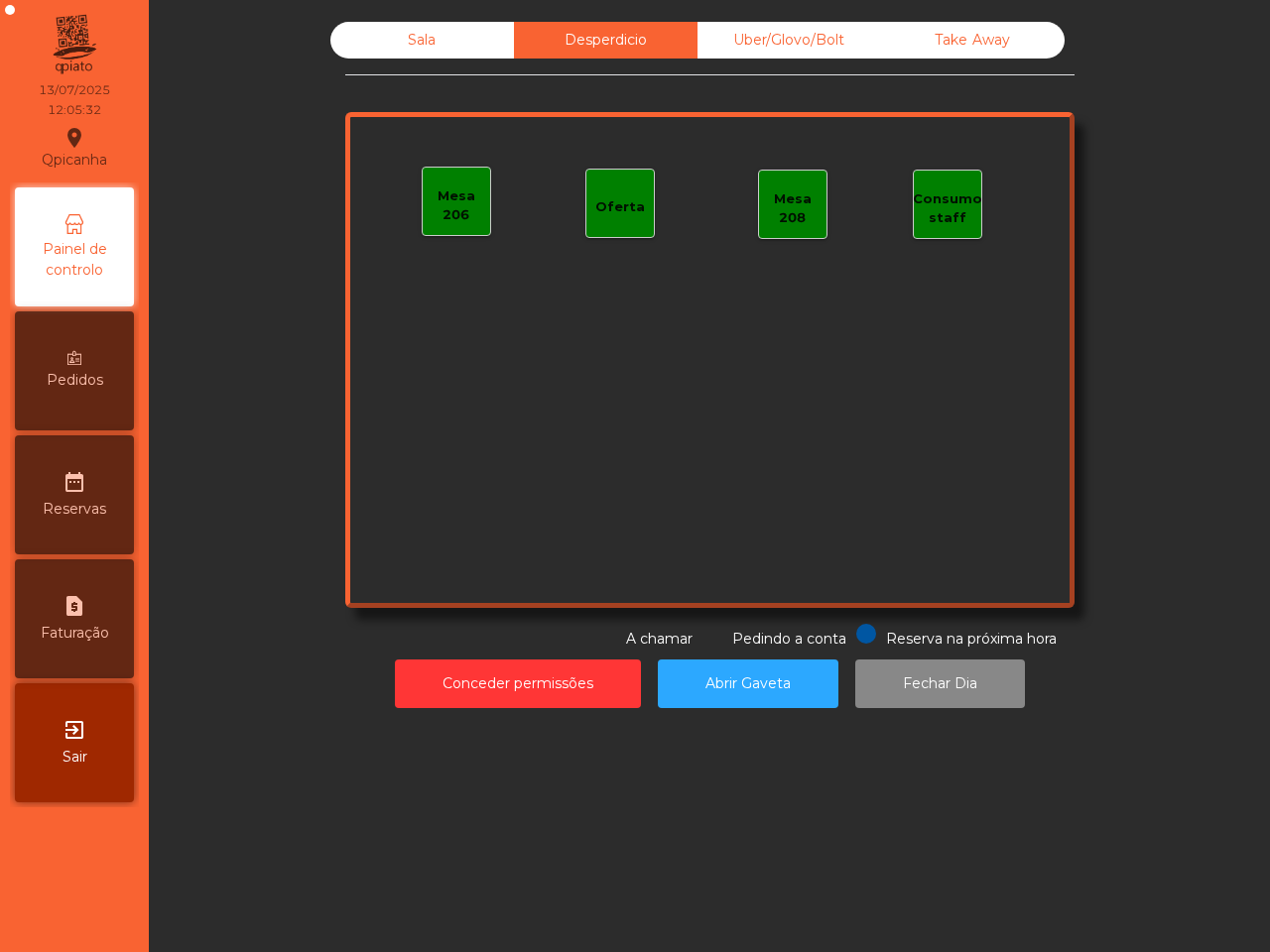 click on "Uber/Glovo/Bolt" 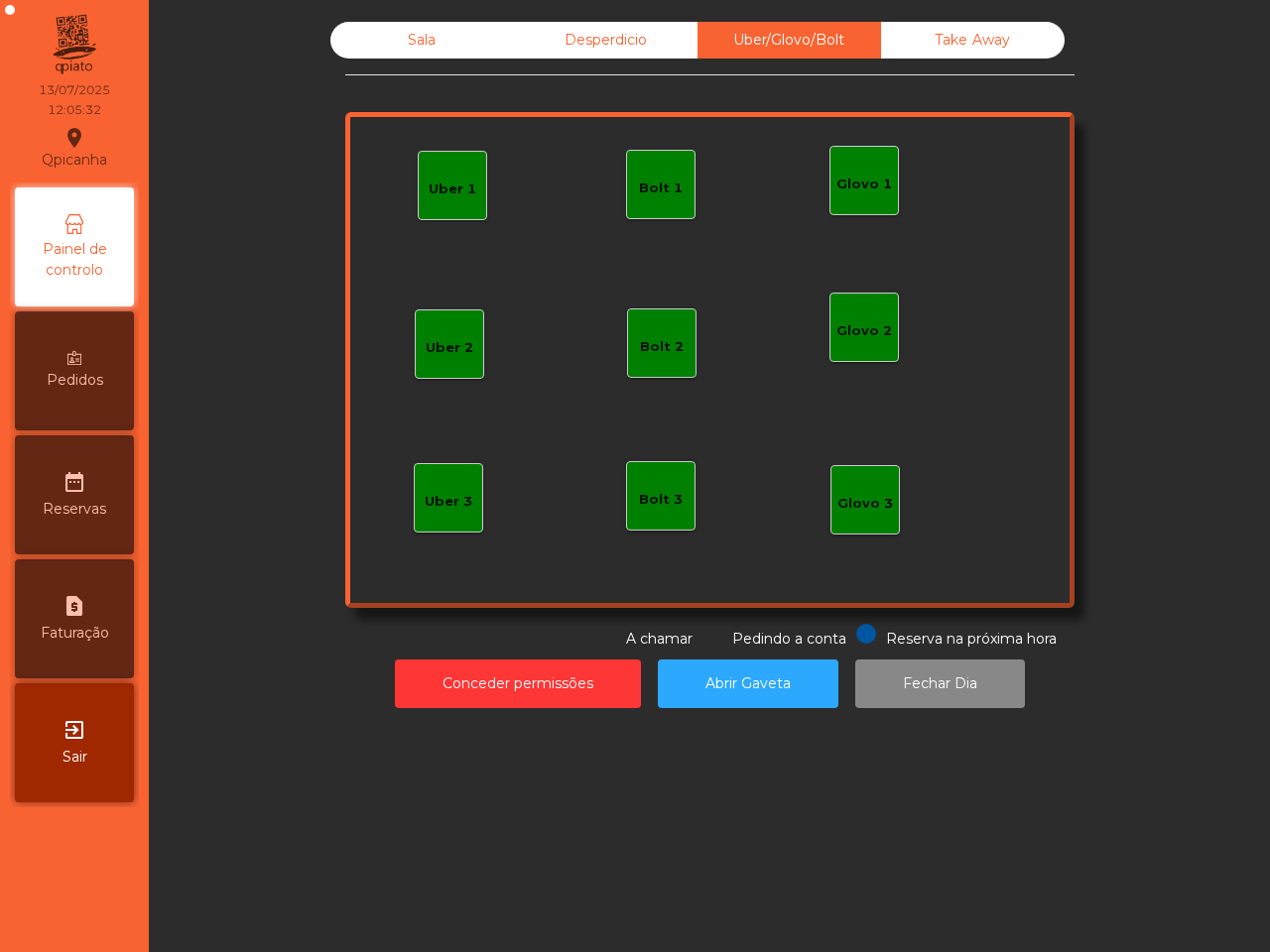 click on "Take Away" 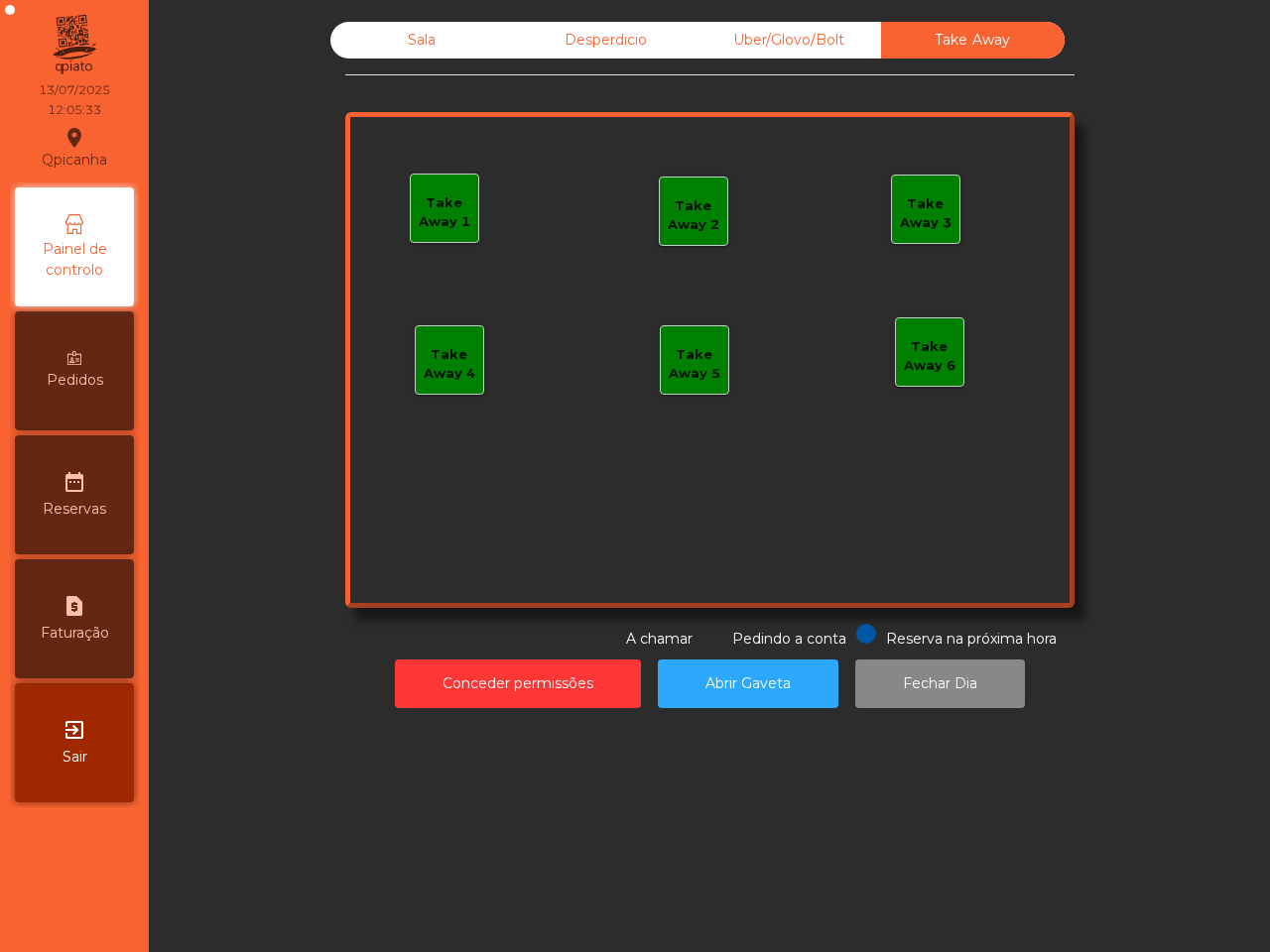 click on "Sala" 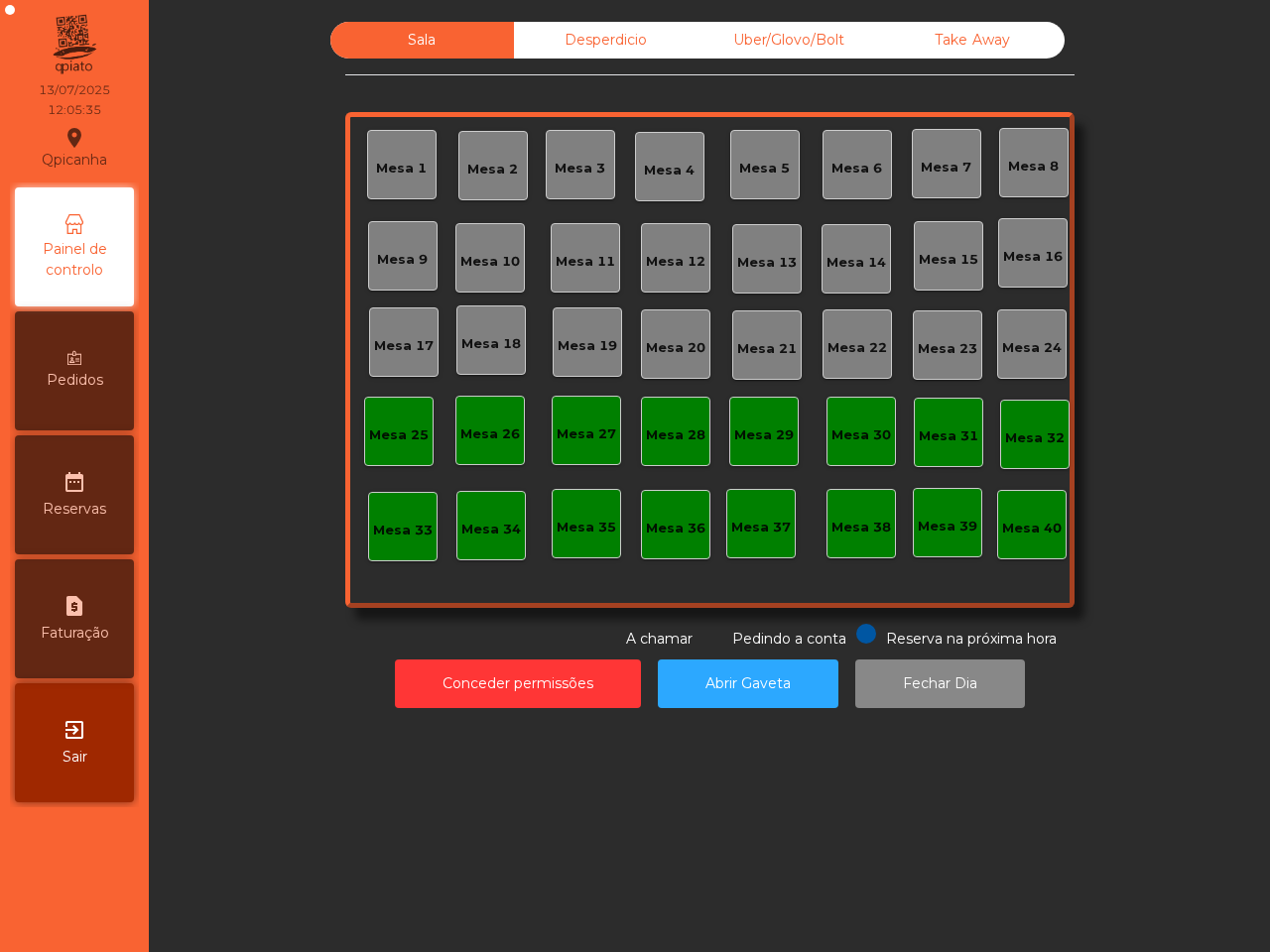 click on "Painel de controlo" at bounding box center (74, 260) 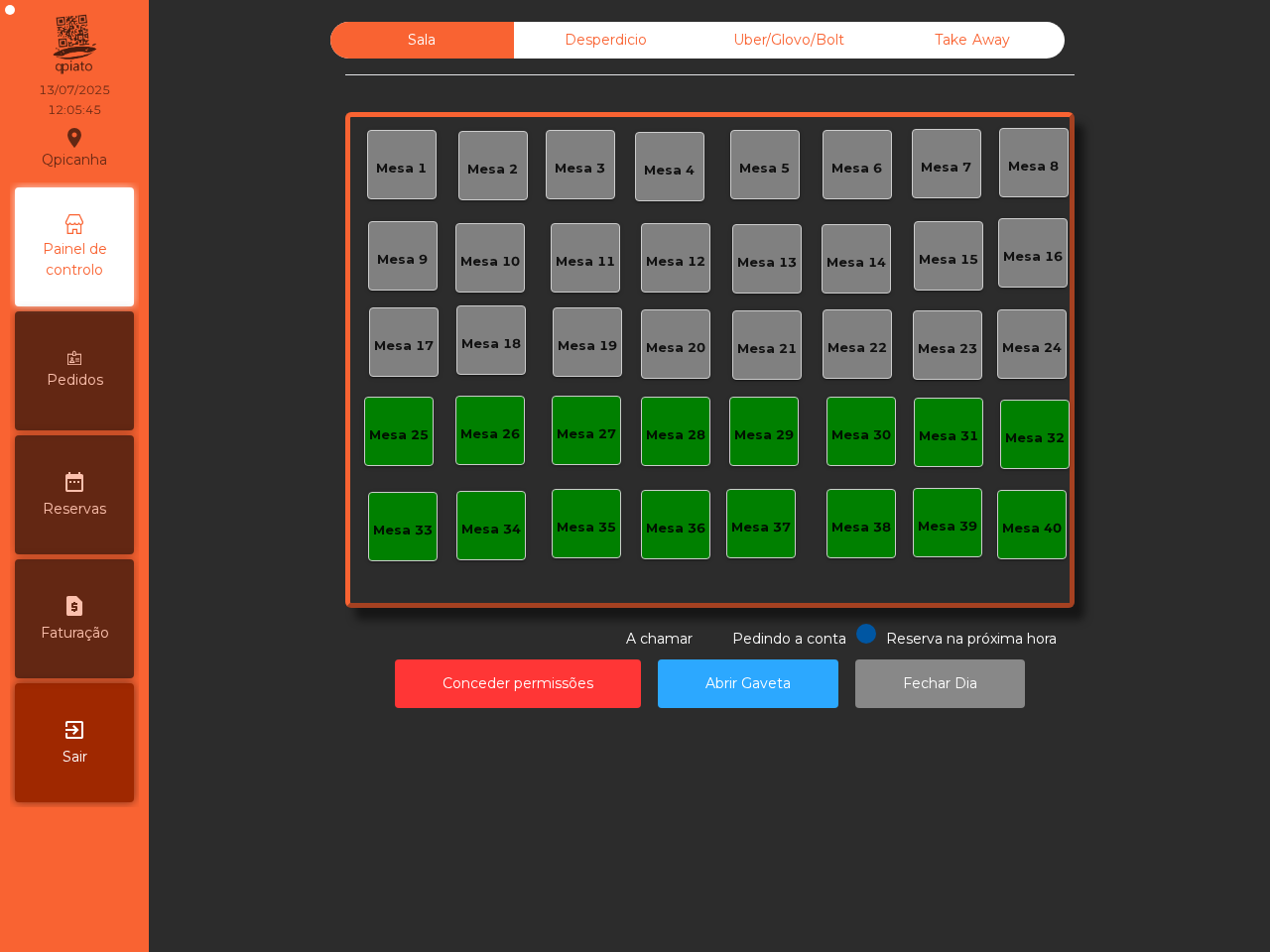 click on "request_page" at bounding box center [74, 606] 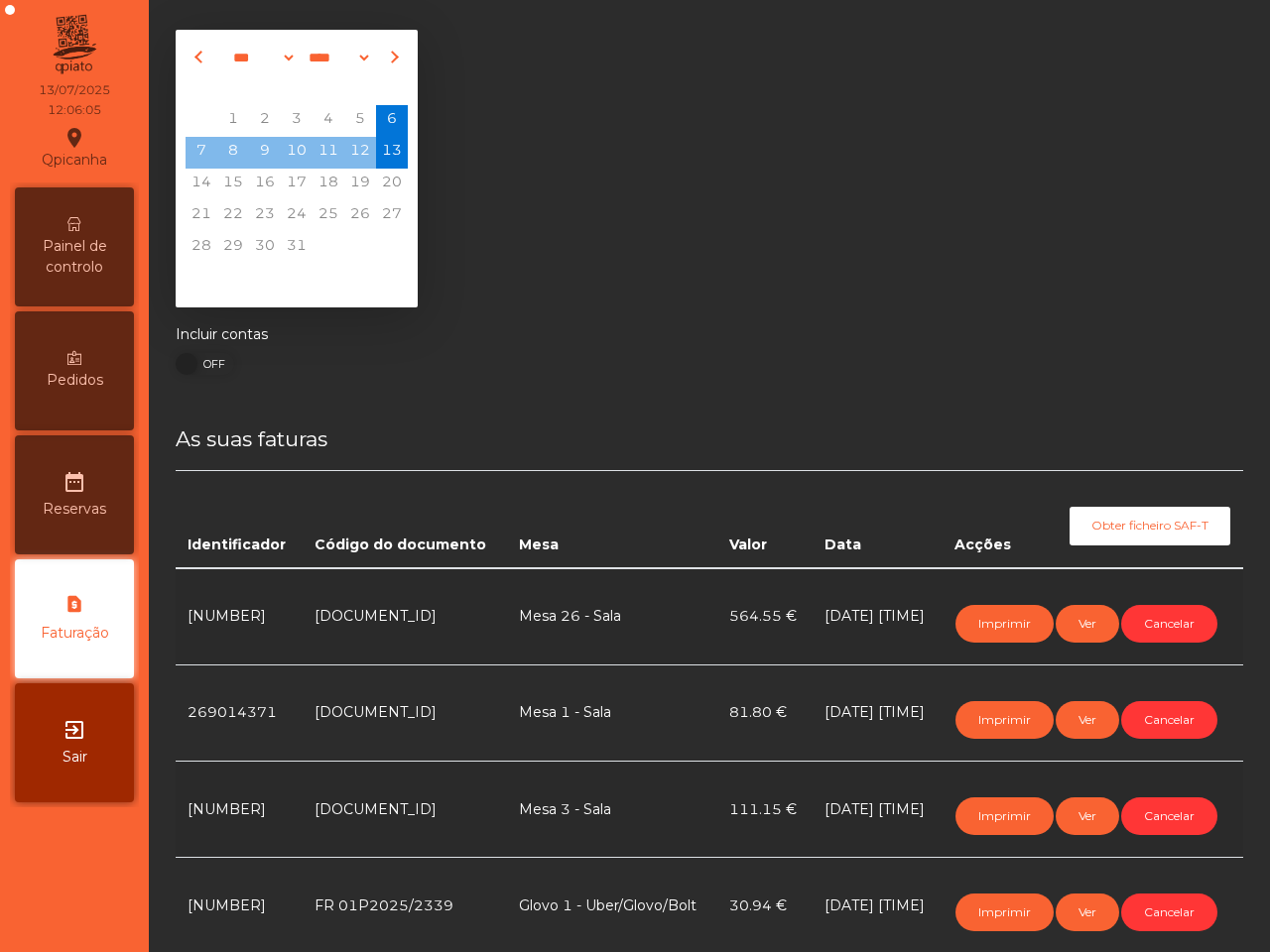 scroll, scrollTop: 0, scrollLeft: 0, axis: both 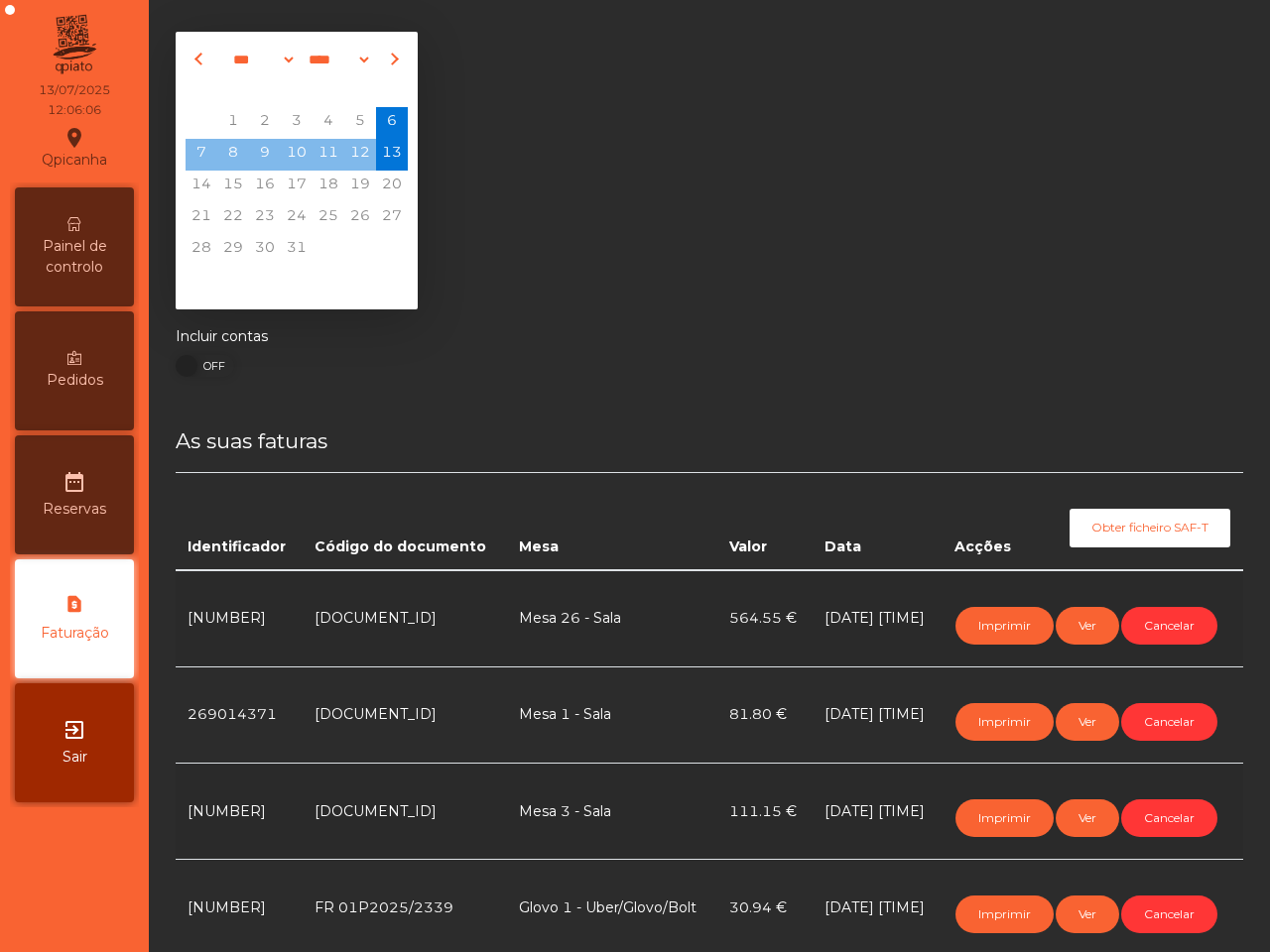 click on "Painel de controlo" at bounding box center (74, 257) 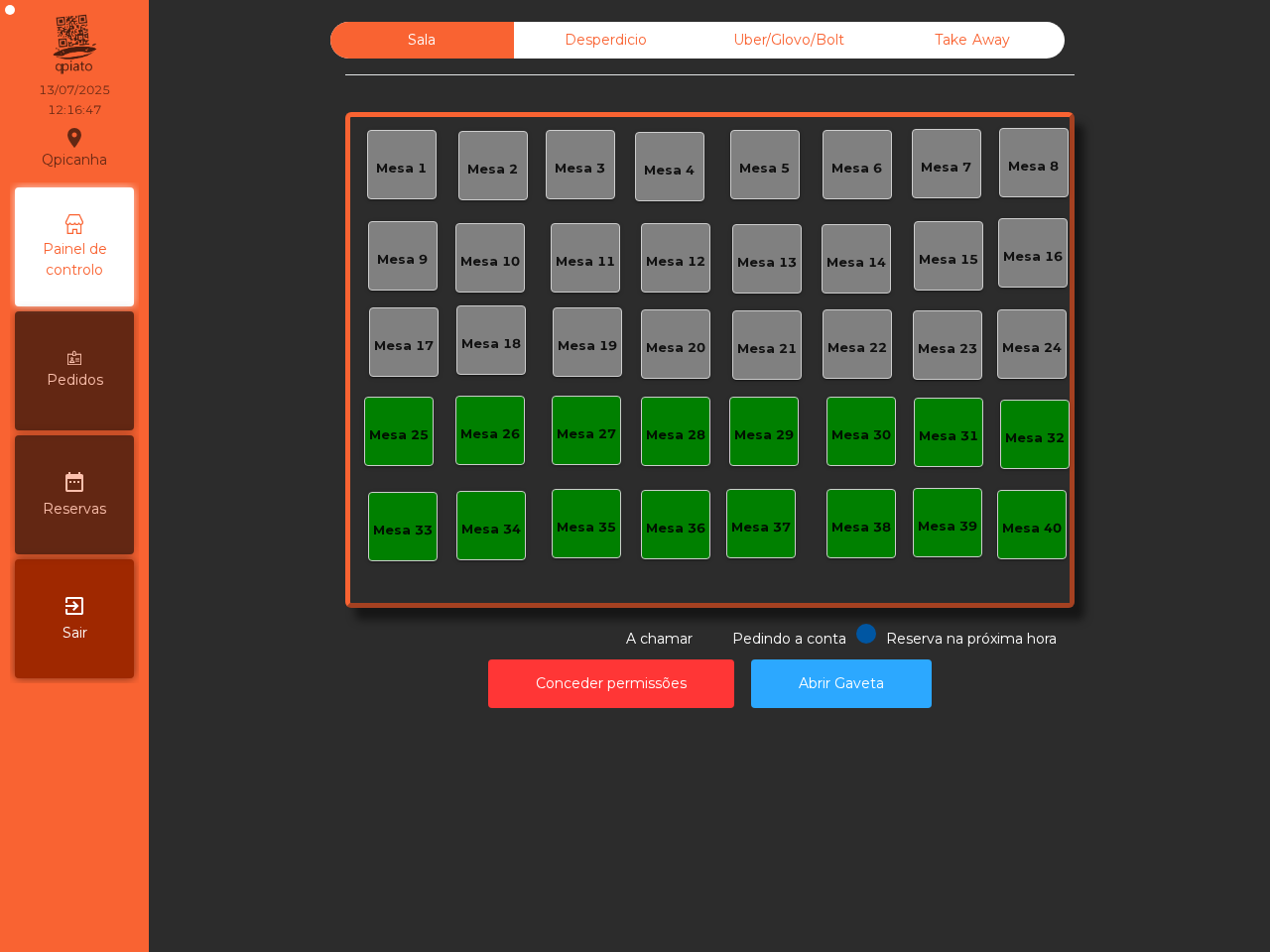click on "Take Away" 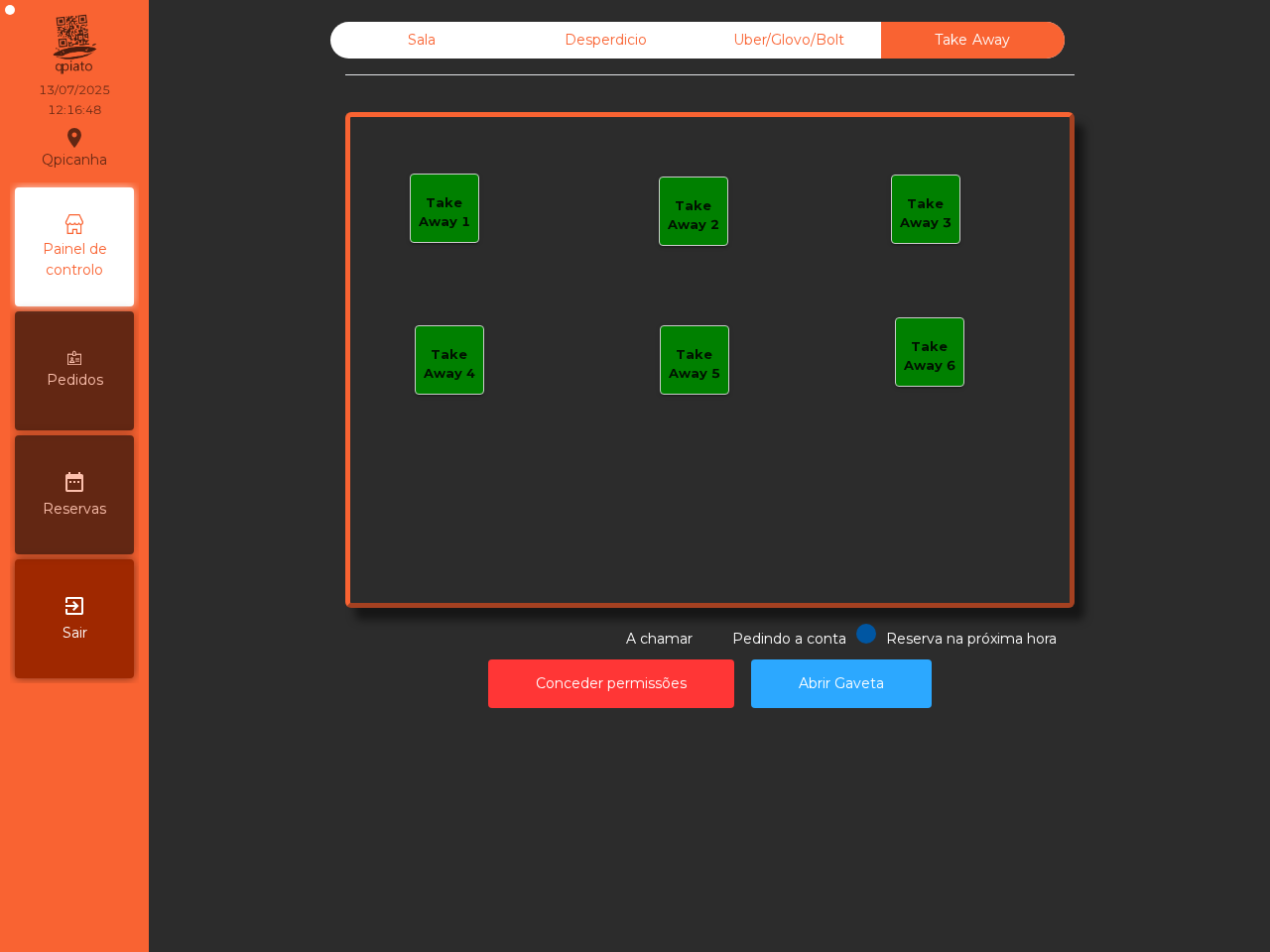 click on "Take Away 1" 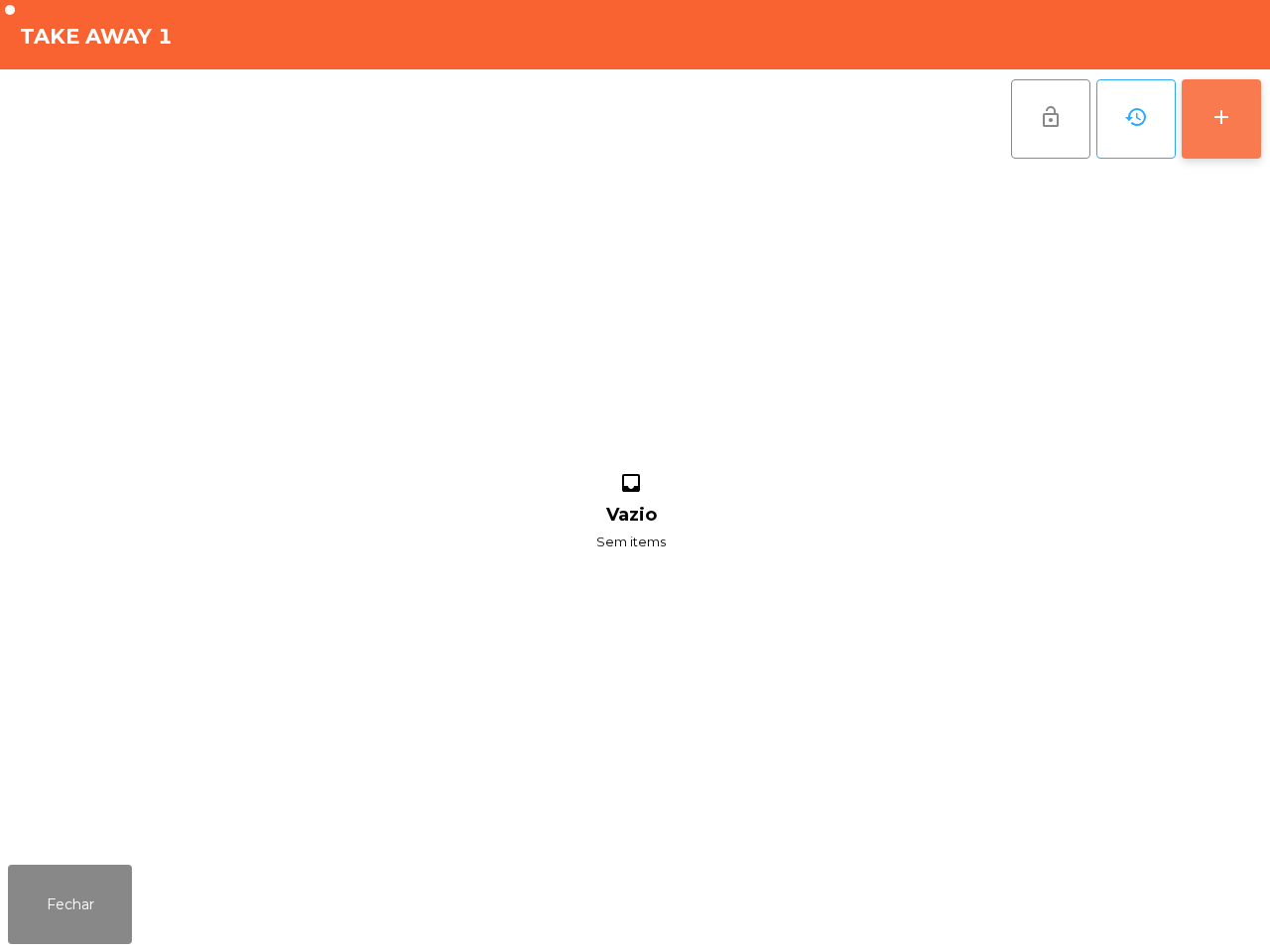 click on "add" 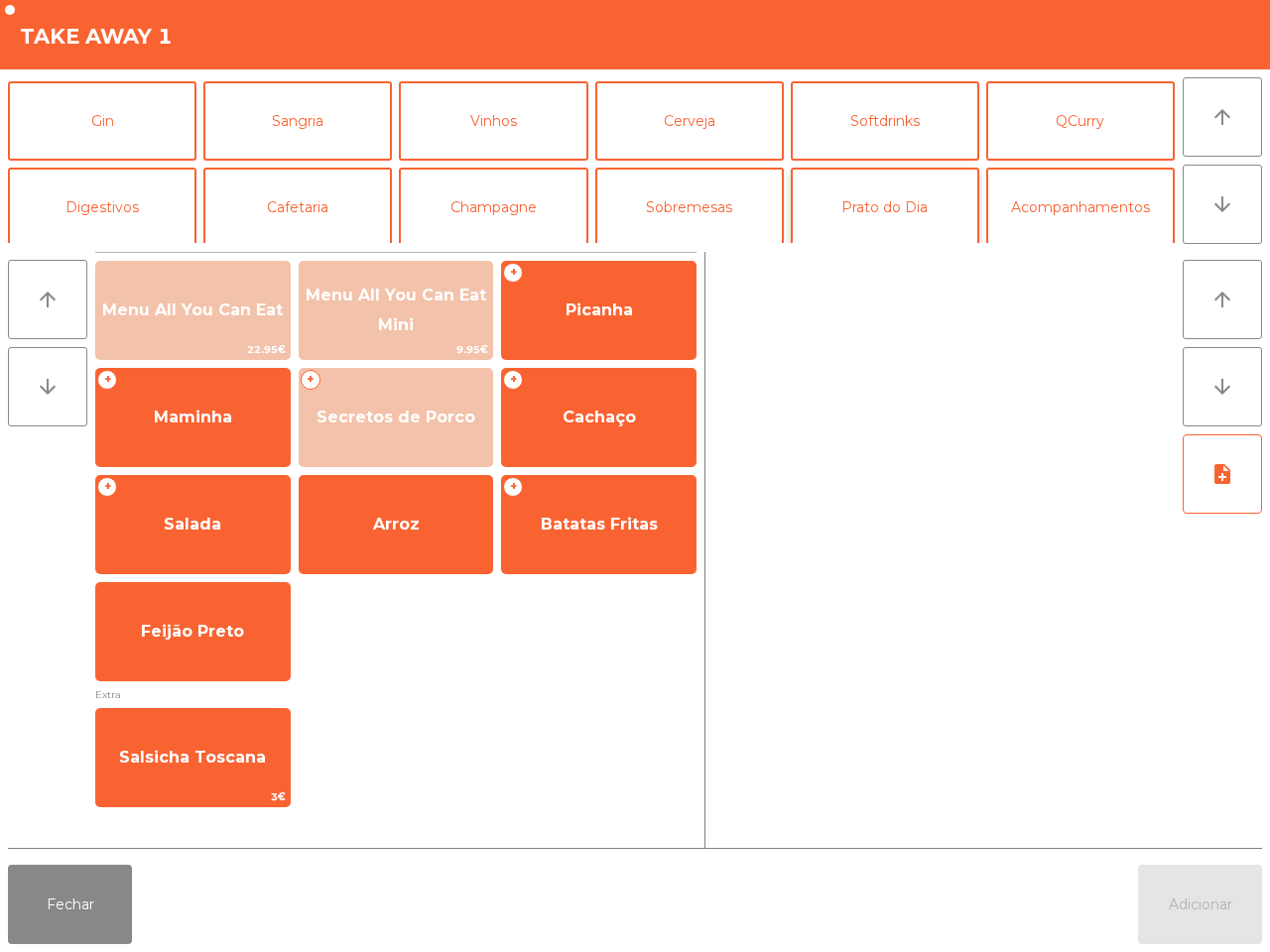 scroll, scrollTop: 172, scrollLeft: 0, axis: vertical 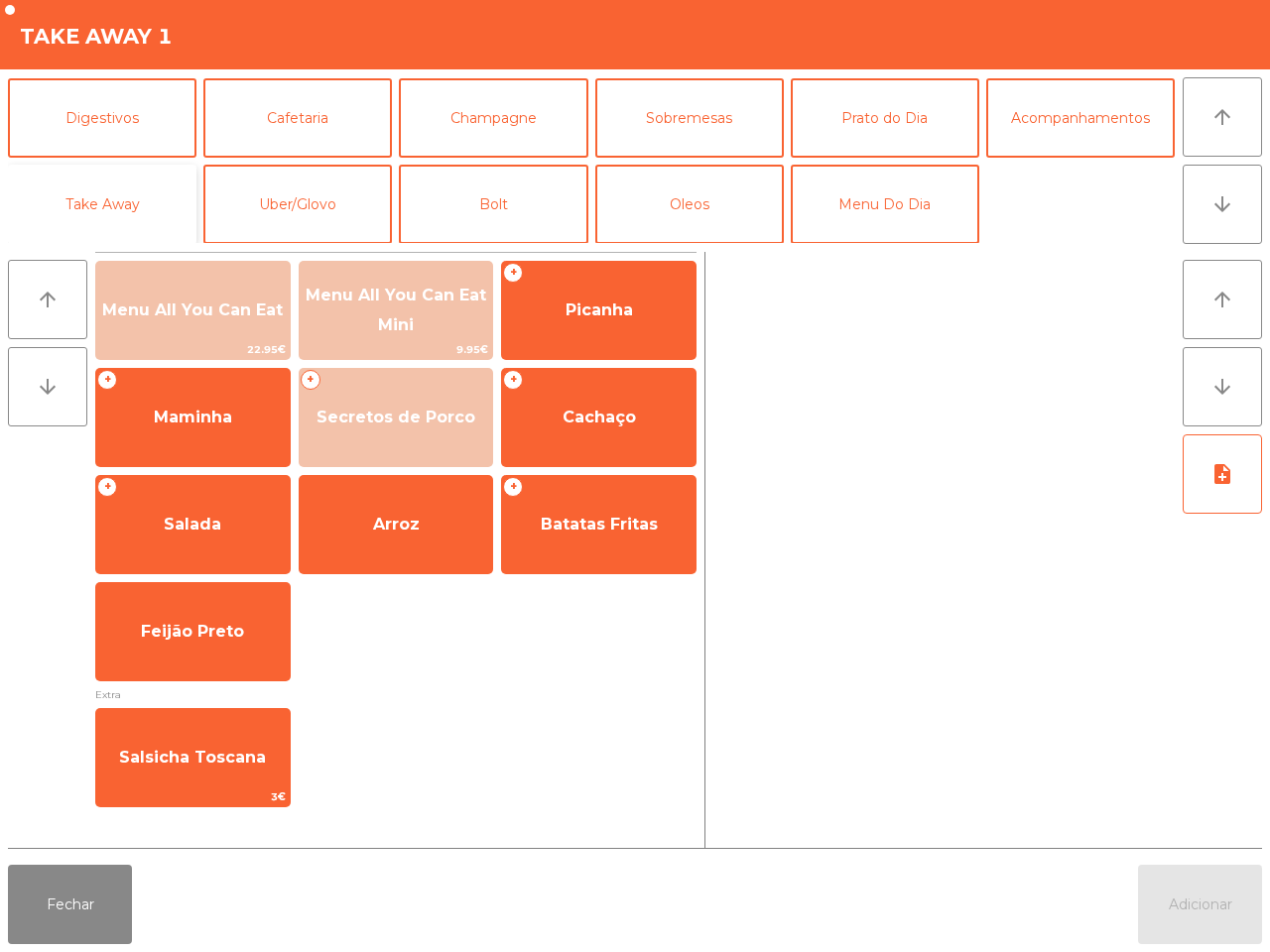 click on "Take Away" 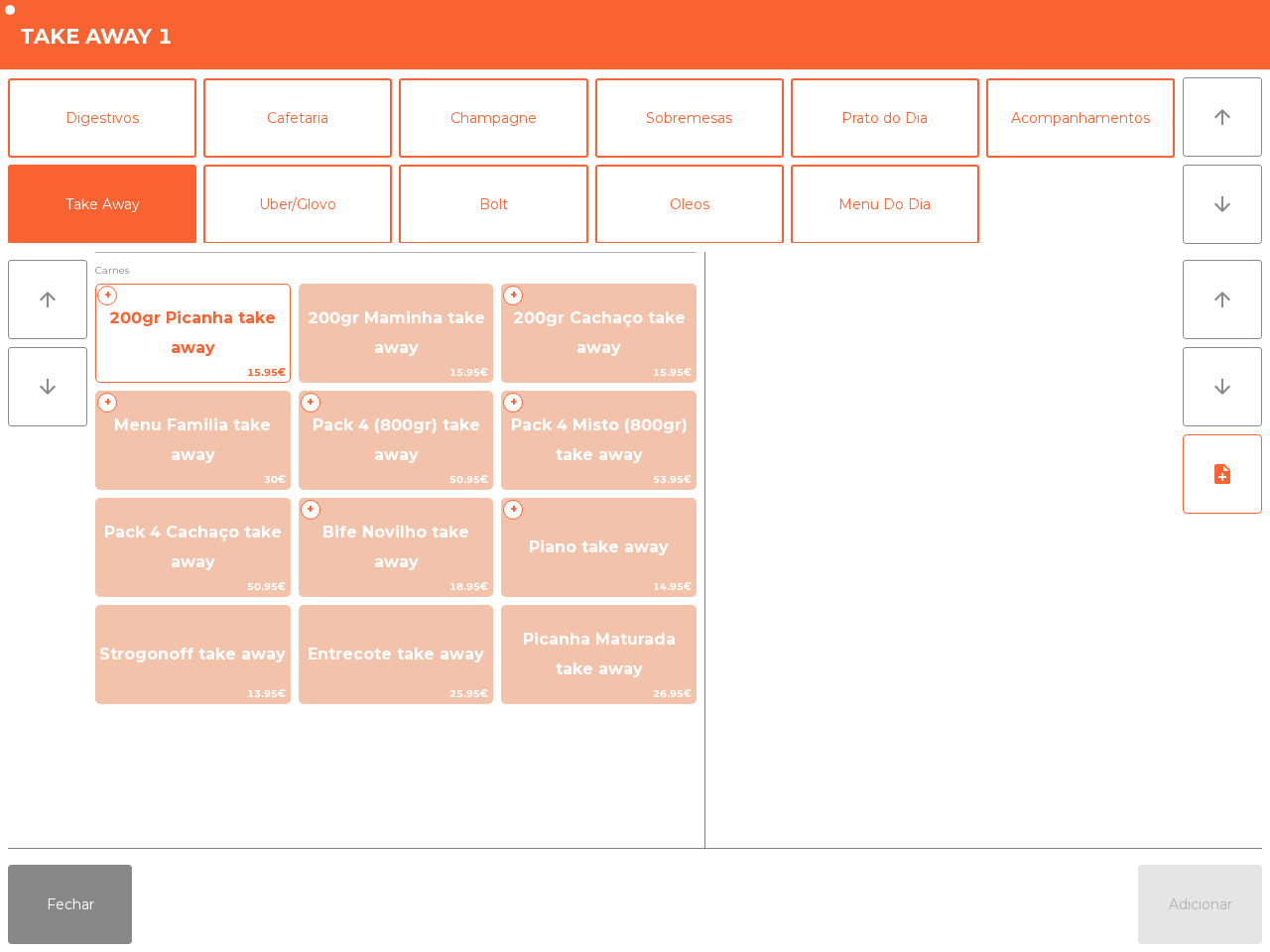 click on "200gr Picanha take away" 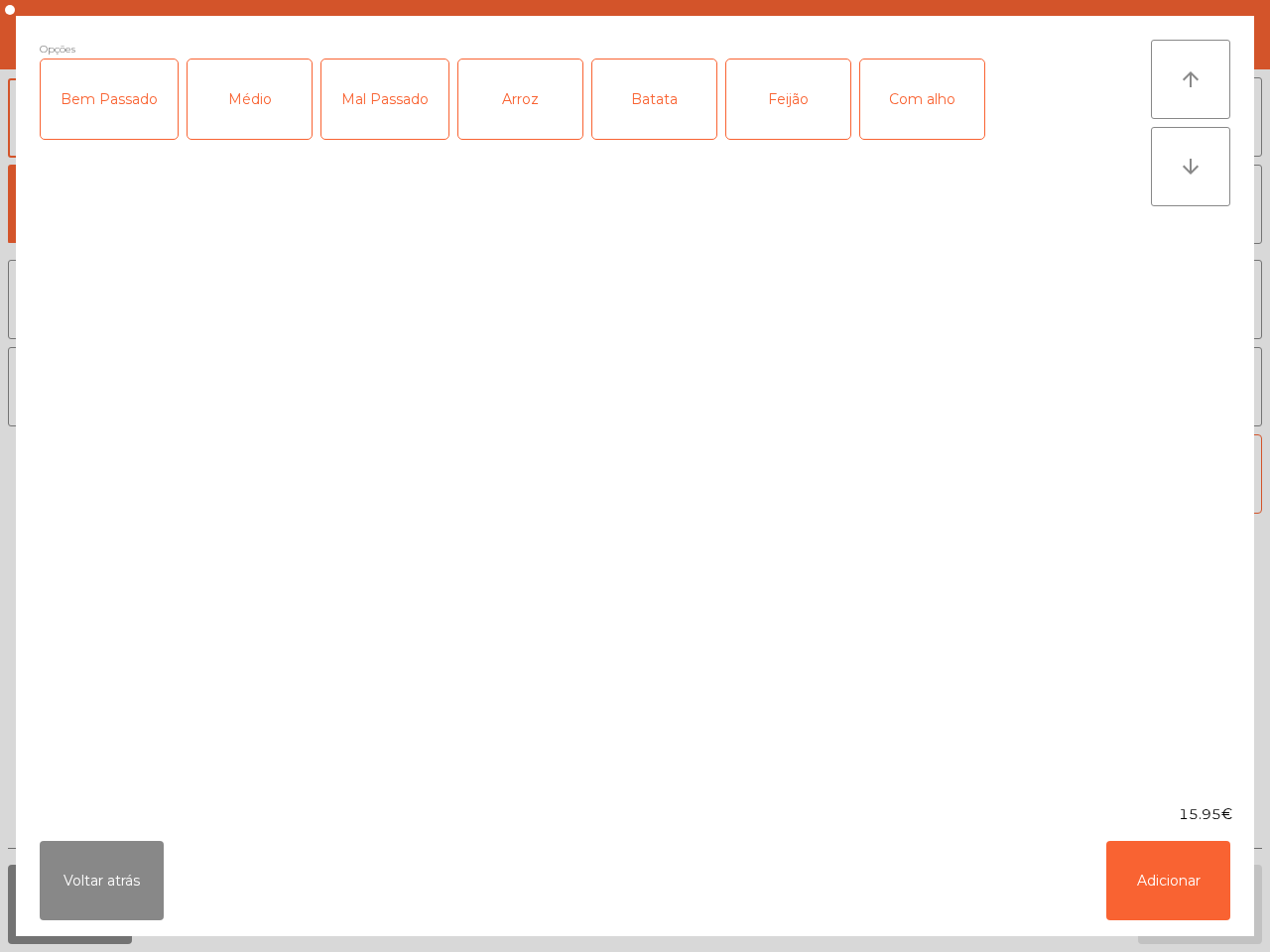 click on "Médio" 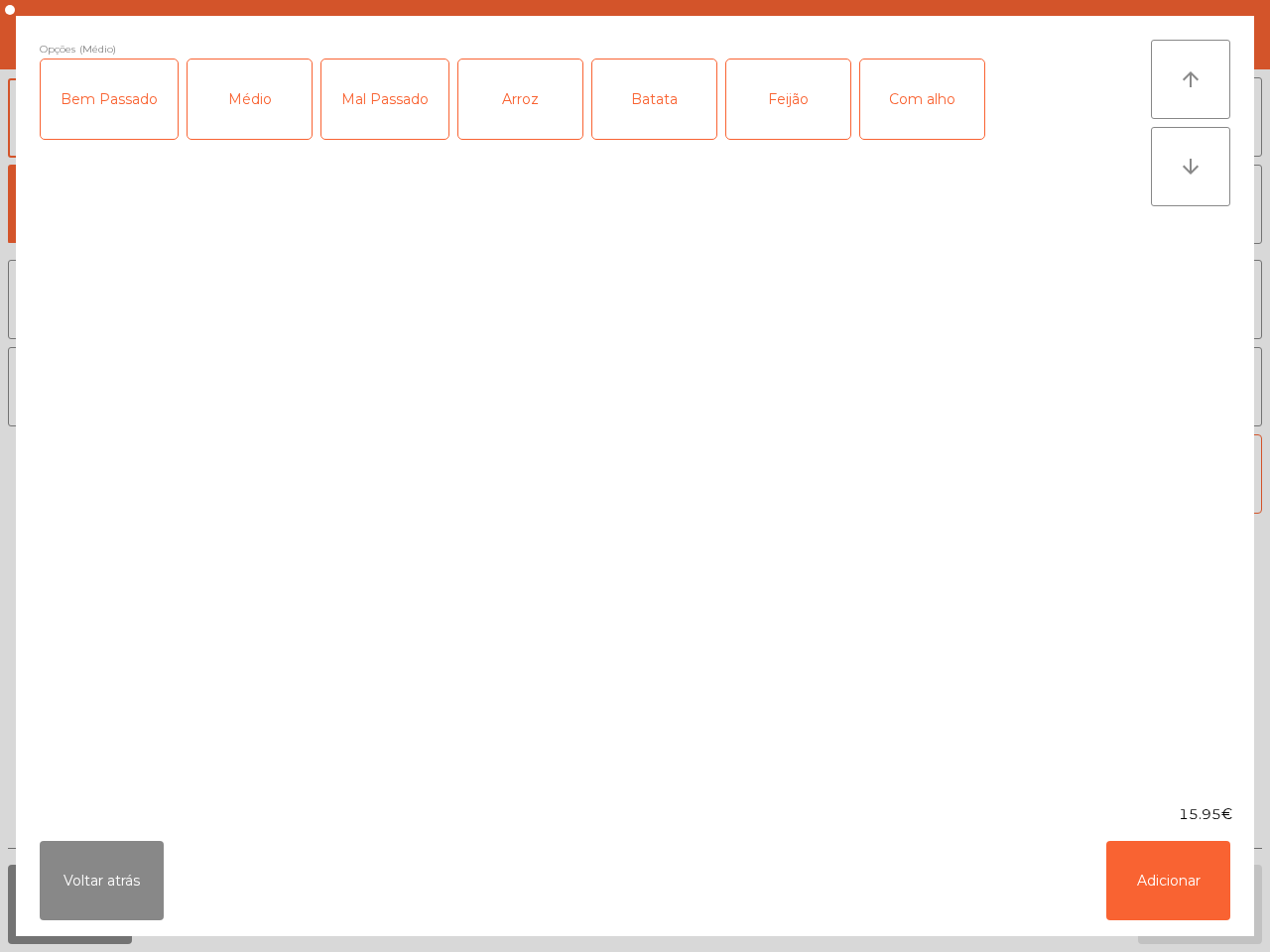 click on "Bem Passado" 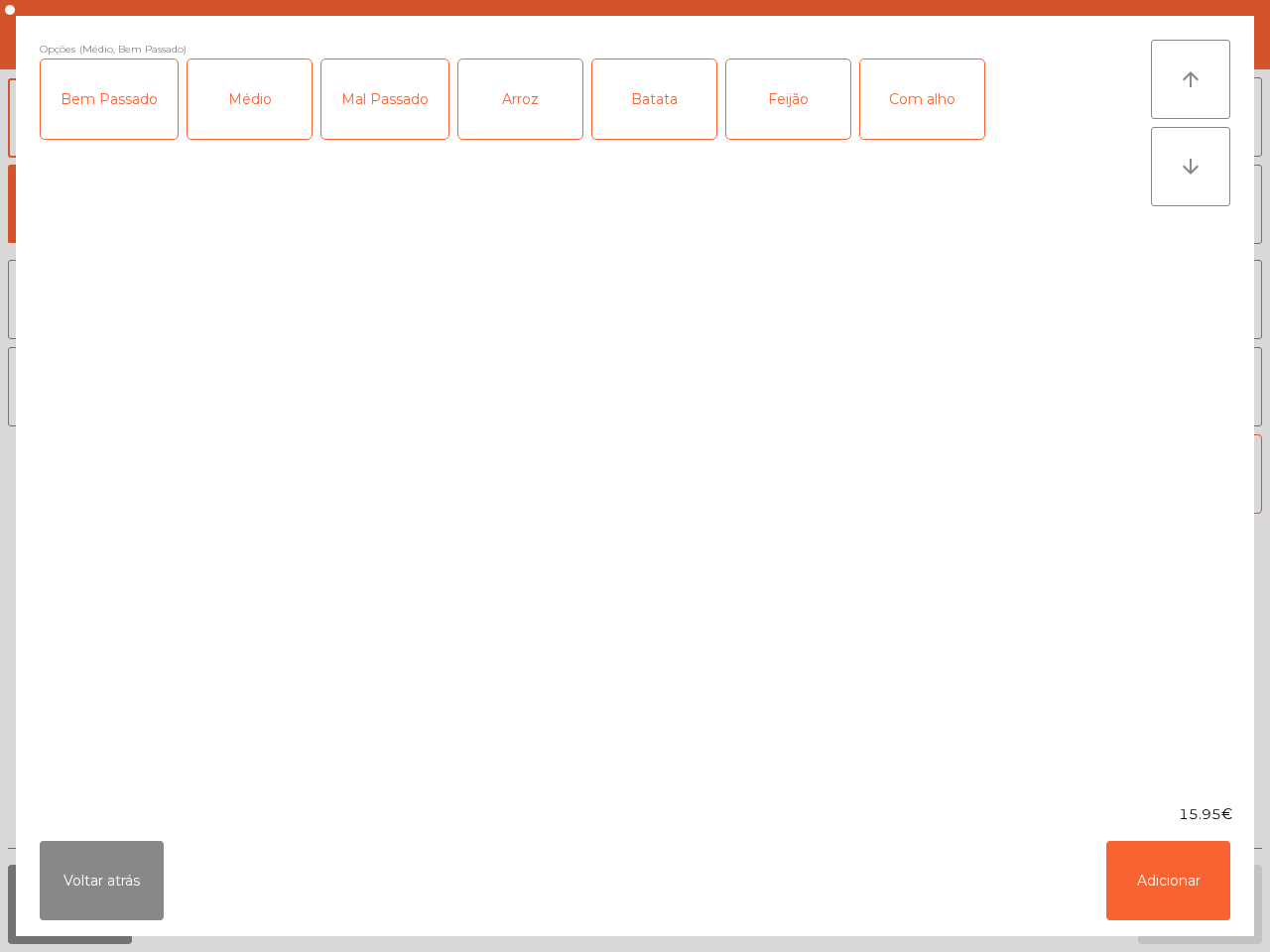 click on "Arroz" 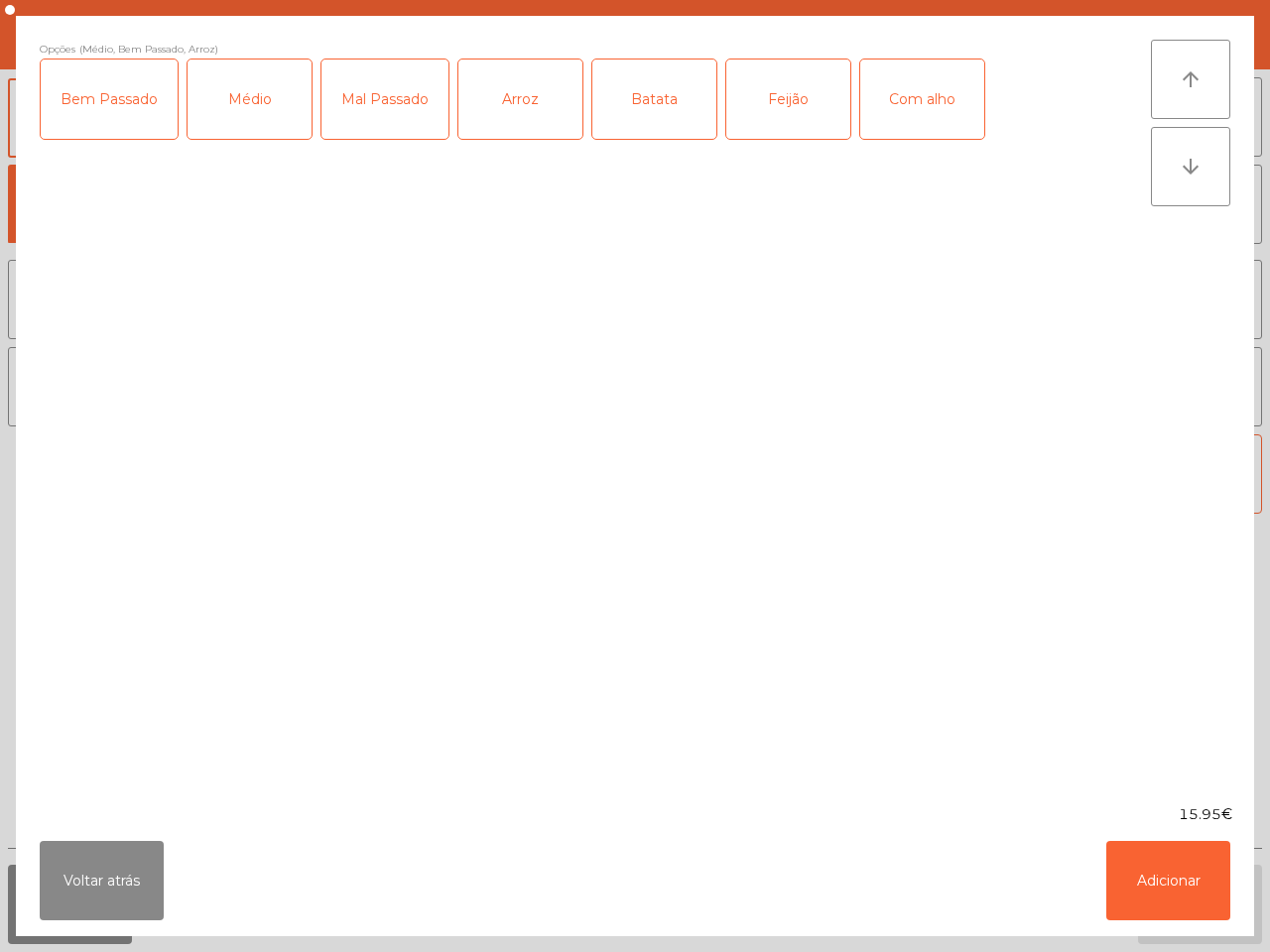 click on "Batata" 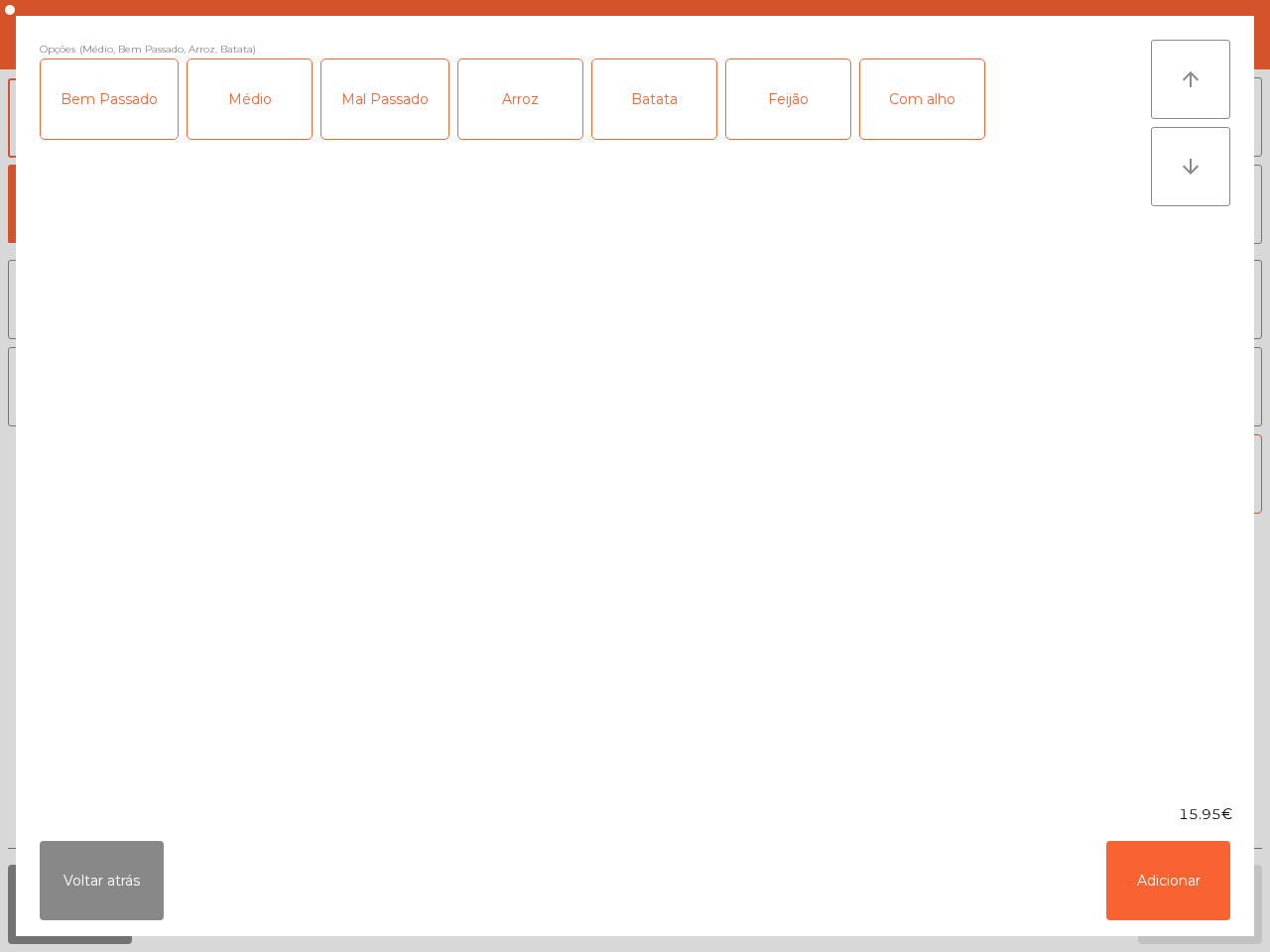 click on "Feijão" 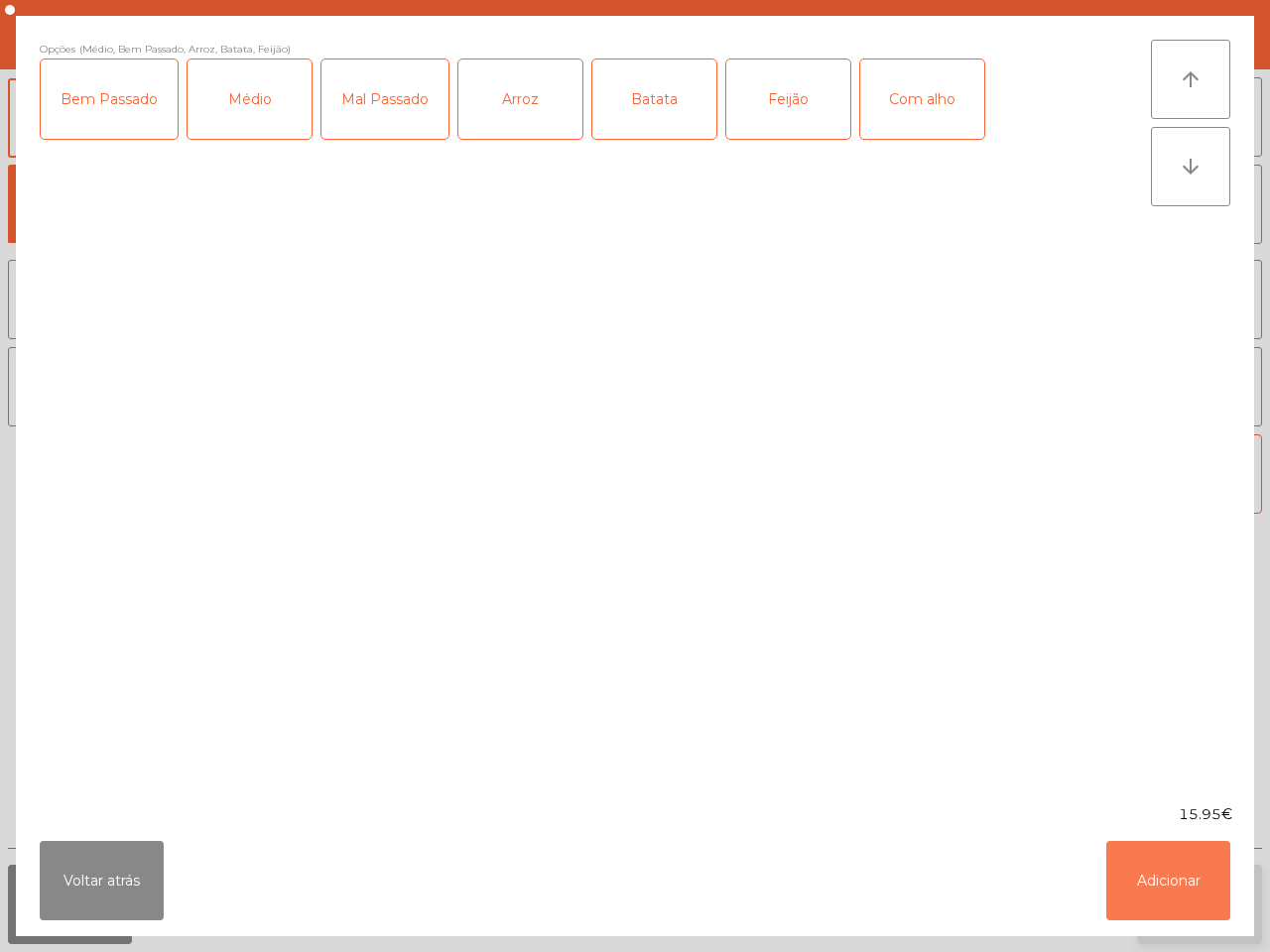 click on "Adicionar" 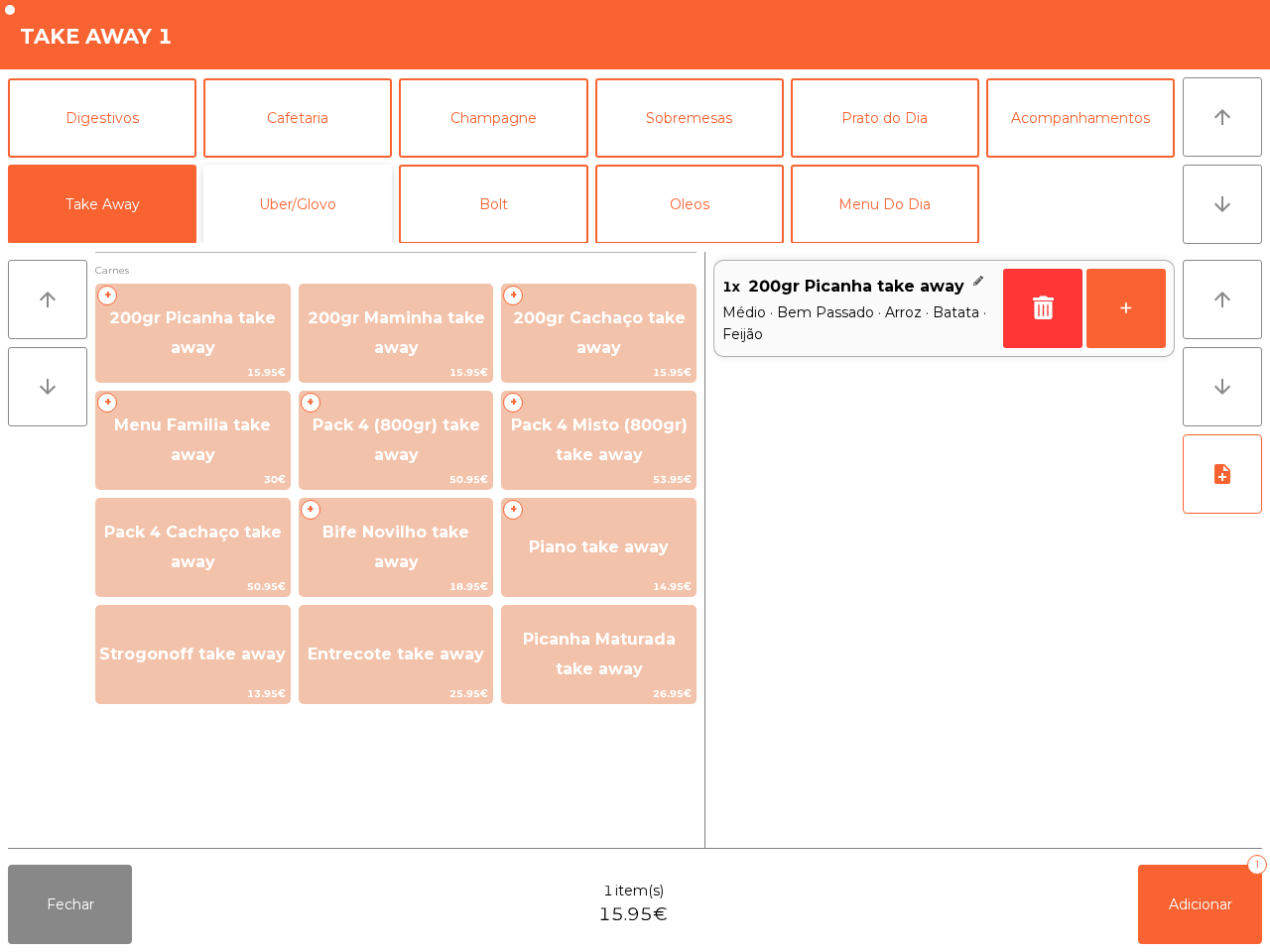 click on "Uber/Glovo" 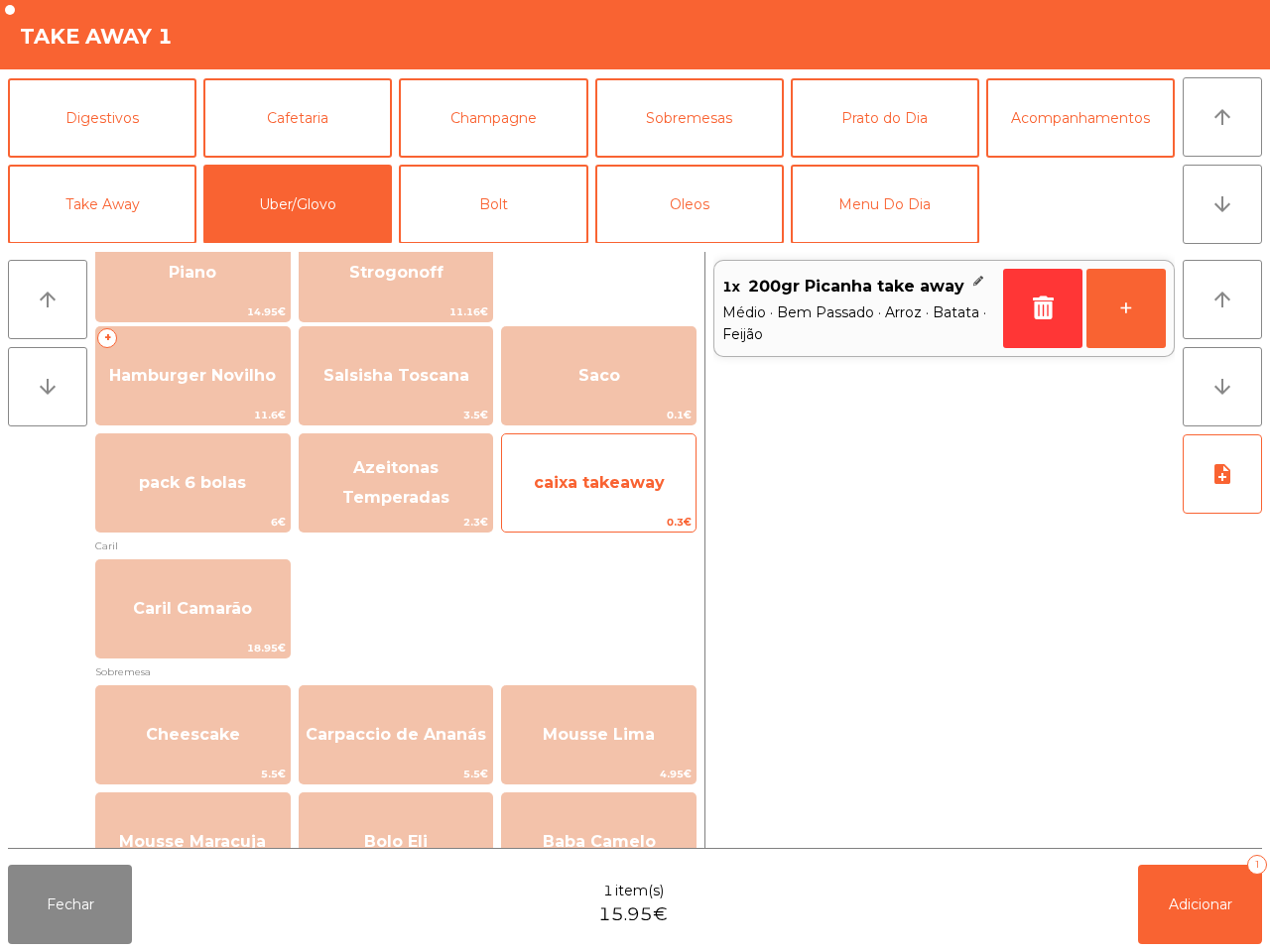 scroll, scrollTop: 372, scrollLeft: 0, axis: vertical 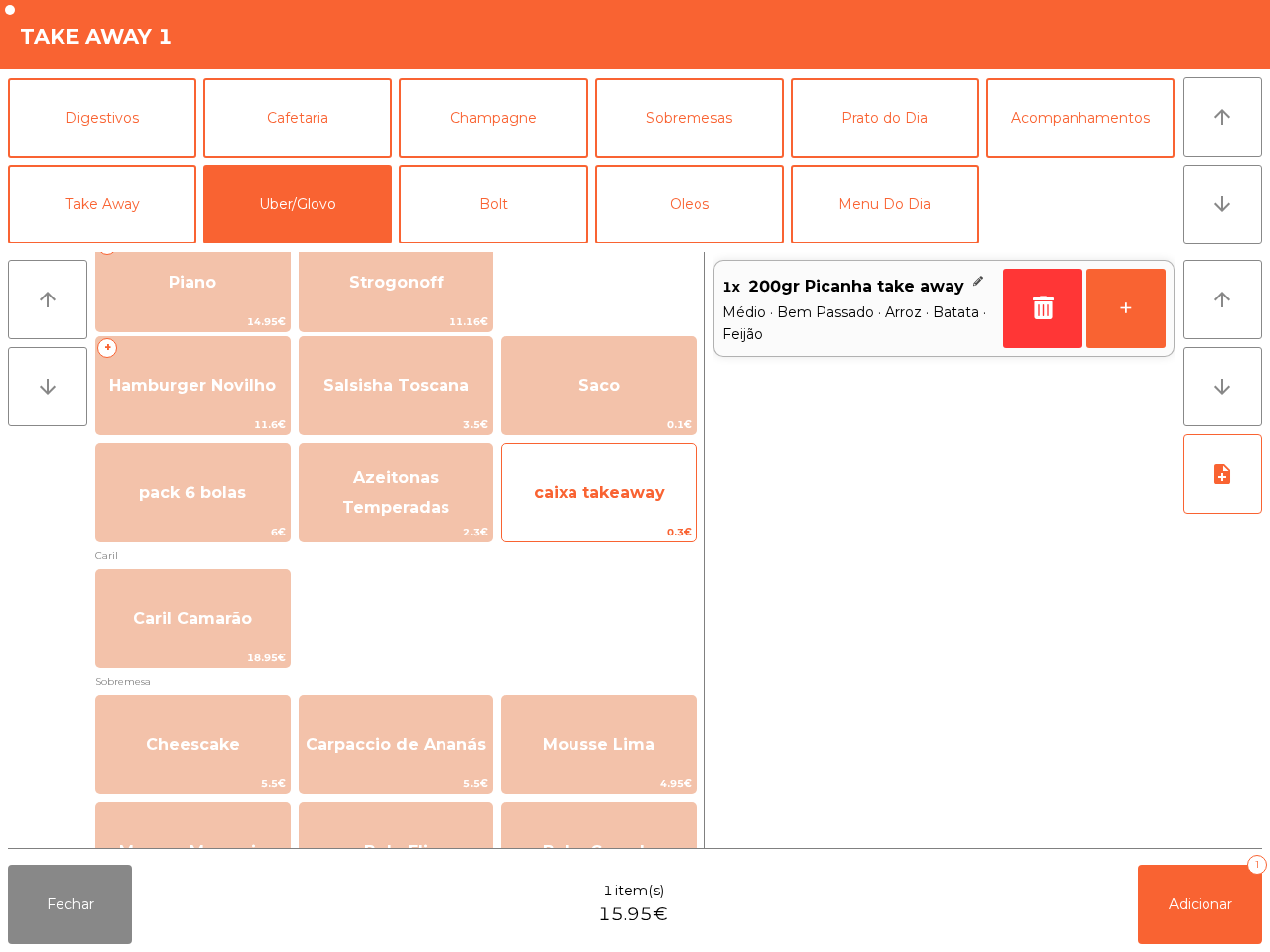 click on "0.3€" 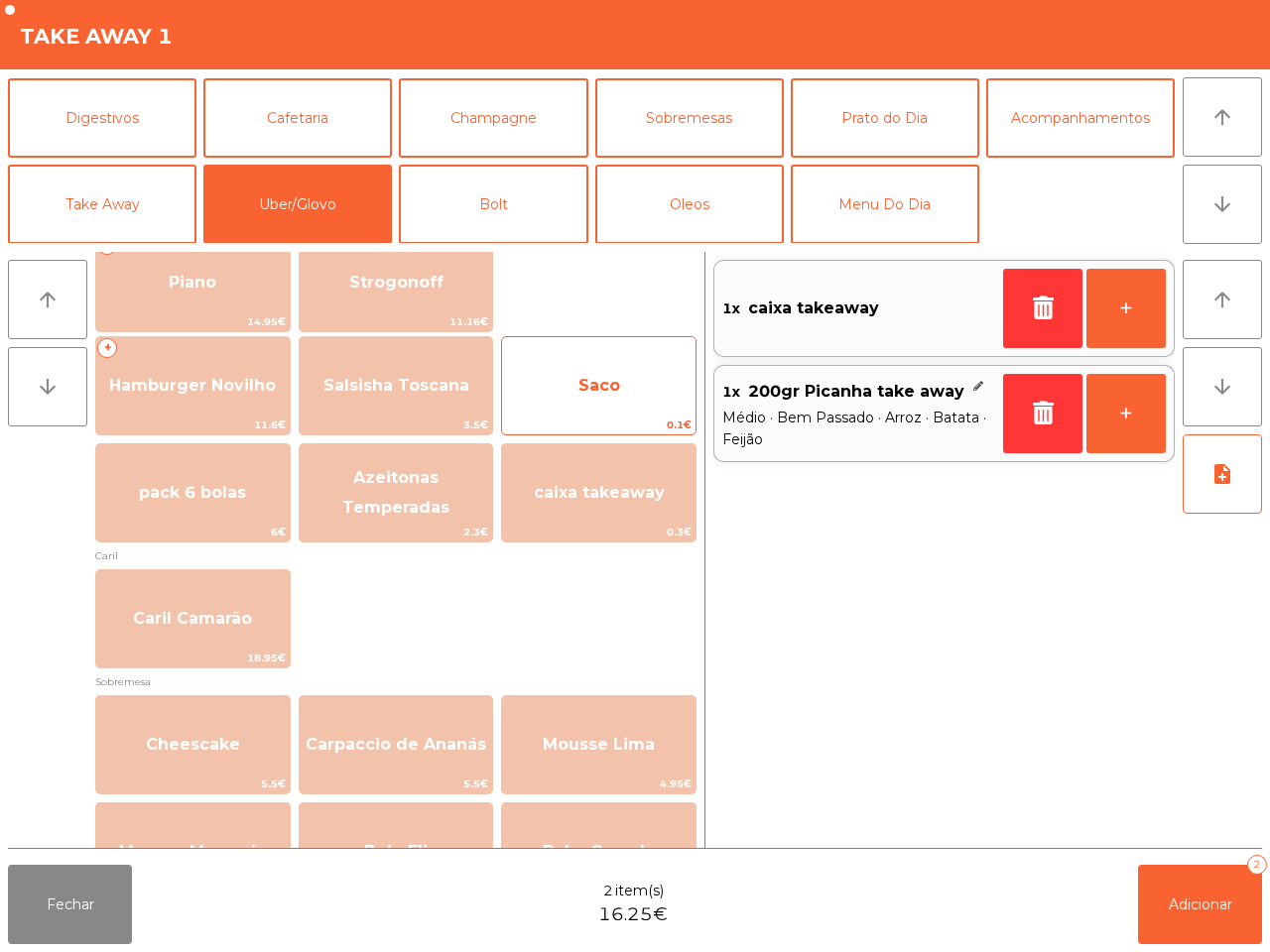 click on "0.1€" 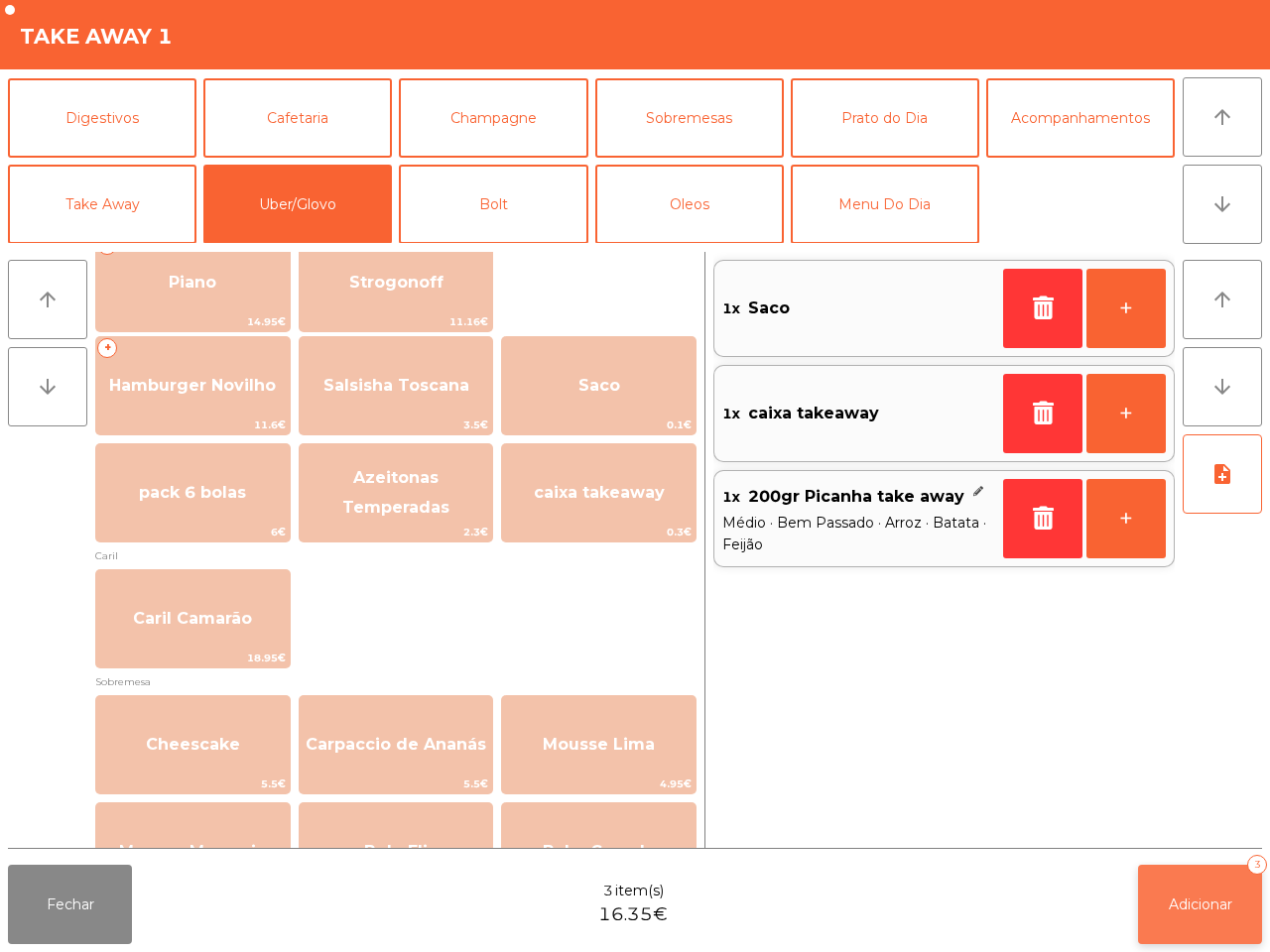 click on "Adicionar   3" 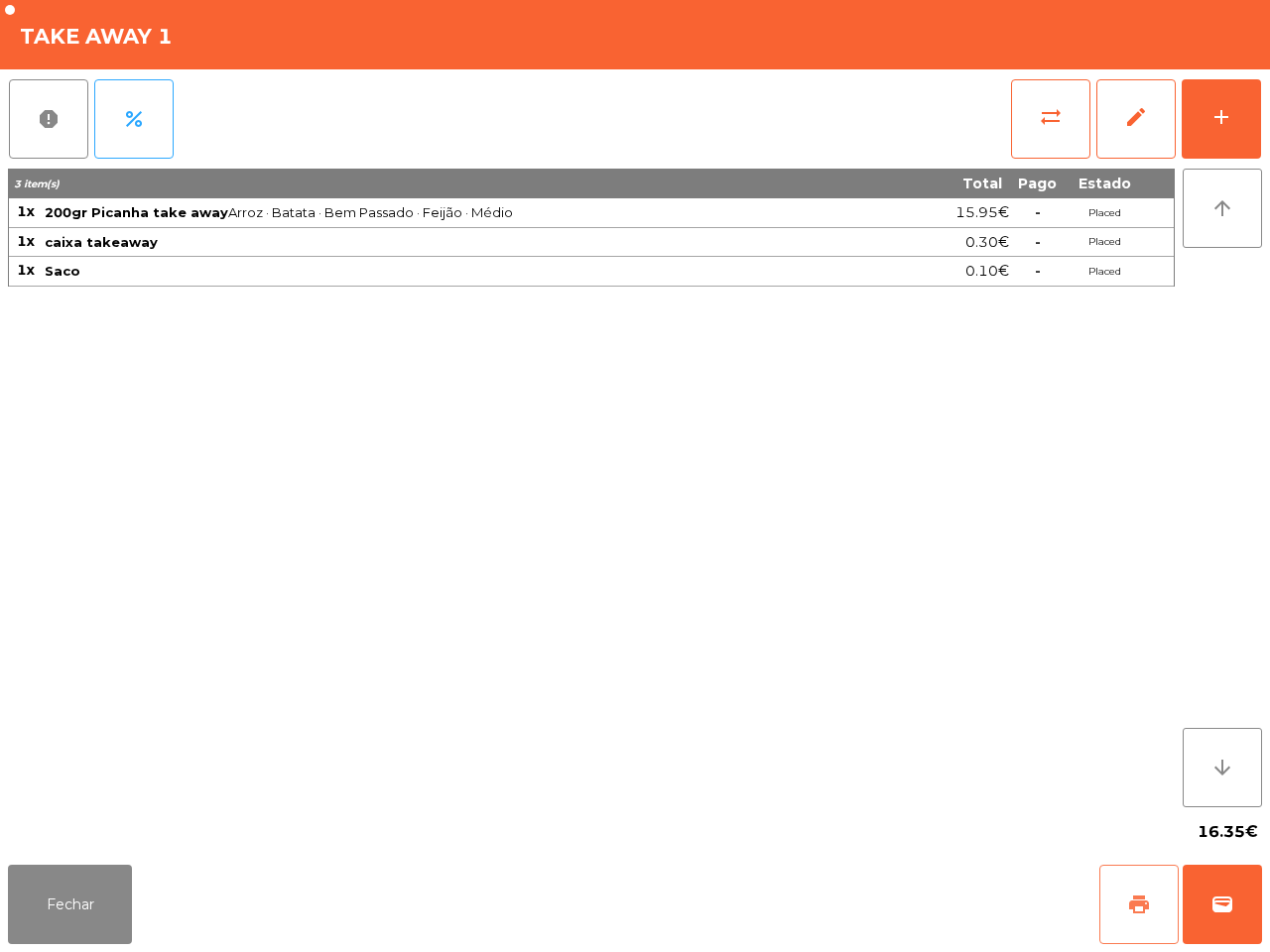 click on "print" 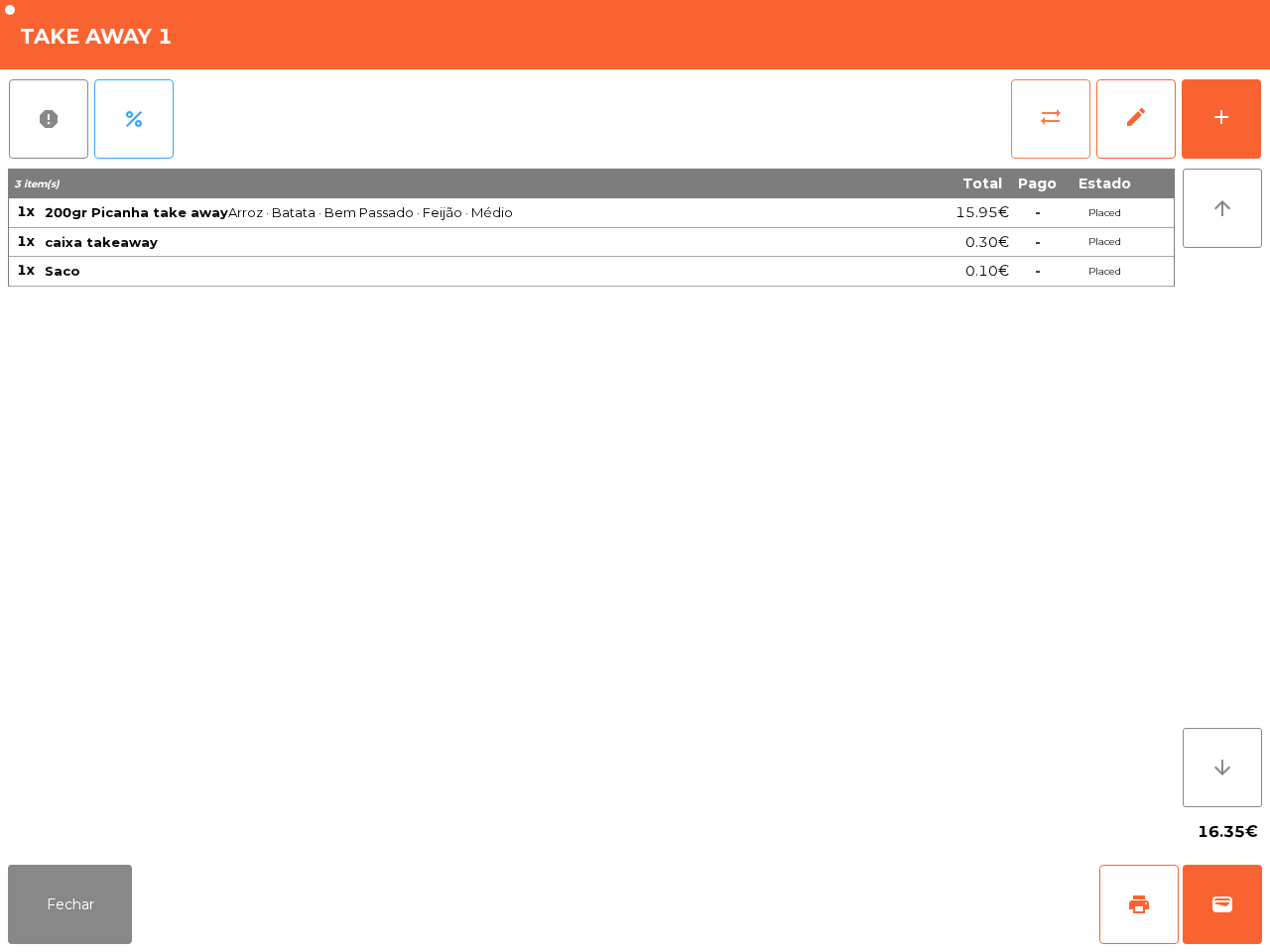 click on "sync_alt" 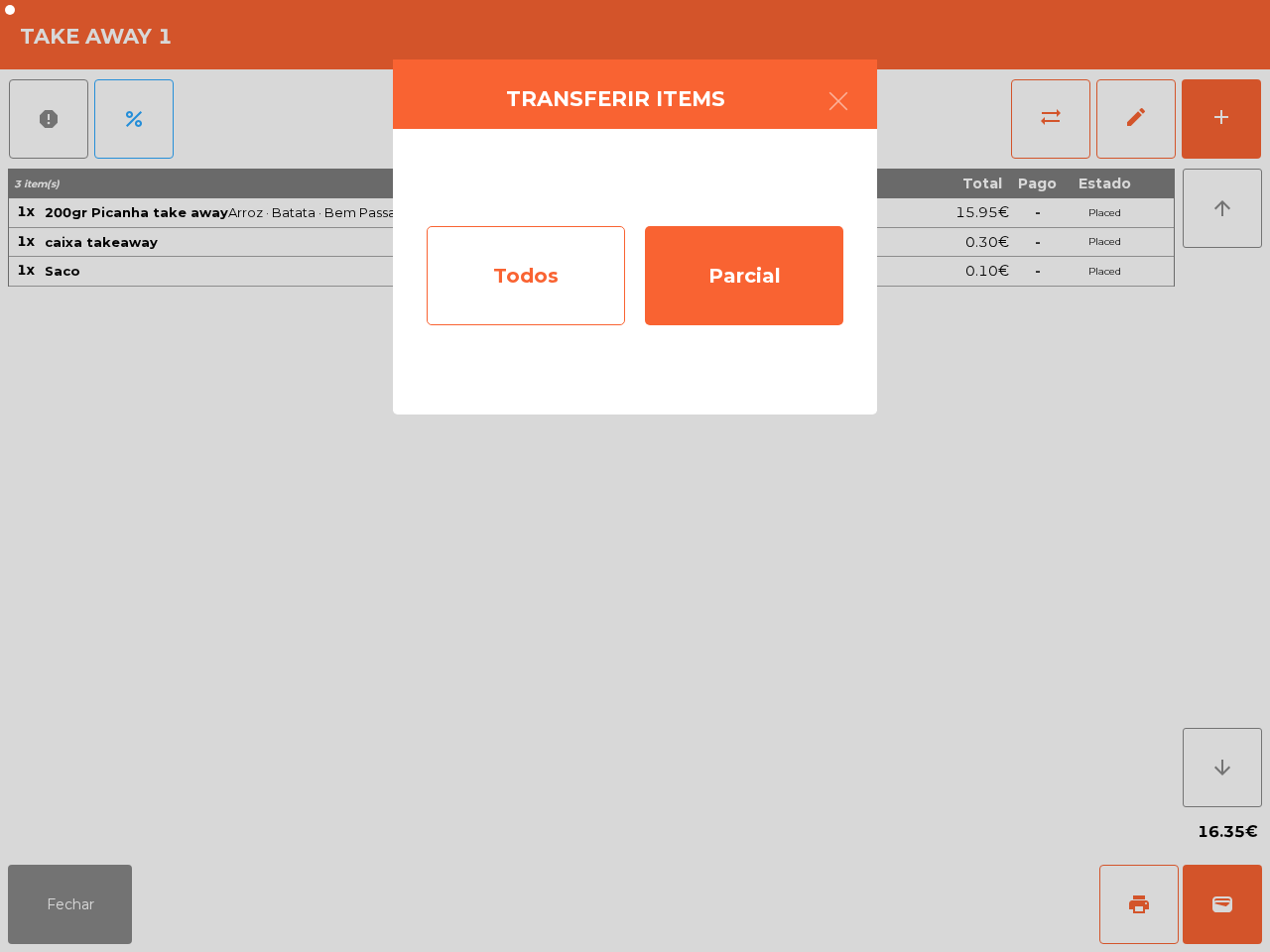 click on "Todos" 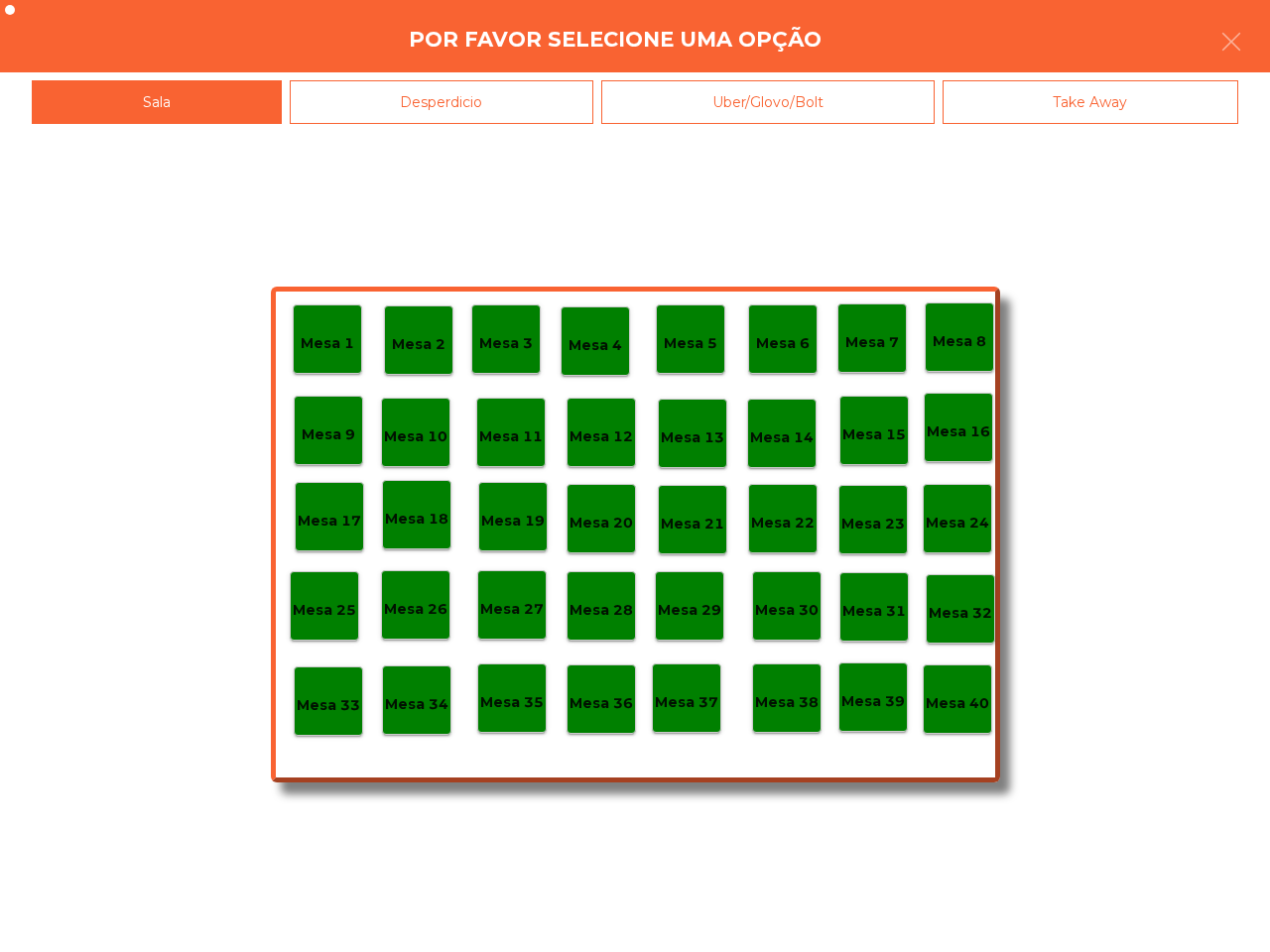 click on "Mesa 40" 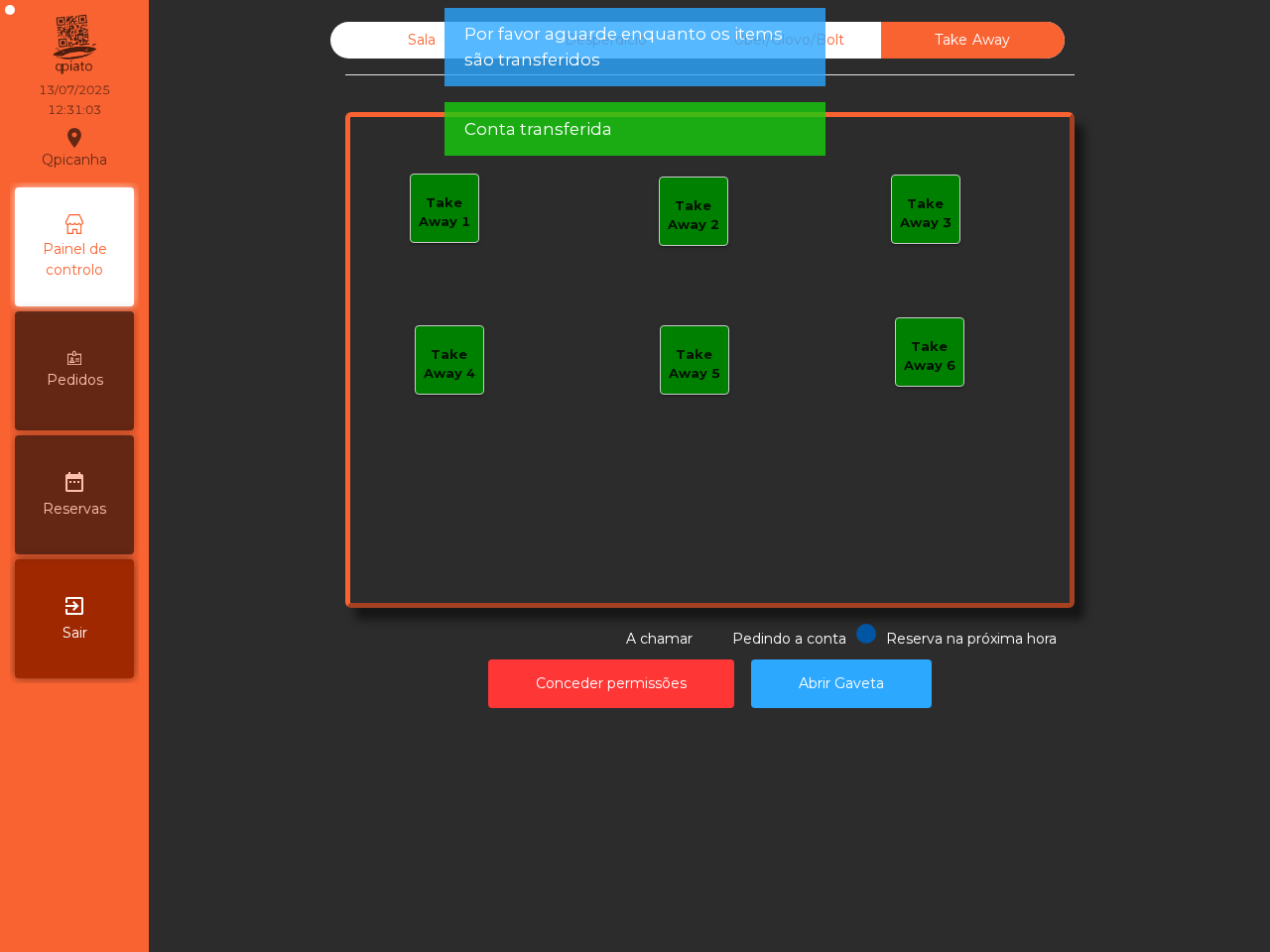 click on "Sala" 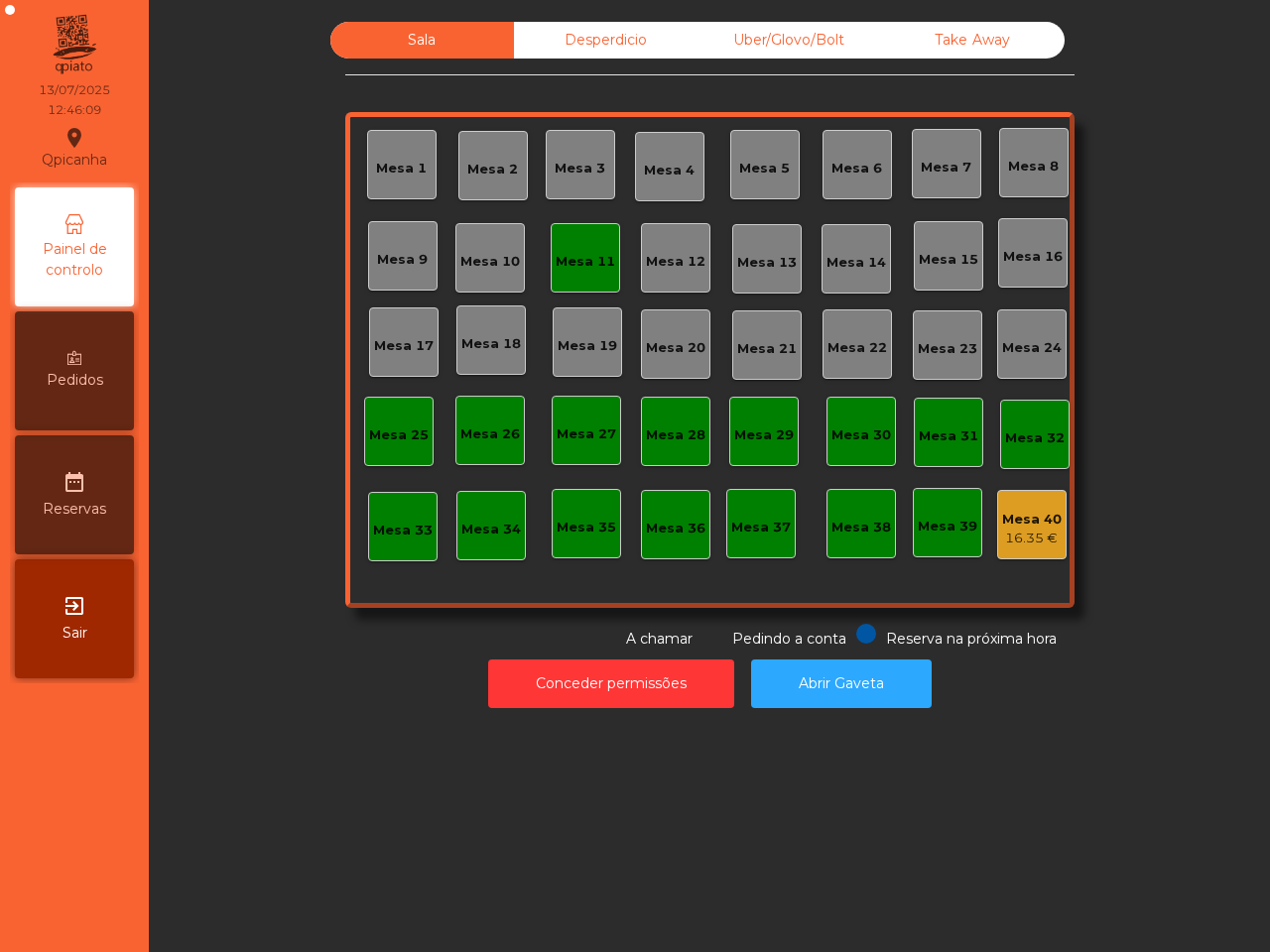 click on "Mesa 11" 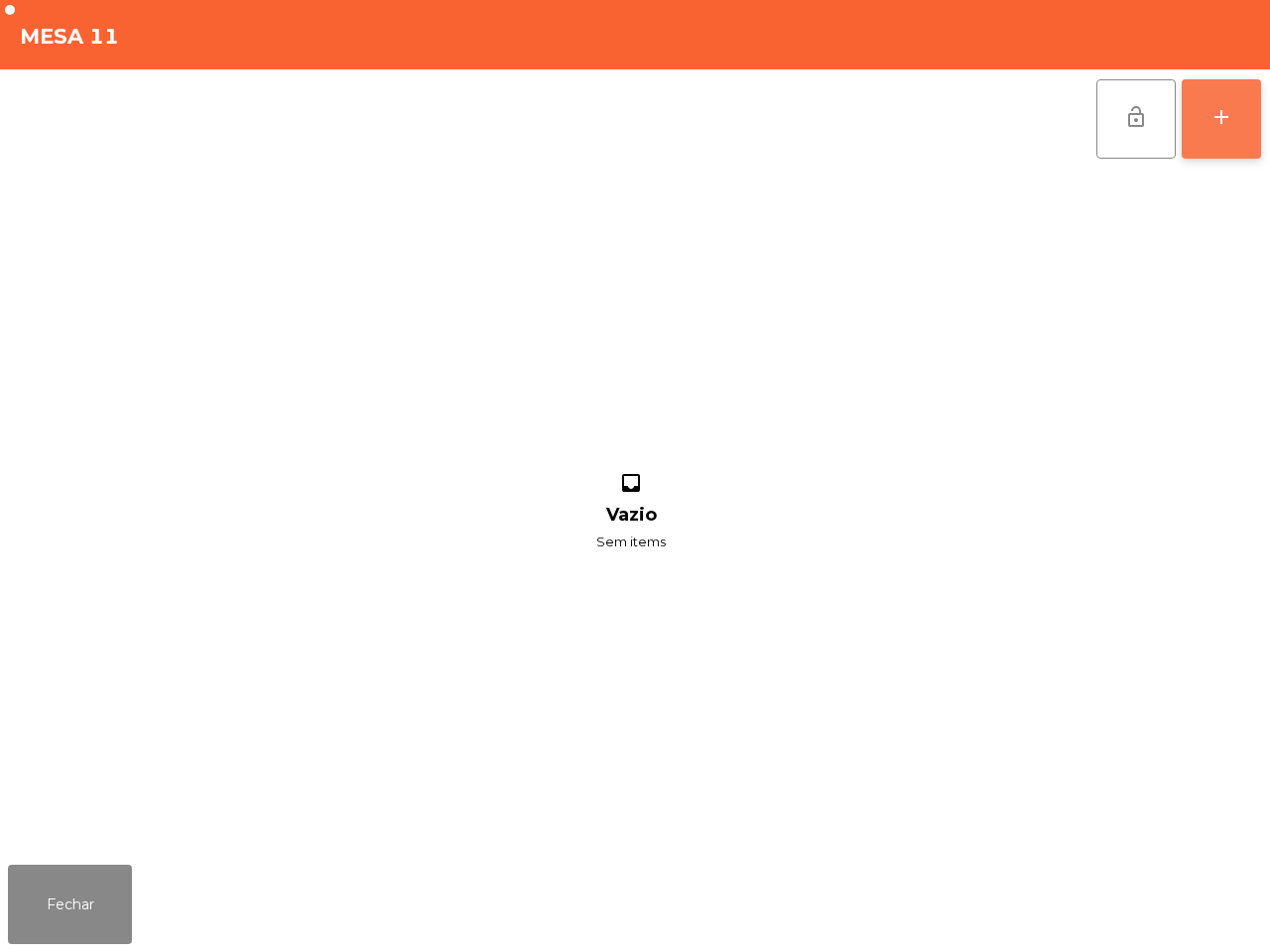 click on "add" 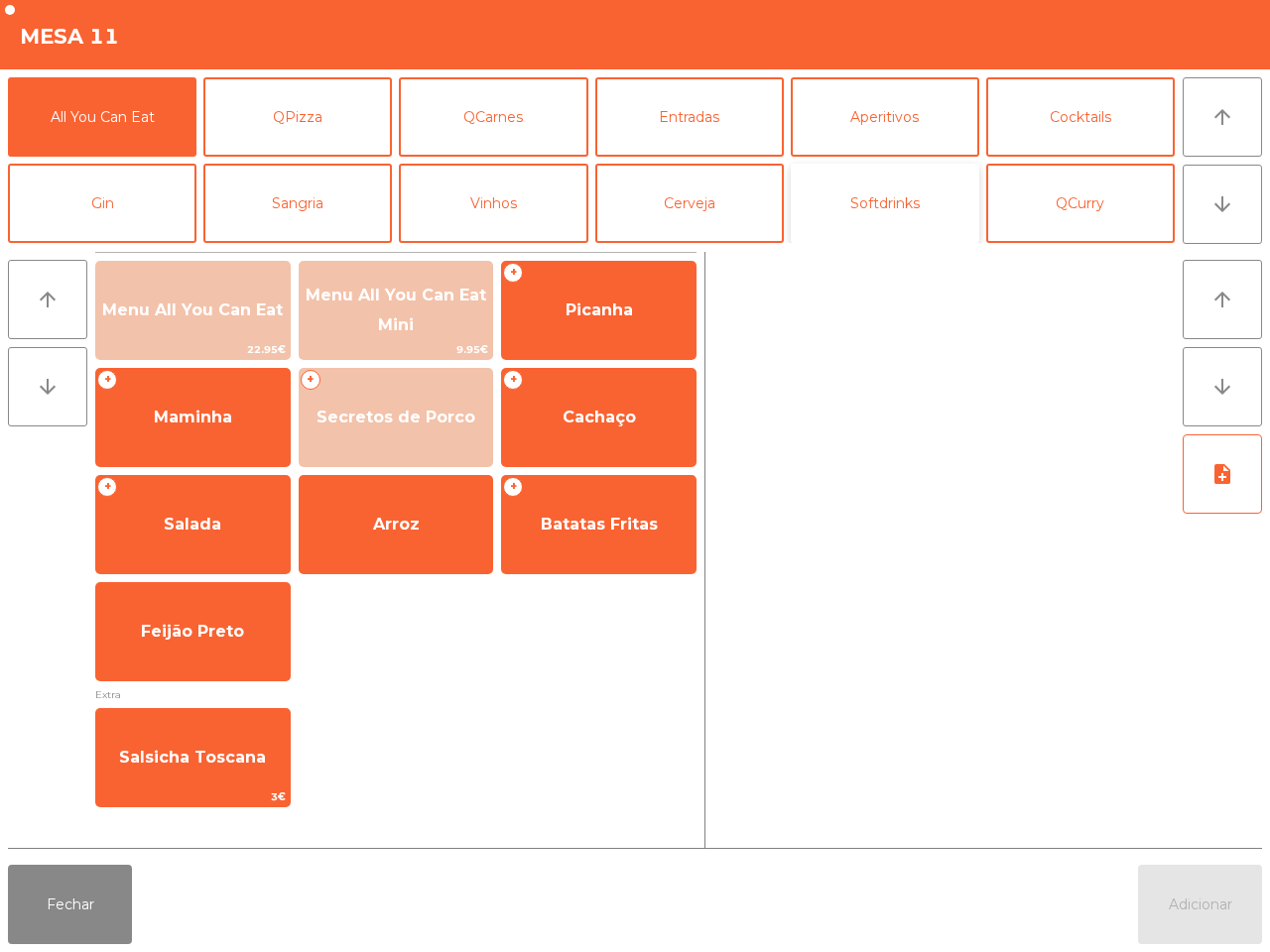 click on "Softdrinks" 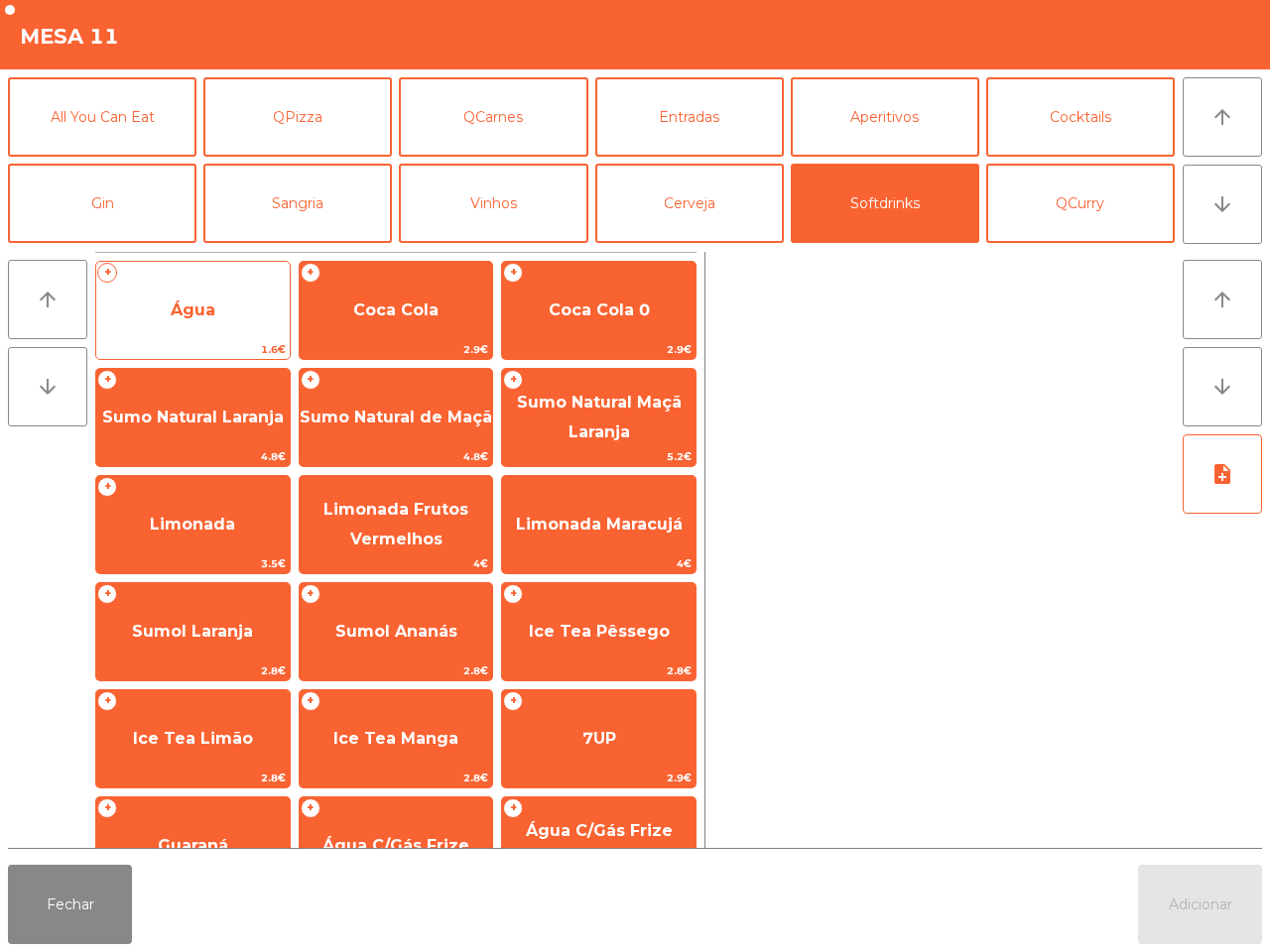 click on "Água" 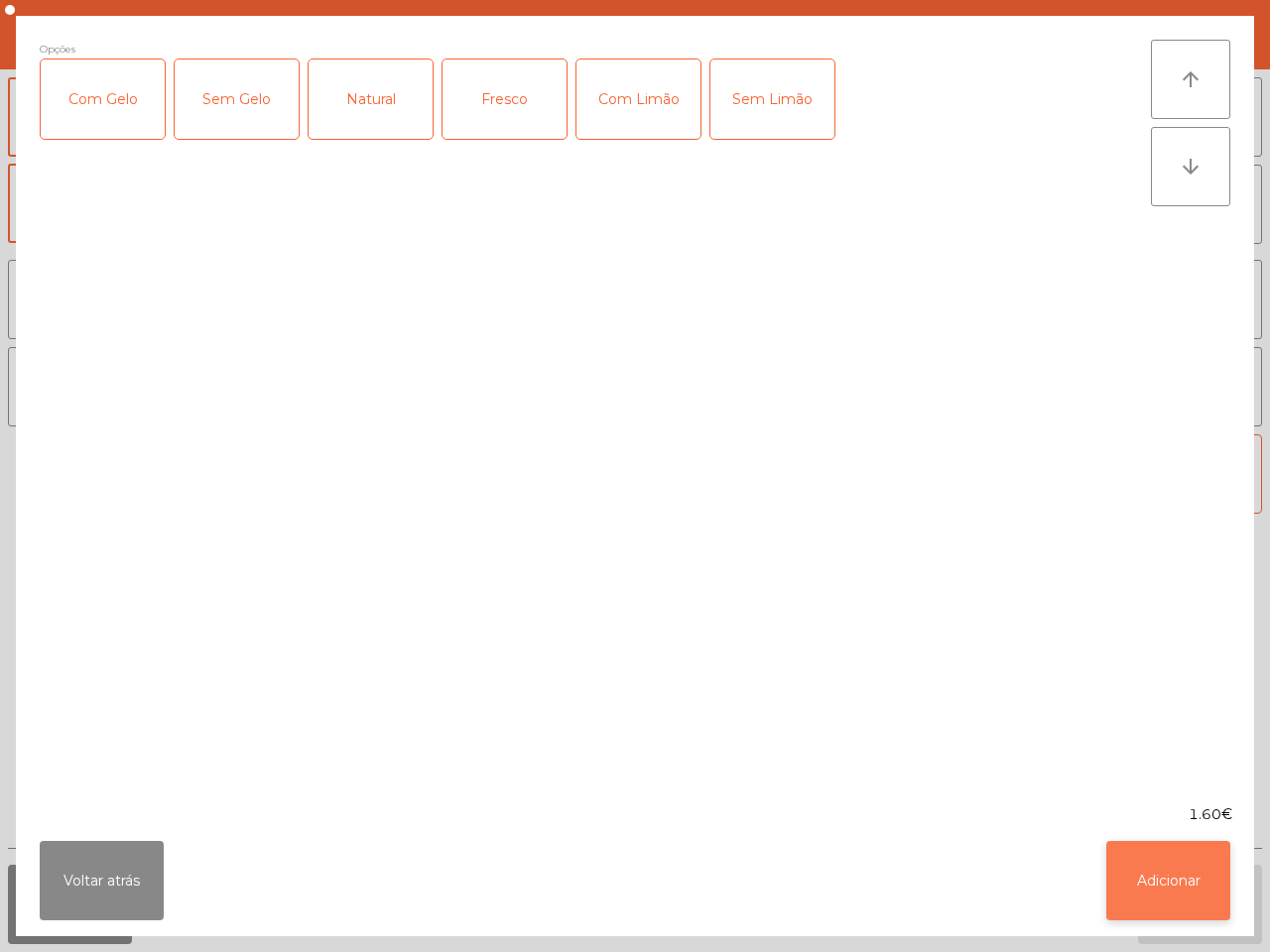 click on "Adicionar" 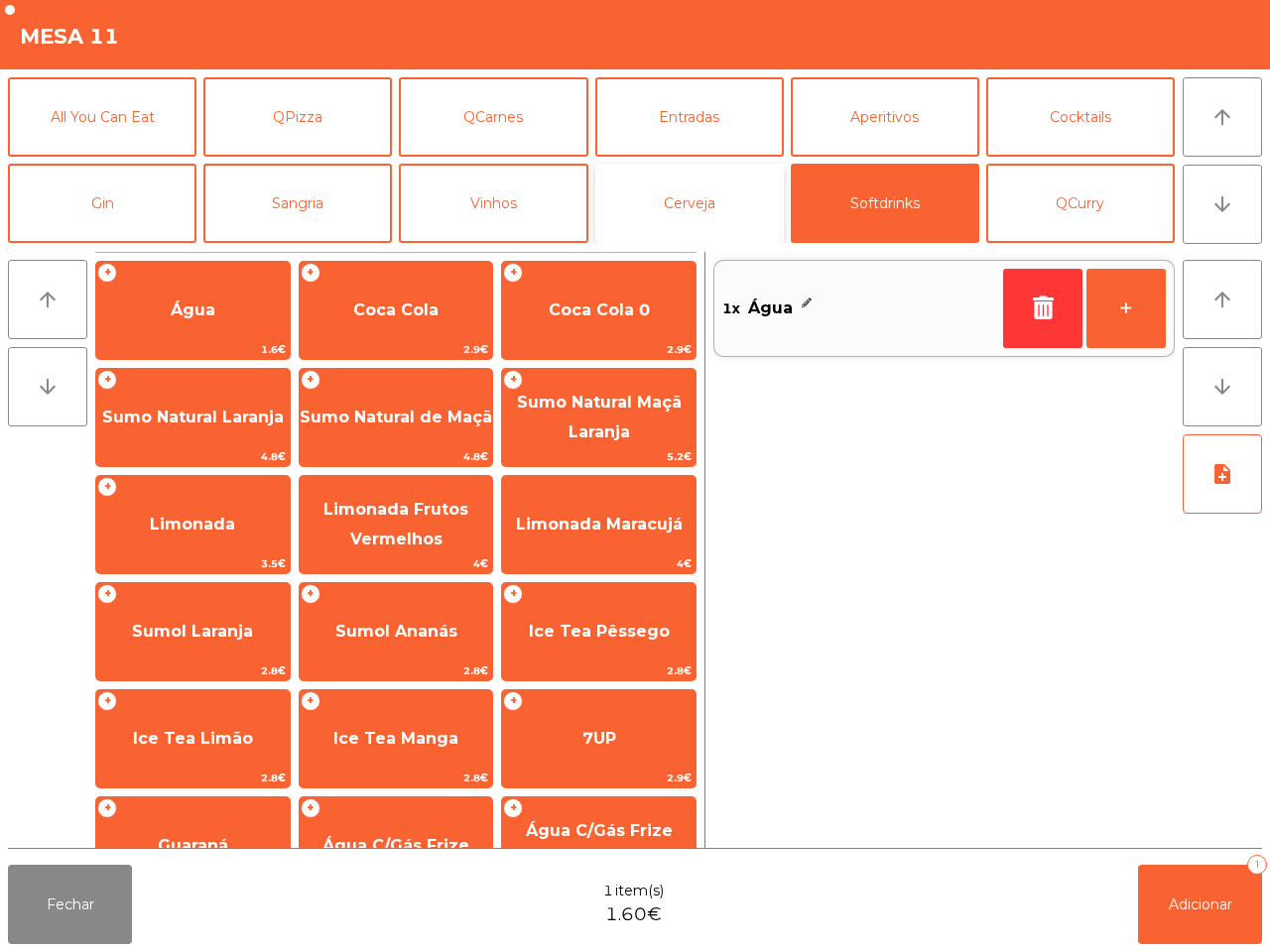 click on "Cerveja" 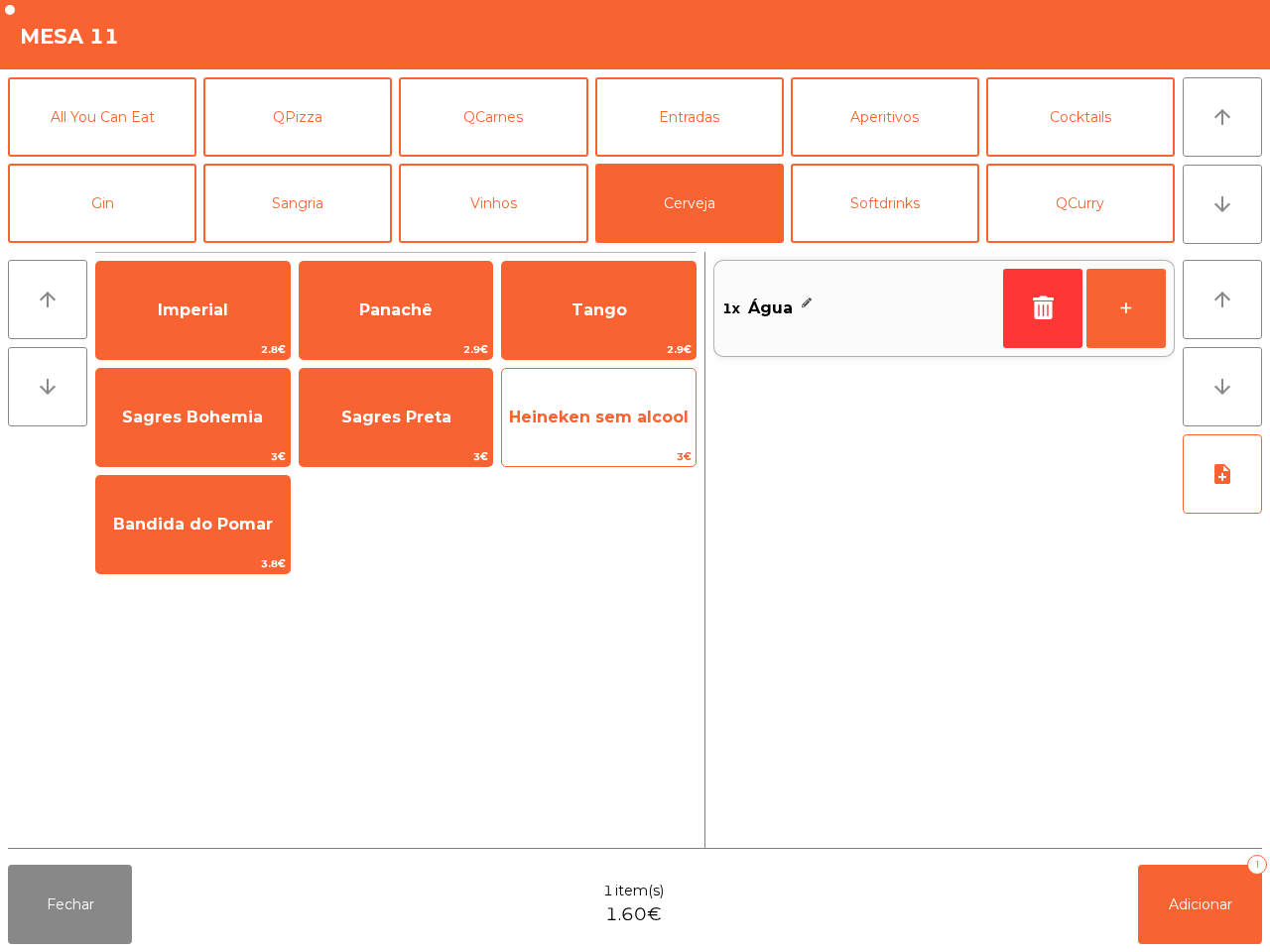 click on "3€" 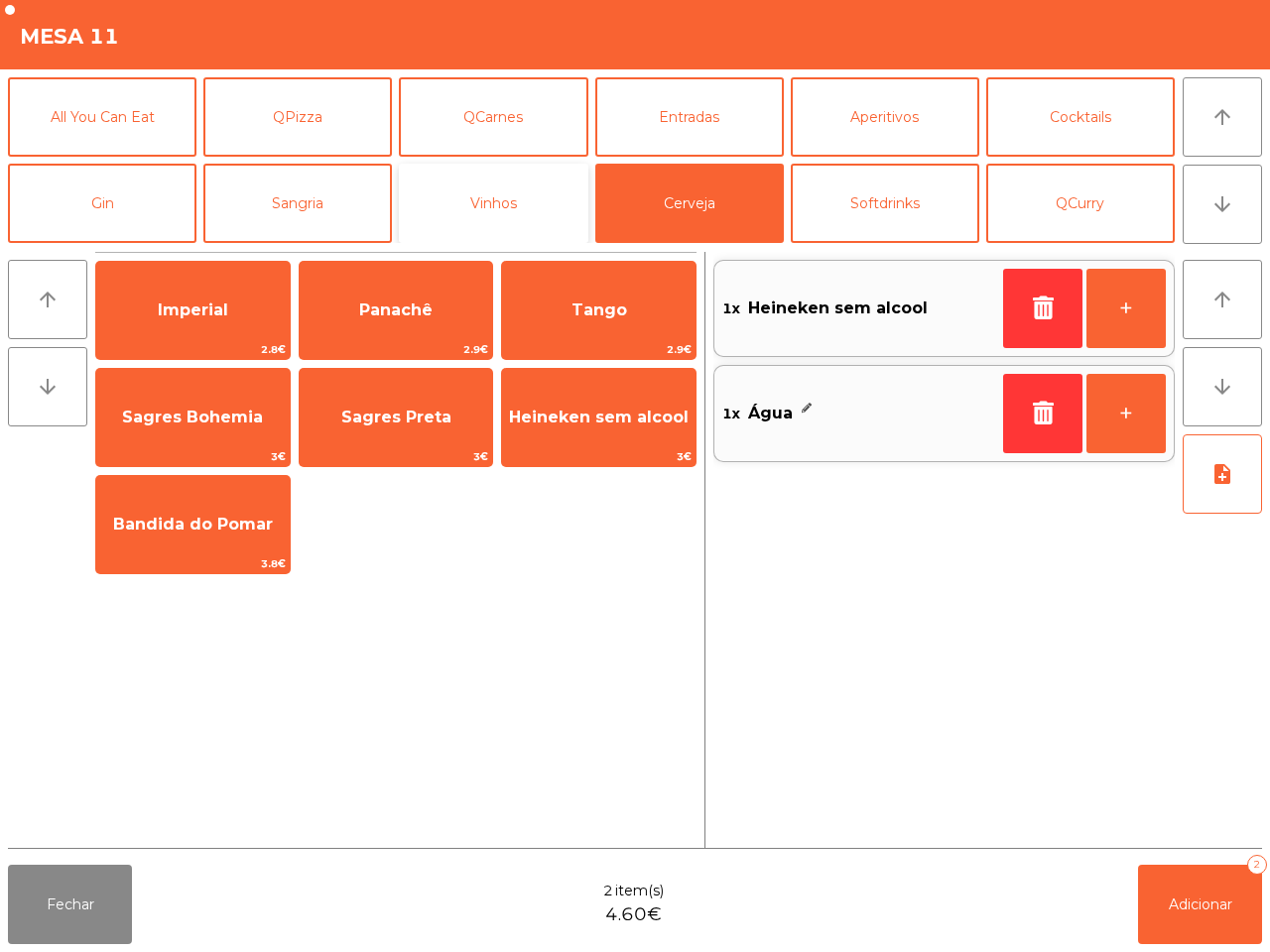 click on "Vinhos" 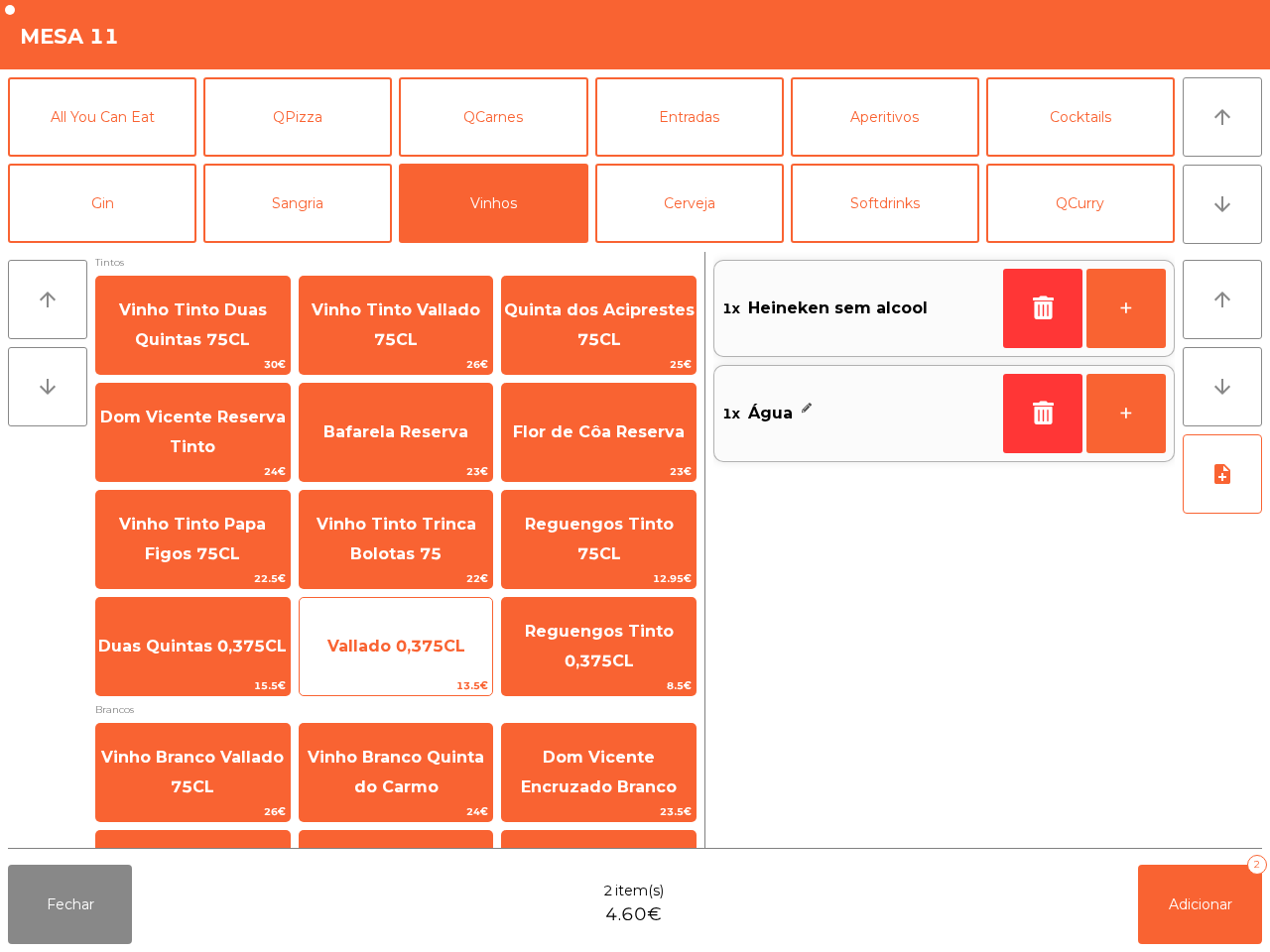 scroll, scrollTop: 0, scrollLeft: 0, axis: both 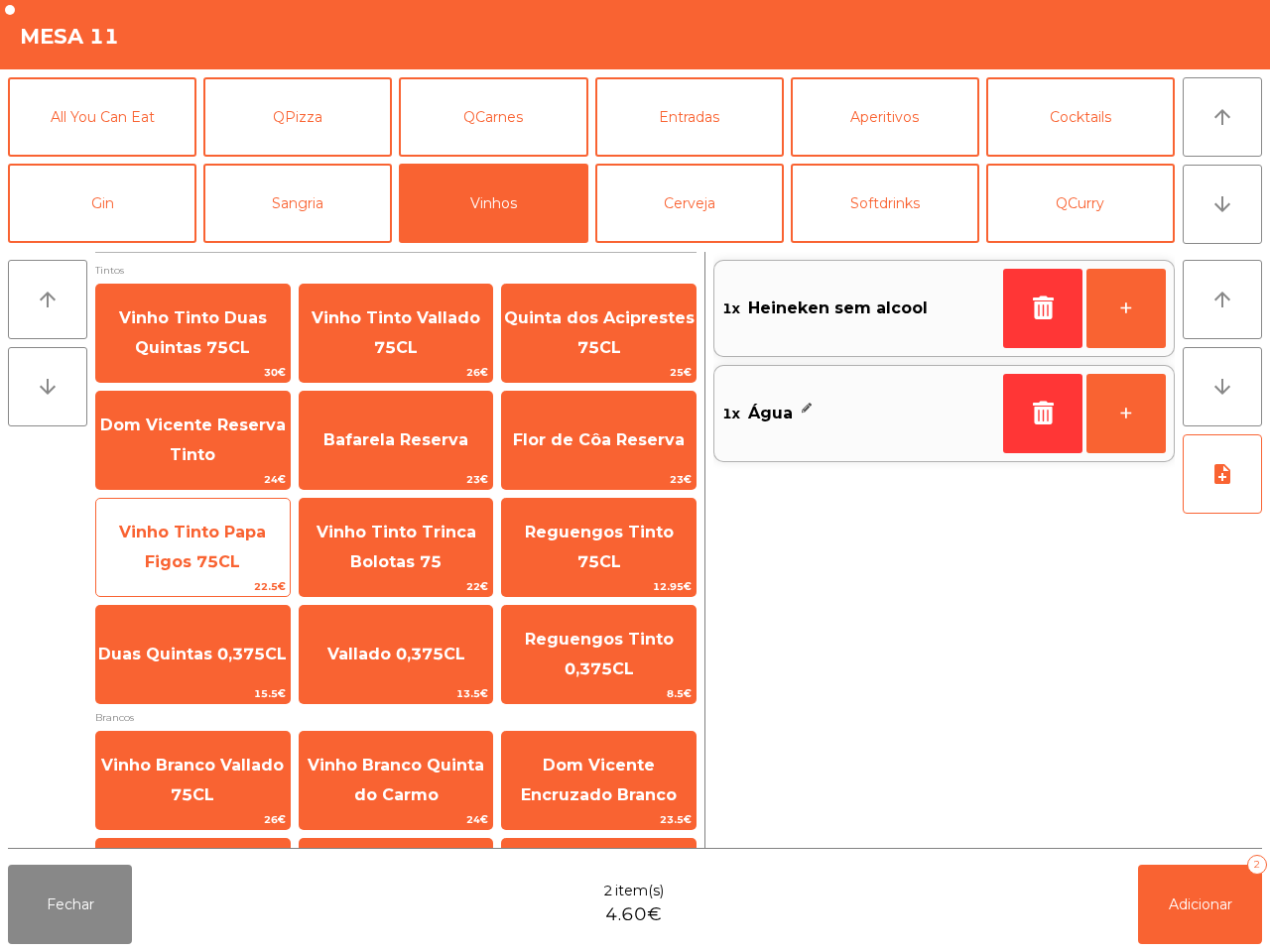 click on "Vinho Tinto Papa Figos 75CL" 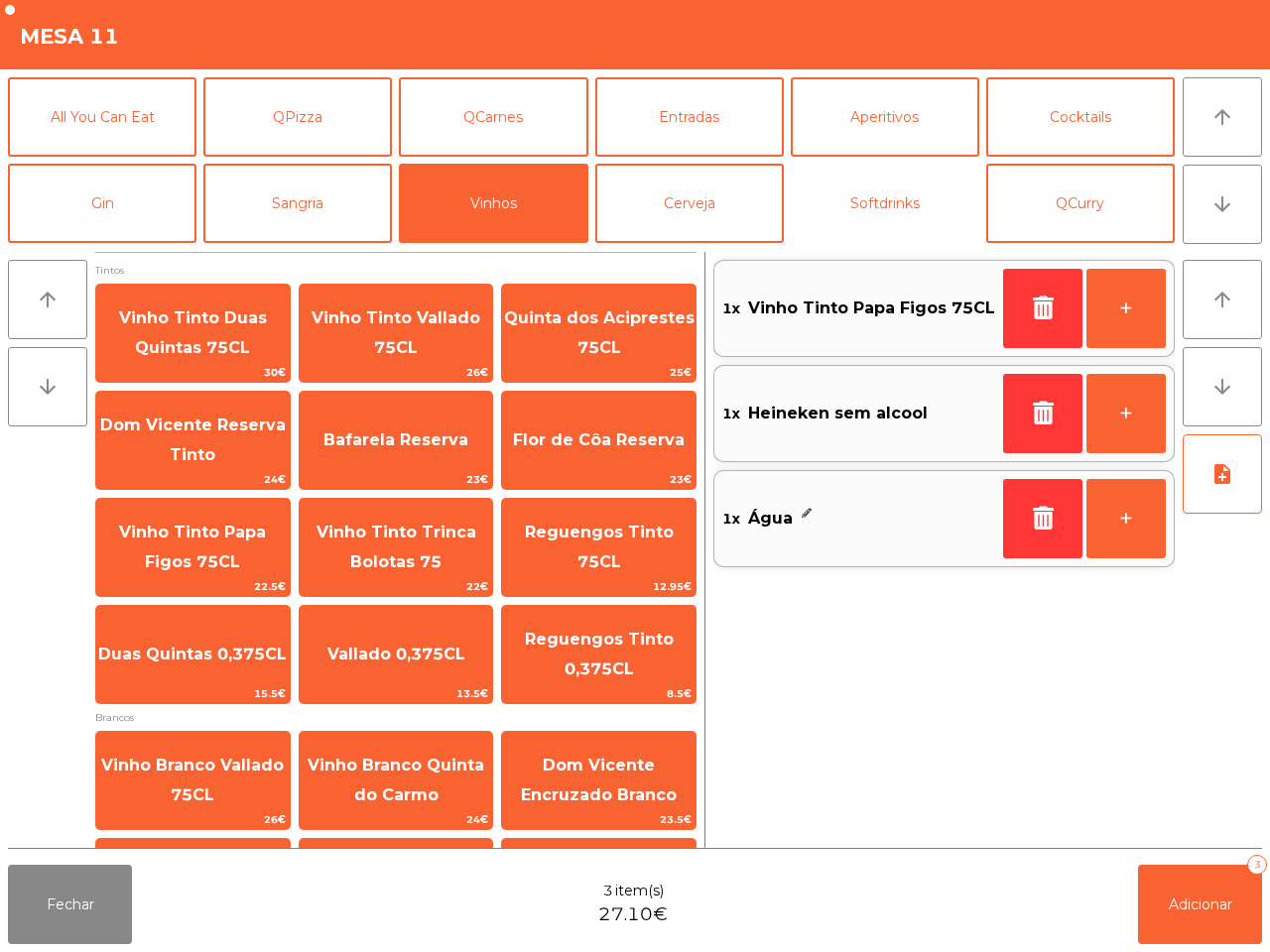 click on "Softdrinks" 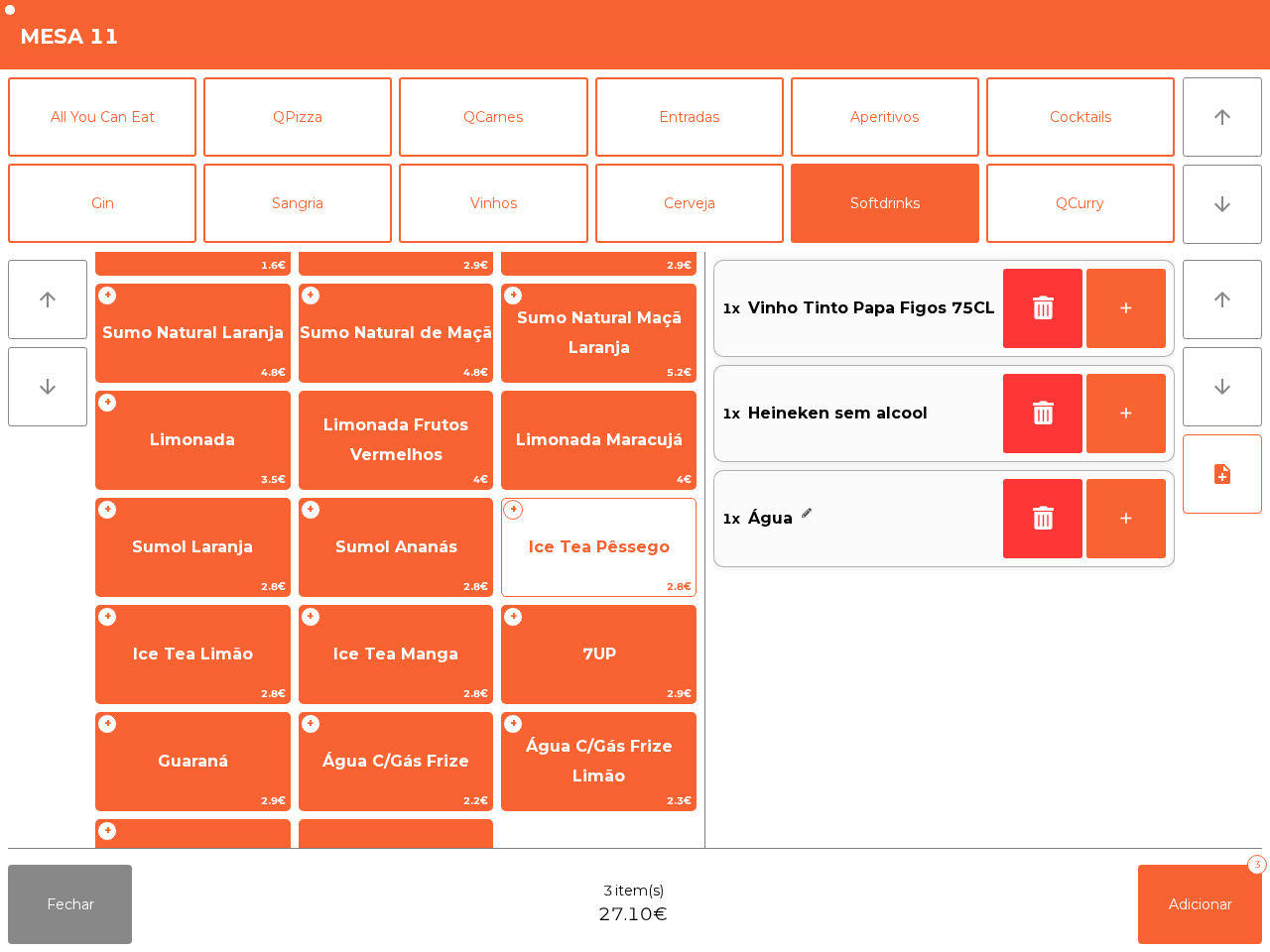 scroll, scrollTop: 162, scrollLeft: 0, axis: vertical 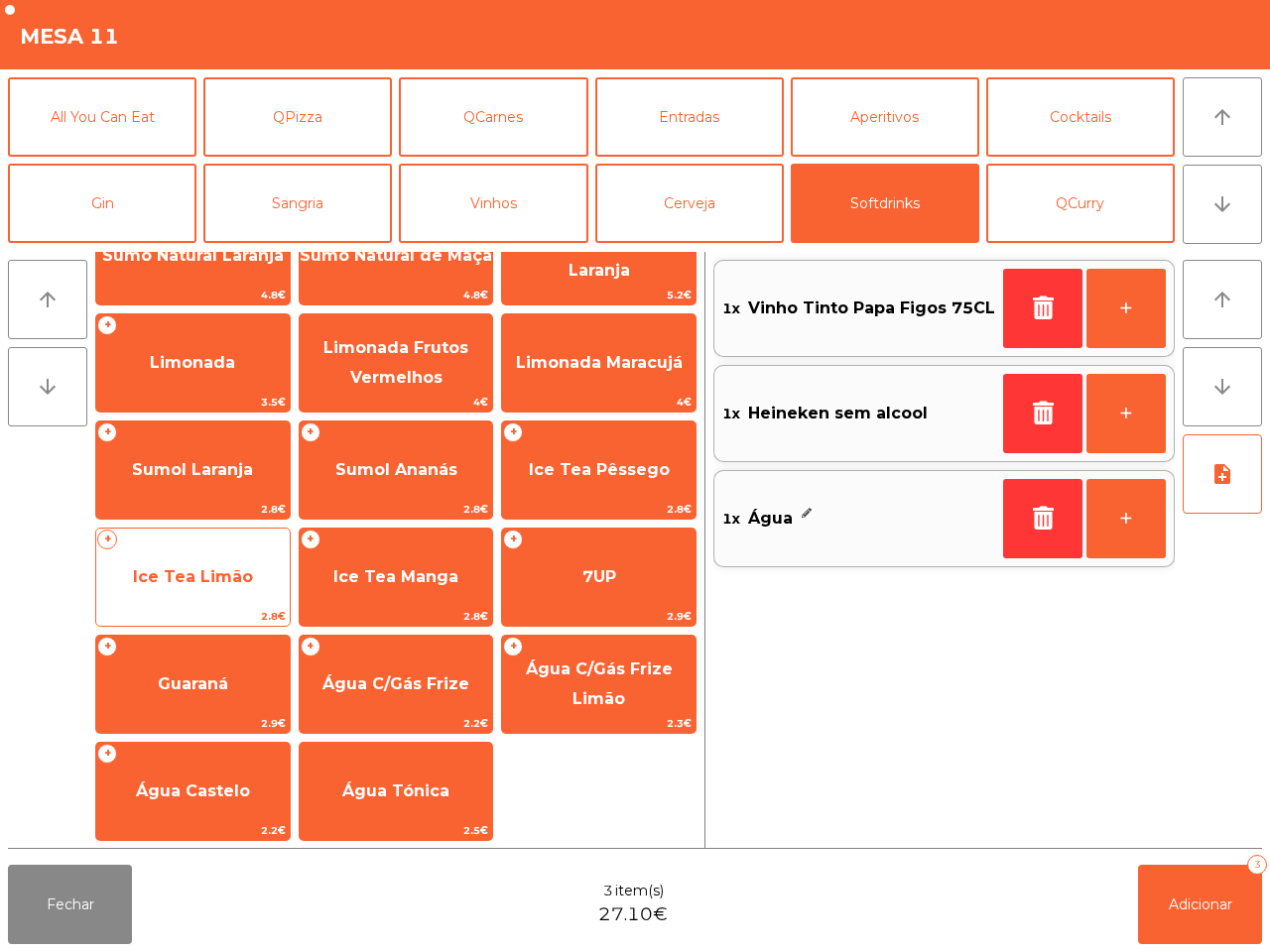 click on "Ice Tea Limão" 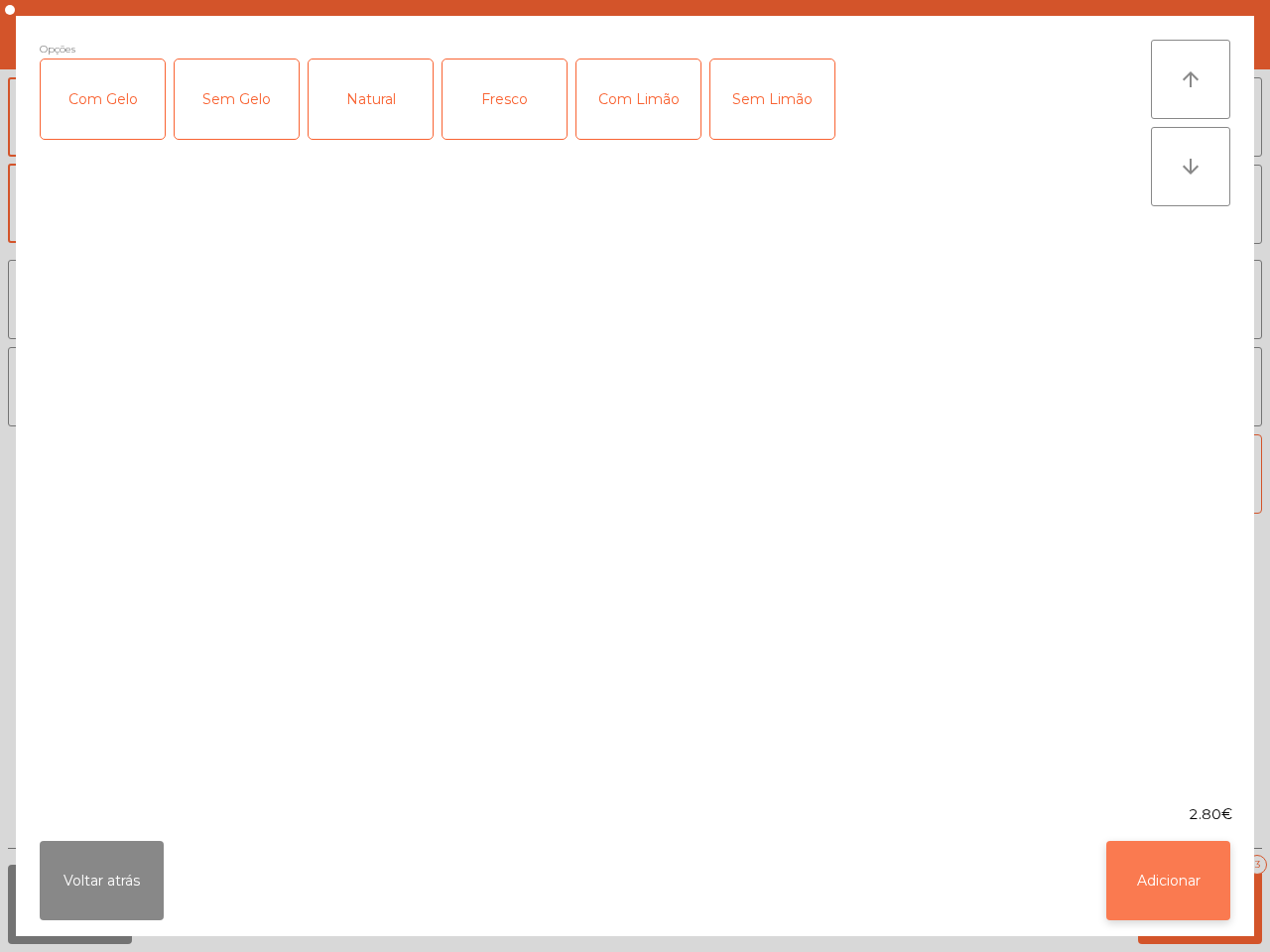 click on "Adicionar" 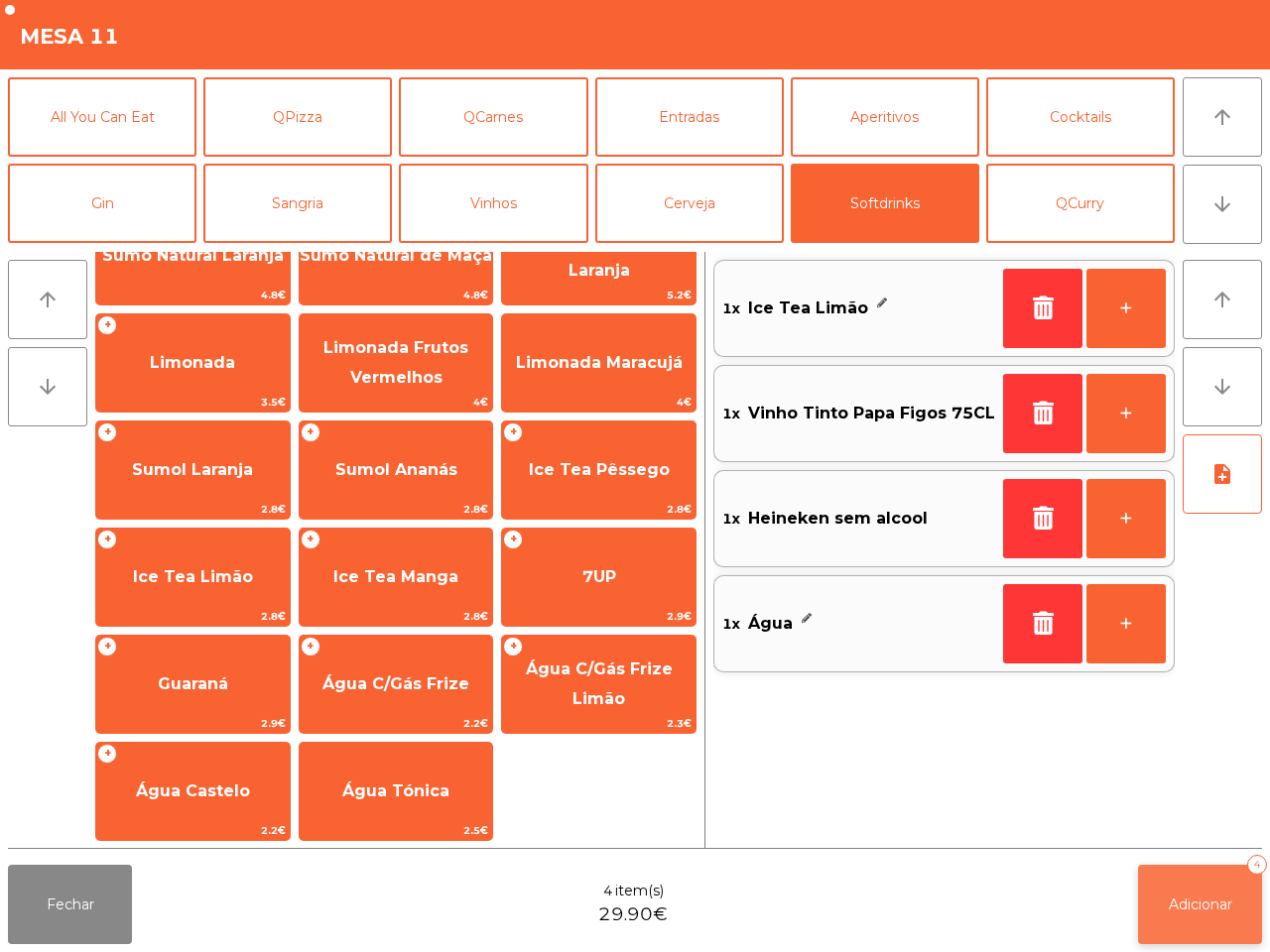click on "Adicionar" 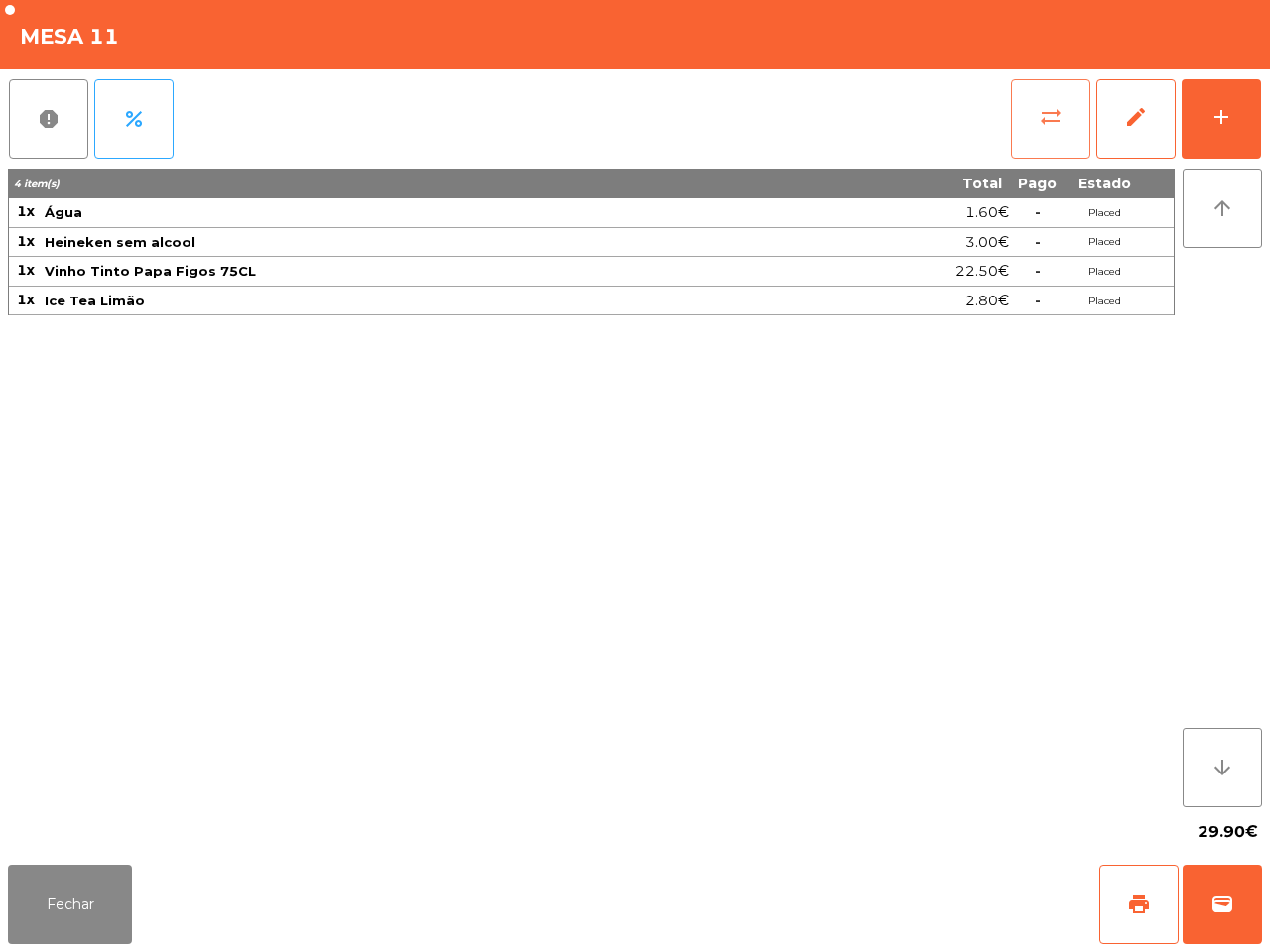click on "sync_alt" 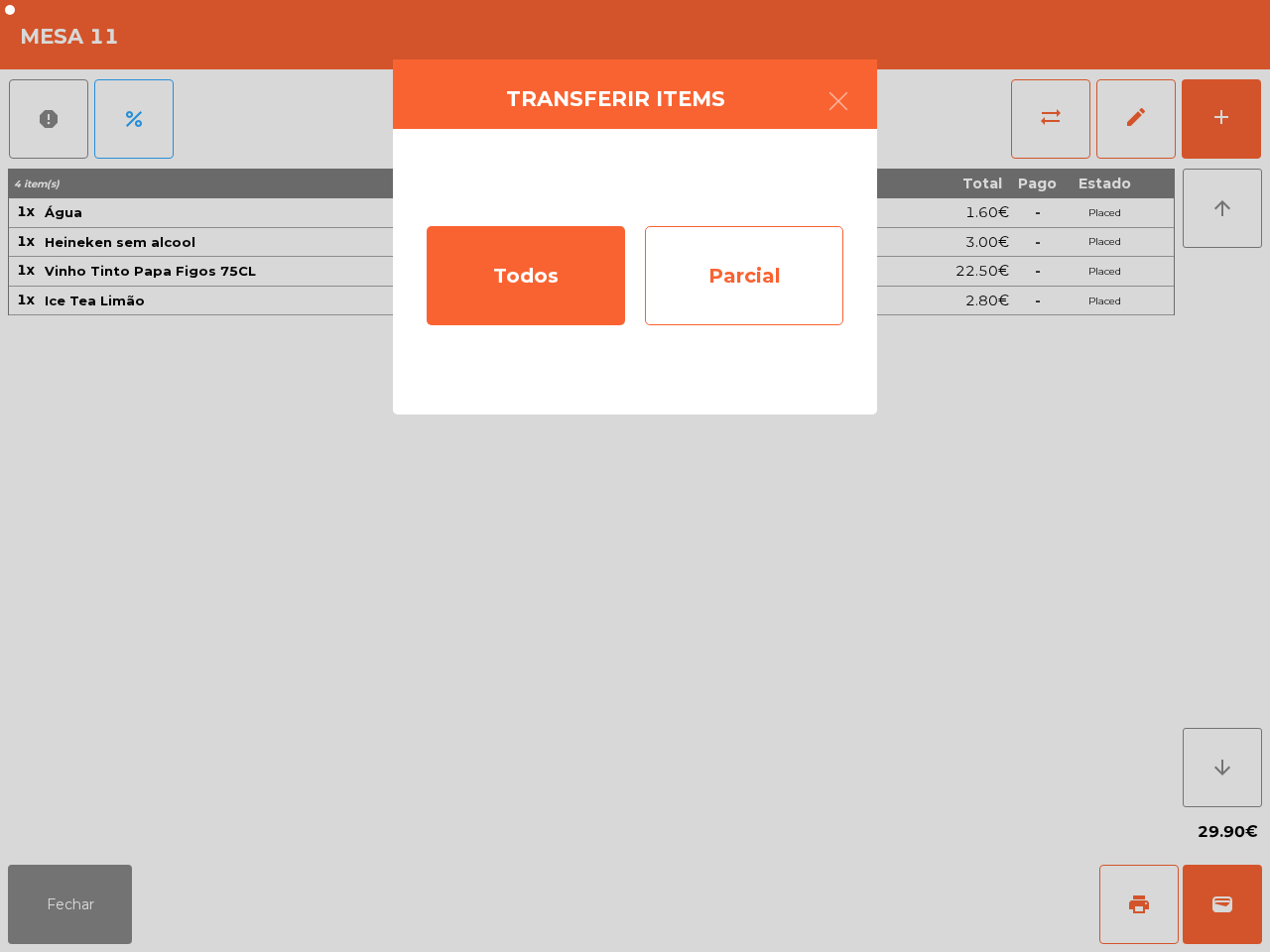 click on "Parcial" 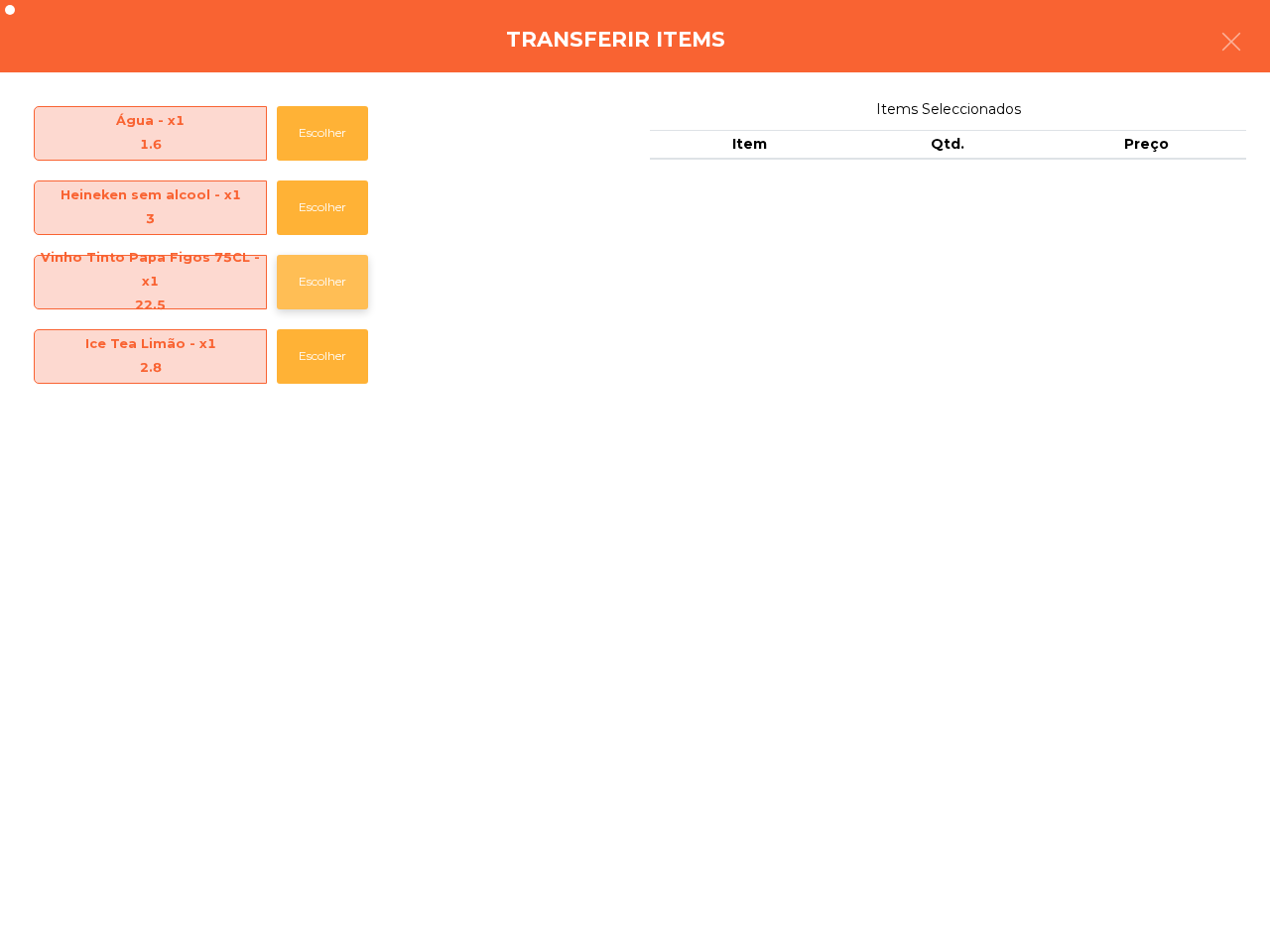click on "Escolher" 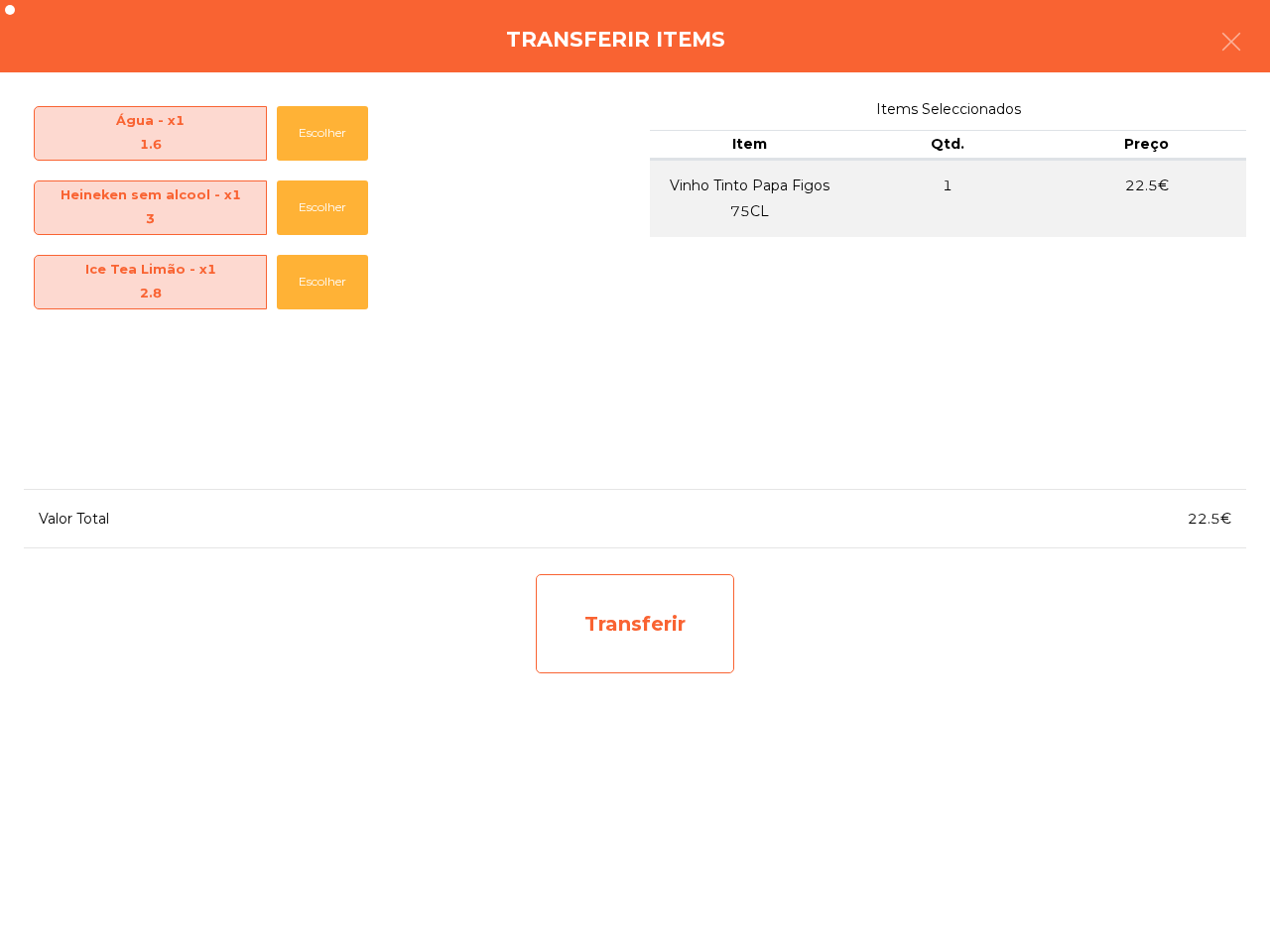 click on "Transferir" 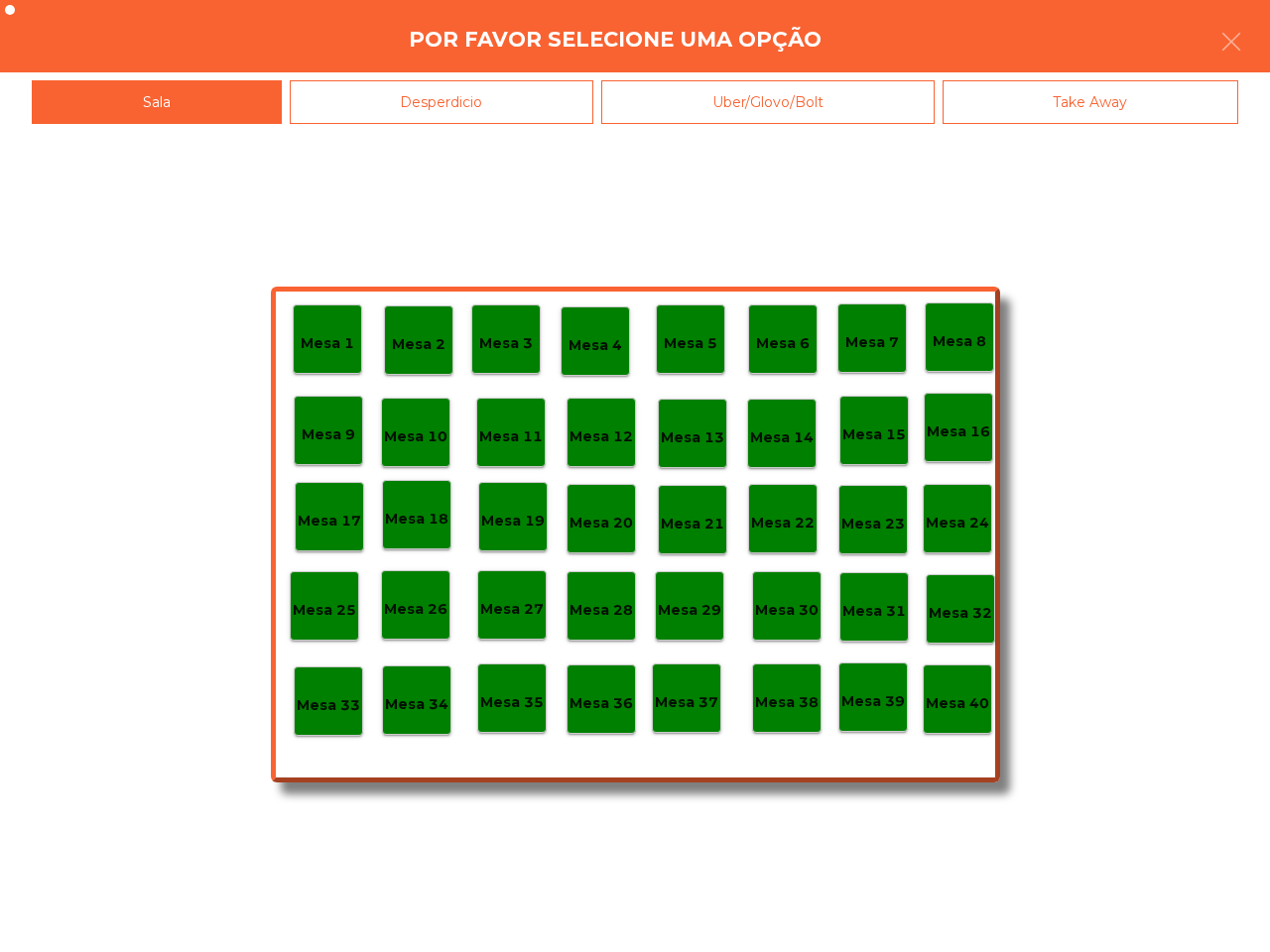 click on "Desperdicio" 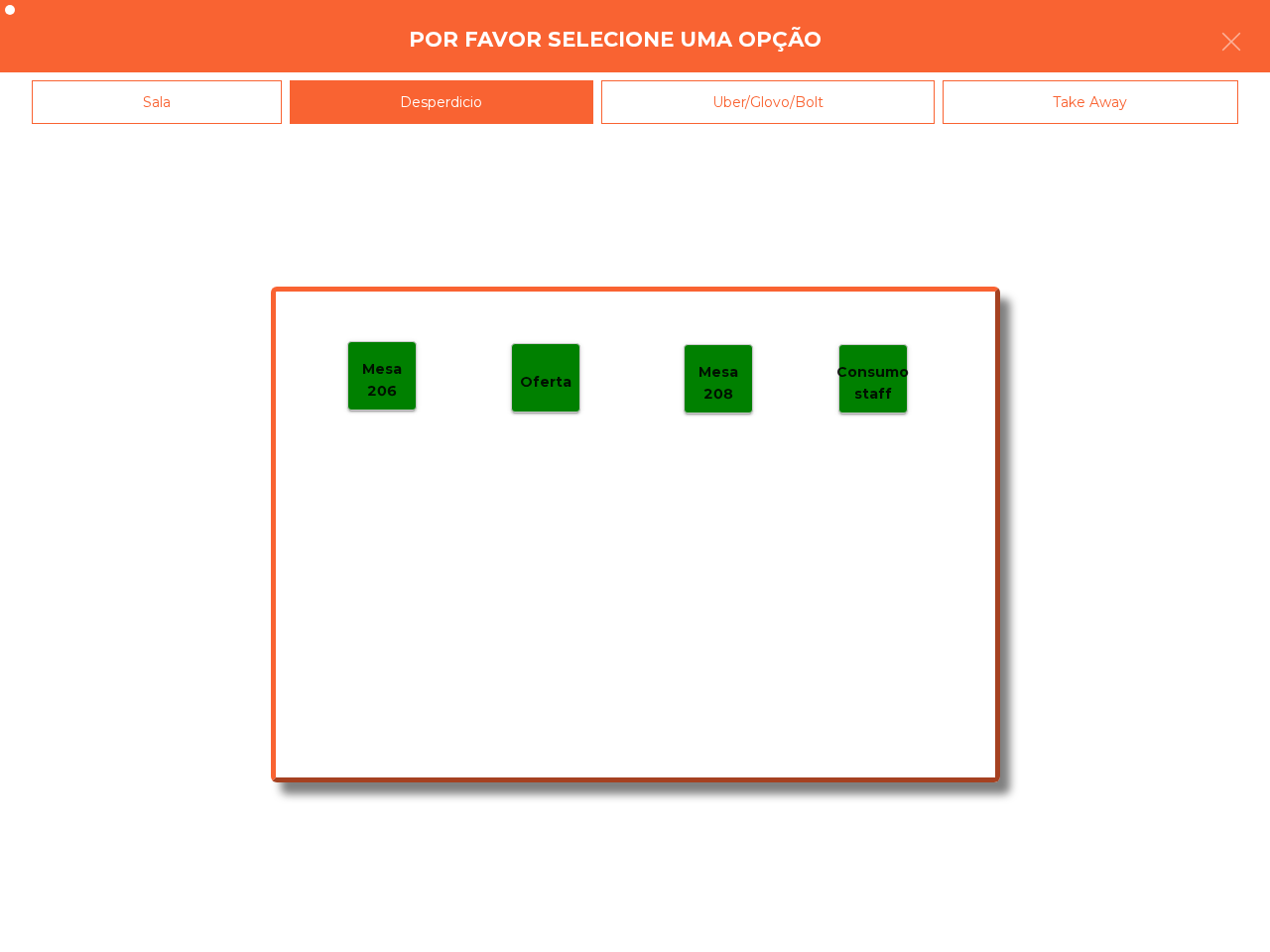click on "Mesa 206" 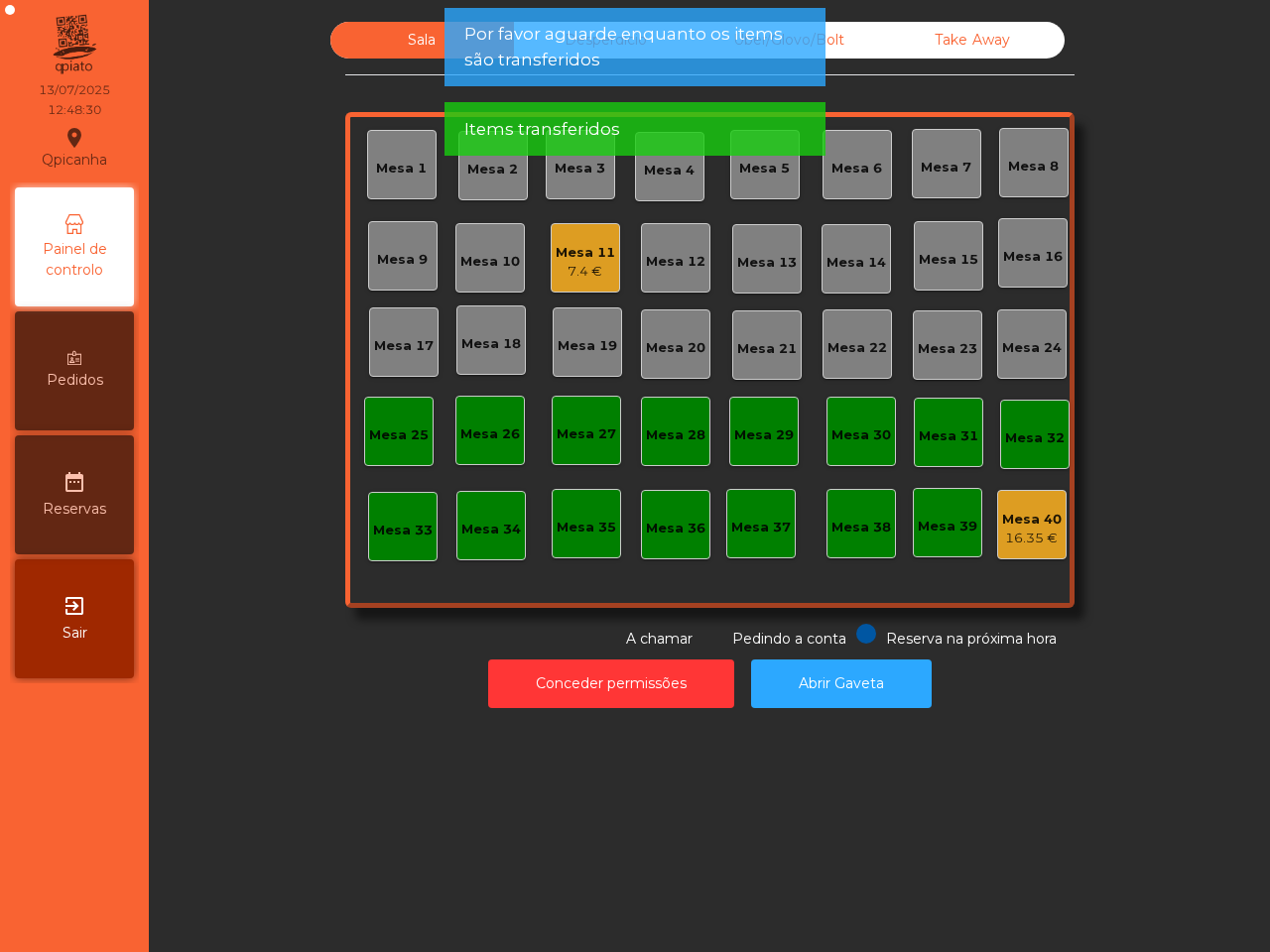 click on "Mesa 11   7.4 €" 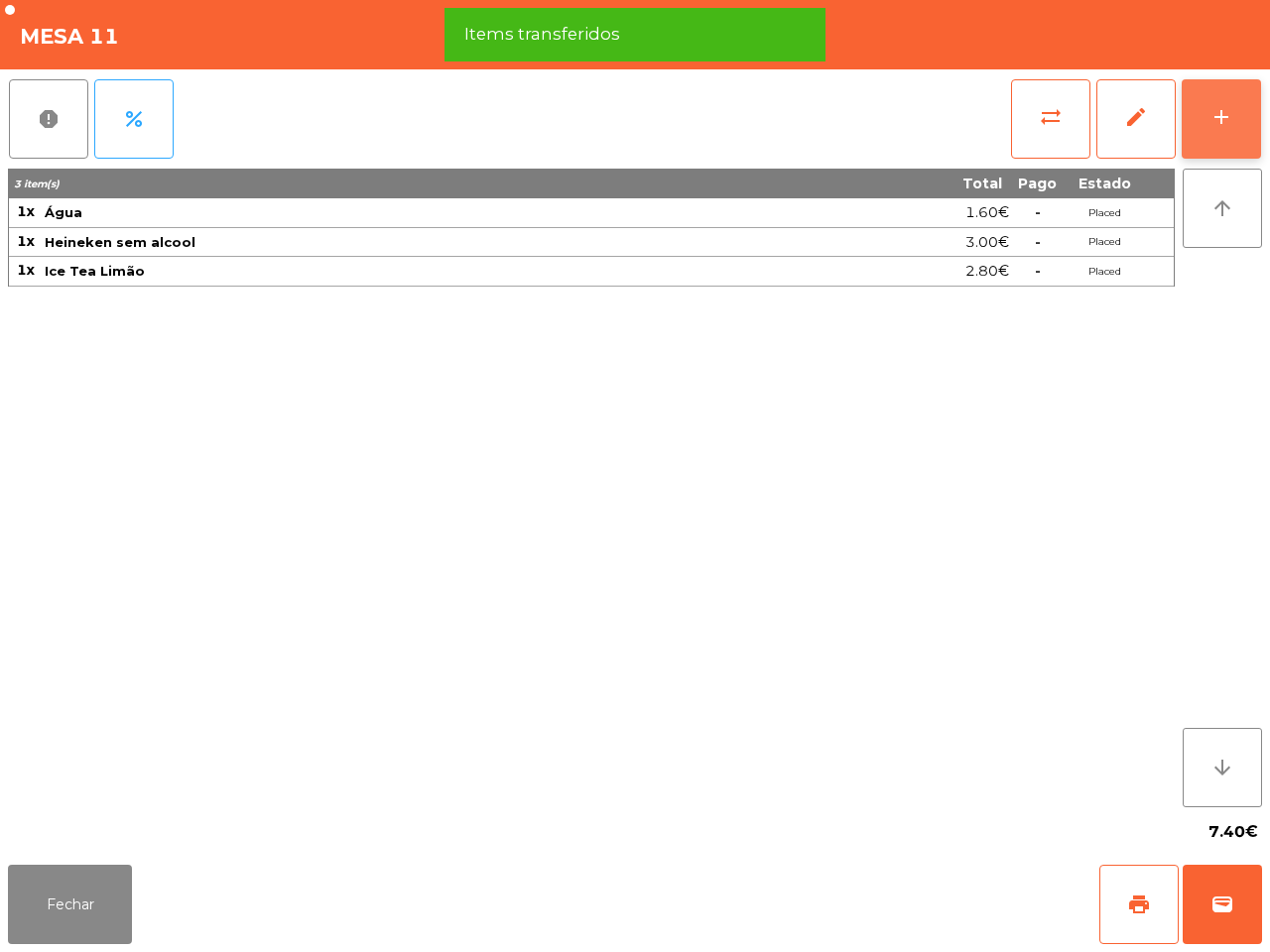 click on "add" 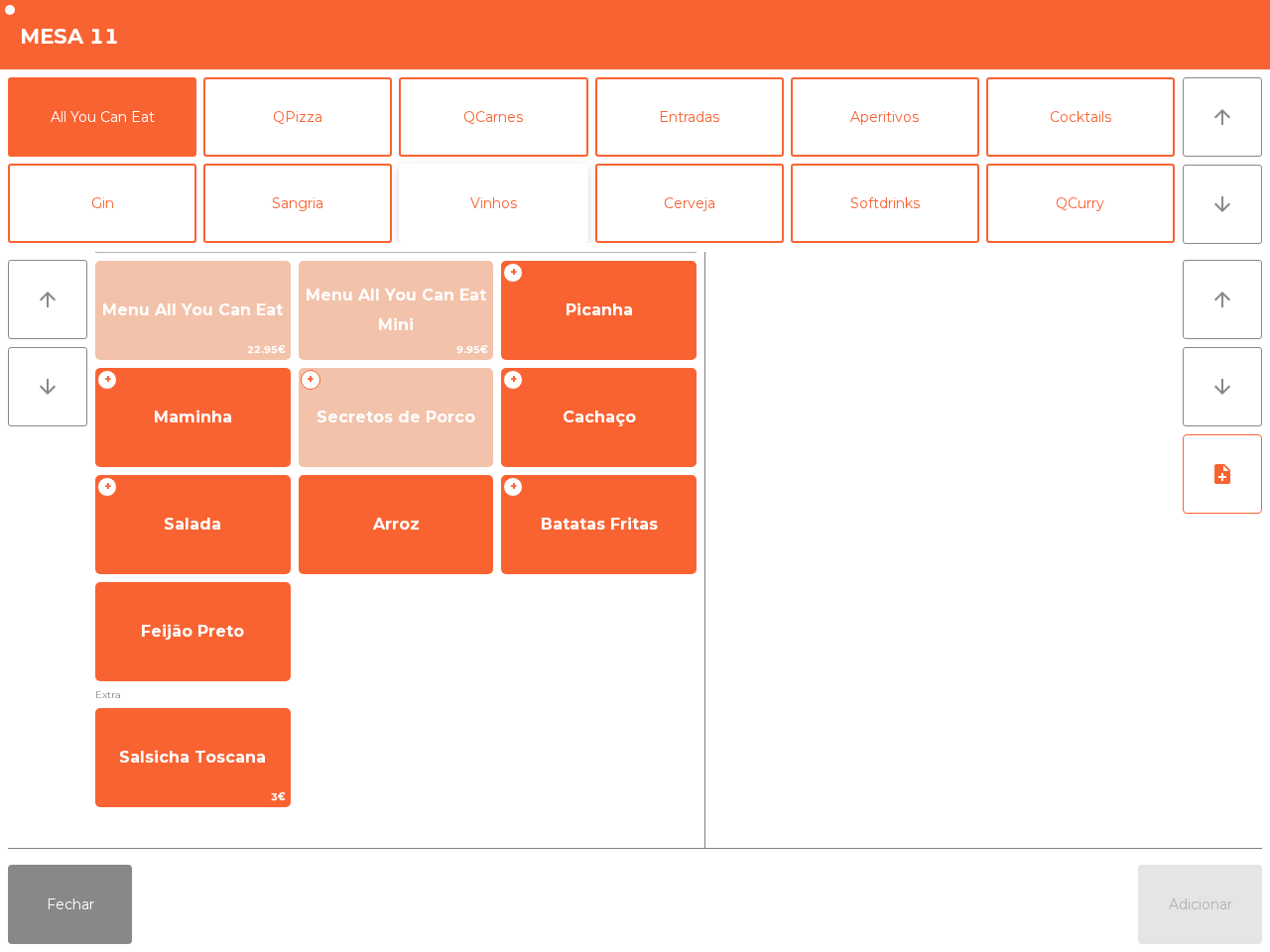 click on "Vinhos" 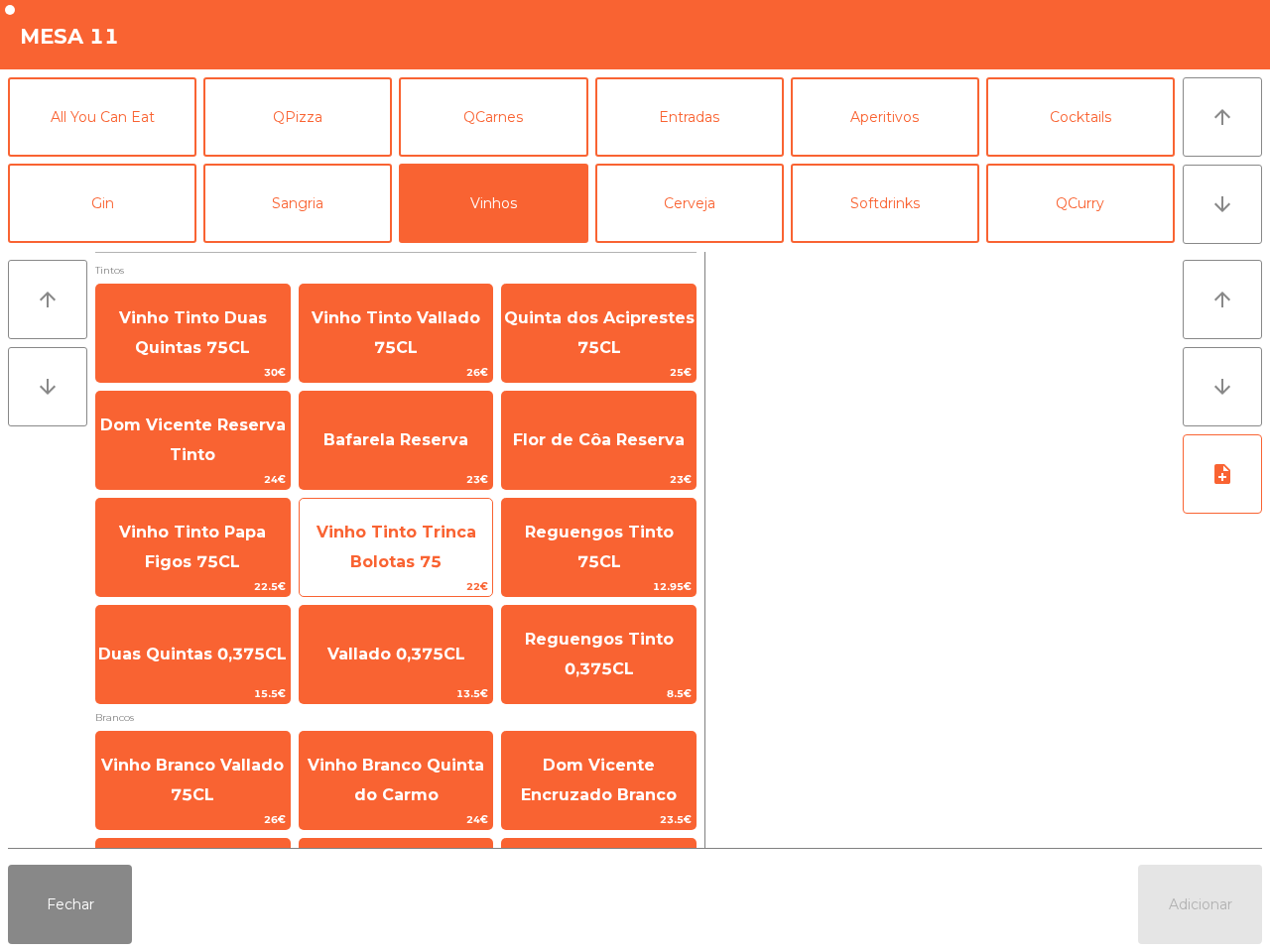 click on "Vinho Tinto Trinca Bolotas 75" 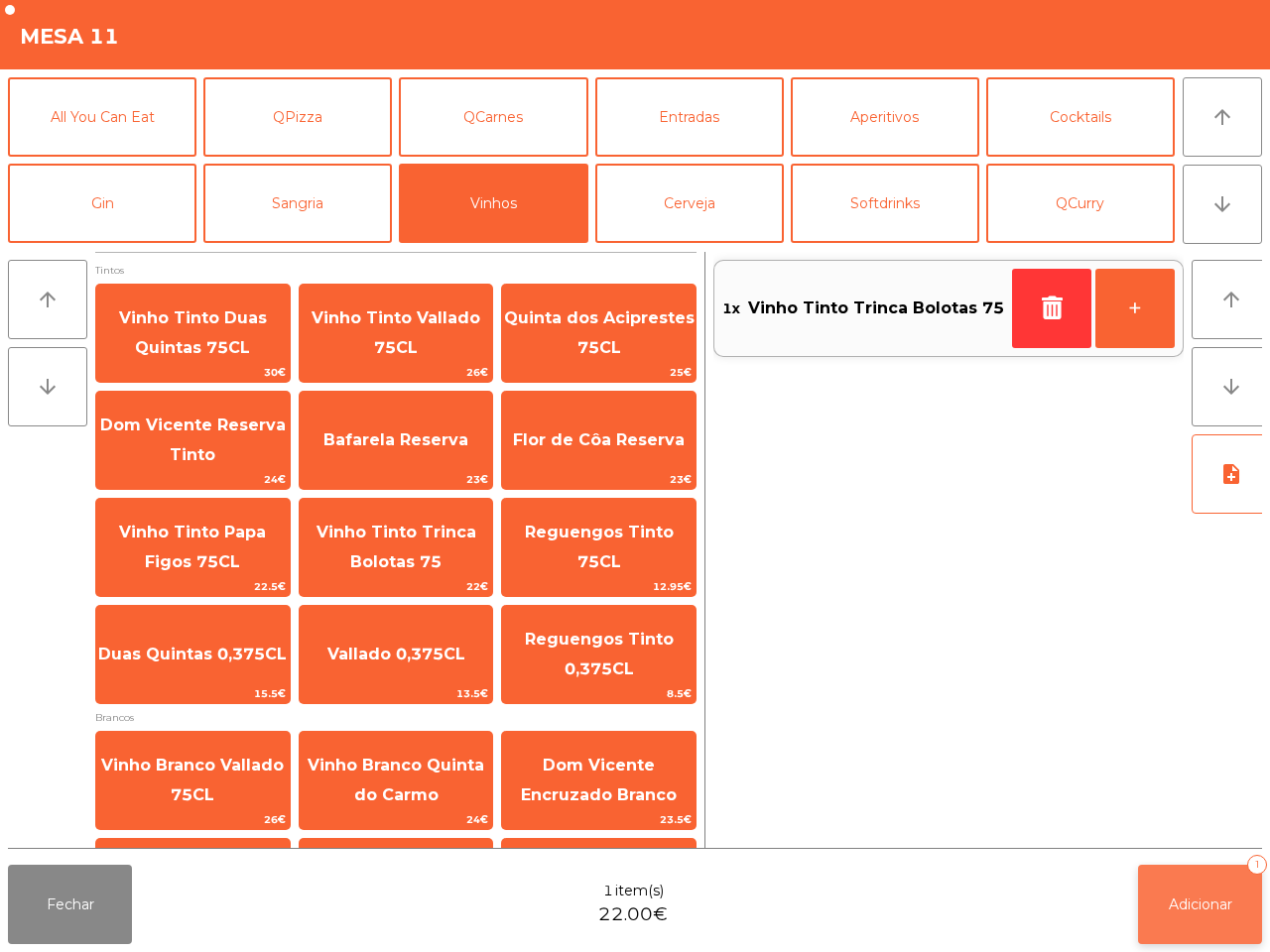 click on "Adicionar   1" 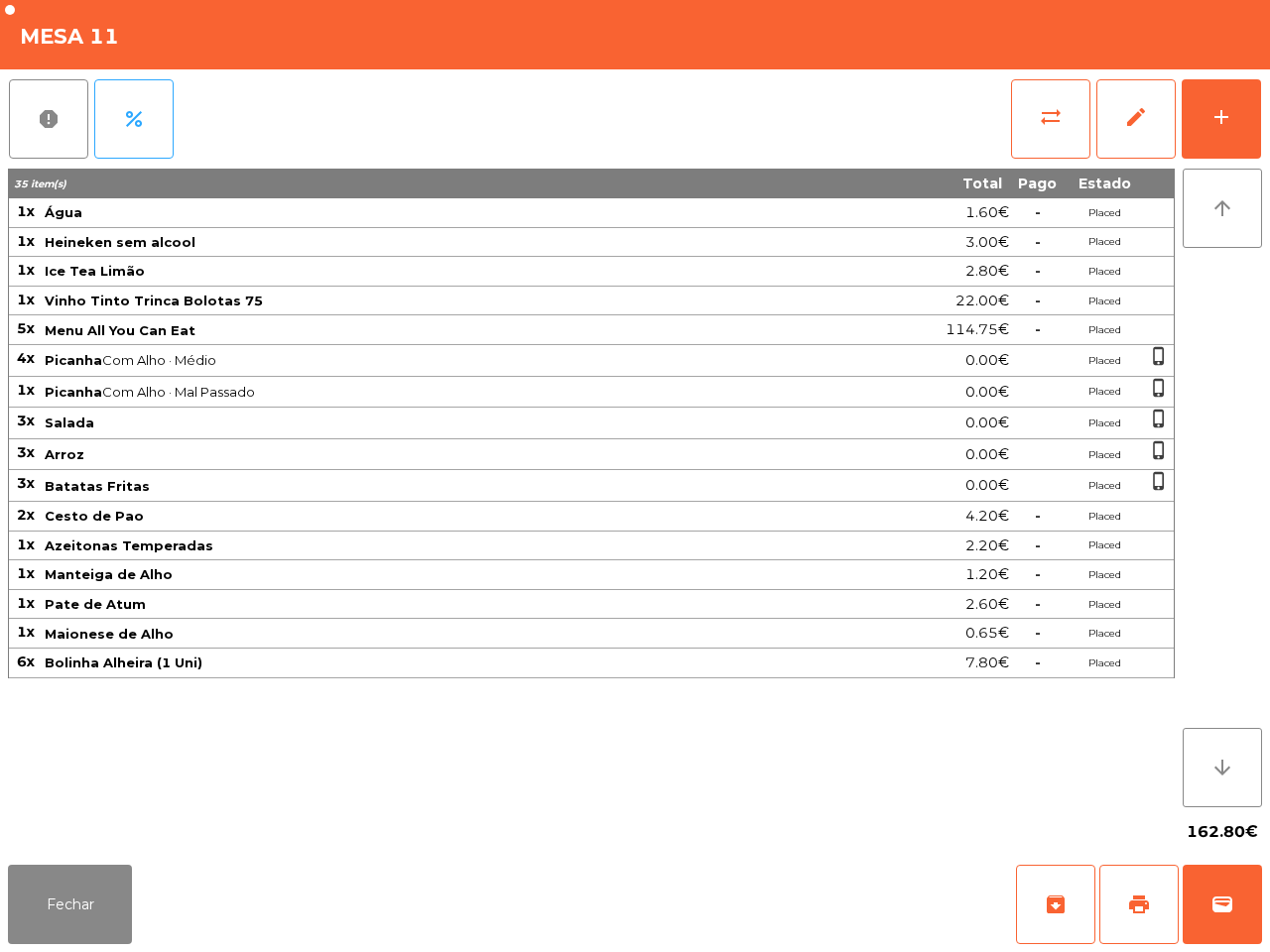 drag, startPoint x: 948, startPoint y: 672, endPoint x: 716, endPoint y: 917, distance: 337.4152 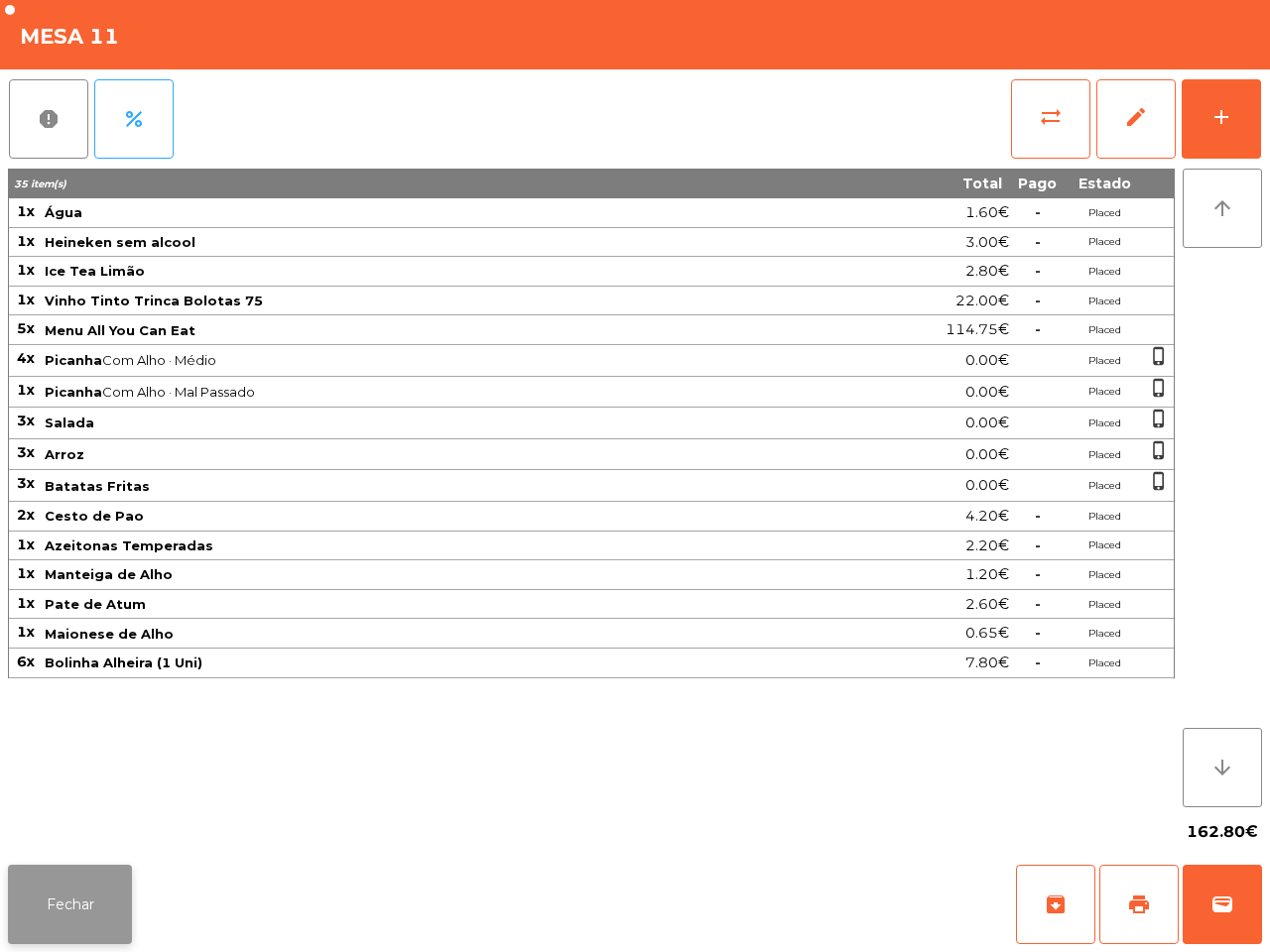 click on "Fechar" 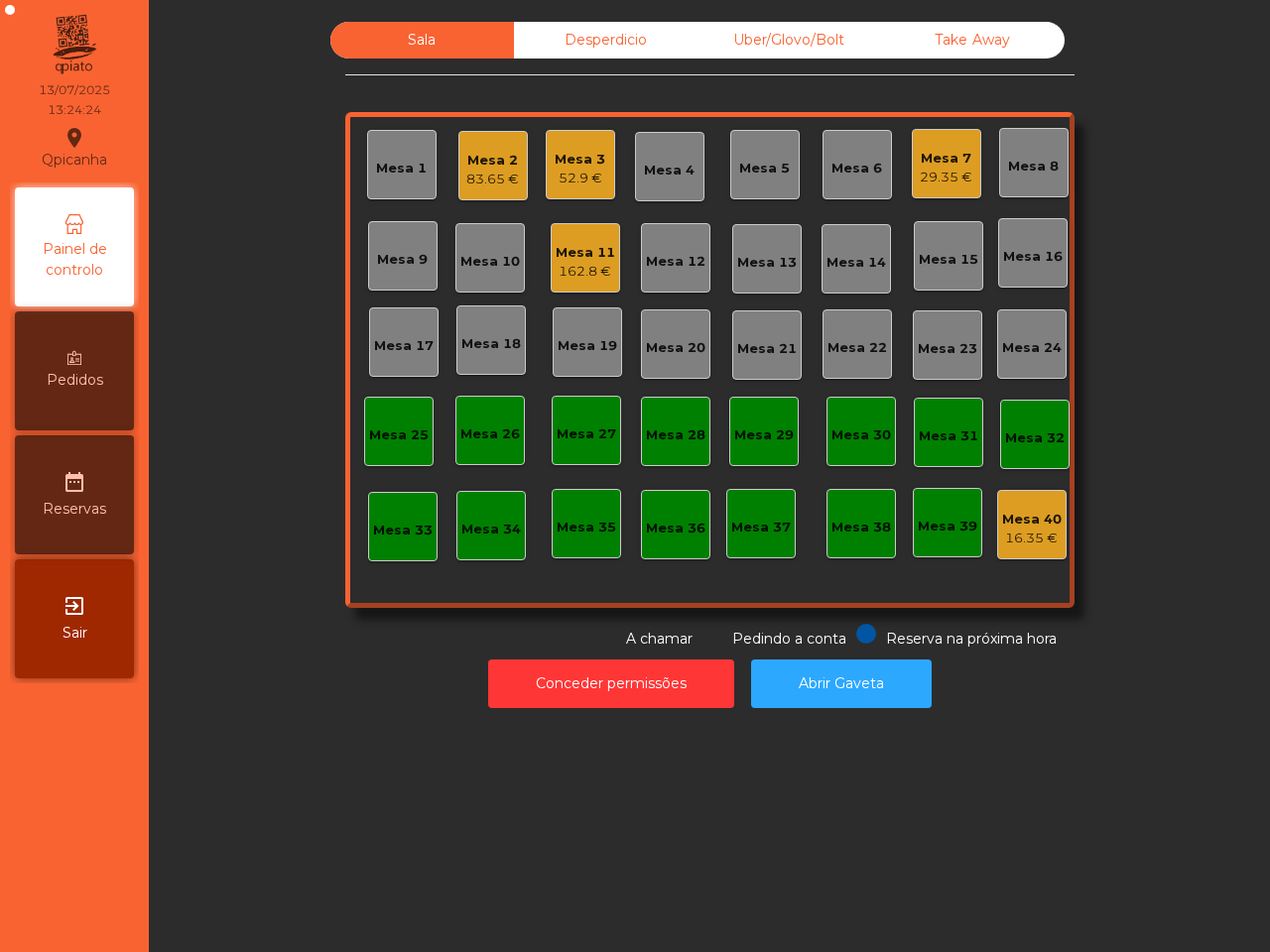 click on "162.8 €" 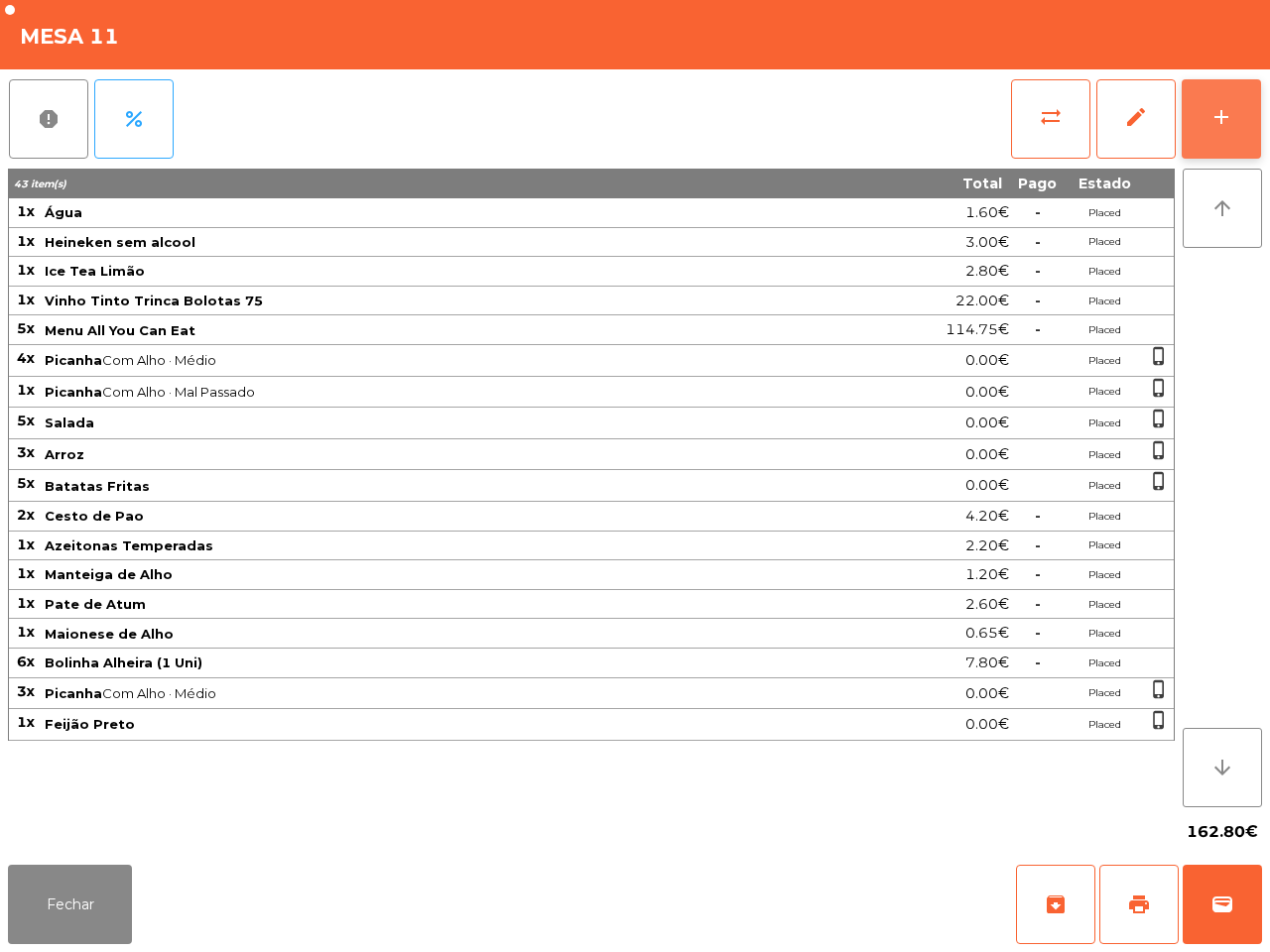 click on "add" 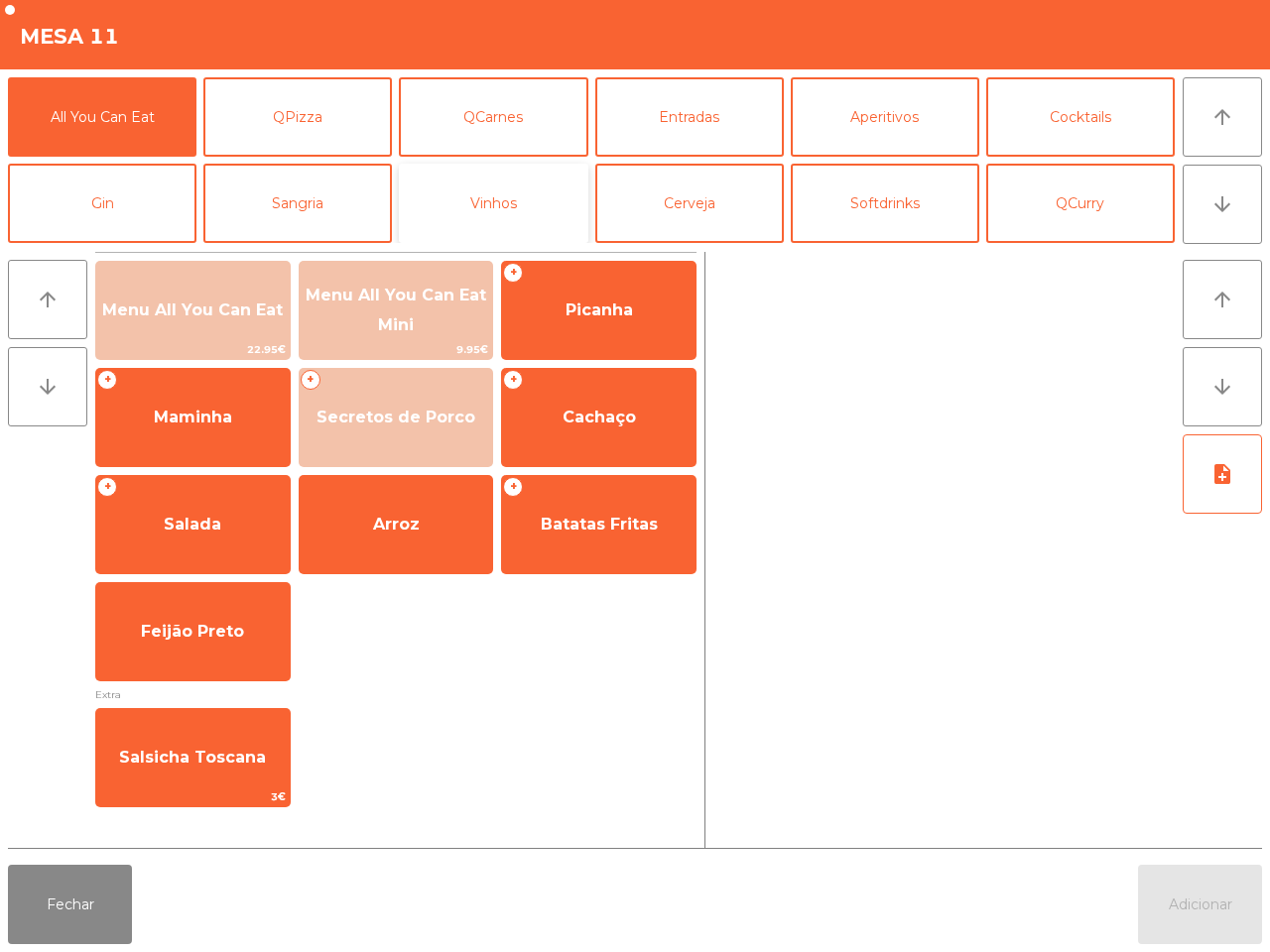 click on "Vinhos" 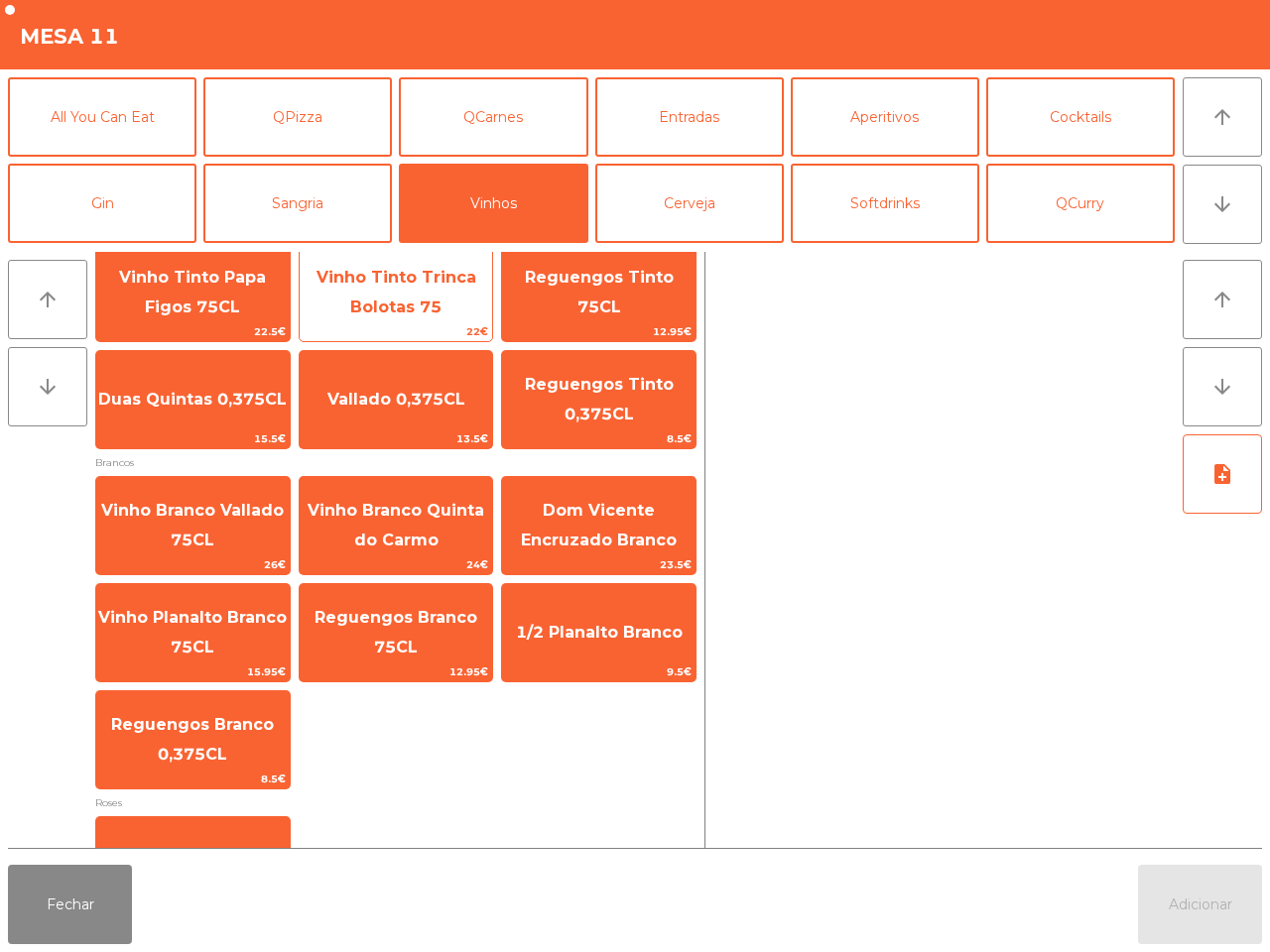 scroll, scrollTop: 0, scrollLeft: 0, axis: both 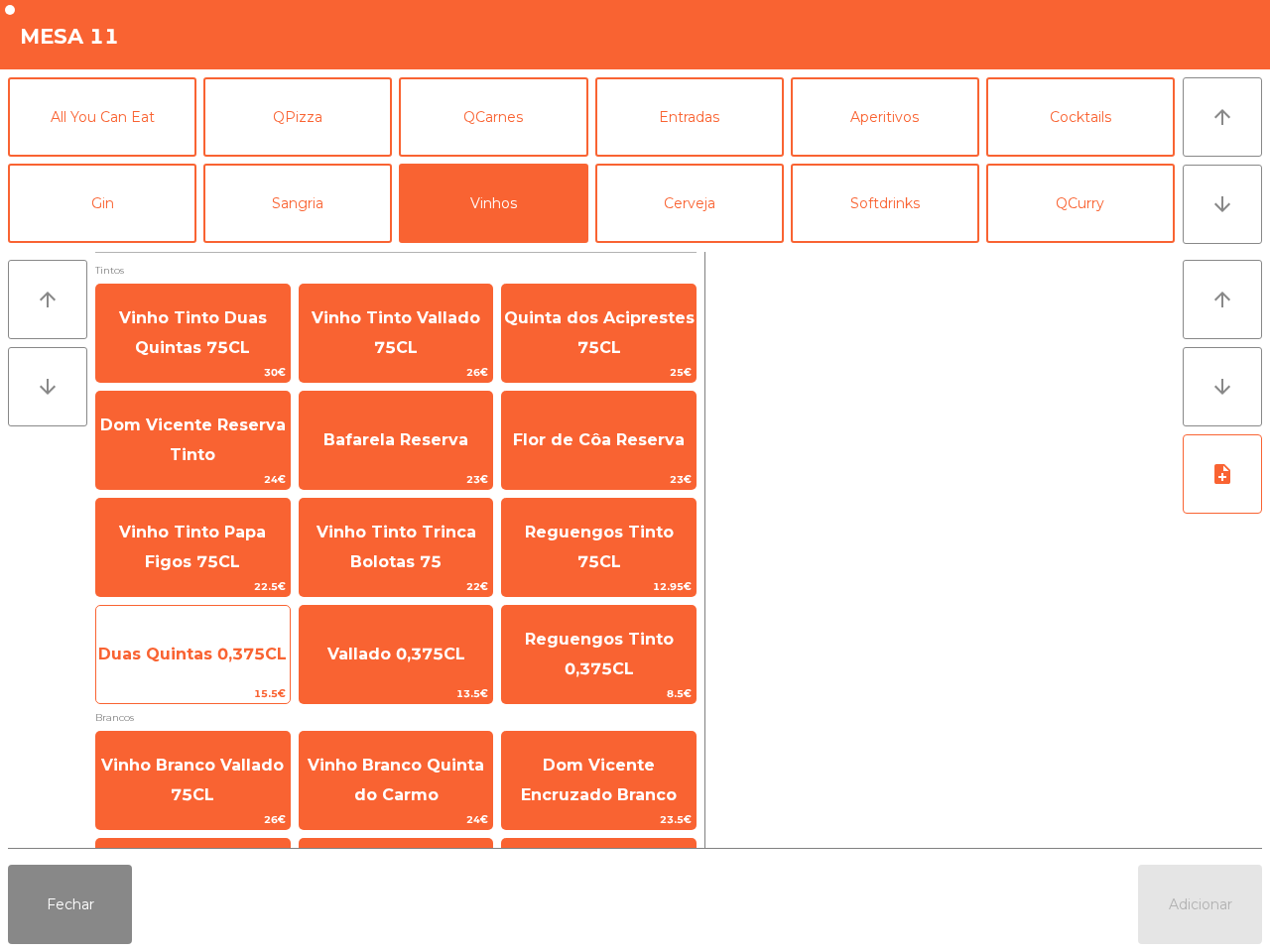 click on "Duas Quintas 0,375CL" 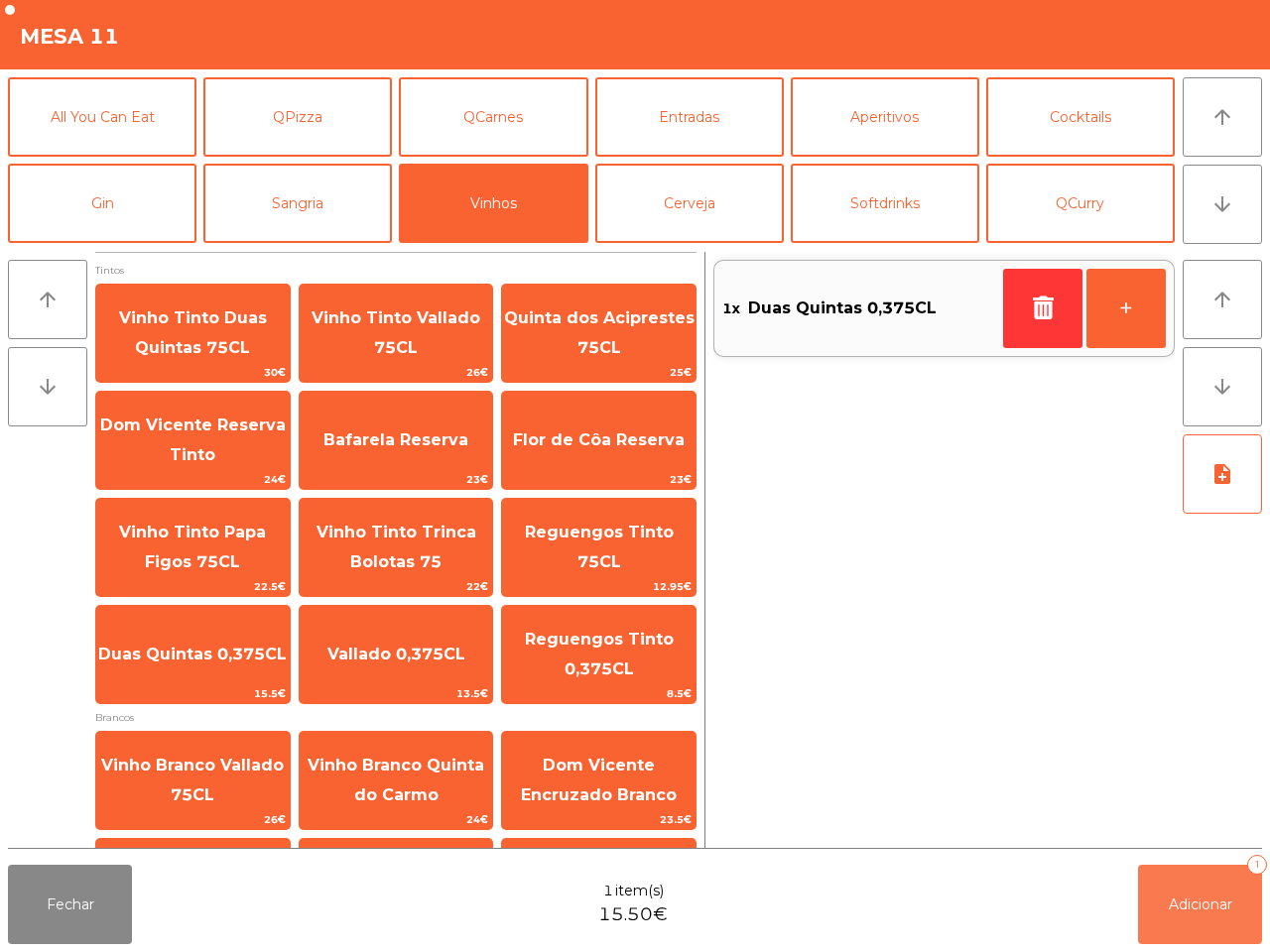 click on "Adicionar   1" 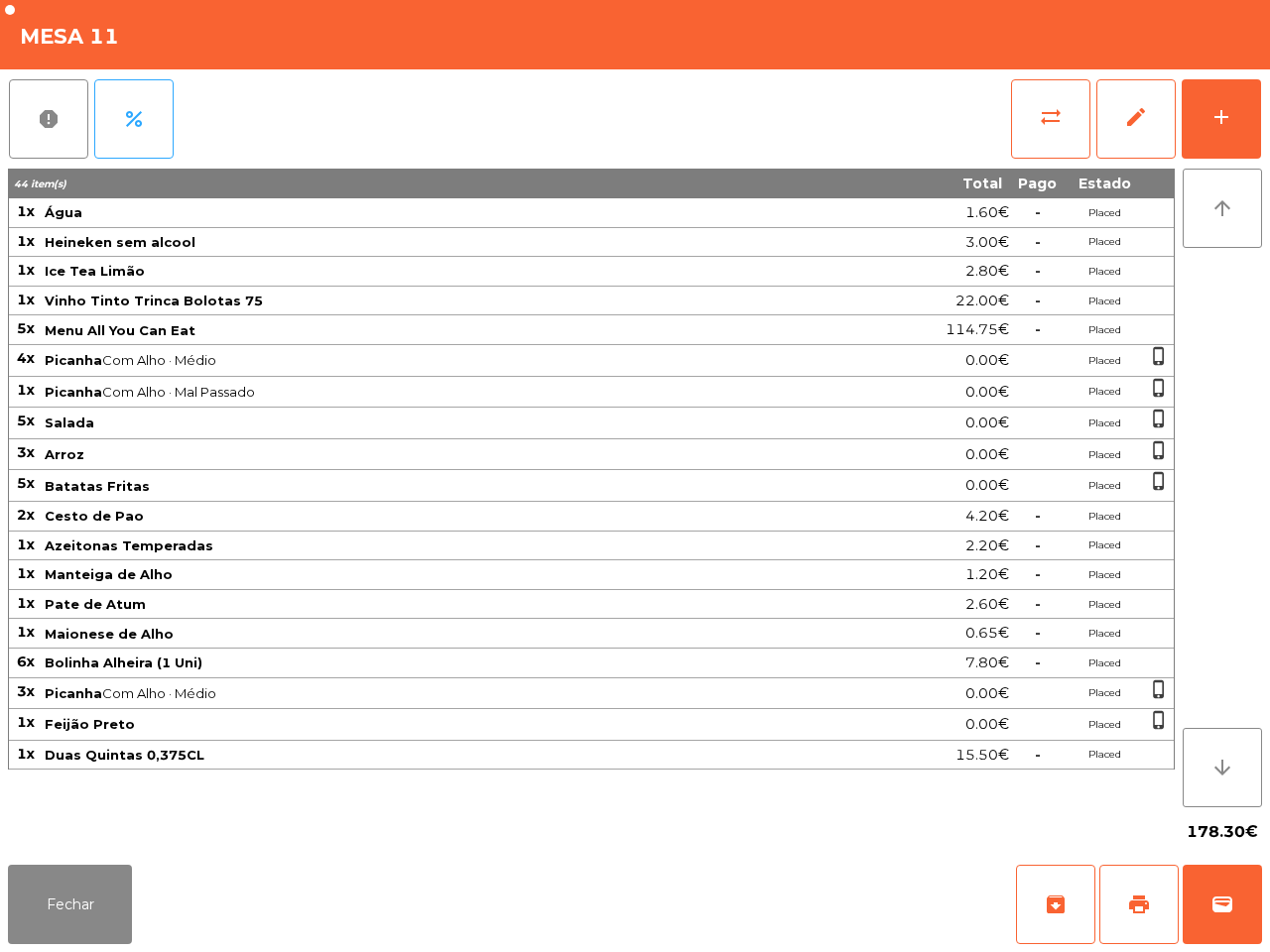 click on "178.30€" 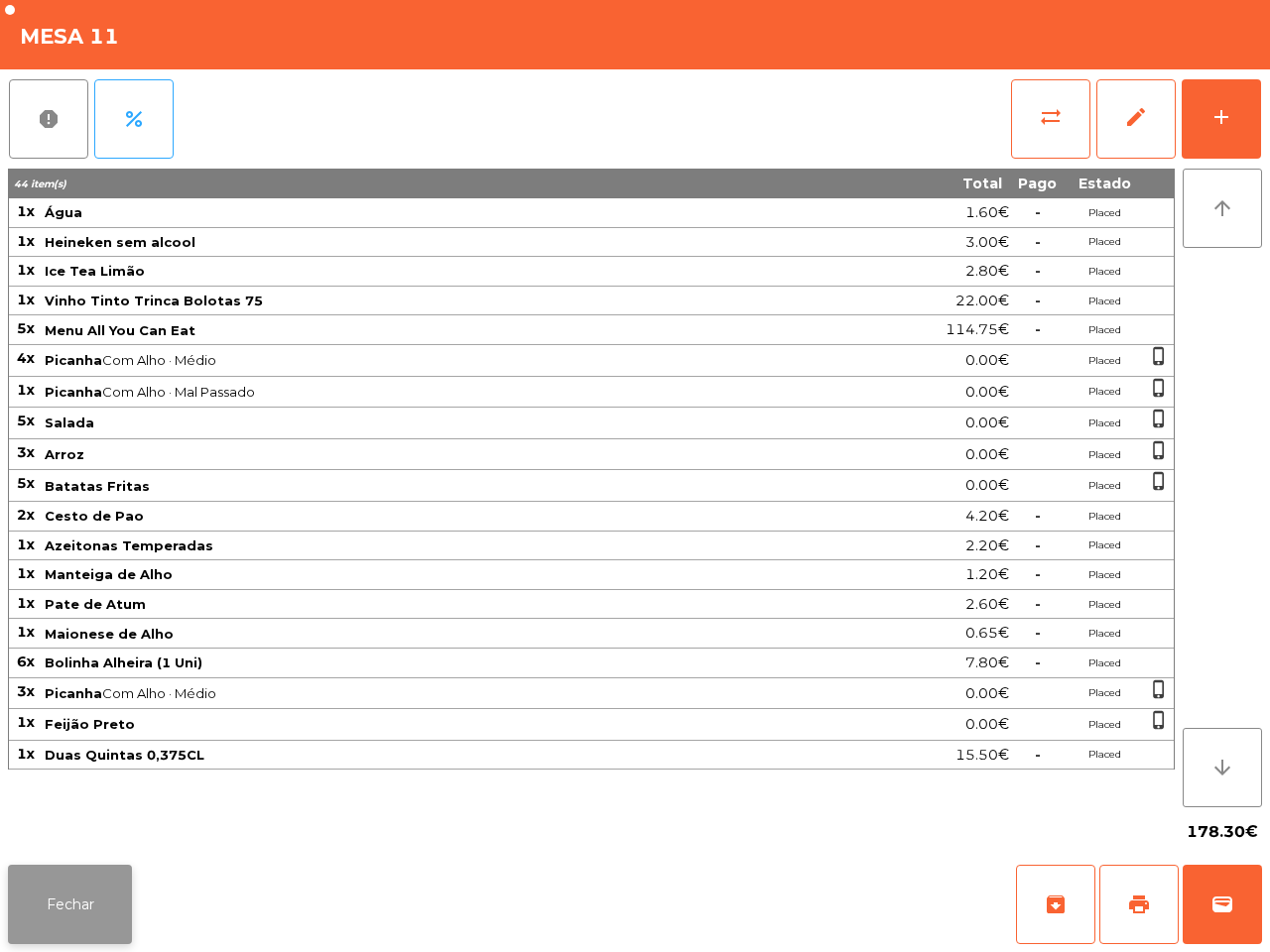 click on "Fechar" 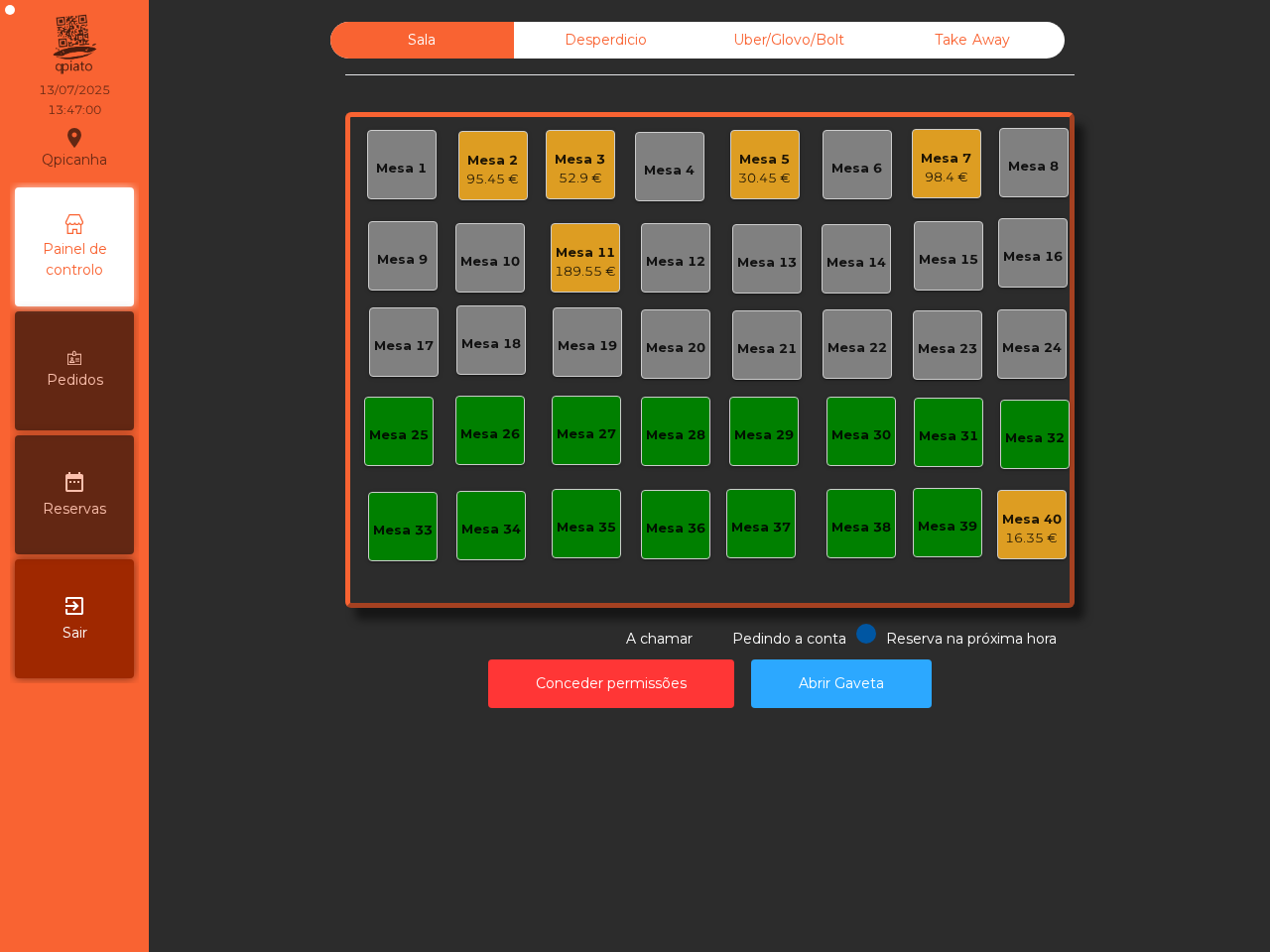 click on "Mesa 5" 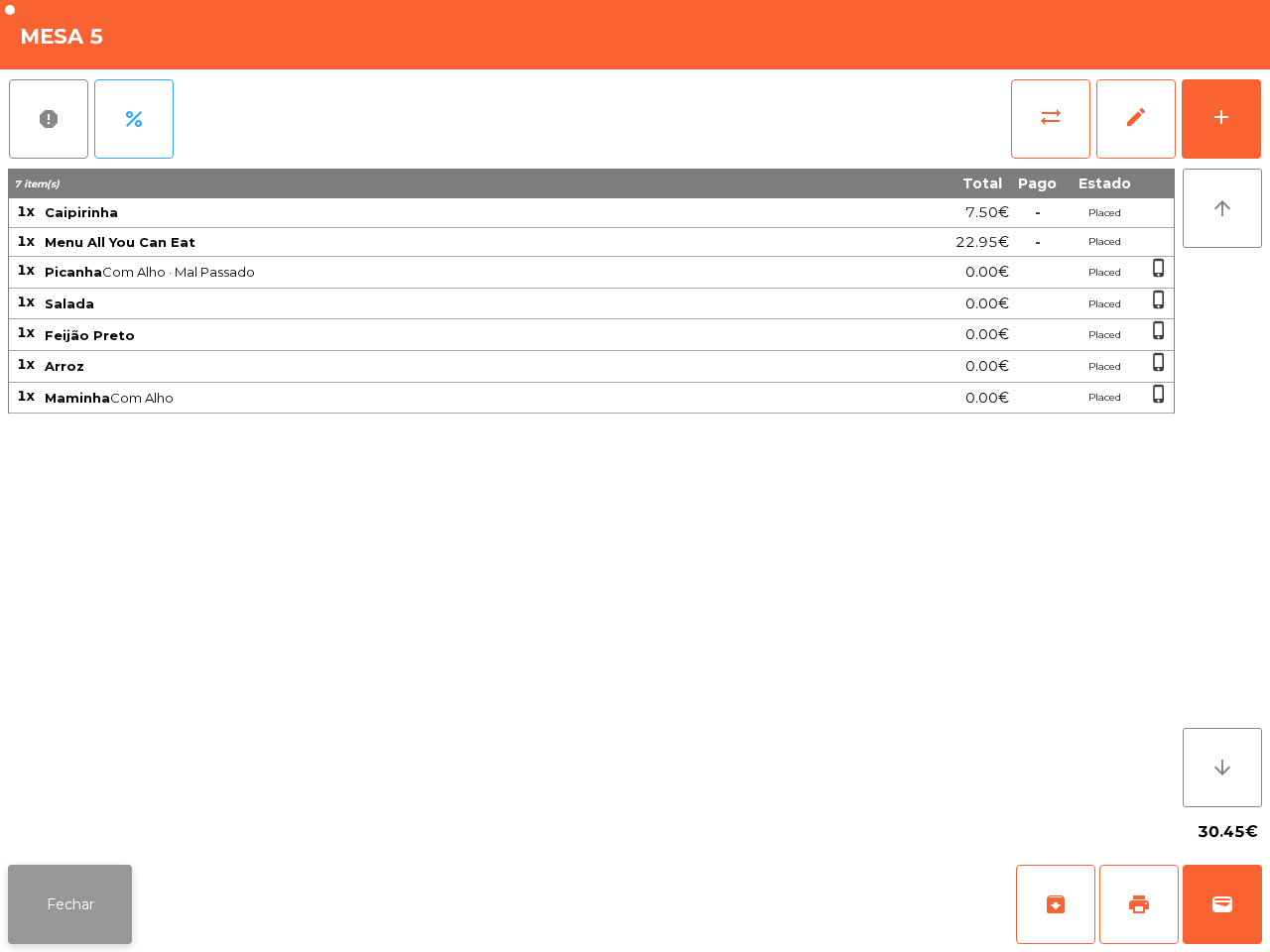 click on "Fechar" 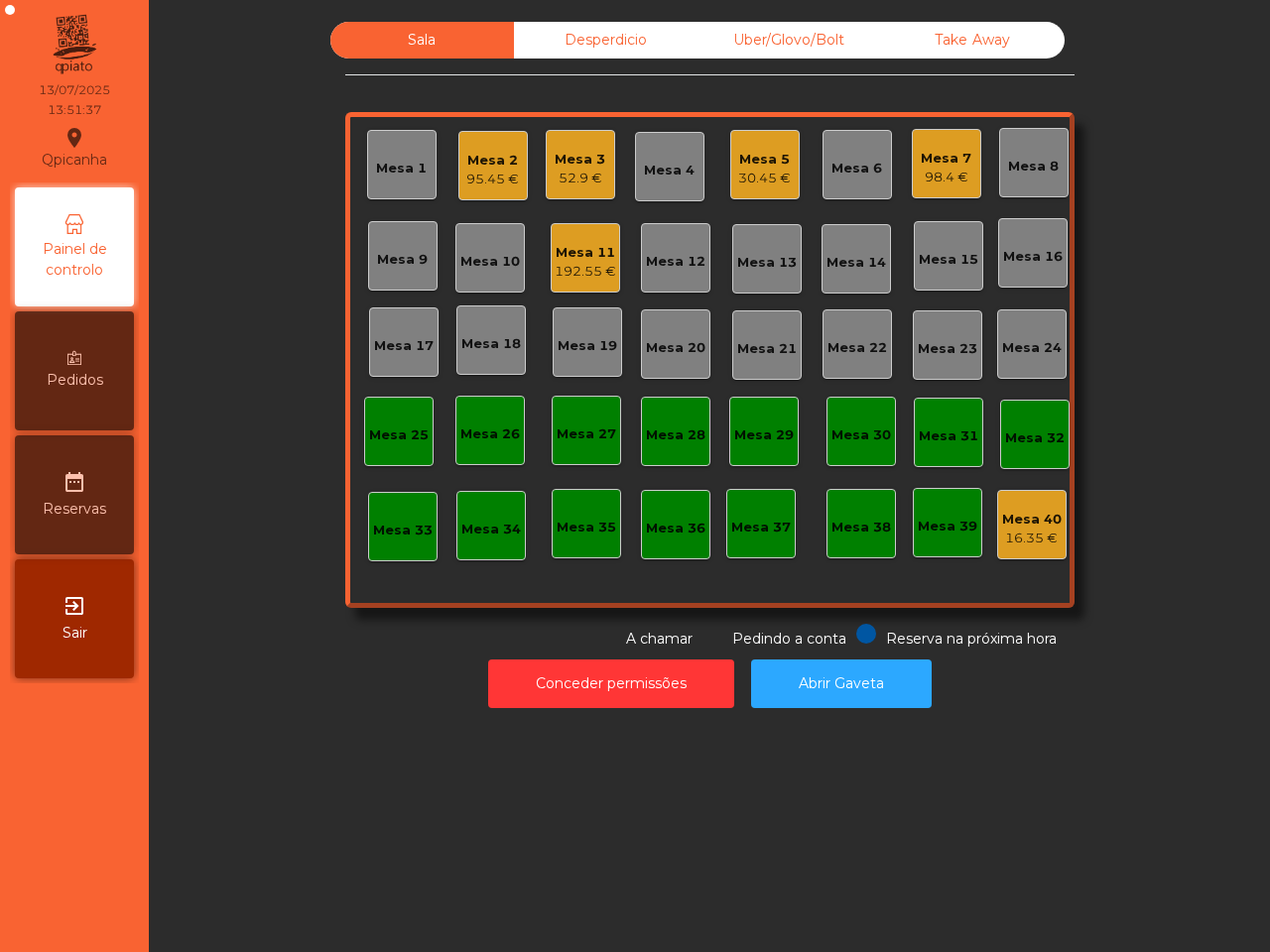 click on "Sala Desperdicio Uber/Glovo/Bolt Take Away Mesa 1 Mesa 2 95.45 € Mesa 3 52.9 € Mesa 4 Mesa 5 30.45 € Mesa 6 Mesa 7 98.4 € Mesa 8 Mesa 9 Mesa 10 Mesa 11 192.55 € Mesa 12 Mesa 13 Mesa 14 Mesa 15 Mesa 16 Mesa 17 Mesa 18 Mesa 19 Mesa 20 Mesa 21 Mesa 22 Mesa 23 Mesa 24 Mesa 25 Mesa 26 Mesa 27 Mesa 28 Mesa 29 Mesa 30 Mesa 31 Mesa 32 Mesa 33 Mesa 34 Mesa 35 Mesa 36 Mesa 37 Mesa 38 Mesa 39 Mesa 40 16.35 € Reser na proxima hora Pedindo a conta A chamar Conceder permissoes Abrir Gaveta" 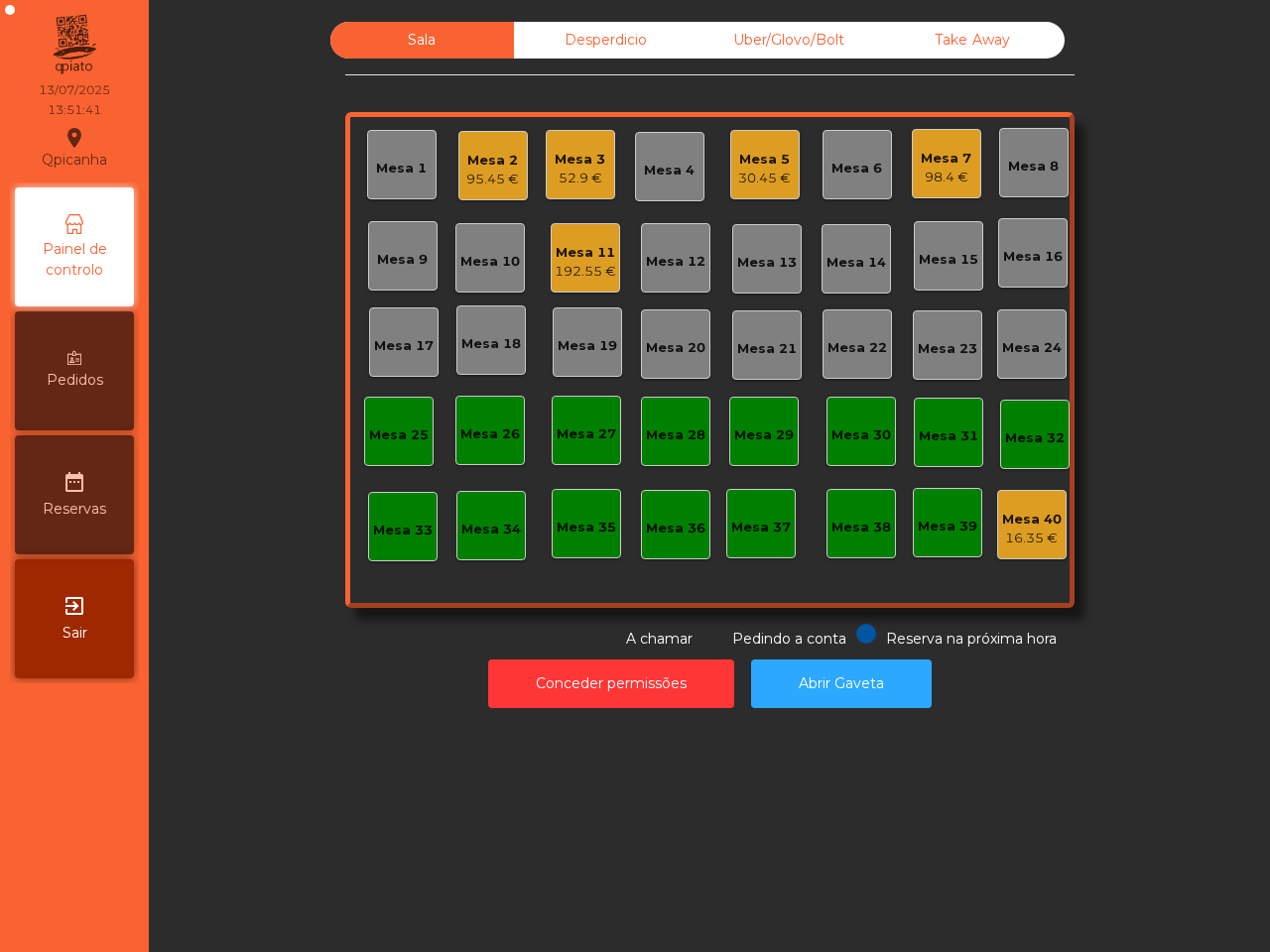 click on "Mesa 2" 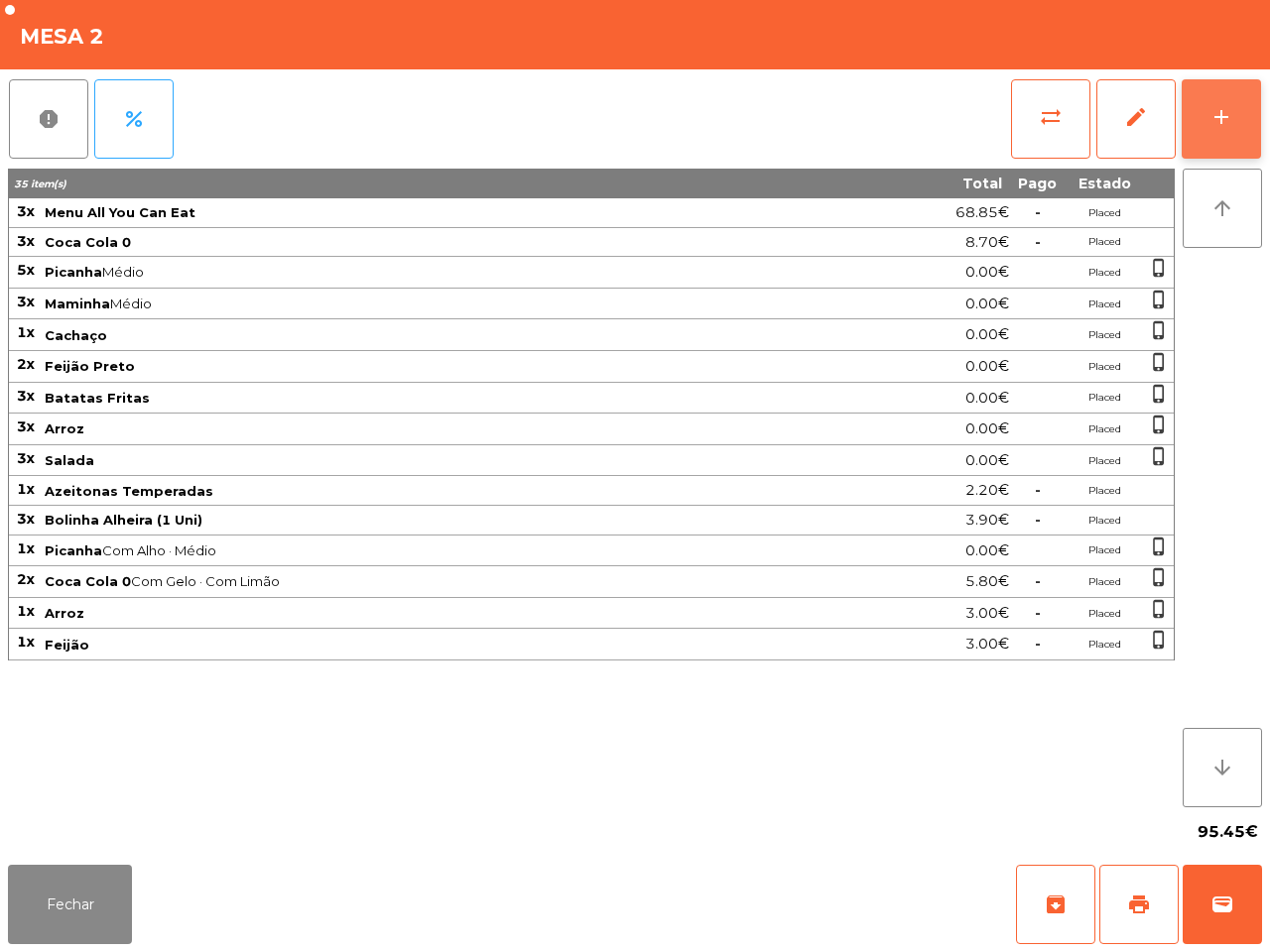 click on "add" 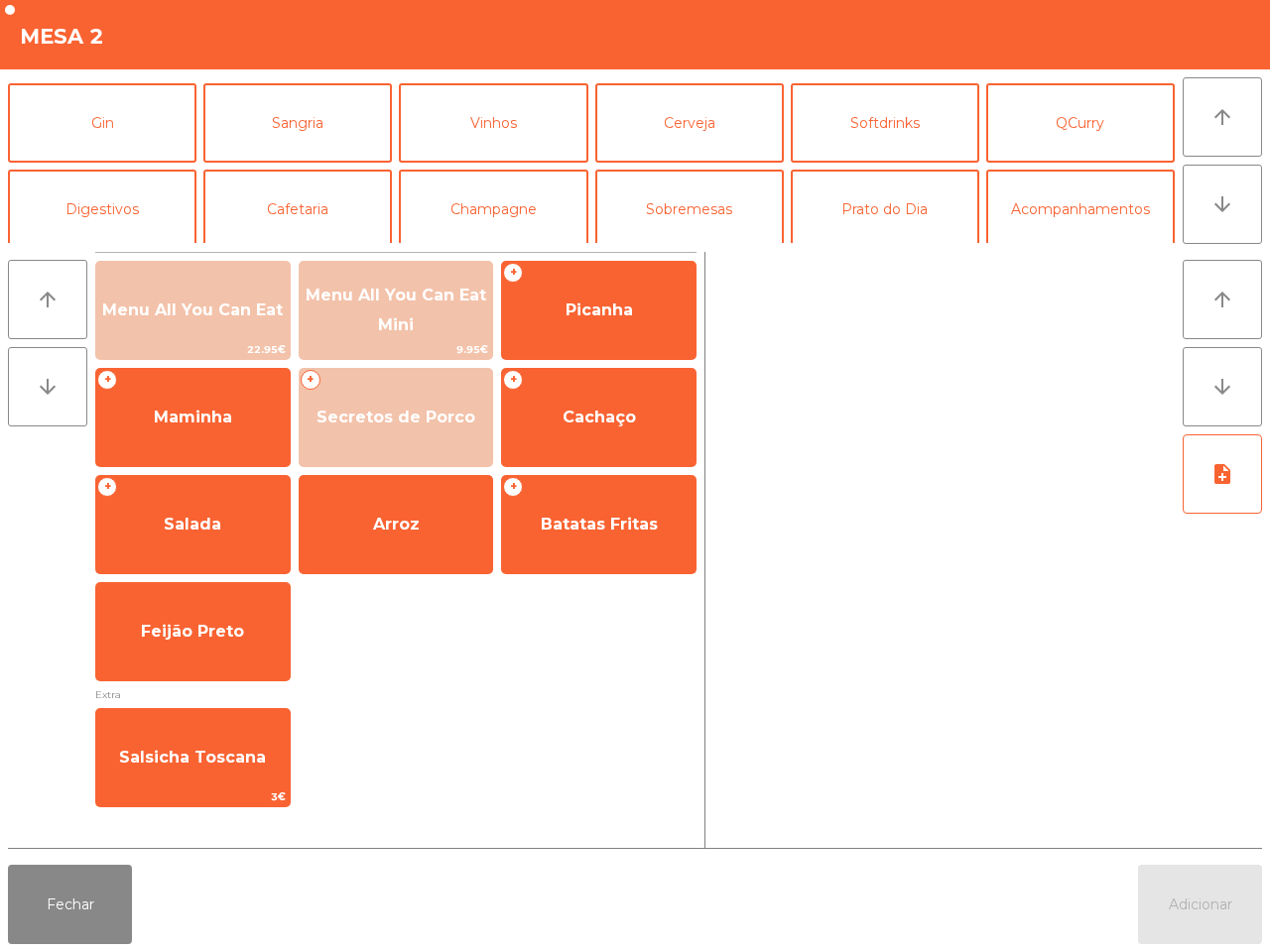 scroll, scrollTop: 172, scrollLeft: 0, axis: vertical 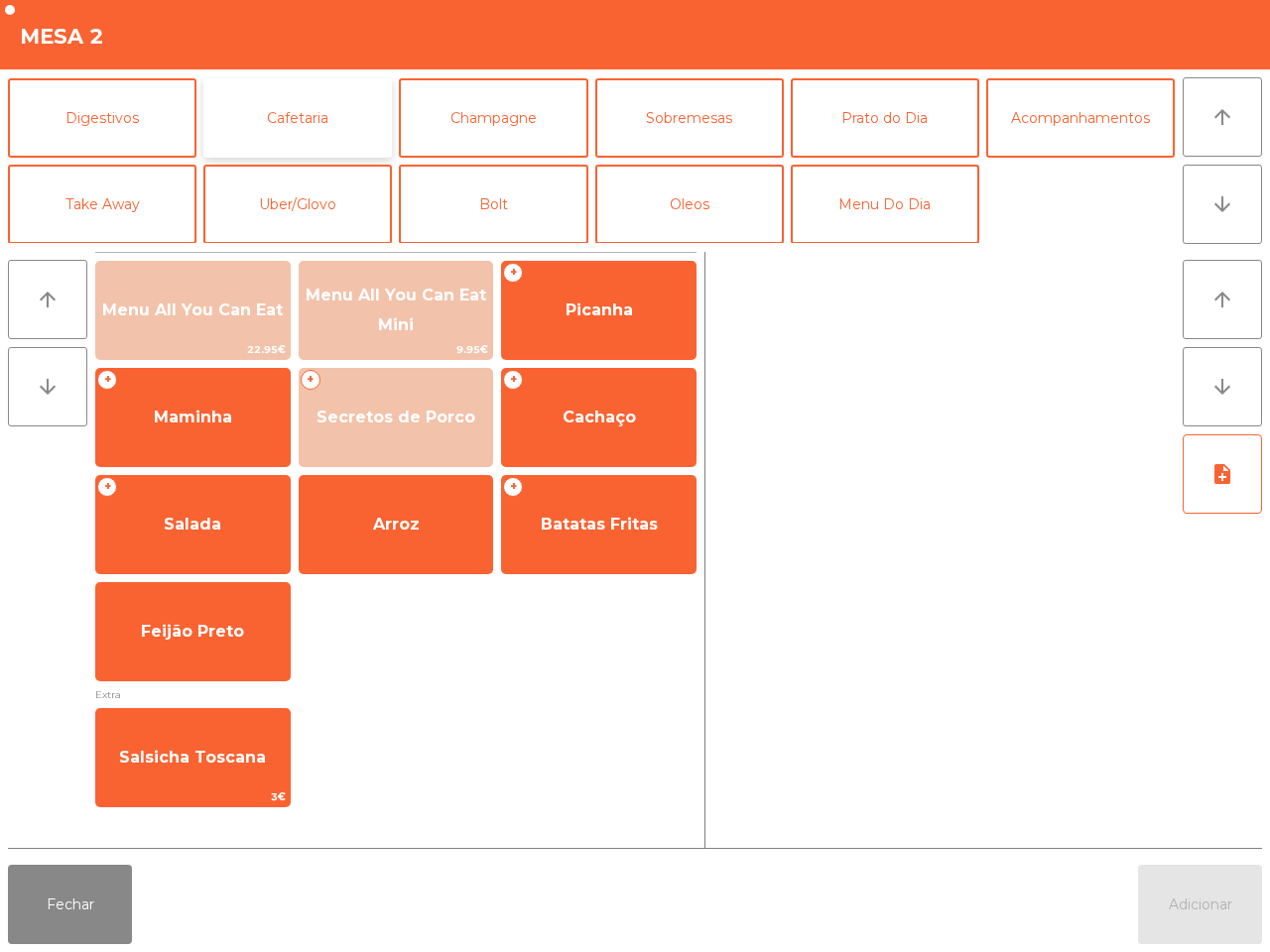 click on "Cafetaria" 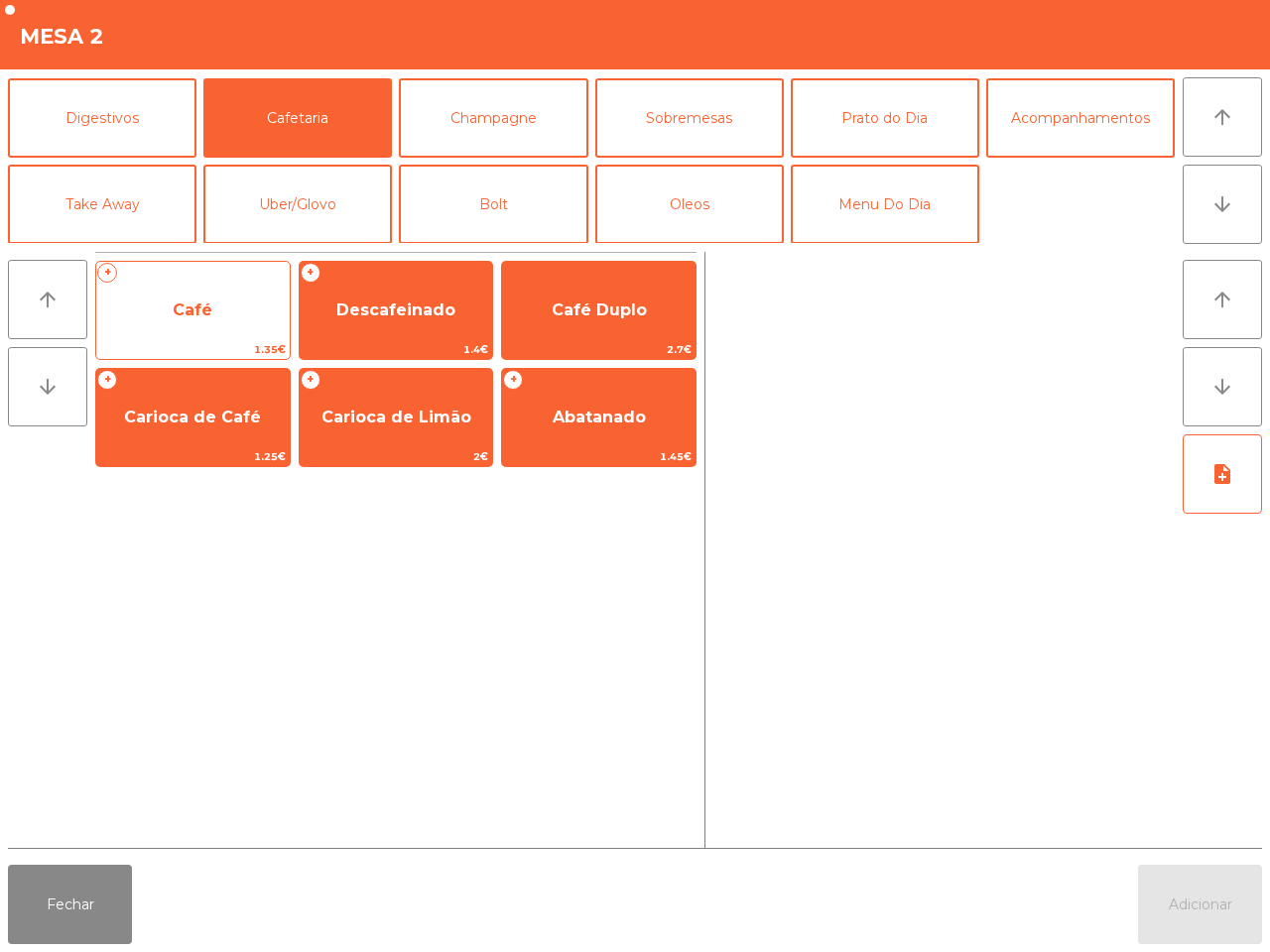 click on "Café" 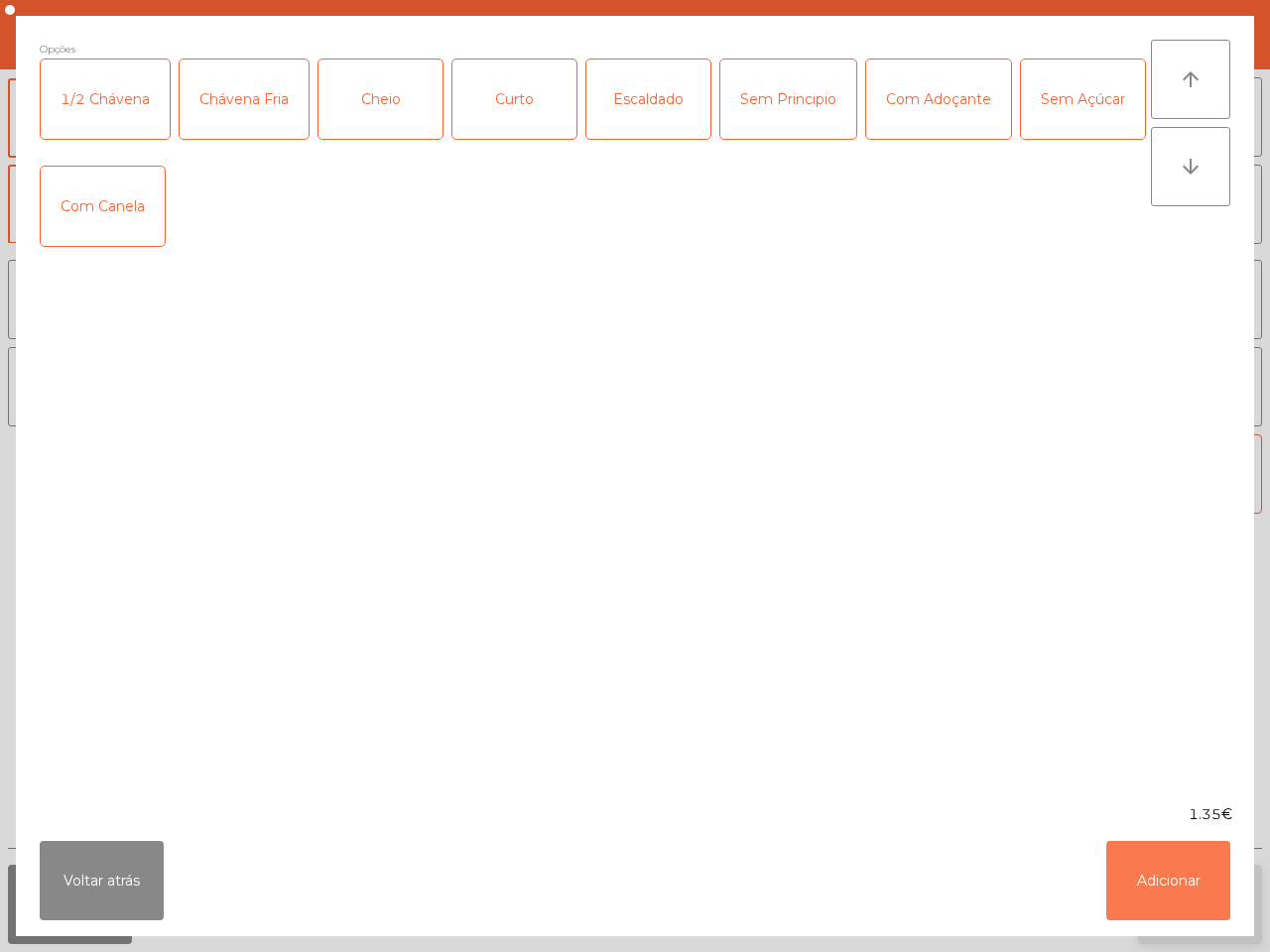 click on "Adicionar" 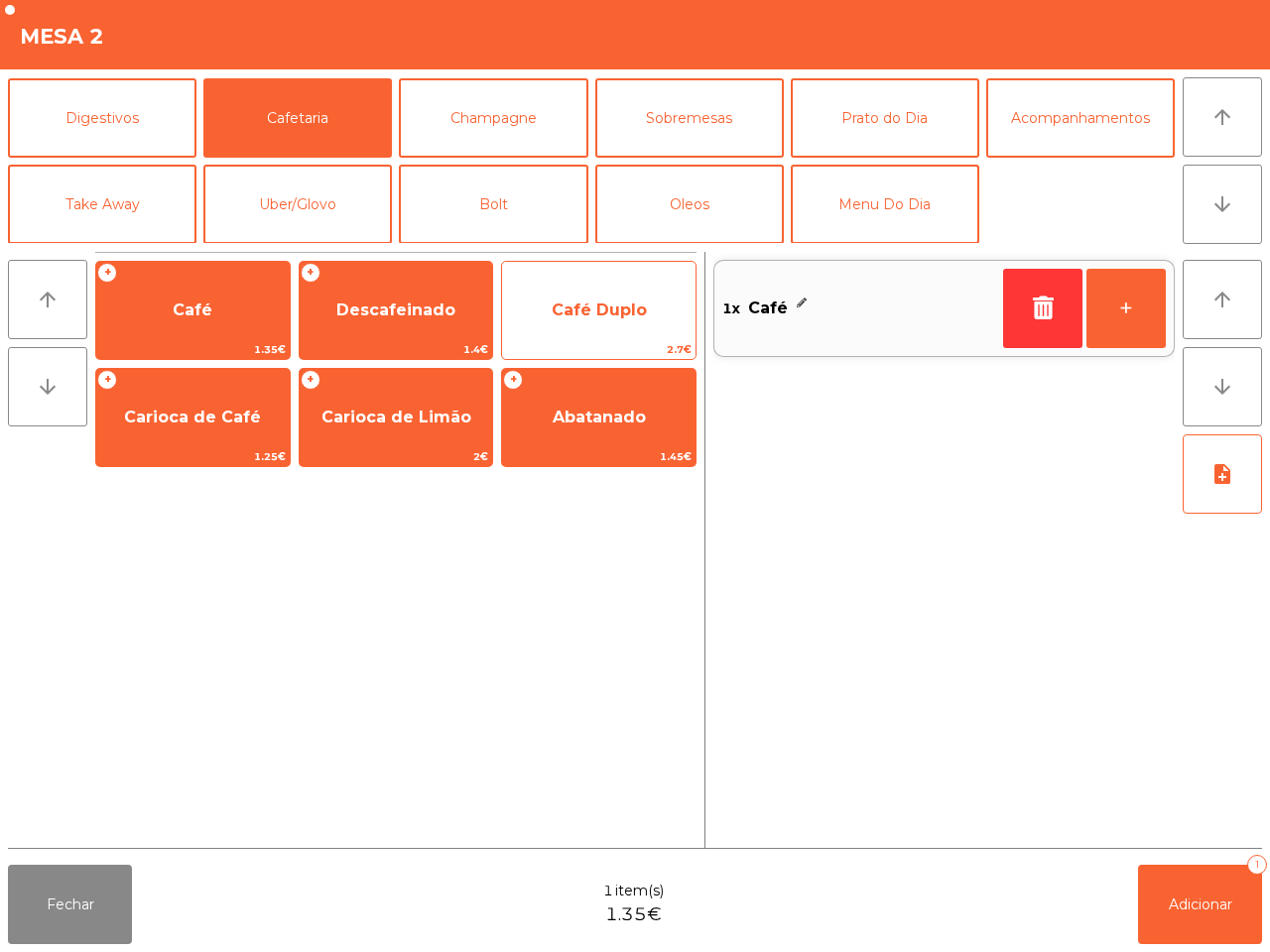 click on "Café Duplo   2.7€" 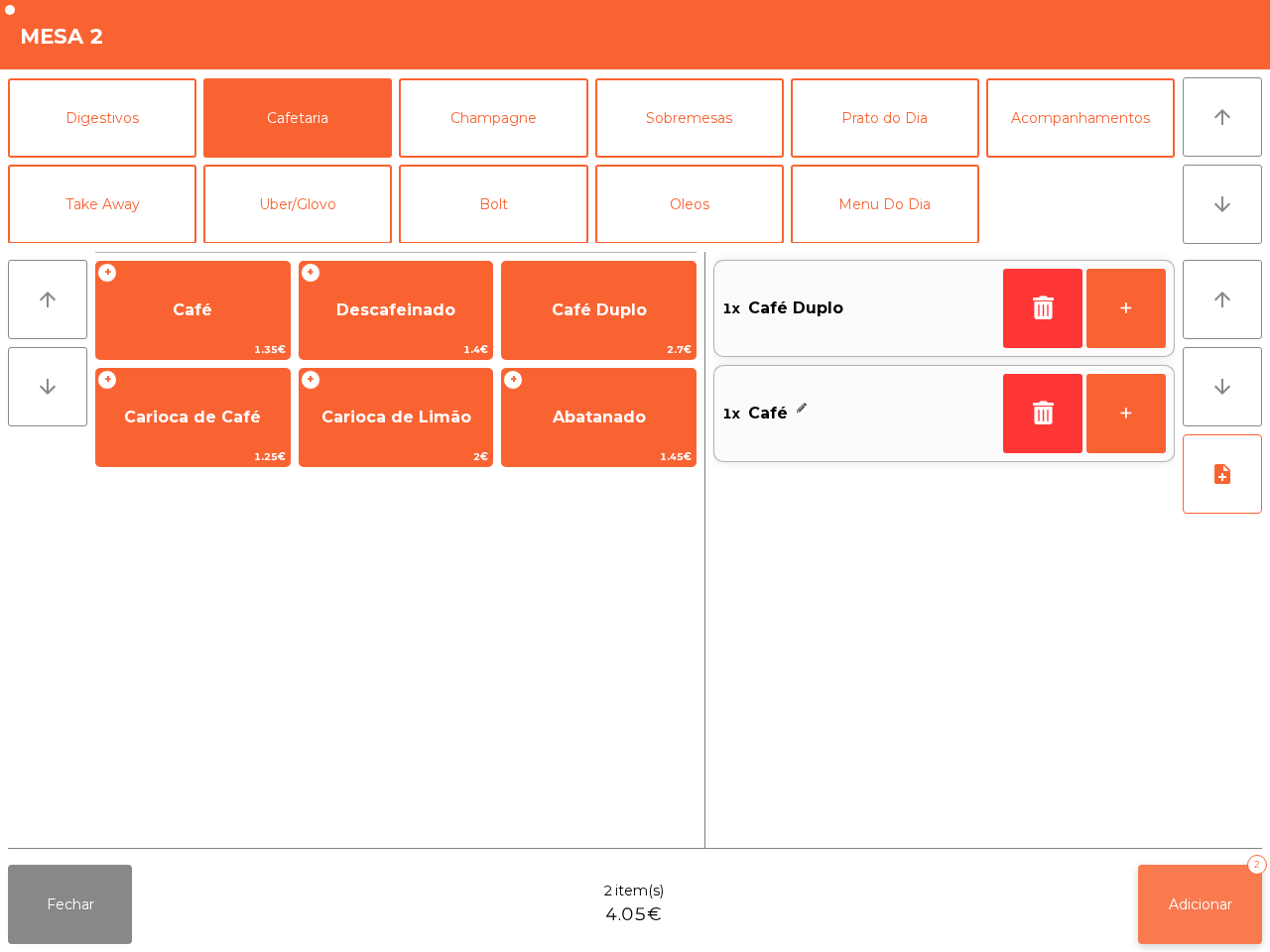 click on "Adicionar" 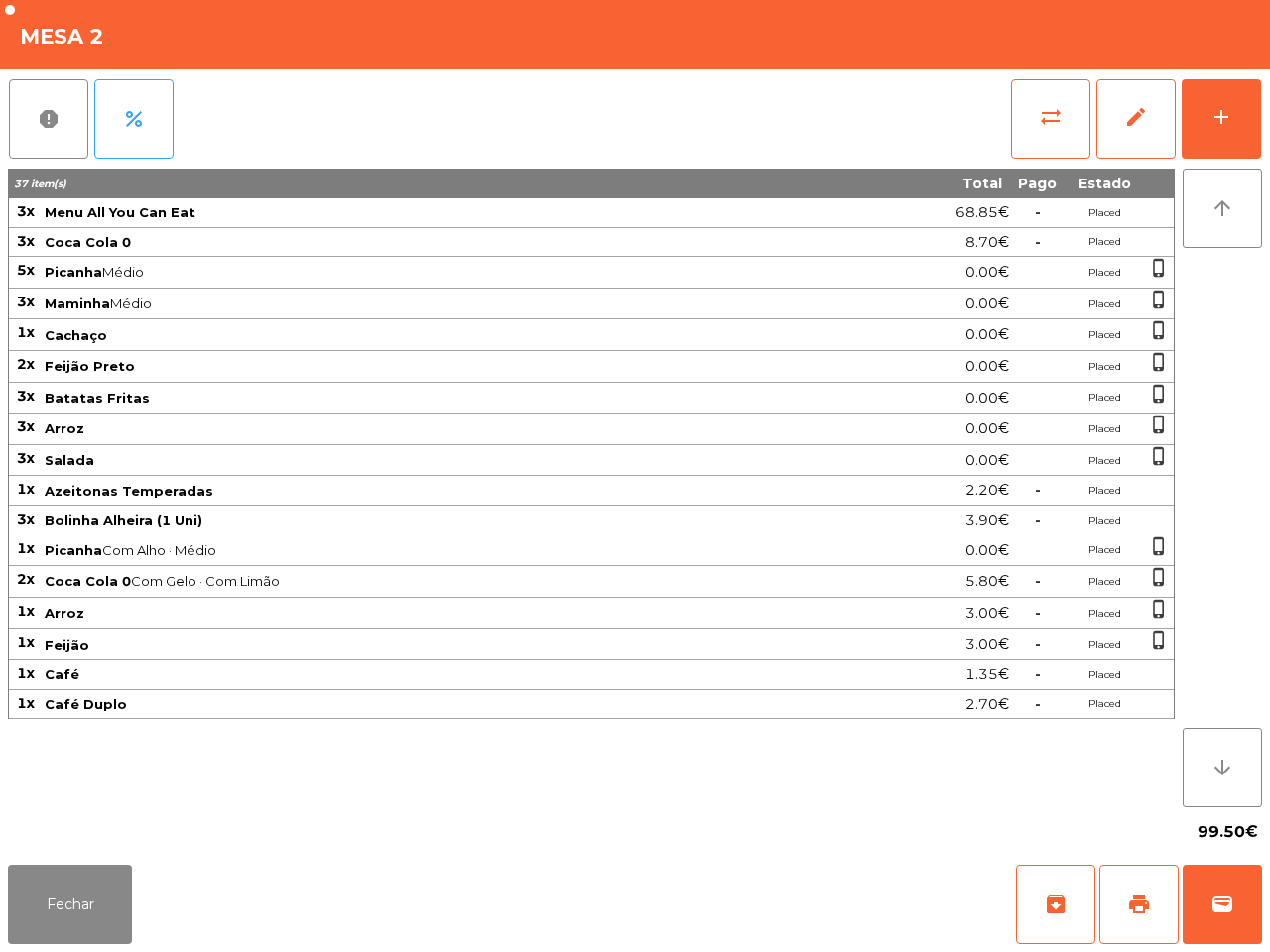 scroll, scrollTop: 0, scrollLeft: 0, axis: both 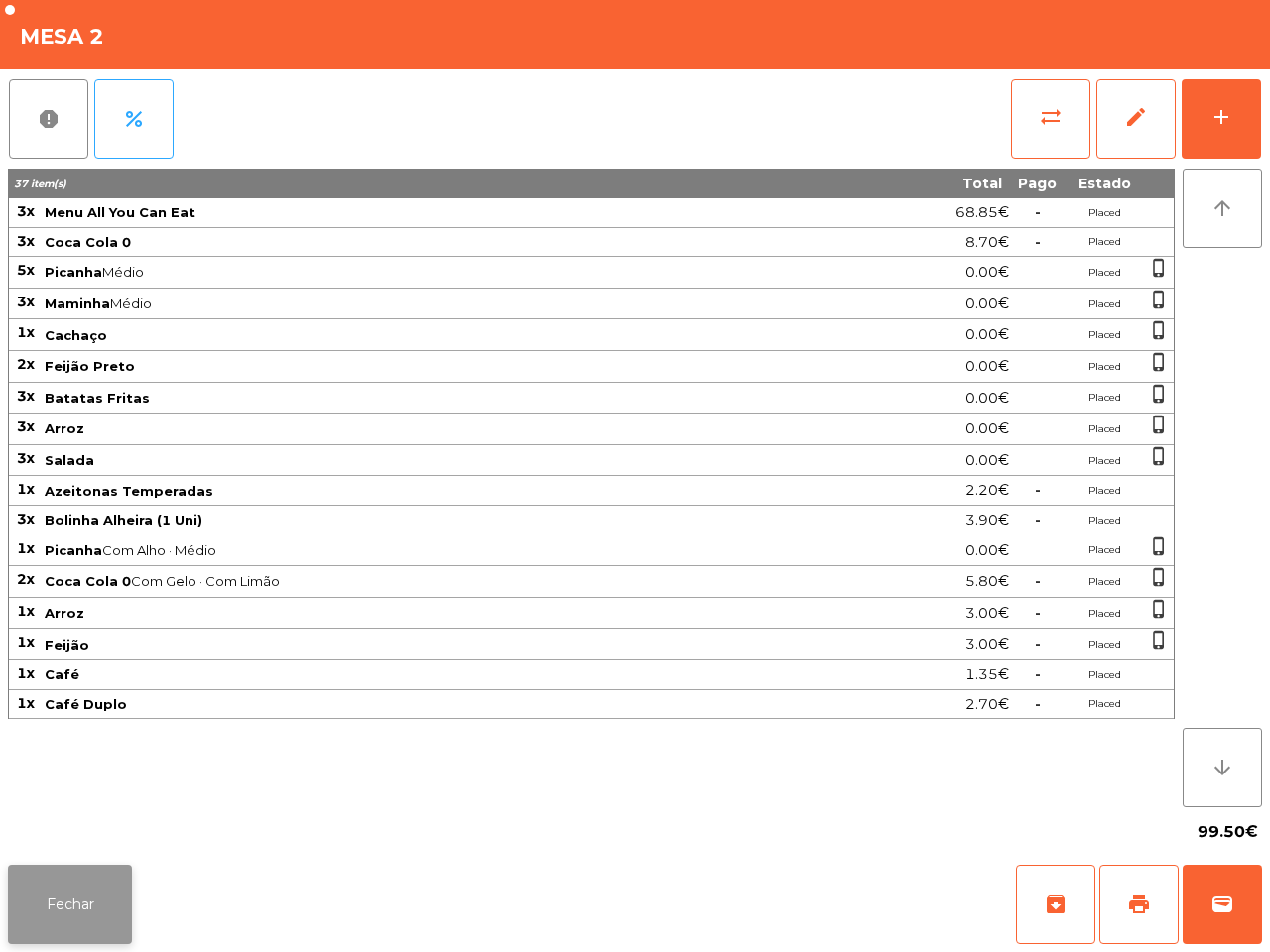 click on "Fechar" 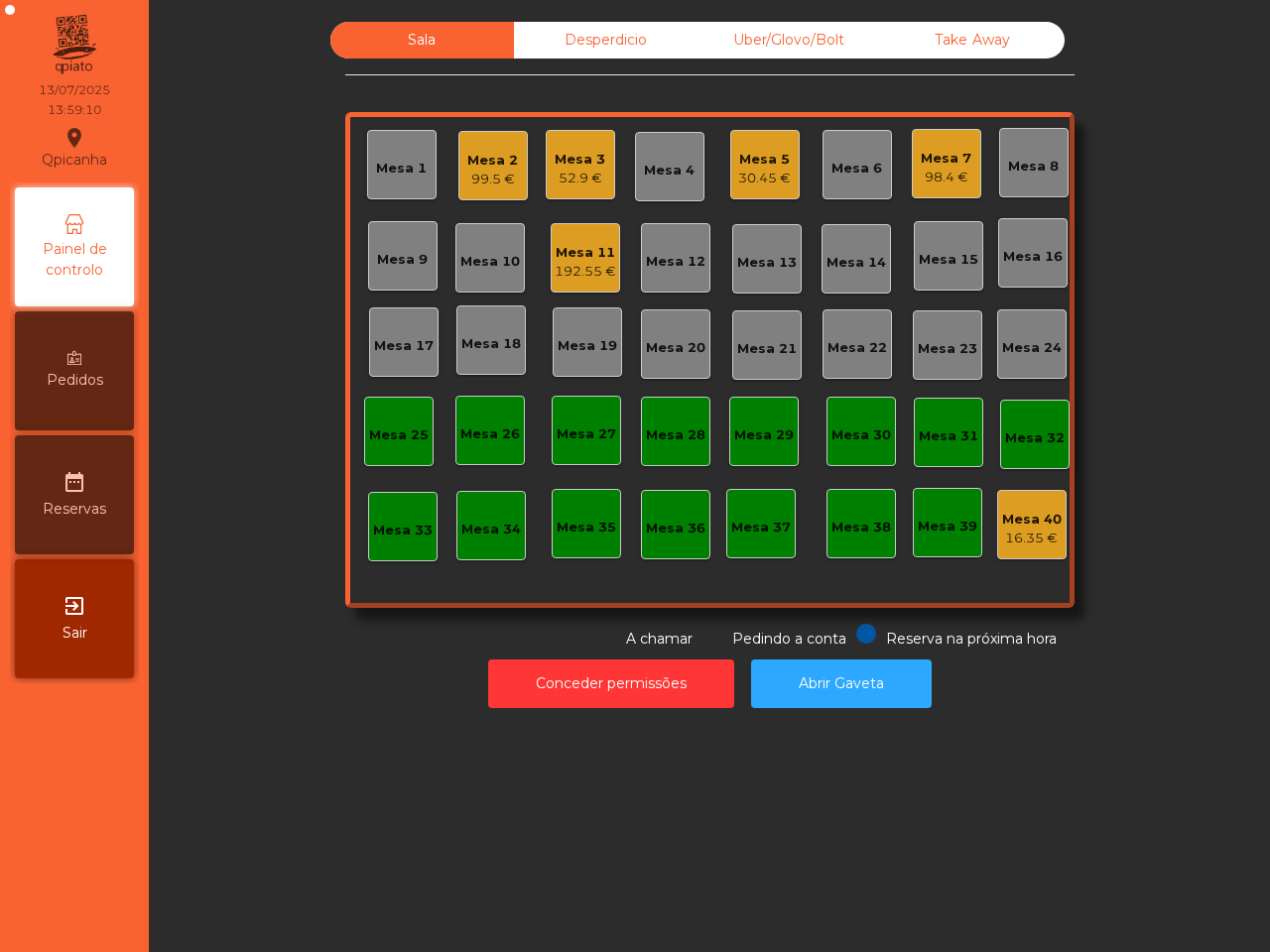 click on "Mesa 11" 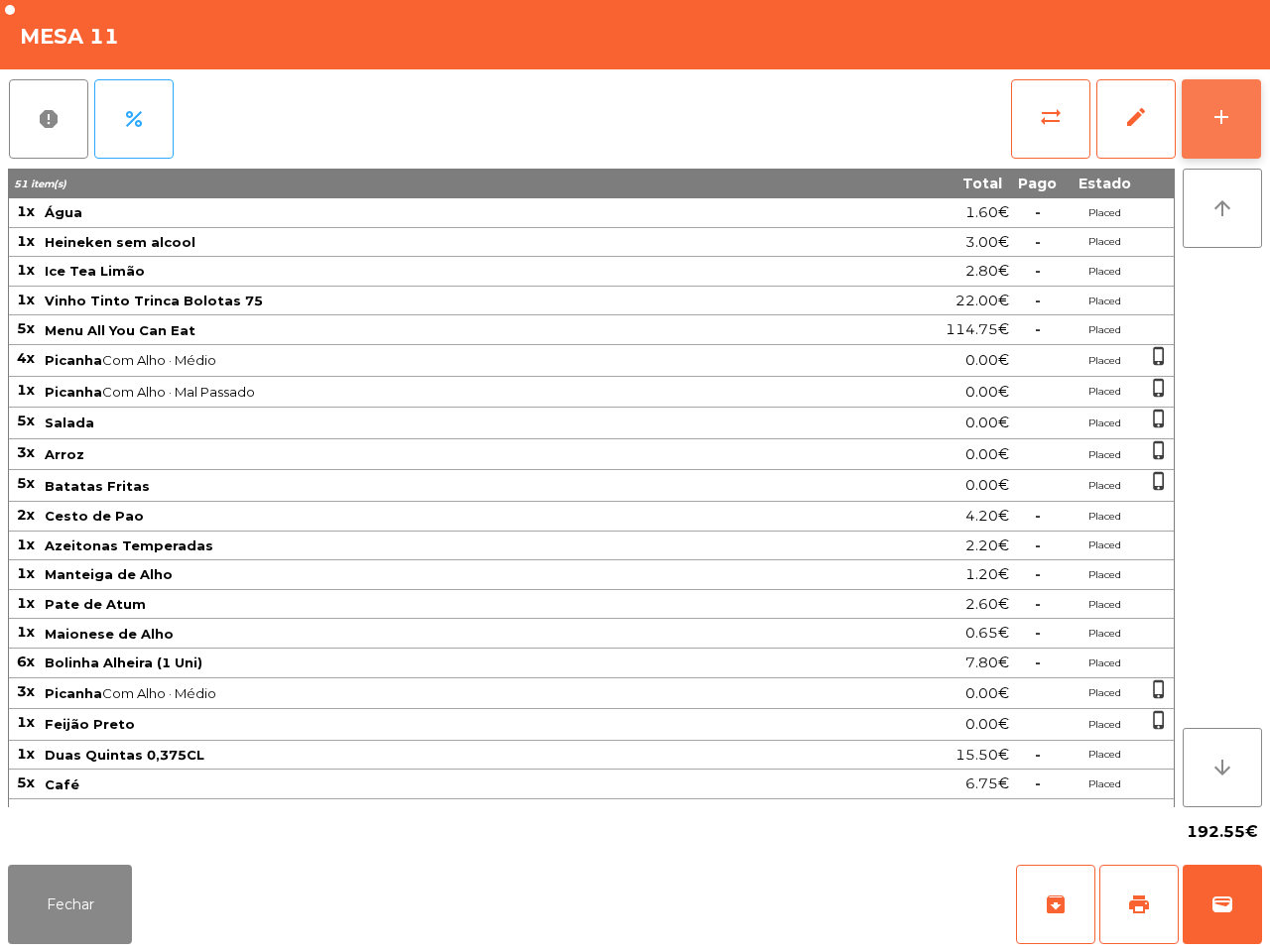 click on "add" 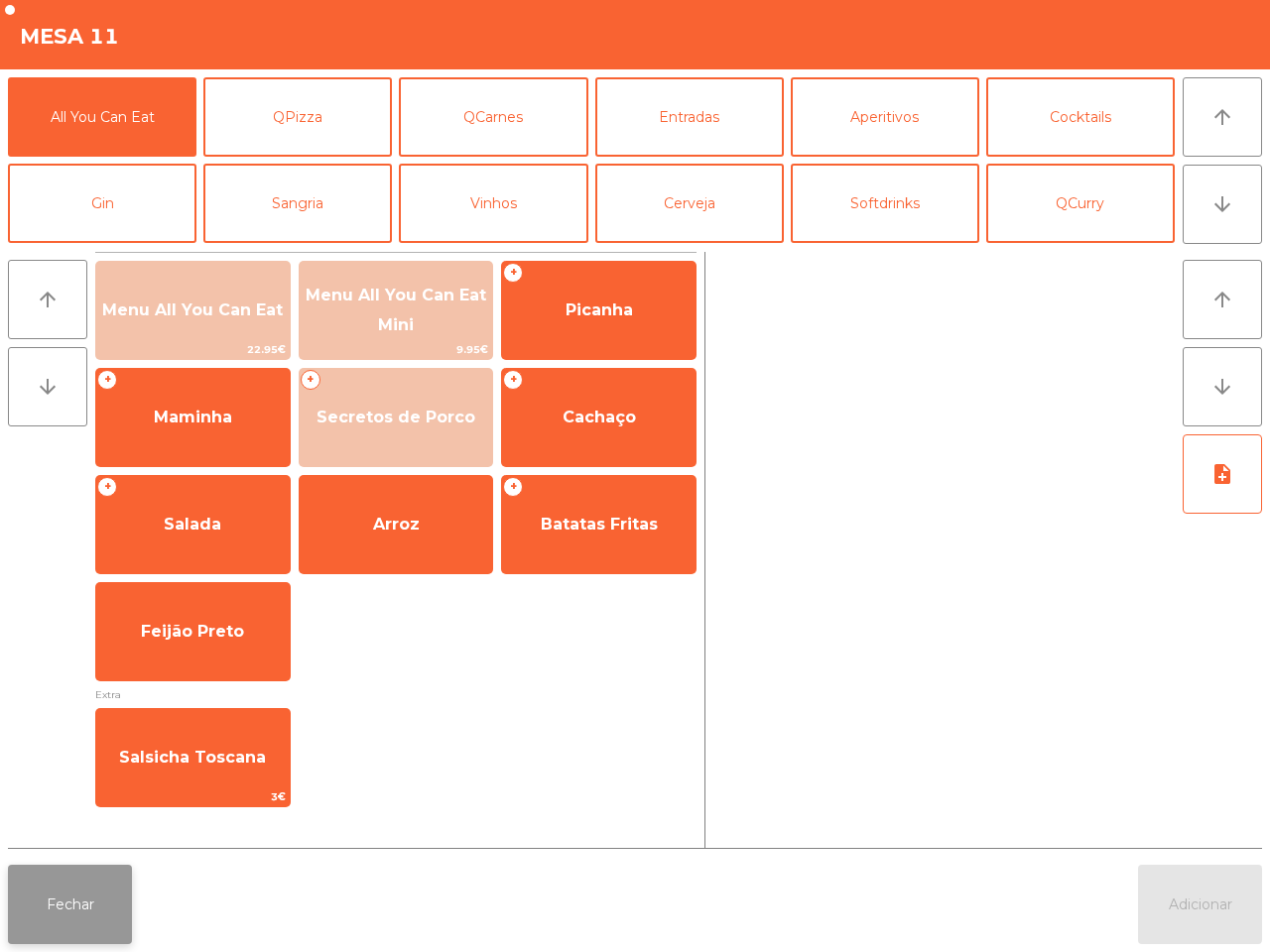 click on "Fechar" 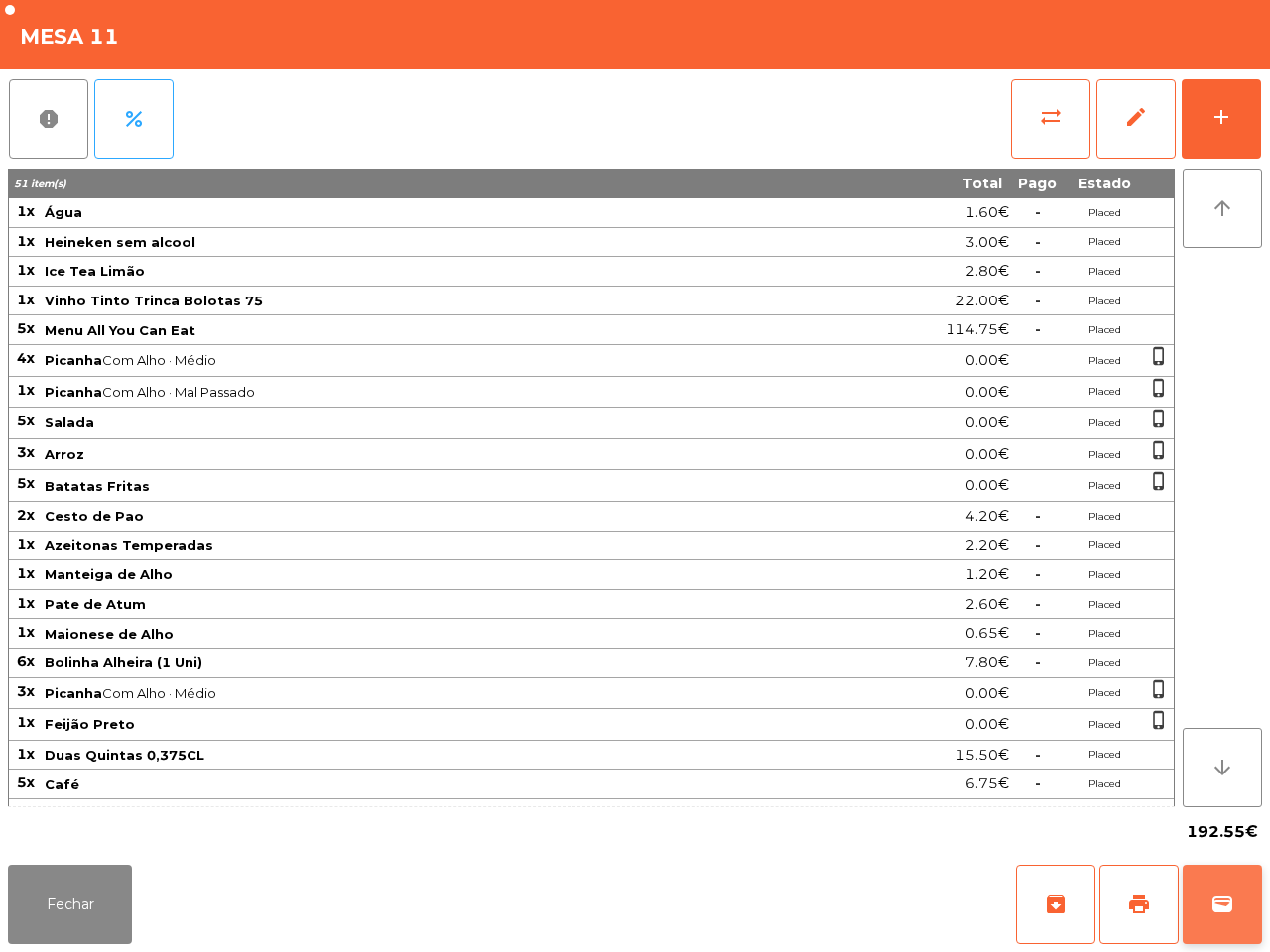 click on "wallet" 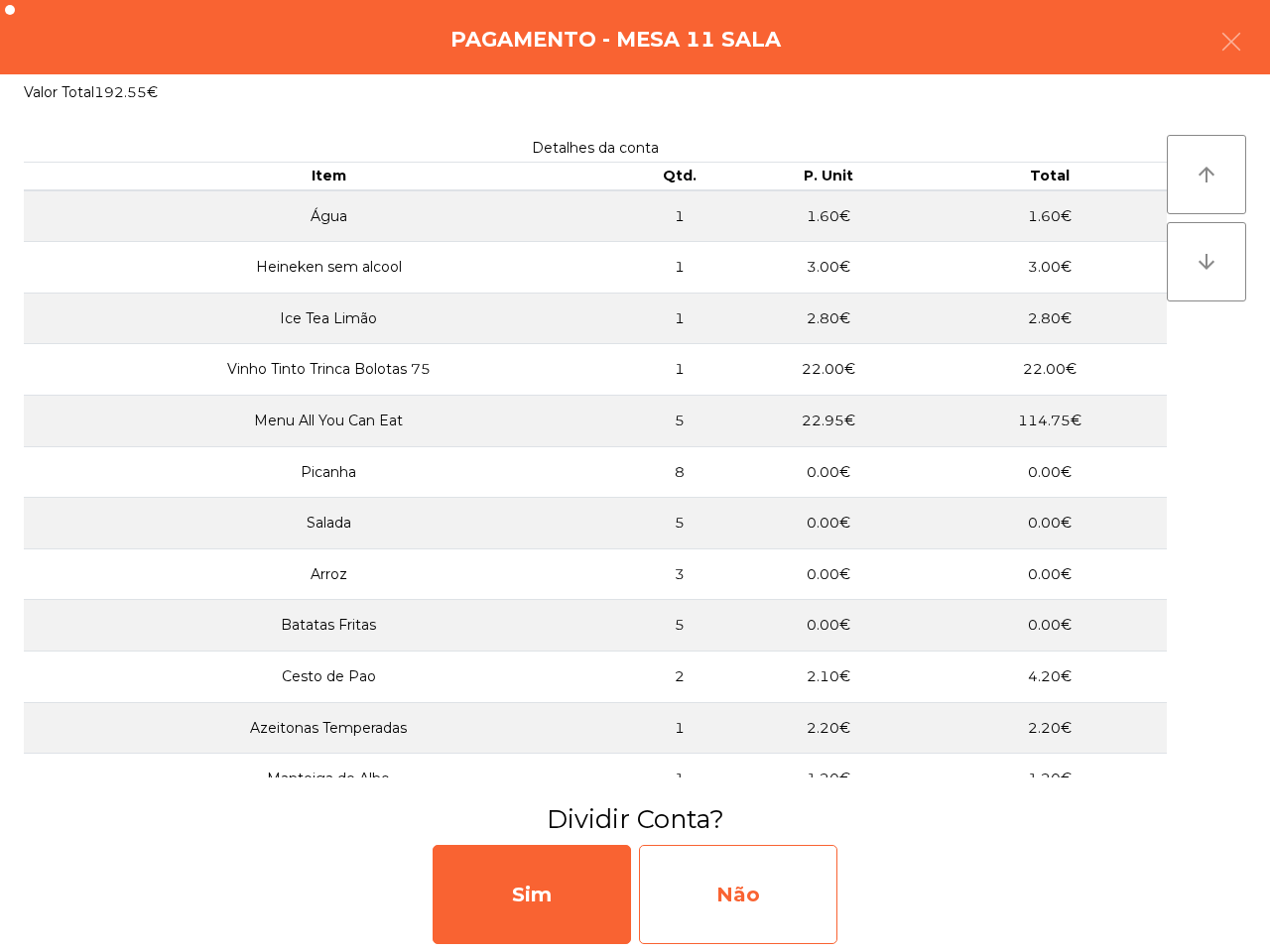click on "Não" 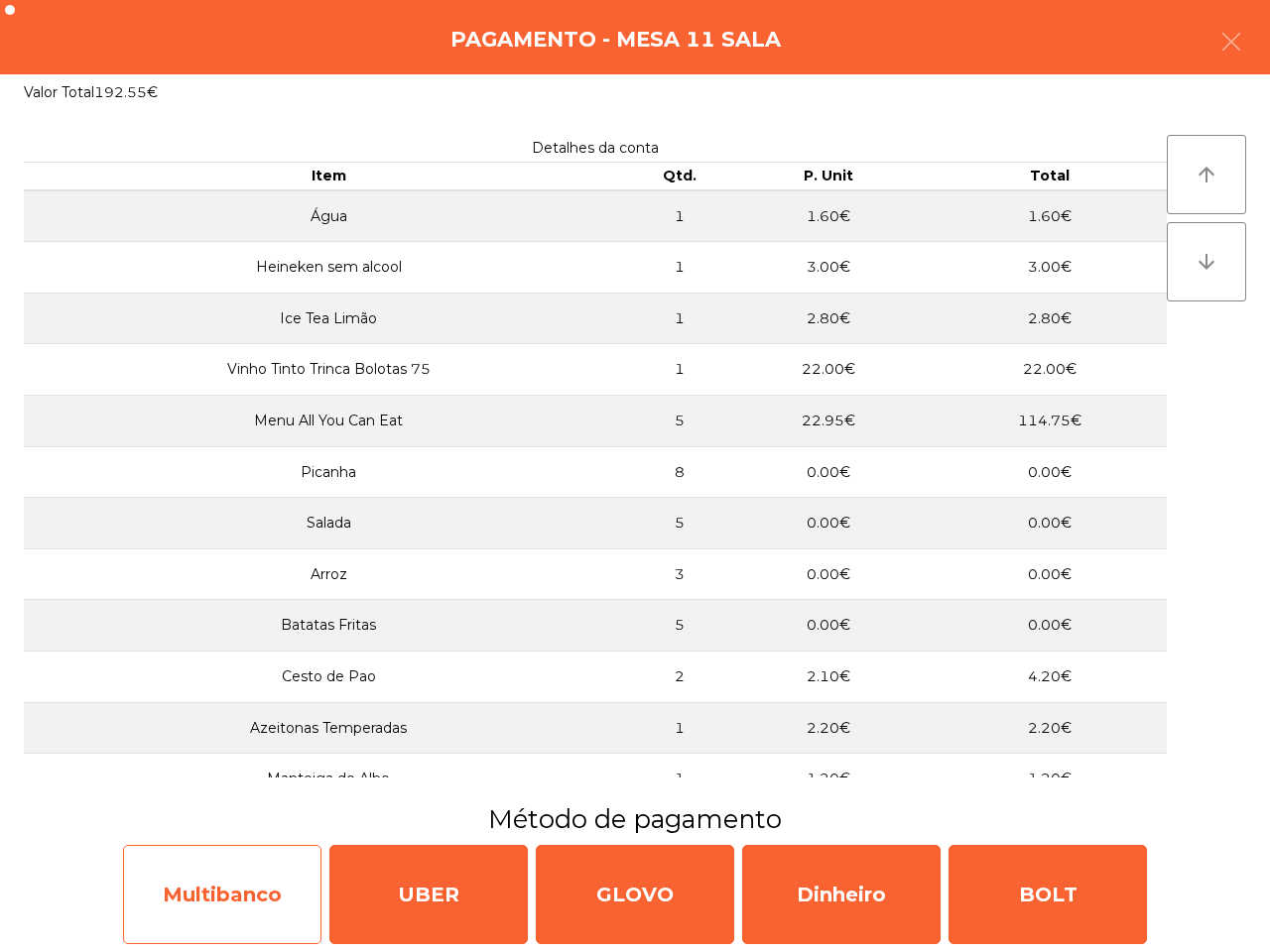 click on "Multibanco" 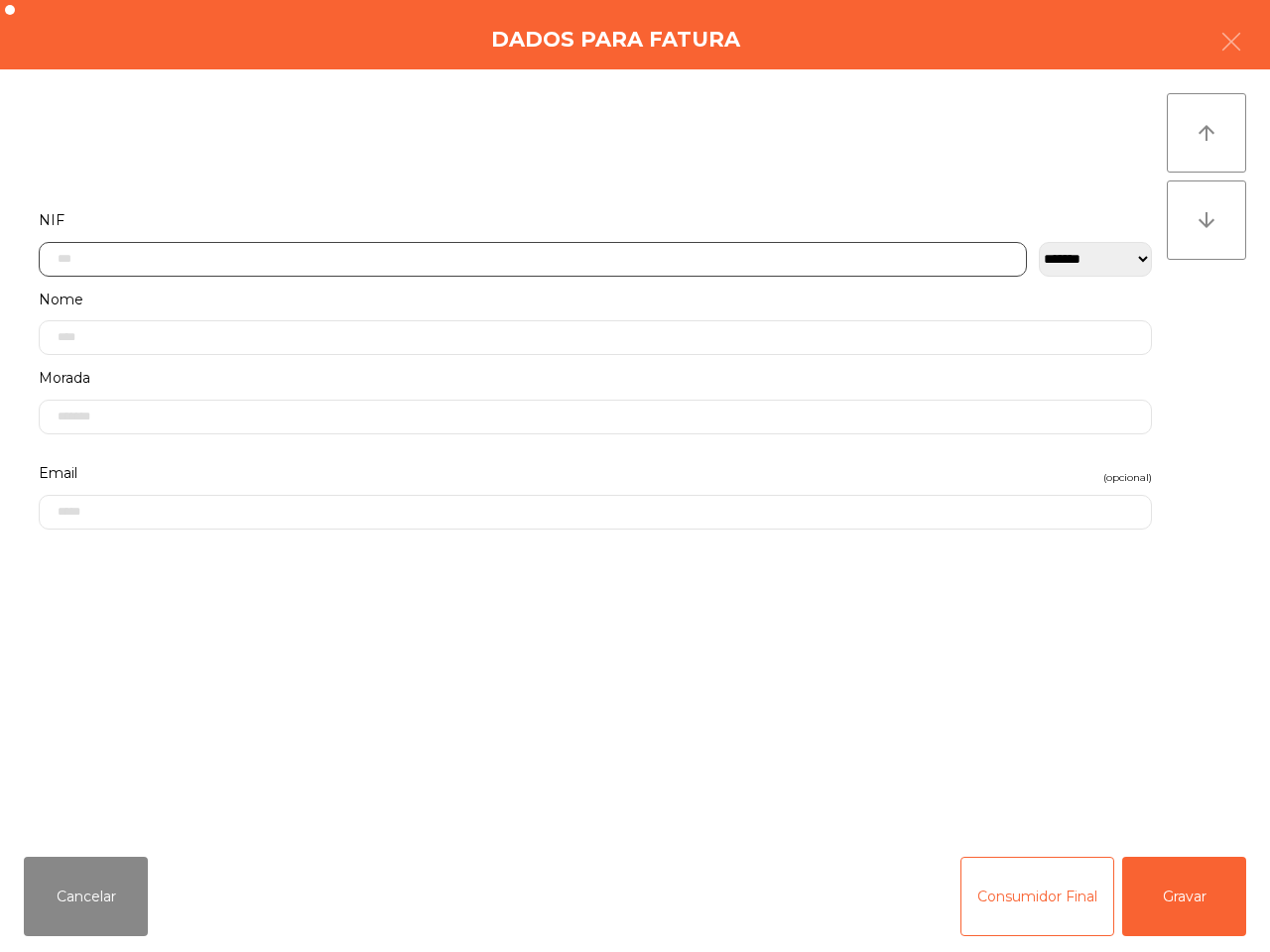 click 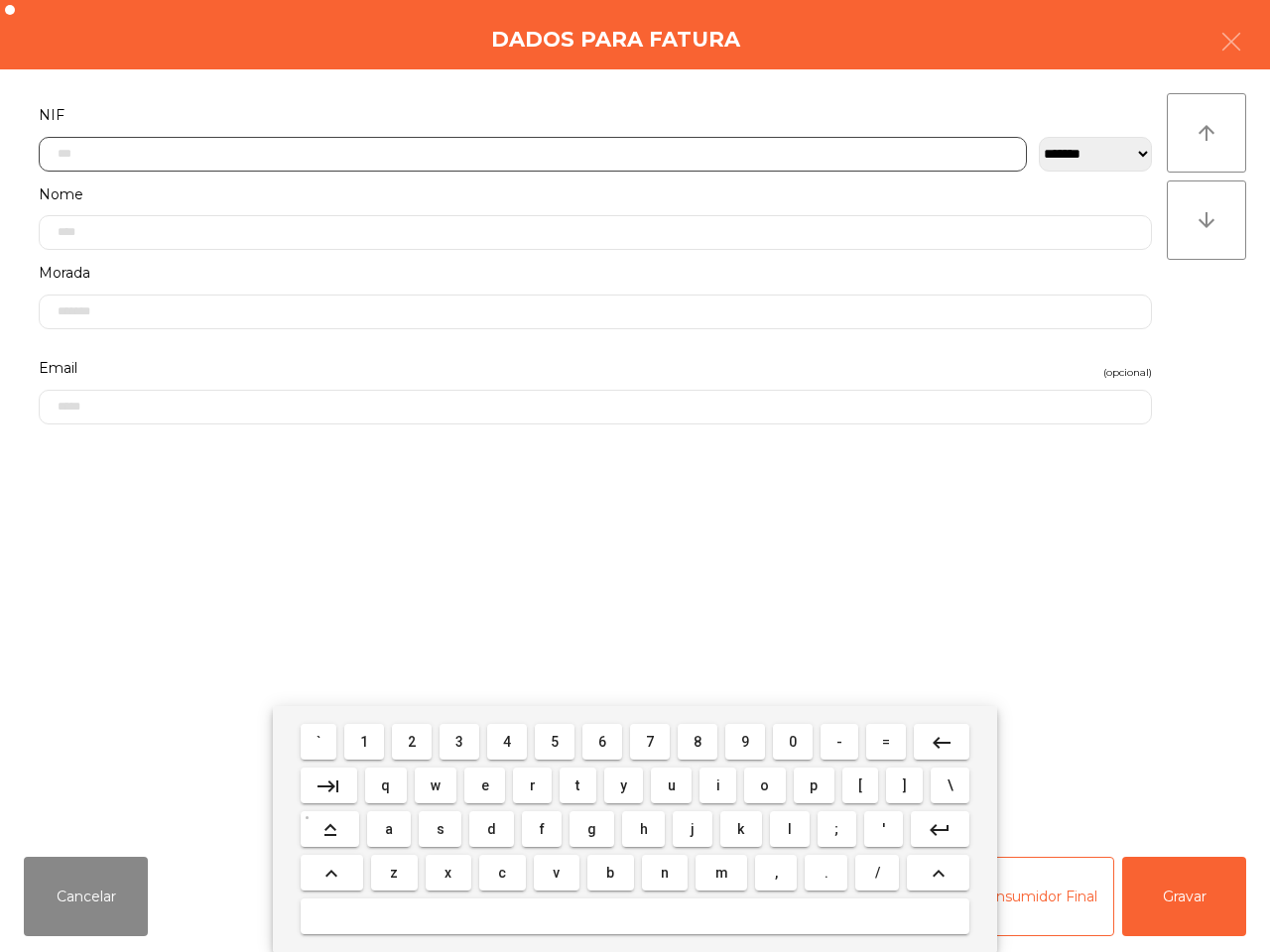 scroll, scrollTop: 111, scrollLeft: 0, axis: vertical 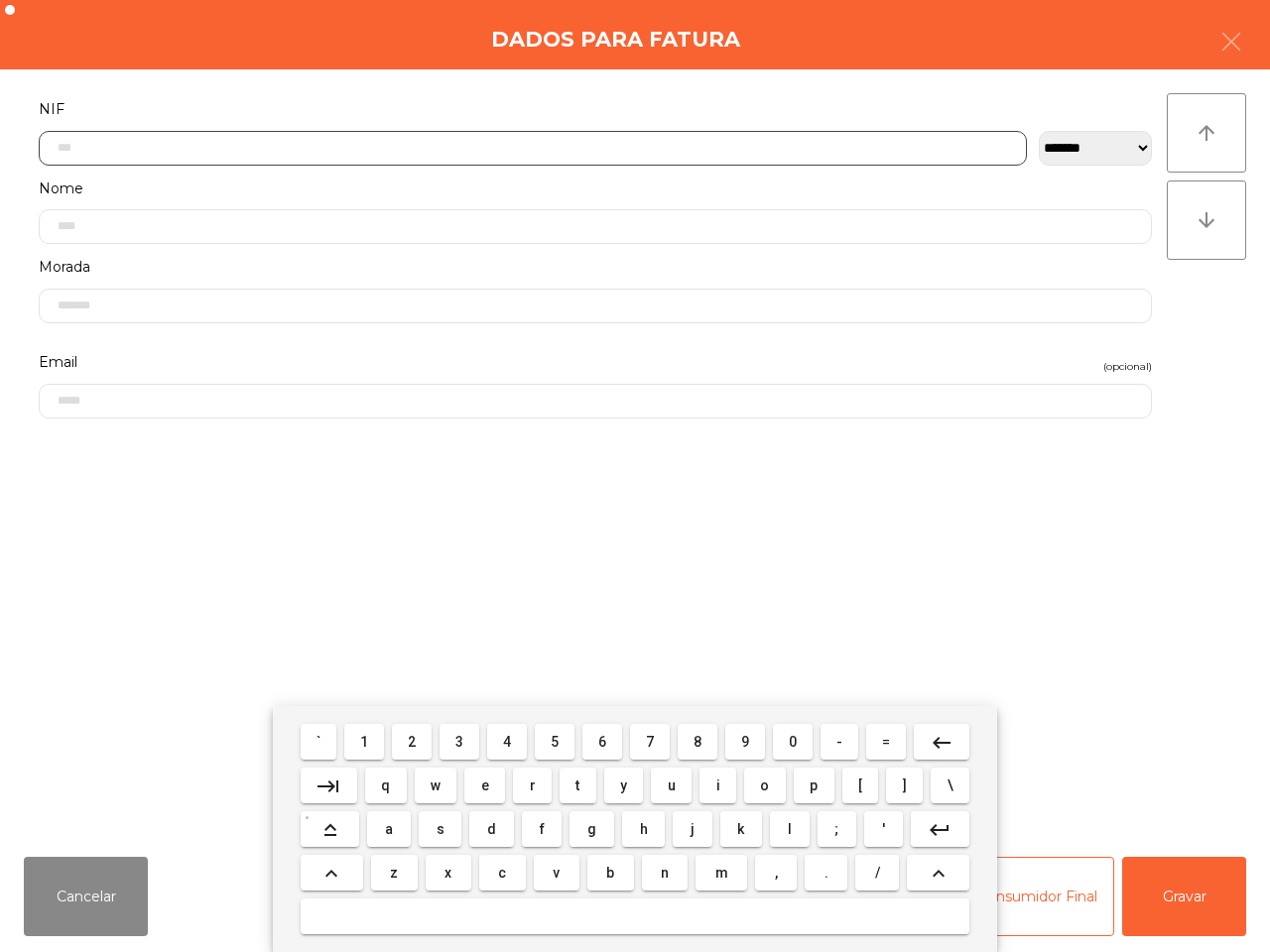 click on "1" at bounding box center (364, 742) 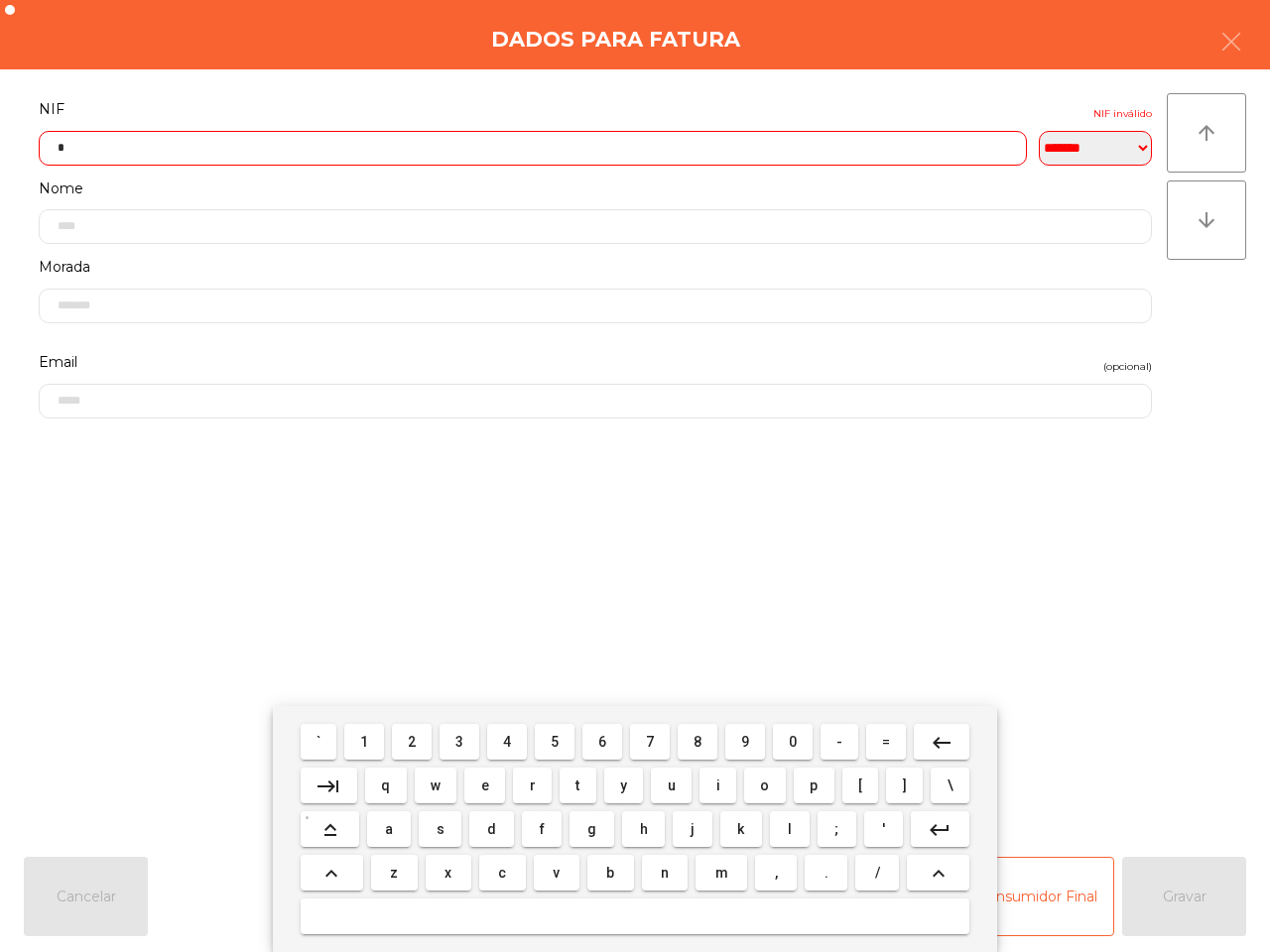 click on "5" at bounding box center [555, 742] 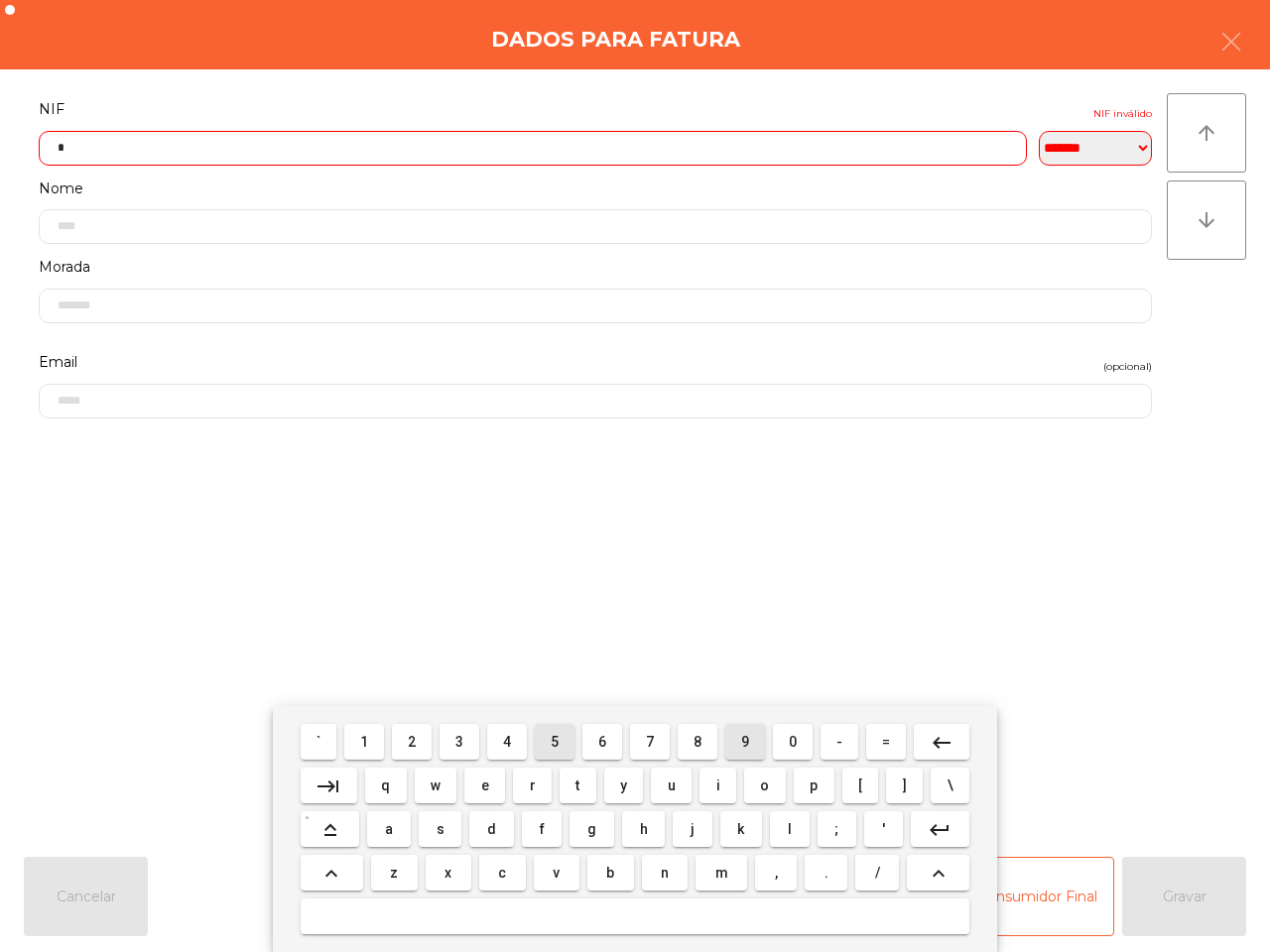 click on "9" at bounding box center [745, 742] 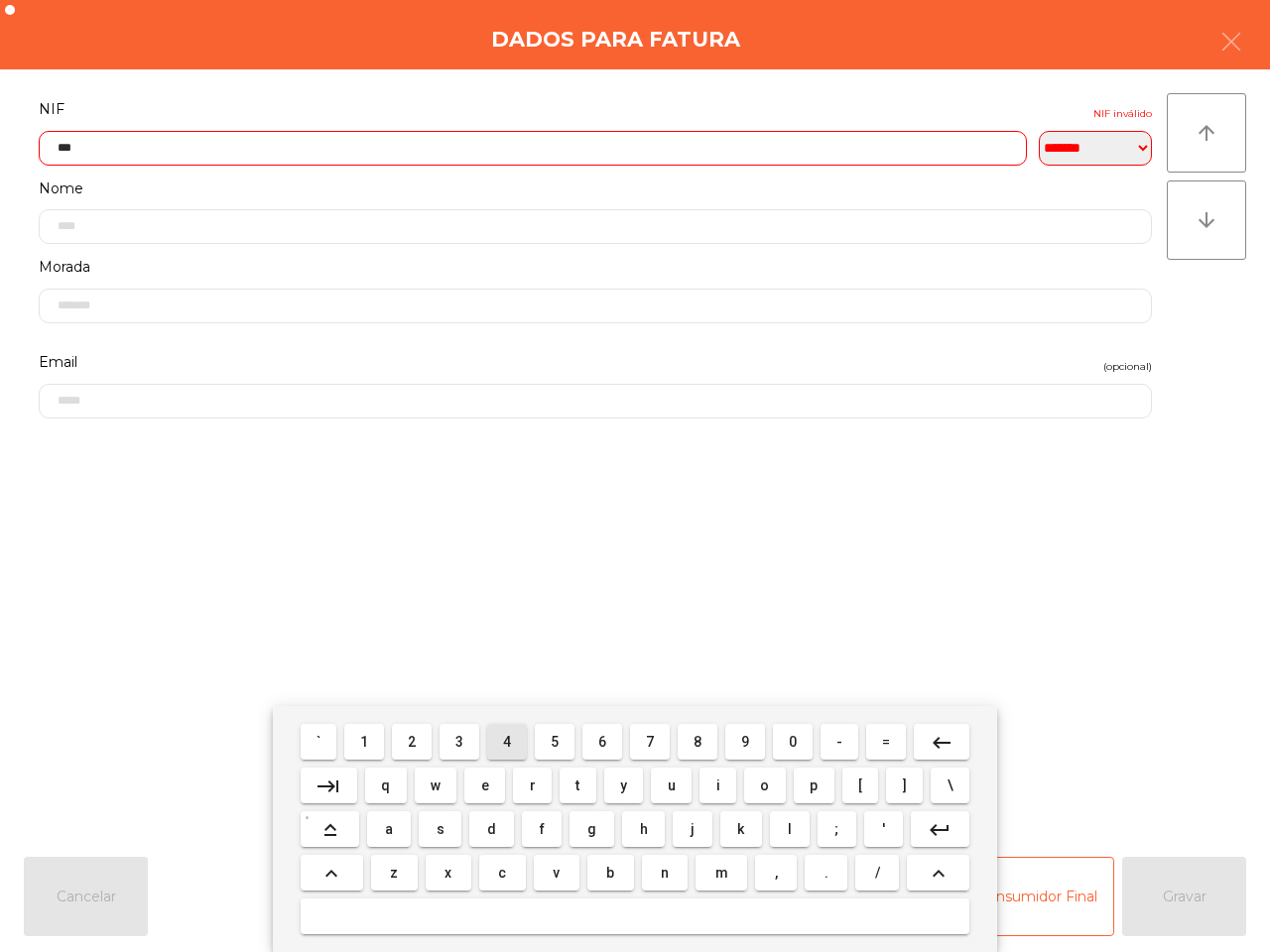 click on "4" at bounding box center [507, 742] 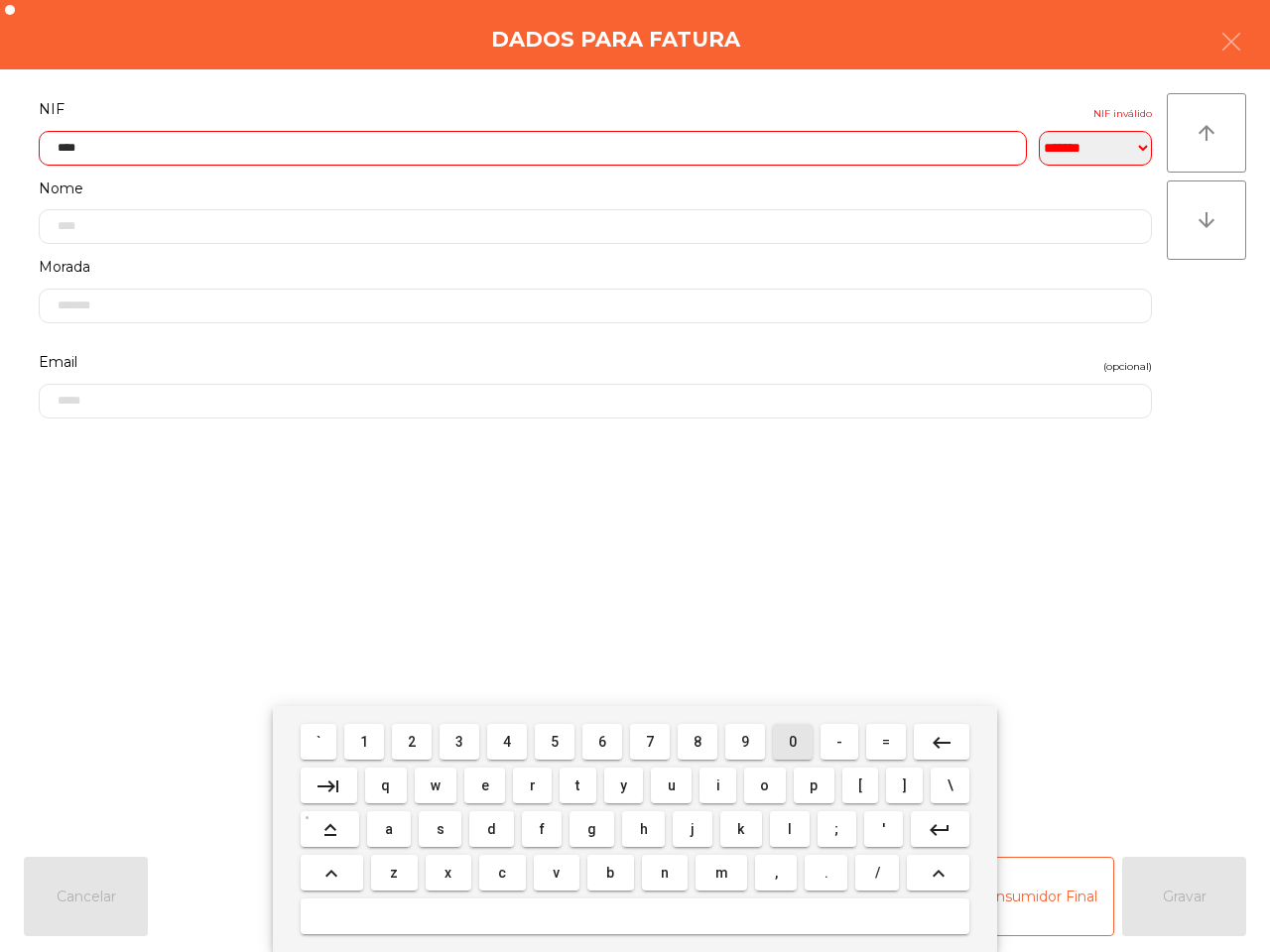 click on "0" at bounding box center [793, 742] 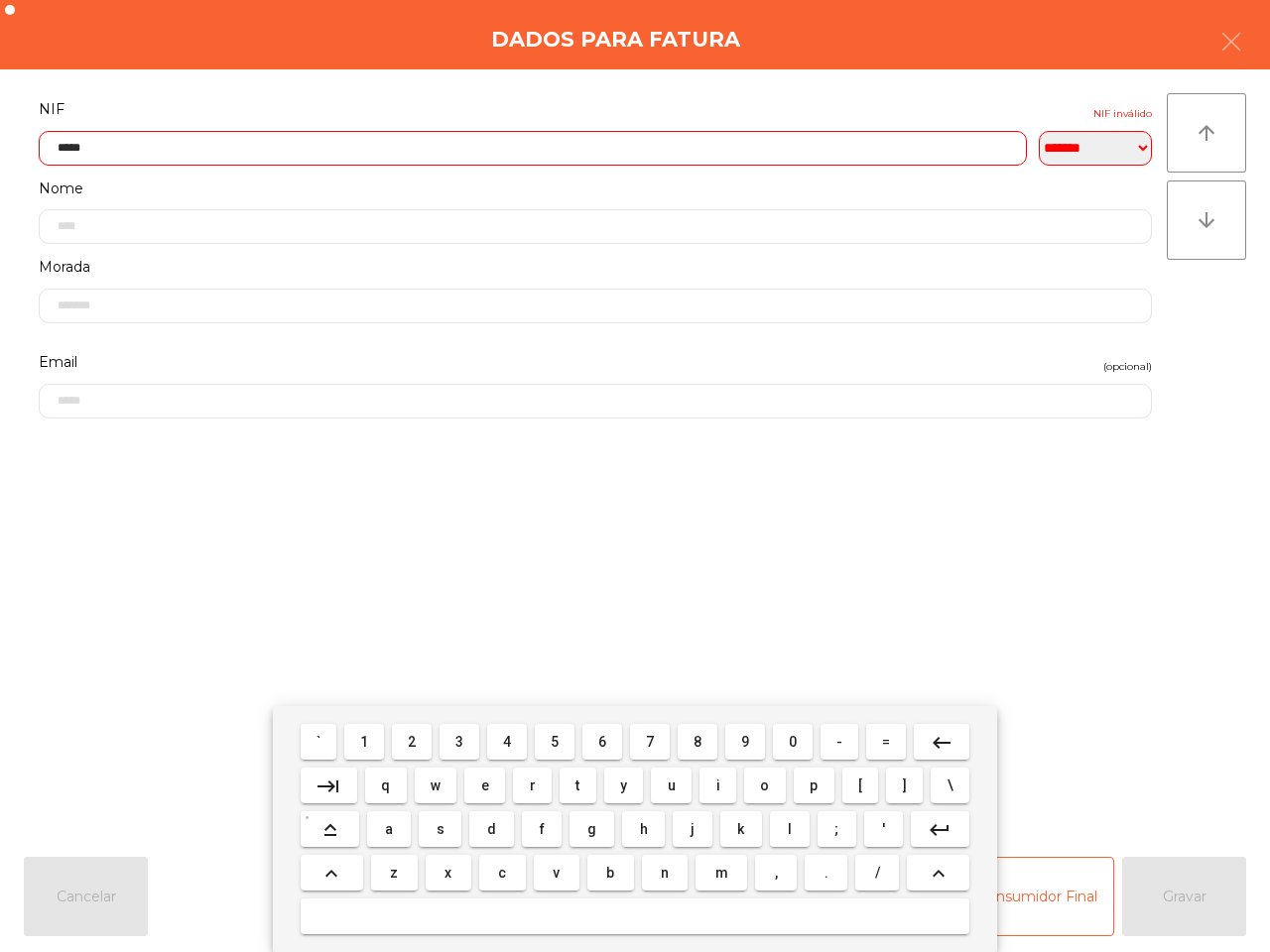 click on "5" at bounding box center (555, 742) 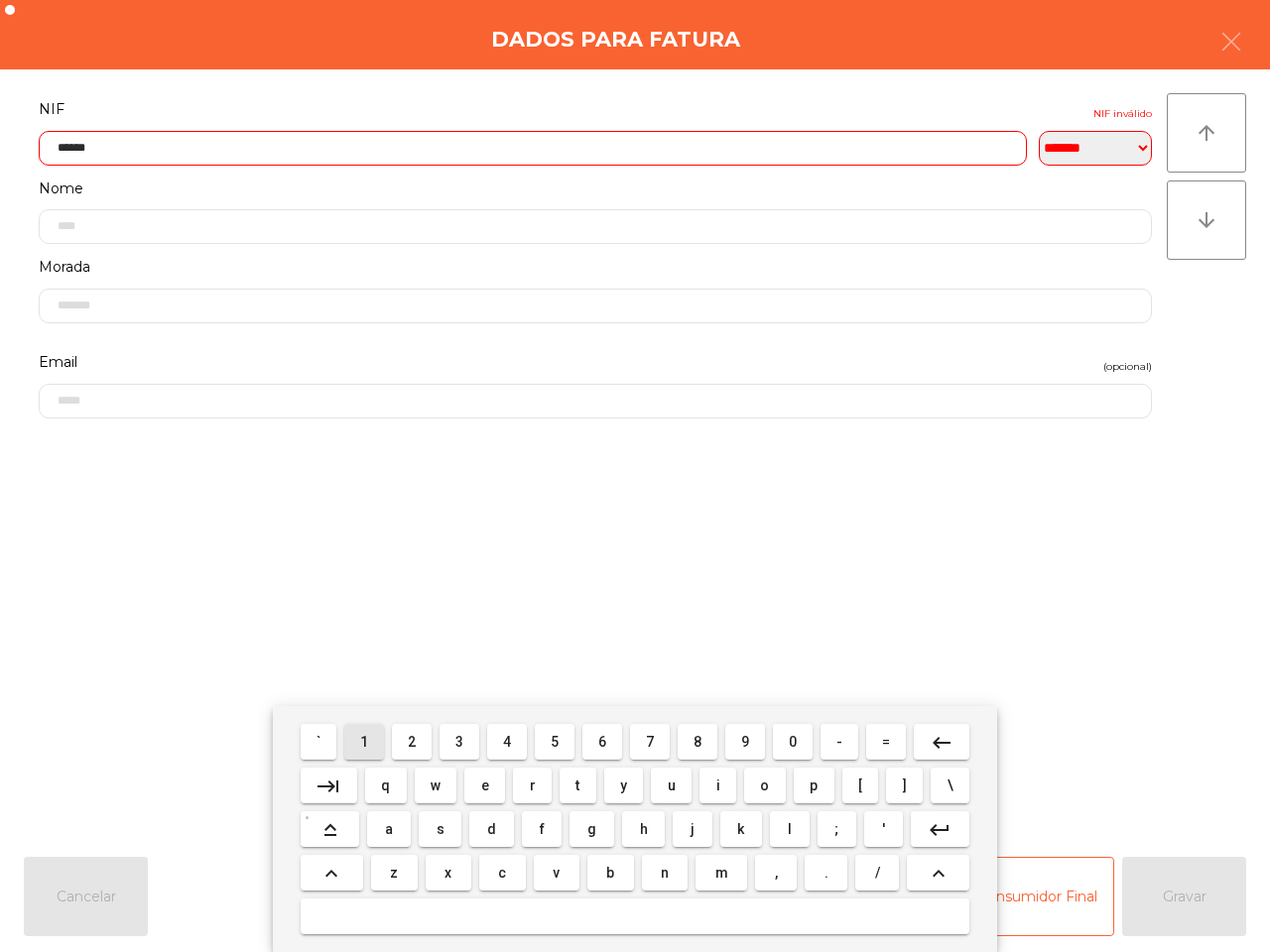 click on "1" at bounding box center (364, 742) 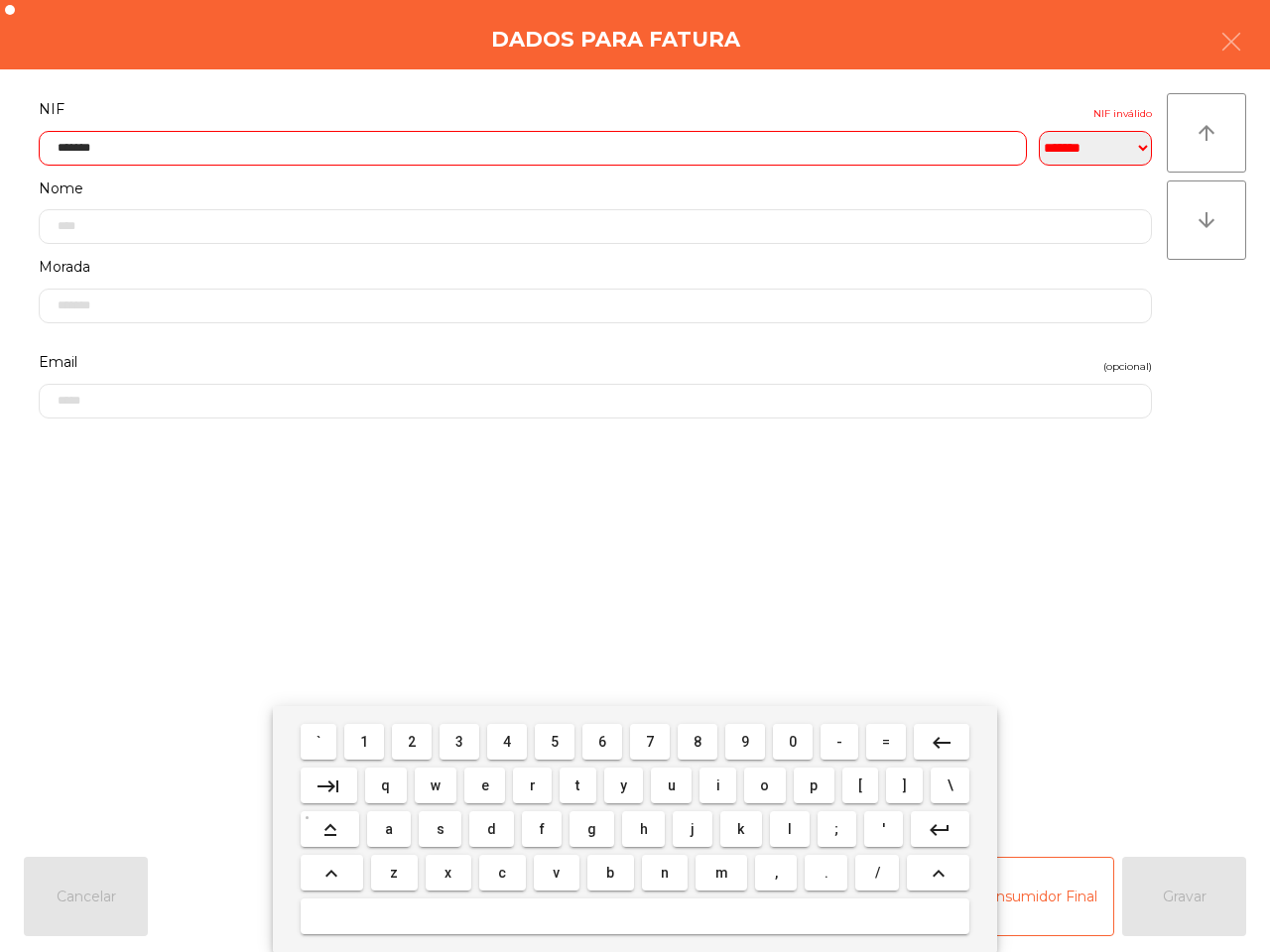 click on "9" at bounding box center [745, 742] 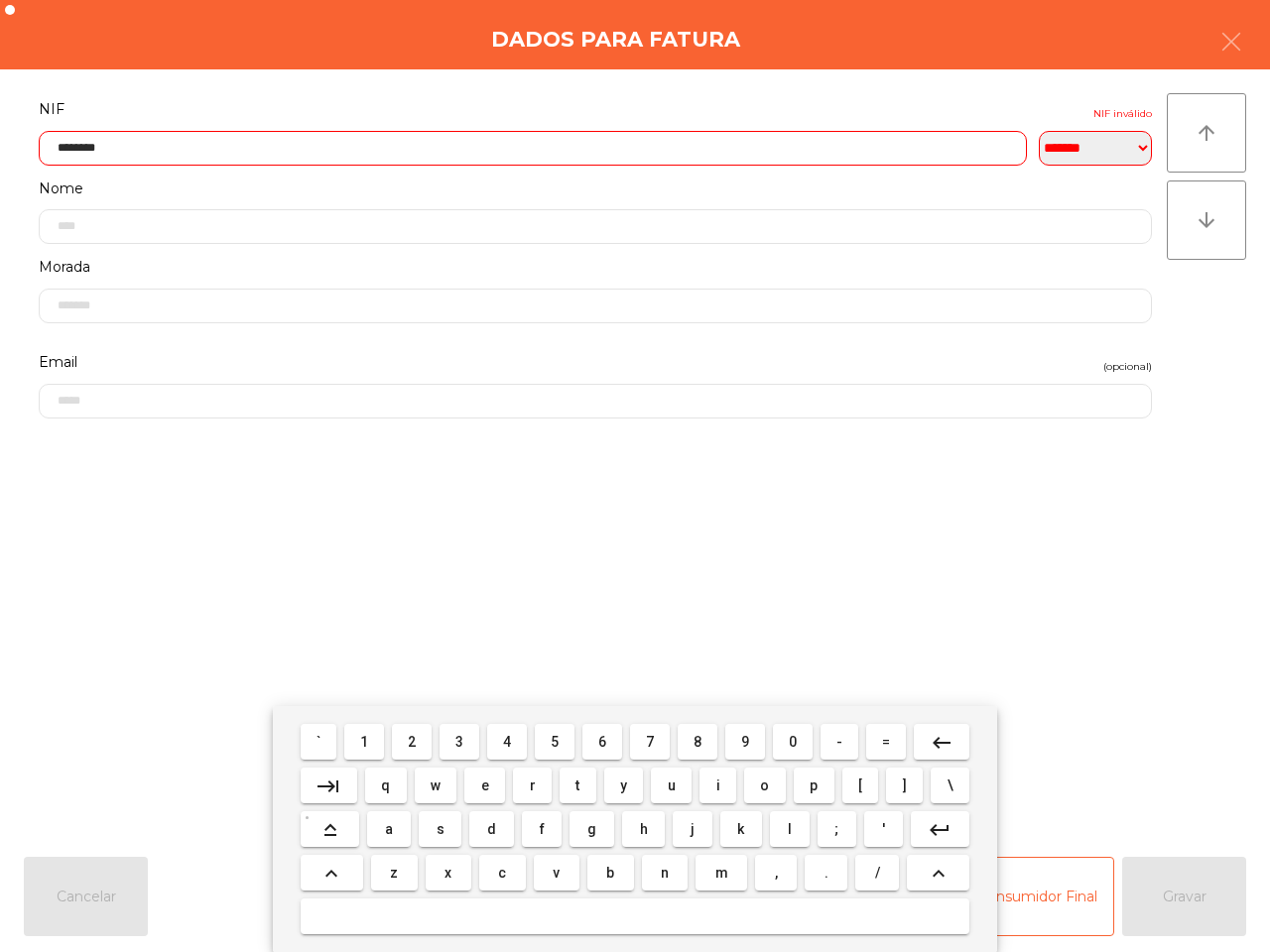 click on "0" at bounding box center [793, 742] 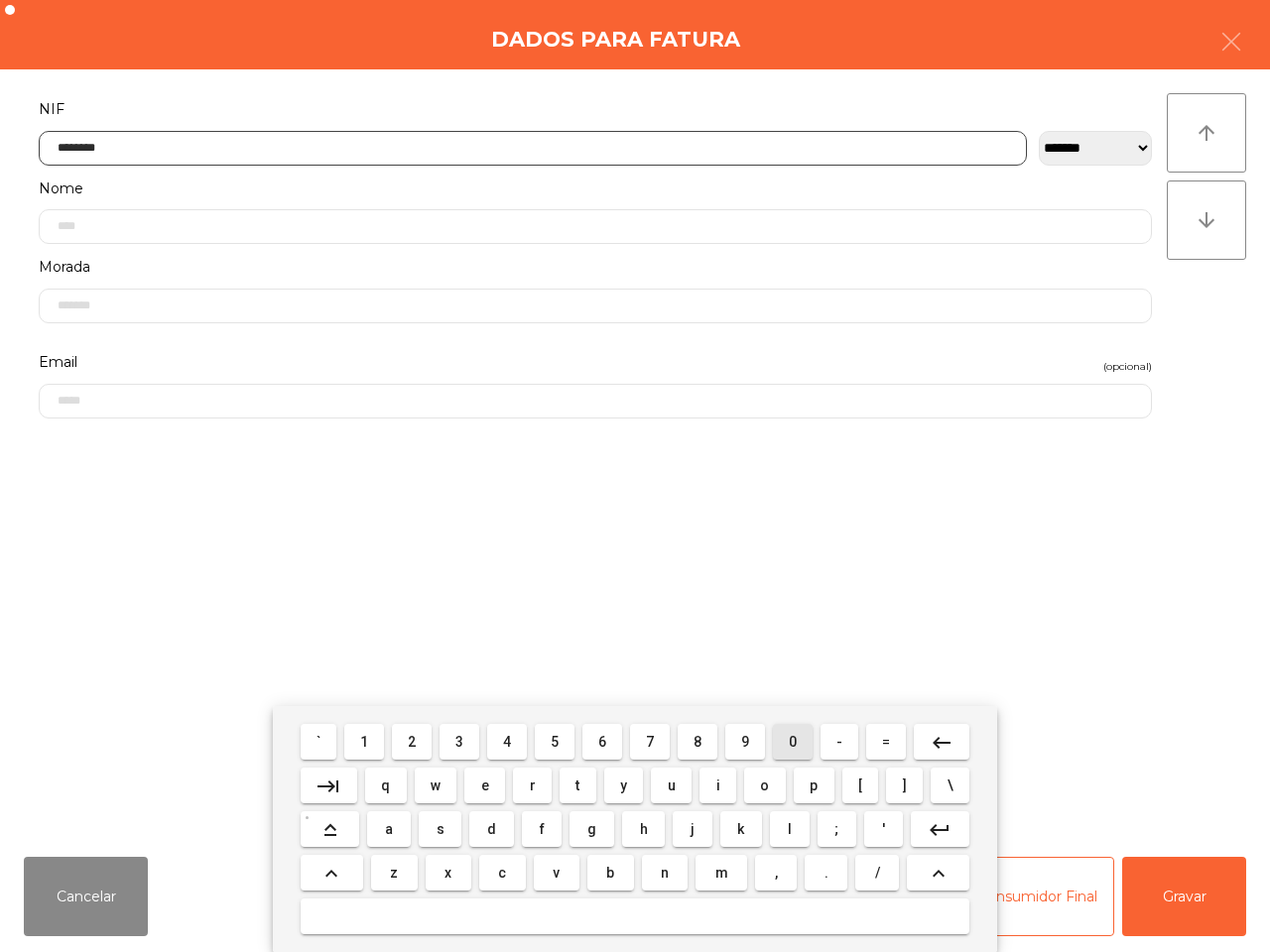 type on "*********" 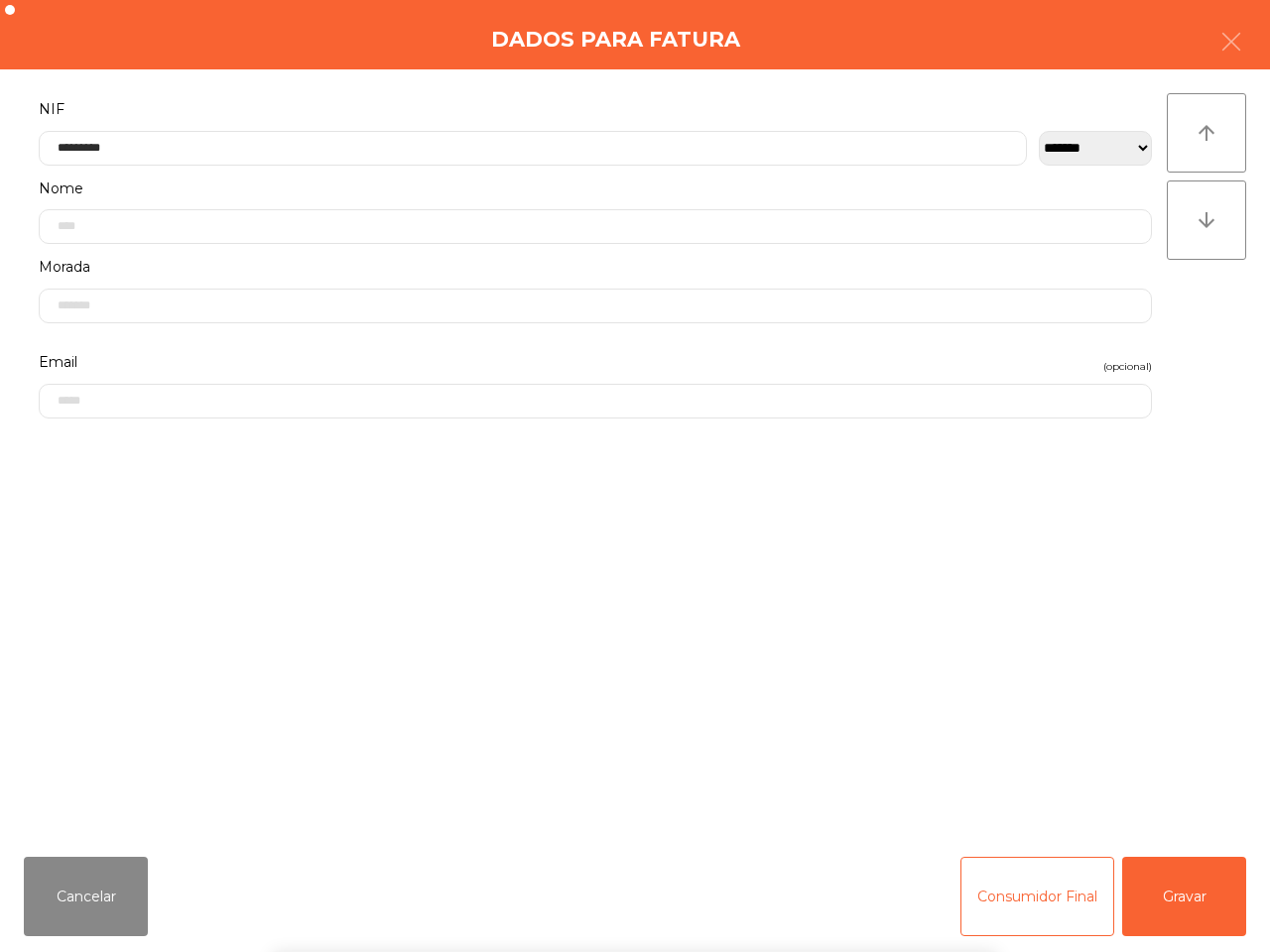 click on "**********" 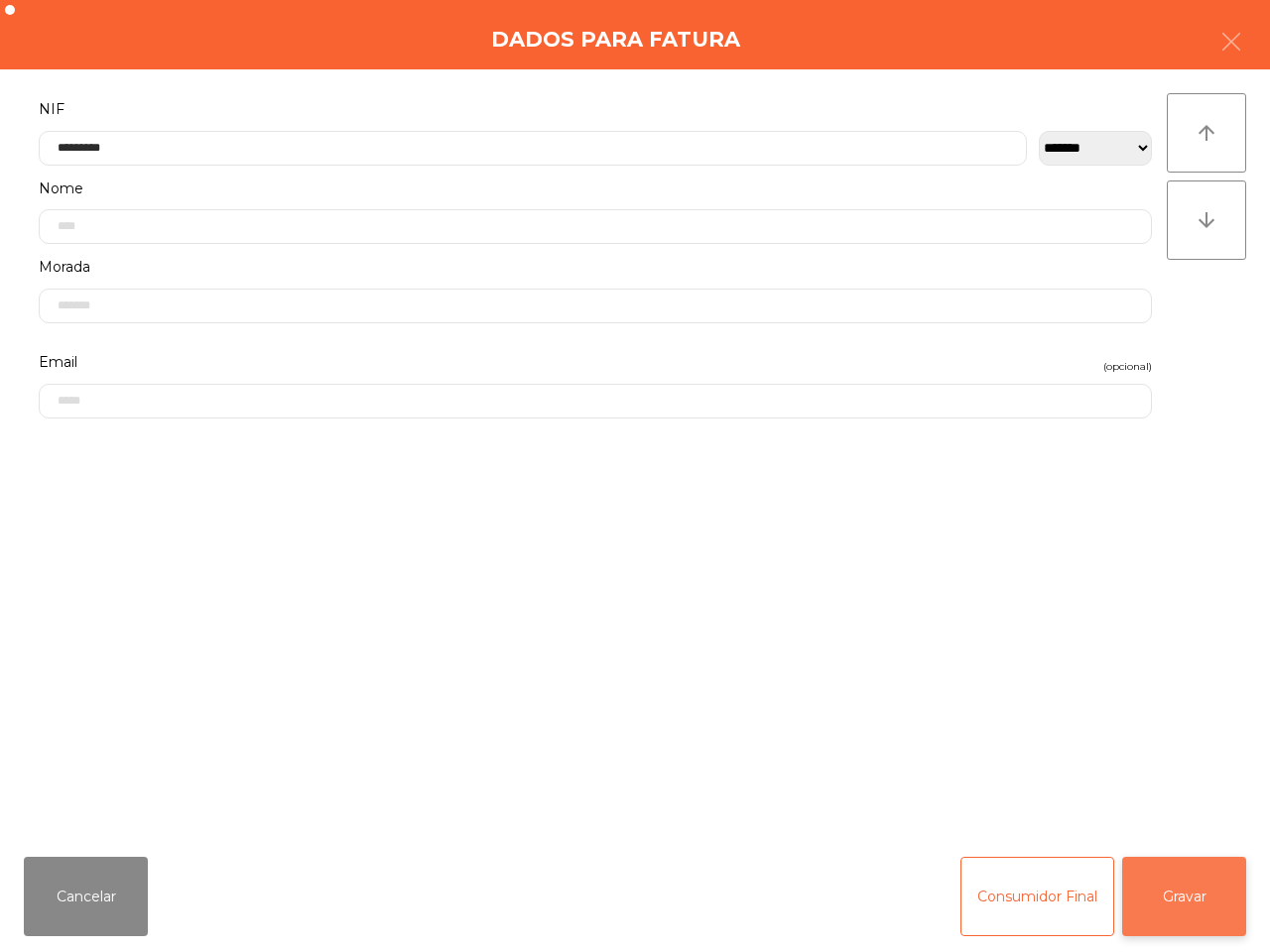 click on "Gravar" 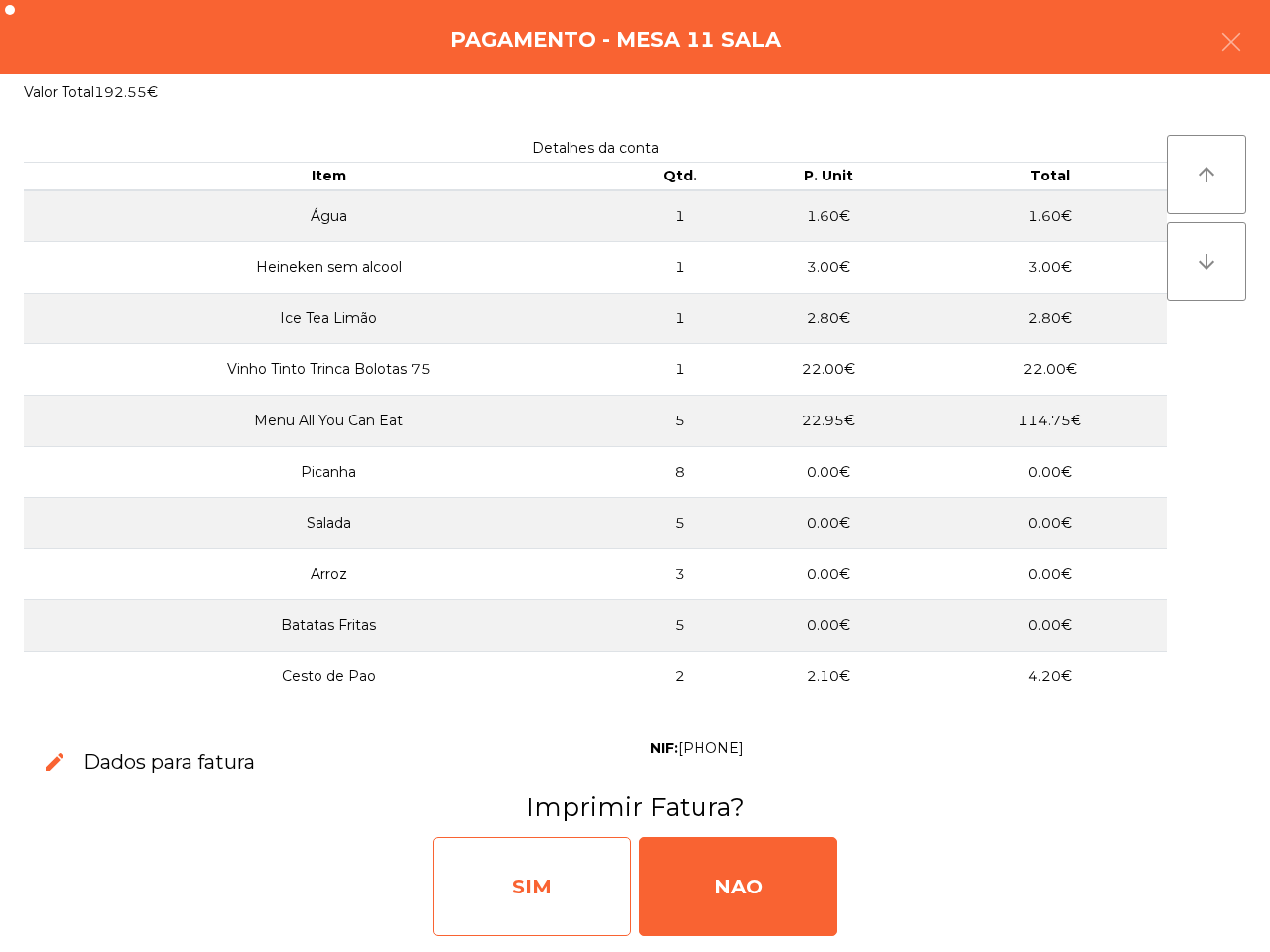 click on "SIM" 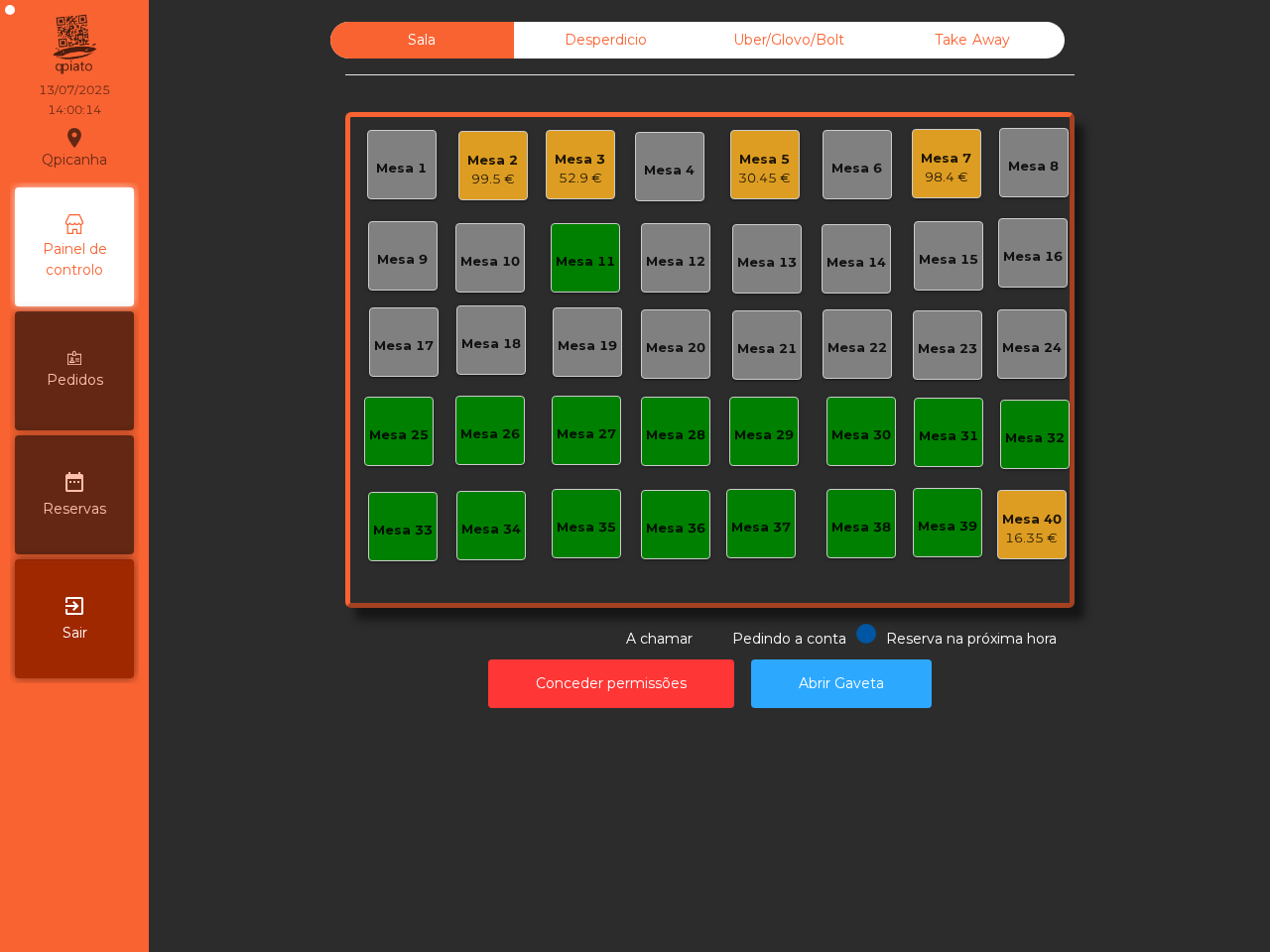 click on "Sala   Desperdicio   Uber/Glovo/Bolt   Take Away   Mesa 1   Mesa 2   99.5 €   Mesa 3   52.9 €   Mesa 4   Mesa 5   30.45 €   Mesa 6   Mesa 7   98.4 €   Mesa 8   Mesa 9   Mesa 10   Mesa 11   Mesa 12   Mesa 13   Mesa 14   Mesa 15   Mesa 16   Mesa 17   Mesa 18   Mesa 19   Mesa 20   Mesa 21   Mesa 22   Mesa 23   Mesa 24   Mesa 25   Mesa 26   Mesa 27   Mesa 28   Mesa 29   Mesa 30   Mesa 31   Mesa 32   Mesa 33   Mesa 34   Mesa 35   Mesa 36   Mesa 37   Mesa 38   Mesa 39   Mesa 40   16.35 €  Reserva na próxima hora Pedindo a conta A chamar  Conceder permissões   Abrir Gaveta" 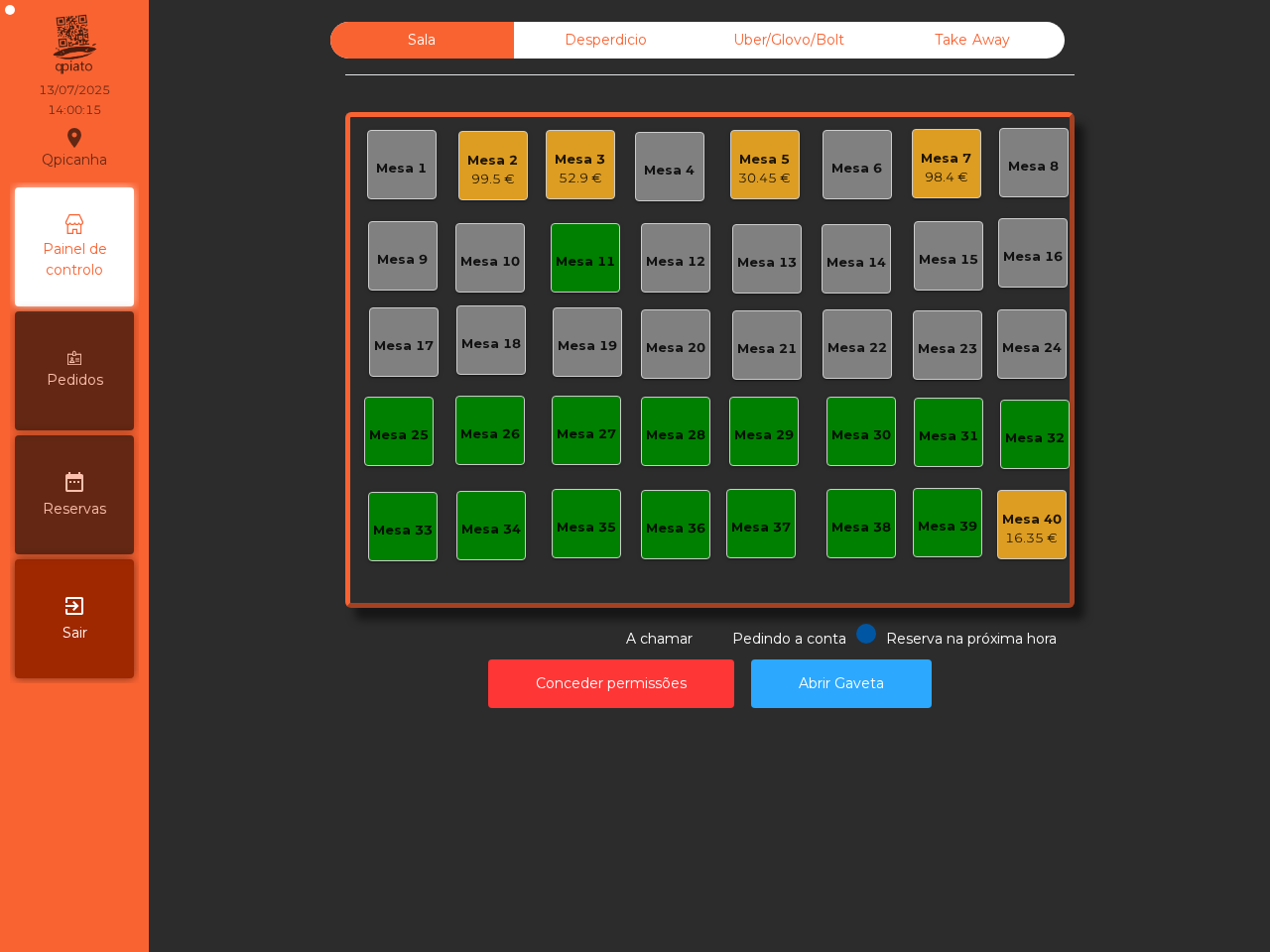 click on "Mesa 11" 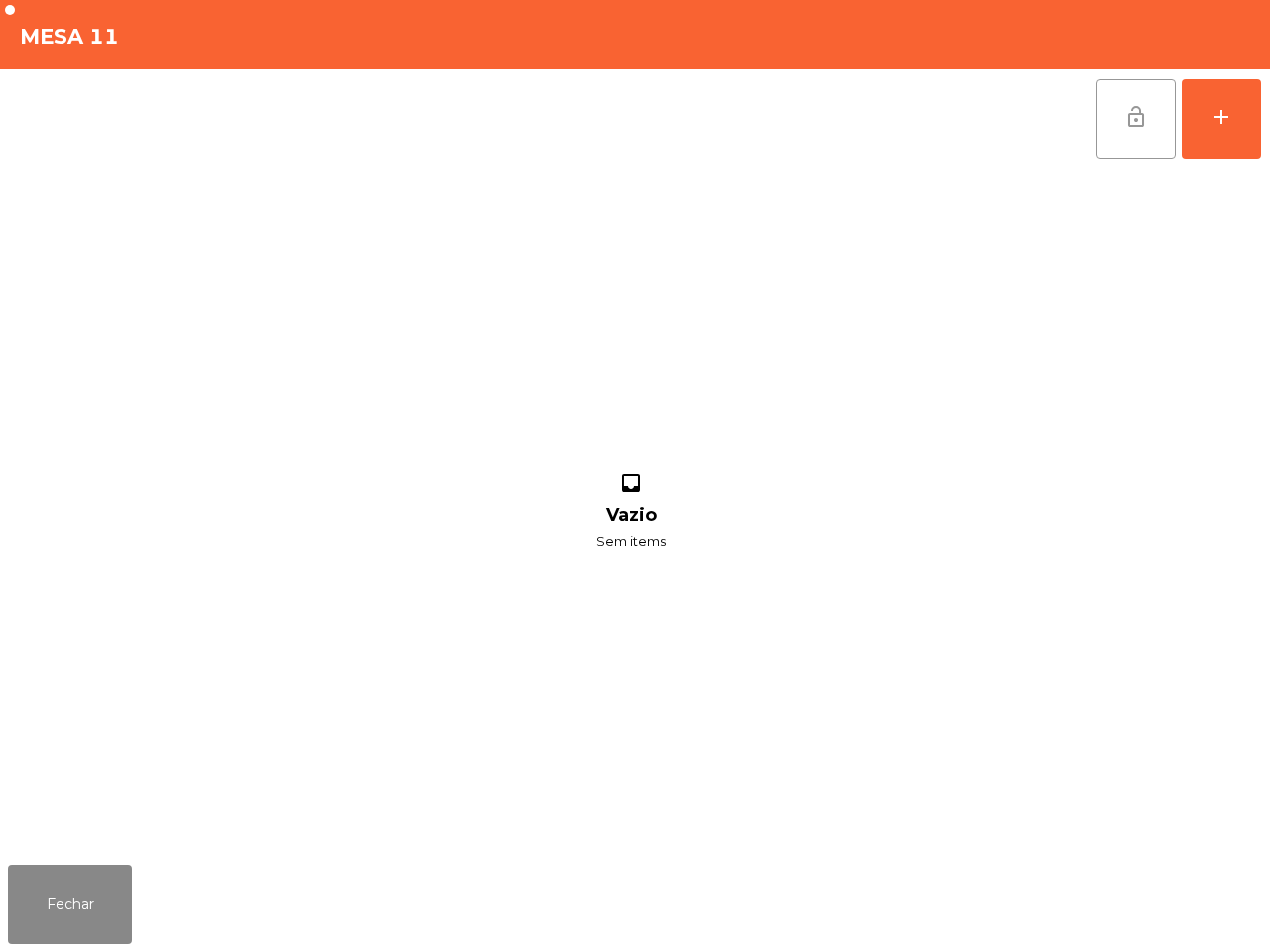 click on "lock_open" 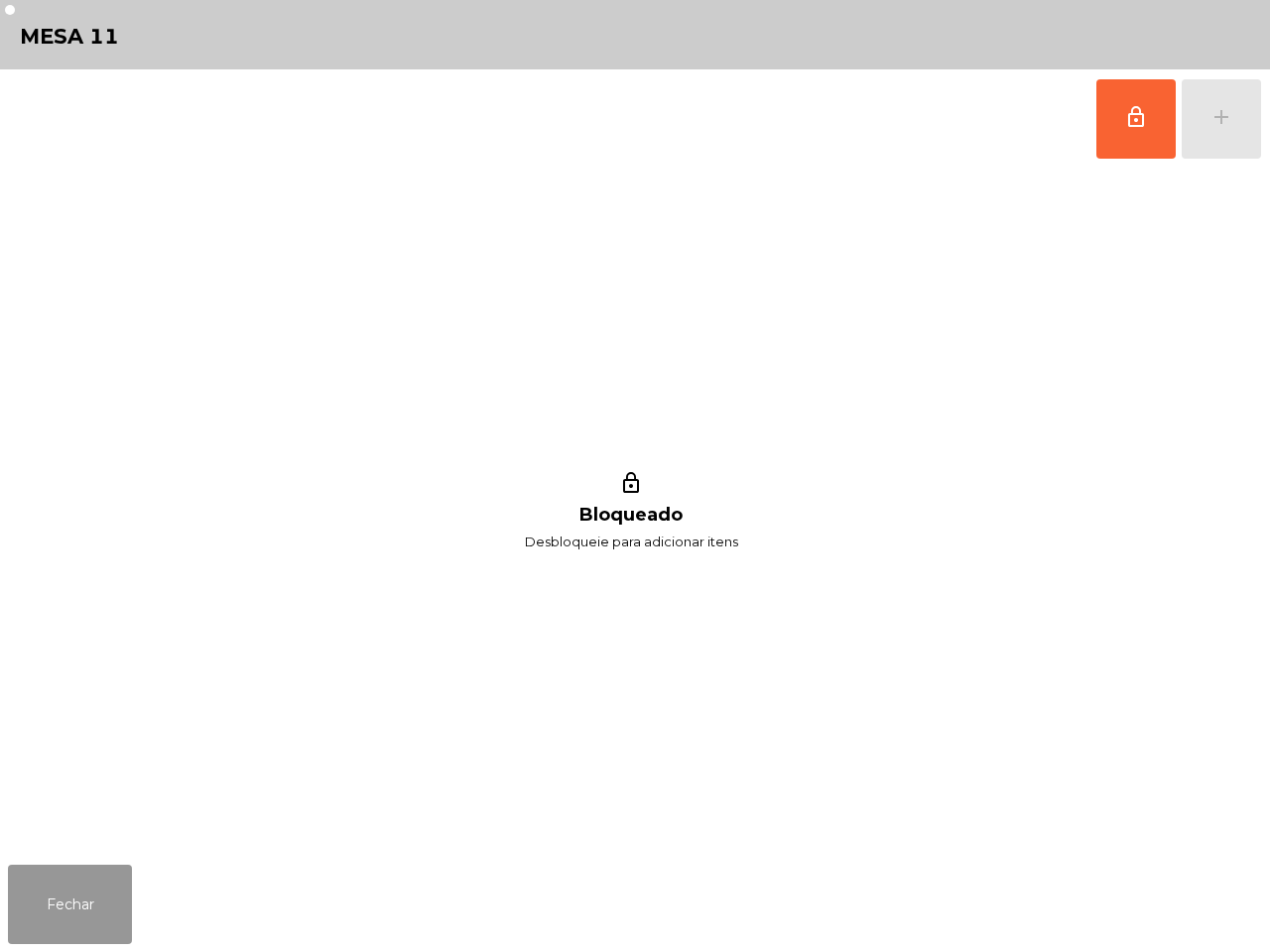 click on "Fechar" 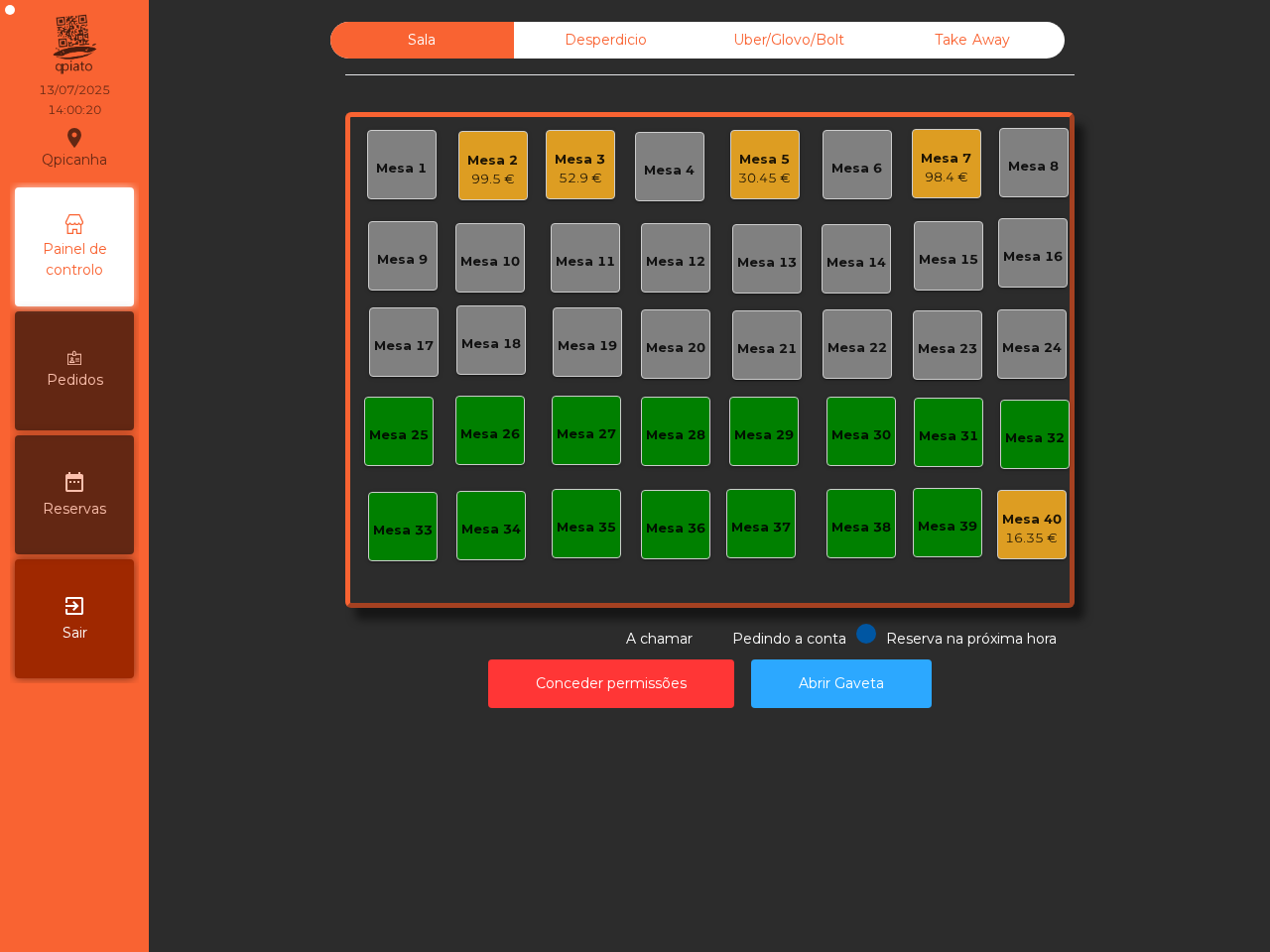 click on "Mesa 17" 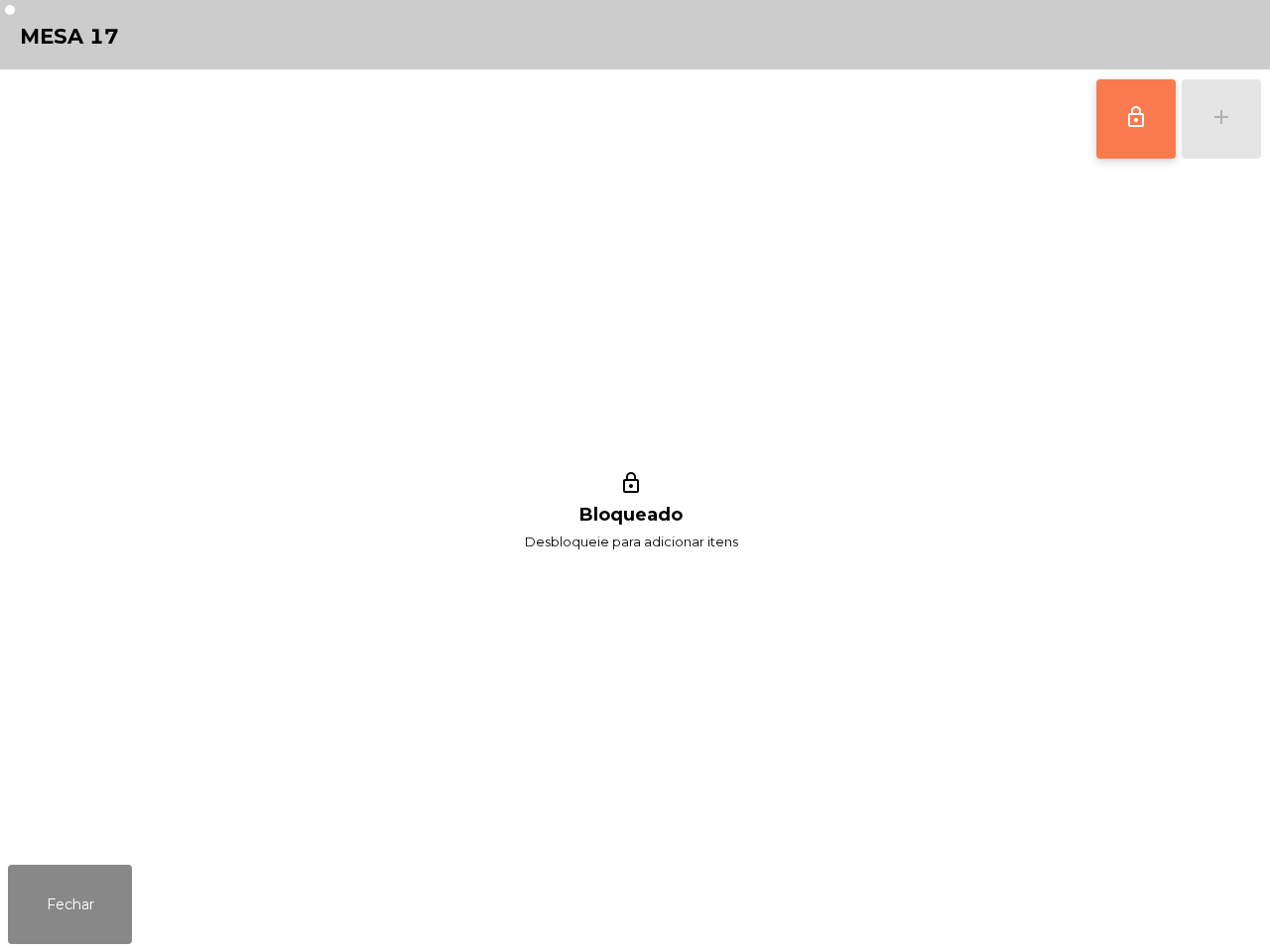 click on "lock_outline" 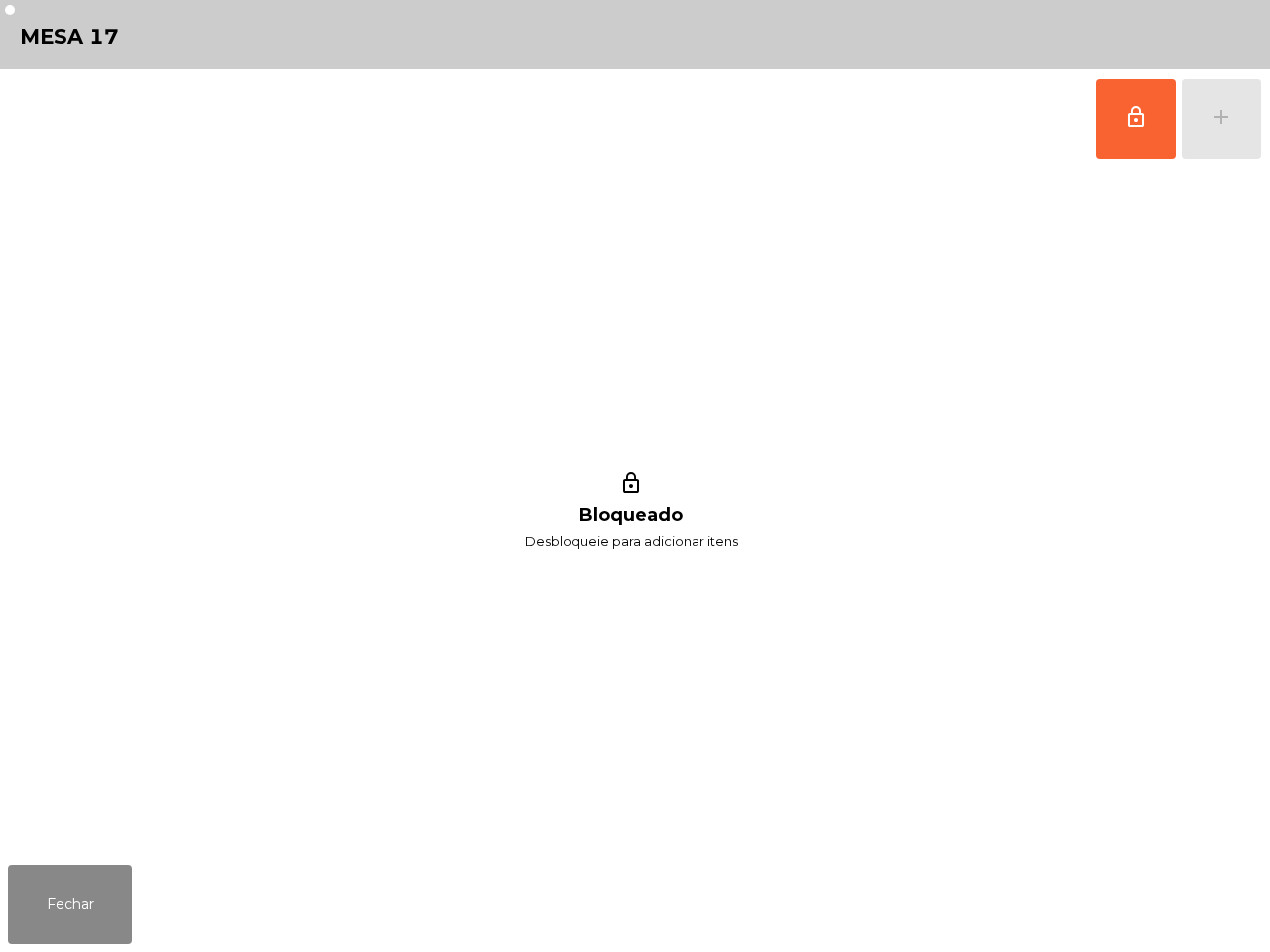 click on "lock_outline   add" 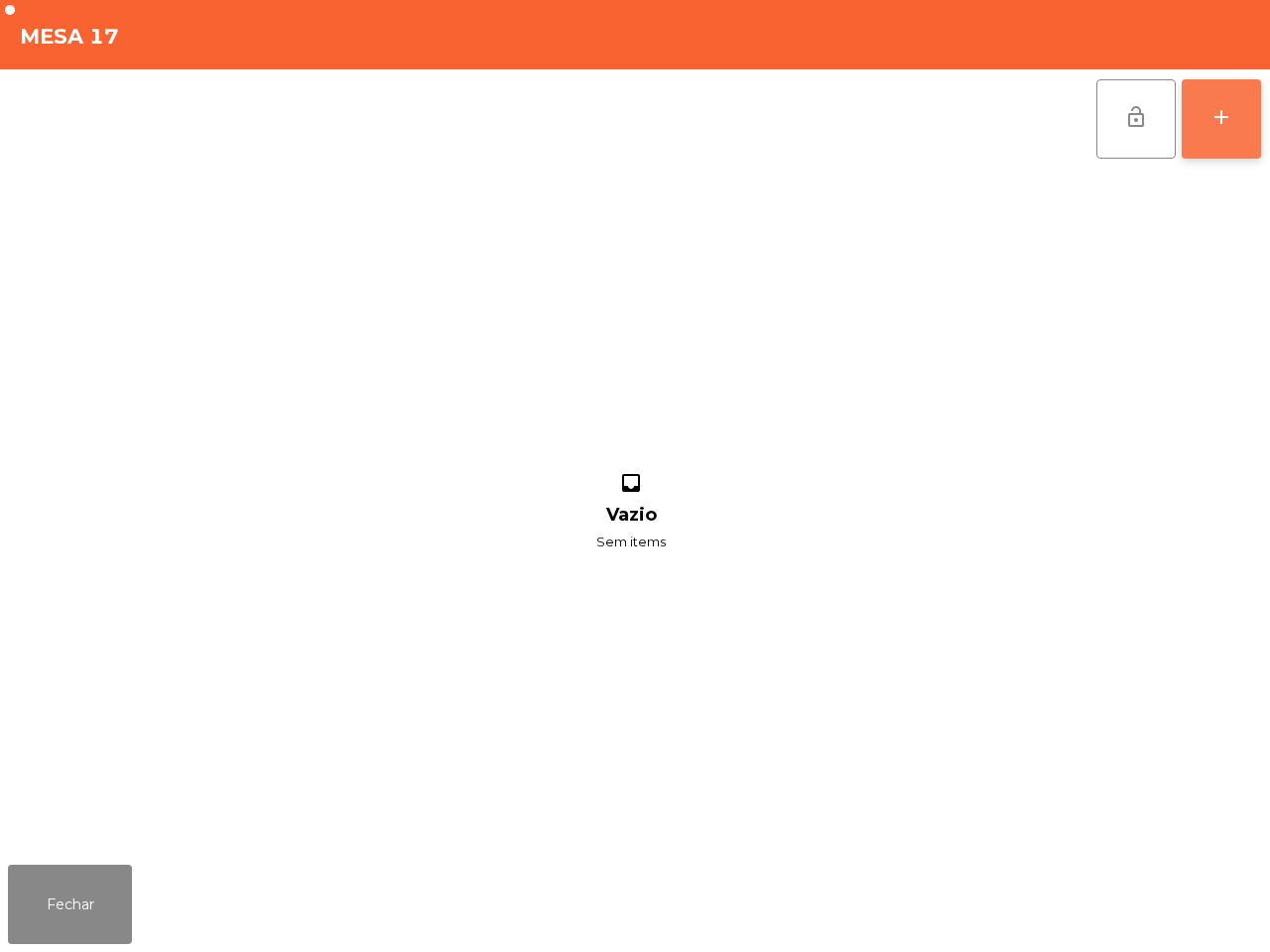 click on "add" 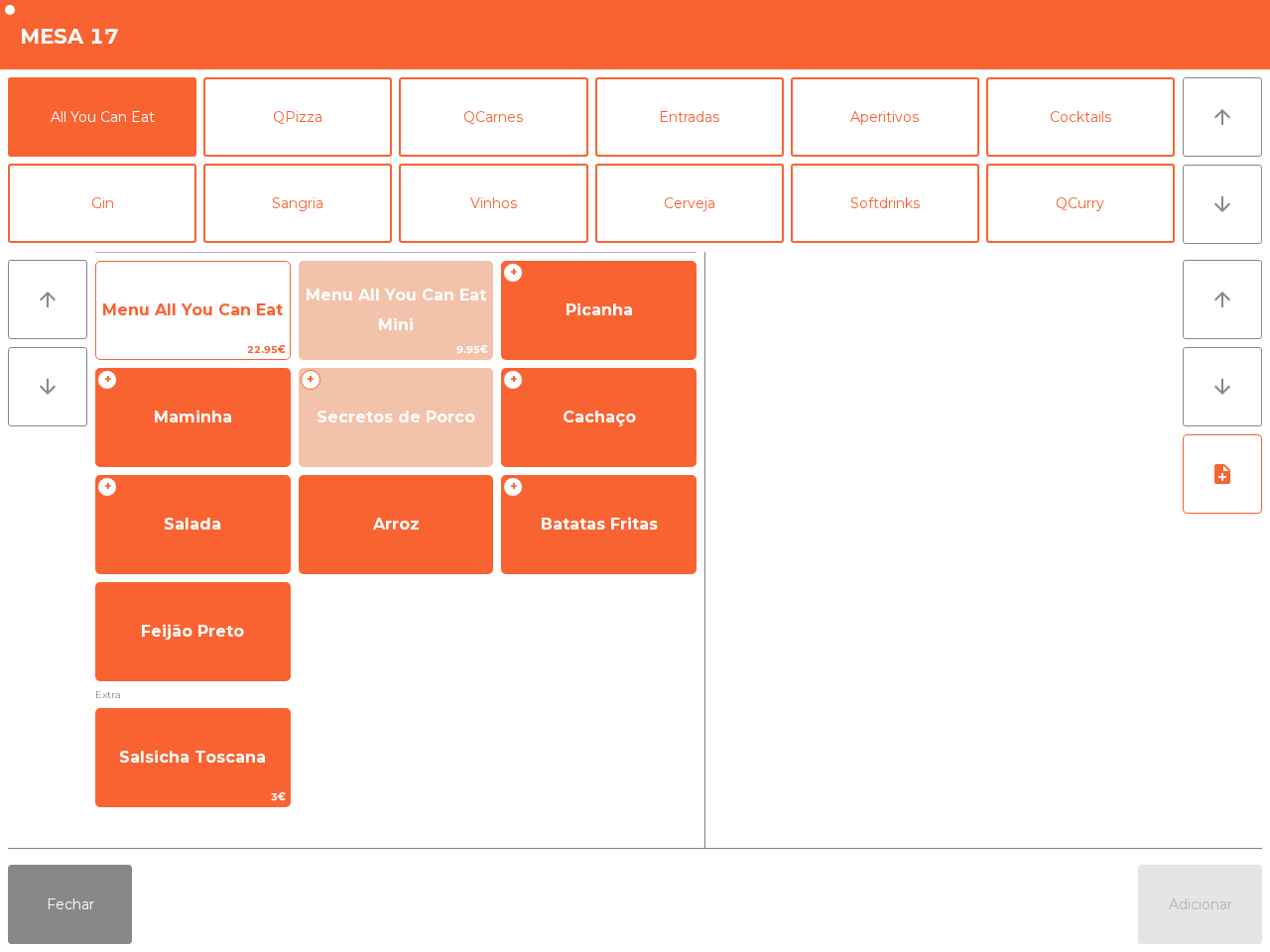 click on "Menu All You Can Eat" 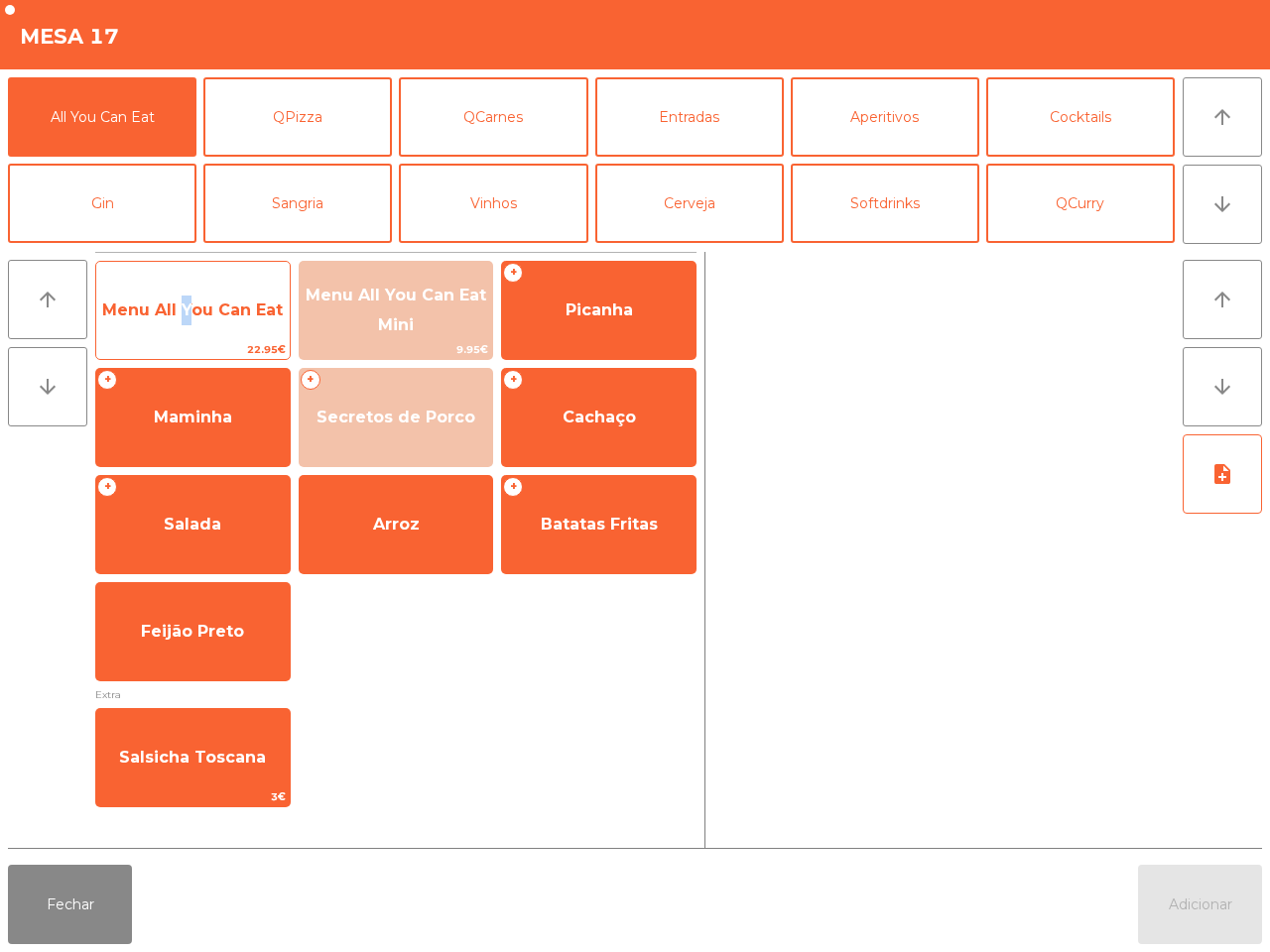 click on "Menu All You Can Eat" 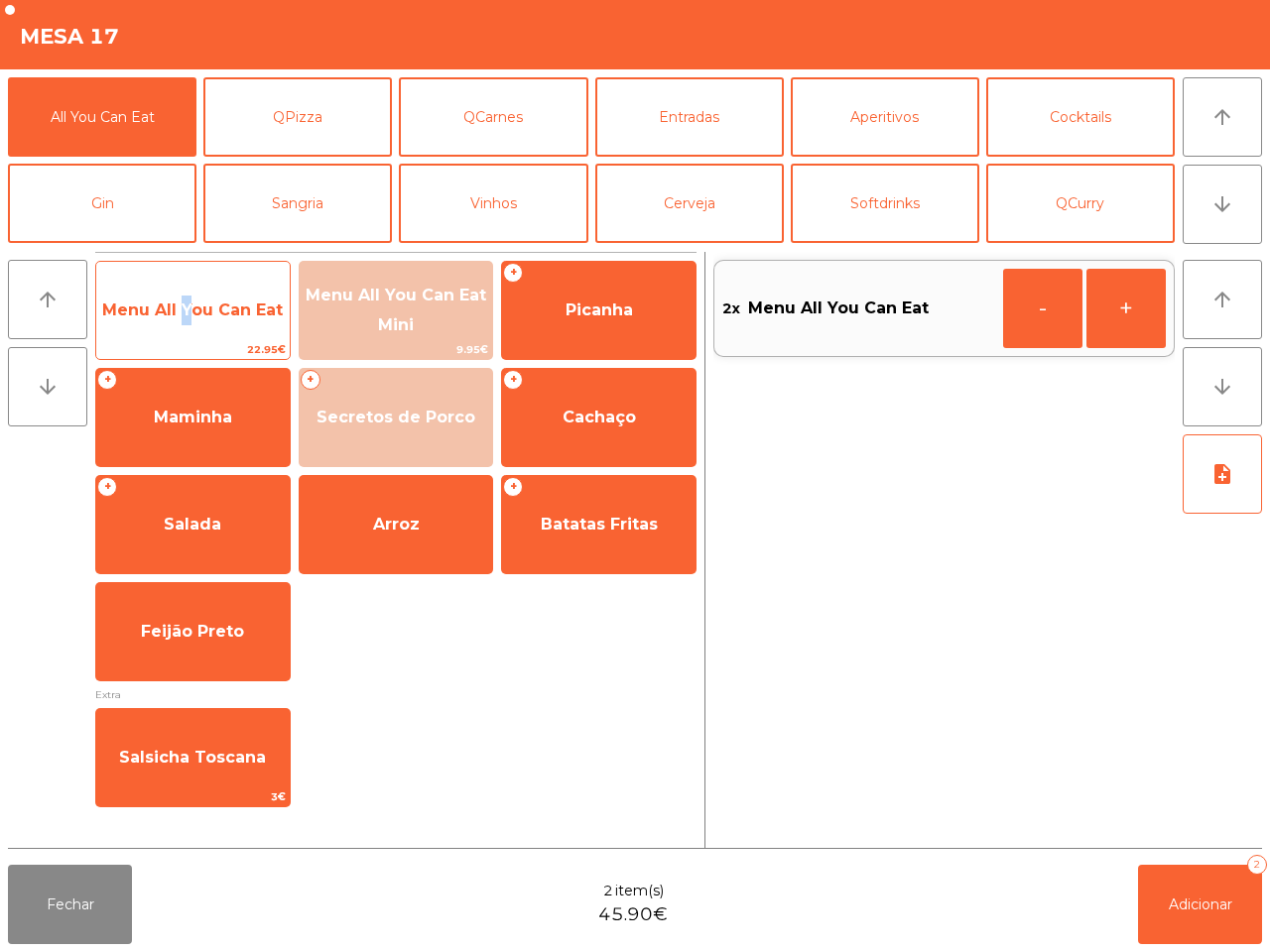 click on "Menu All You Can Eat" 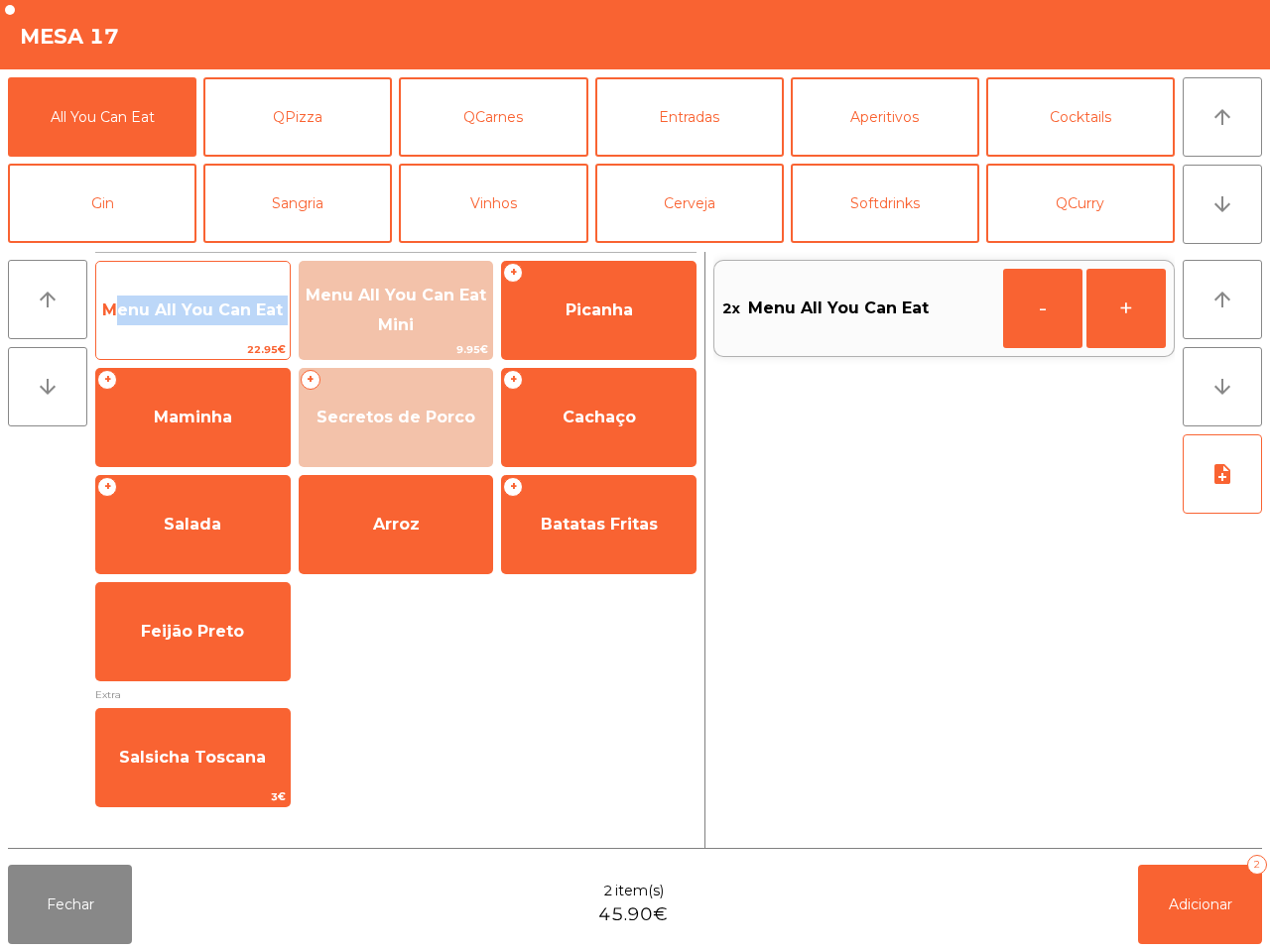 click on "Menu All You Can Eat" 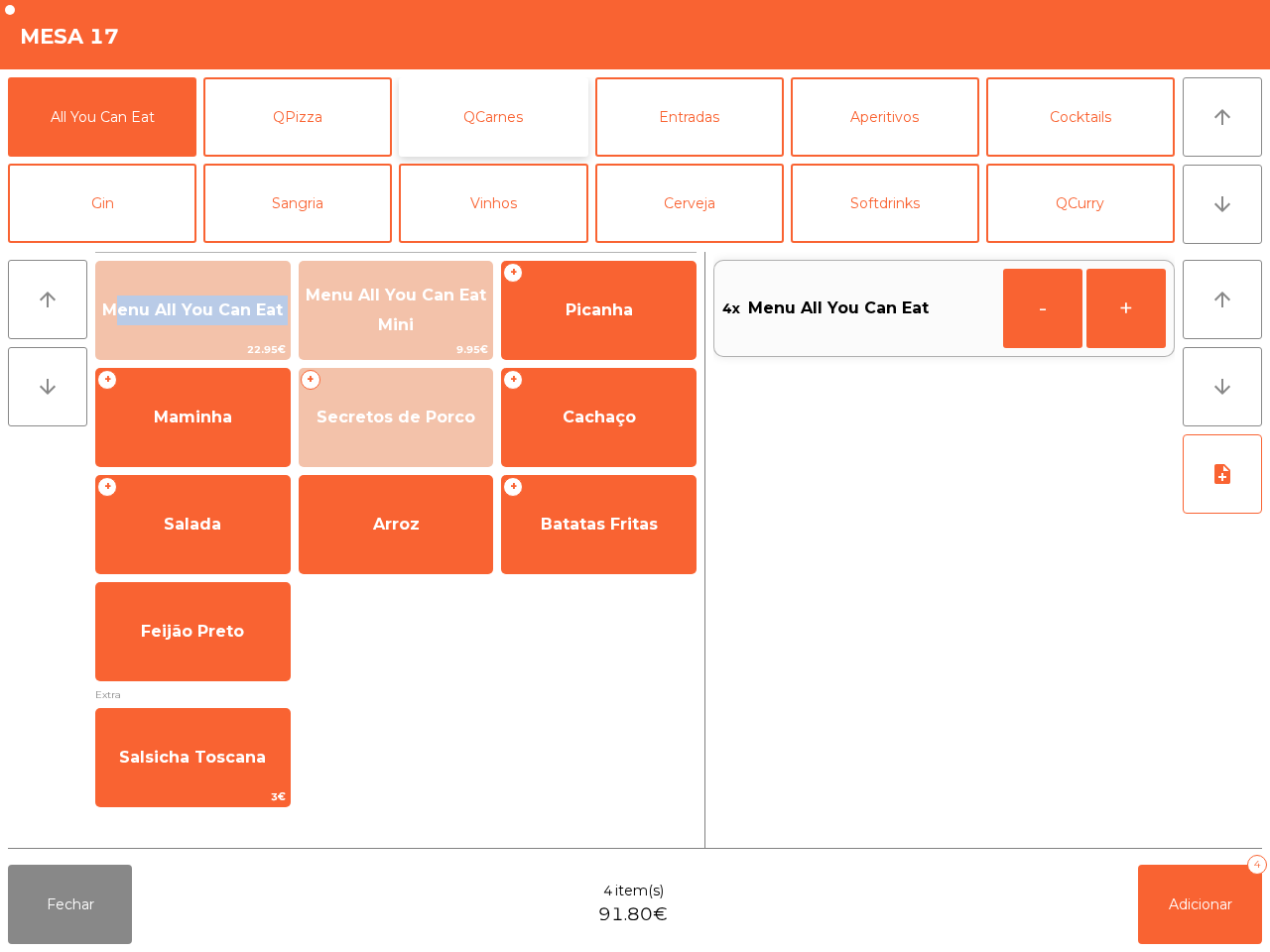 click on "QCarnes" 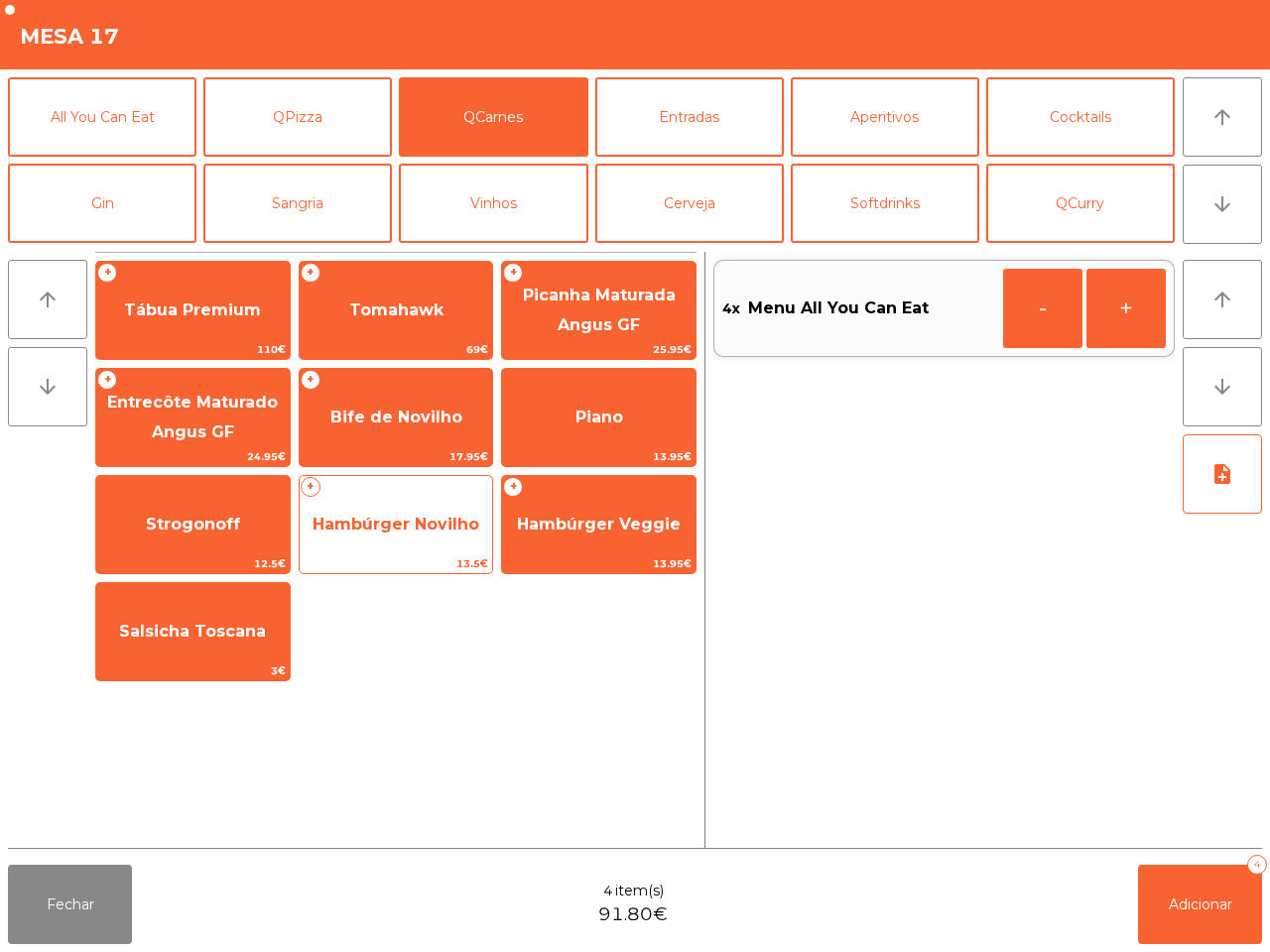 click on "Hambúrger Novilho" 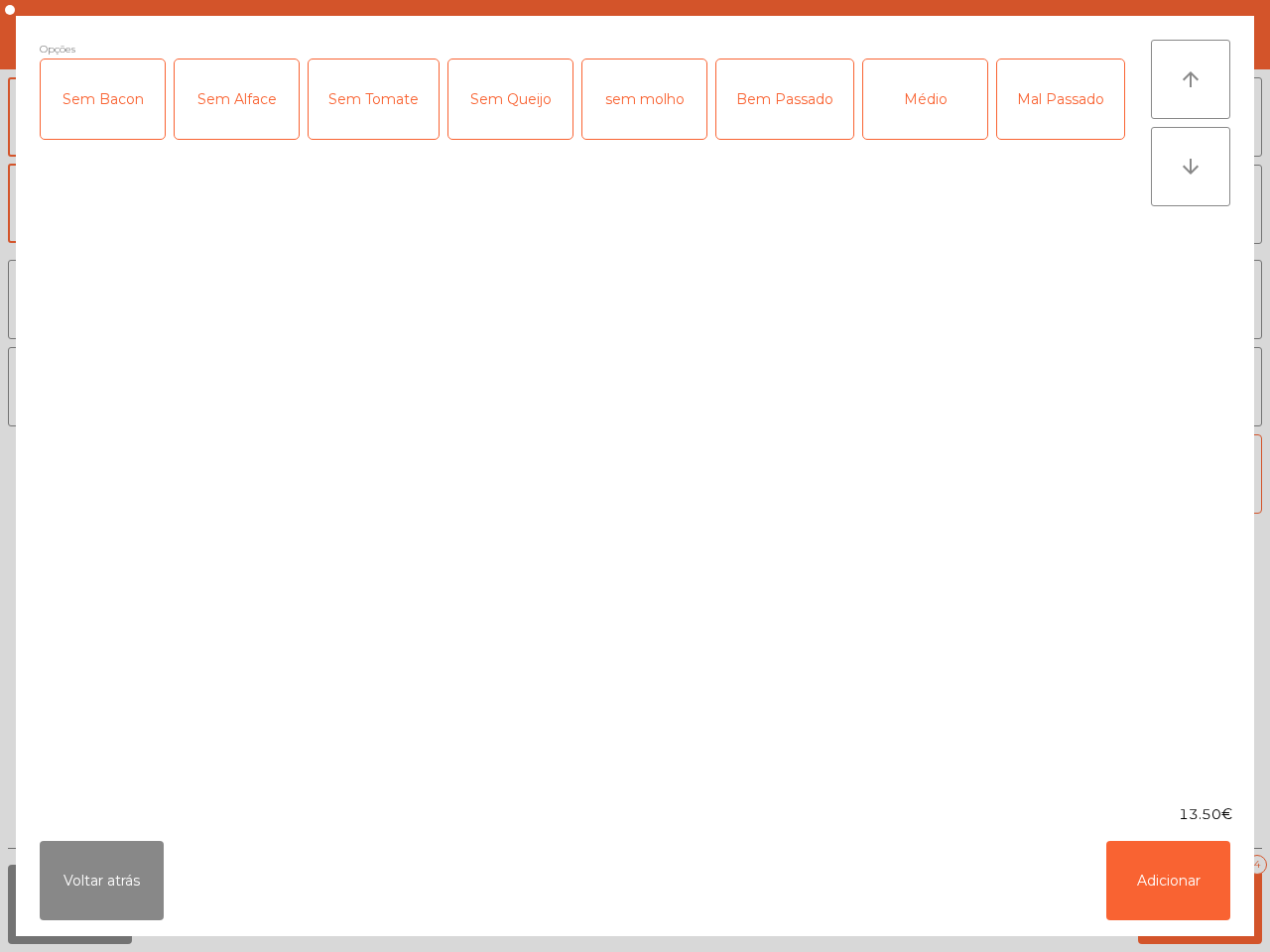 click on "Bem Passado" 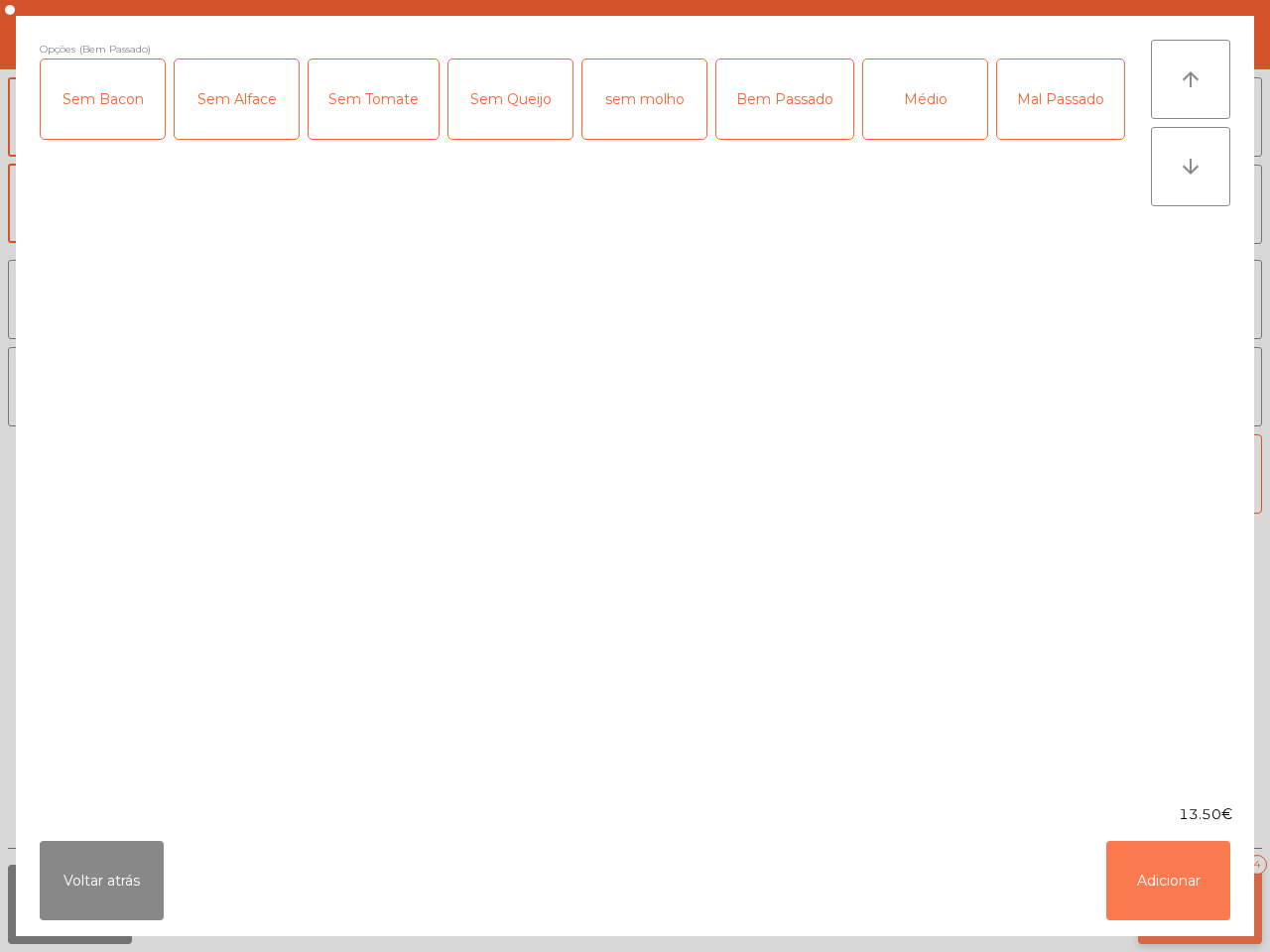 click on "Adicionar" 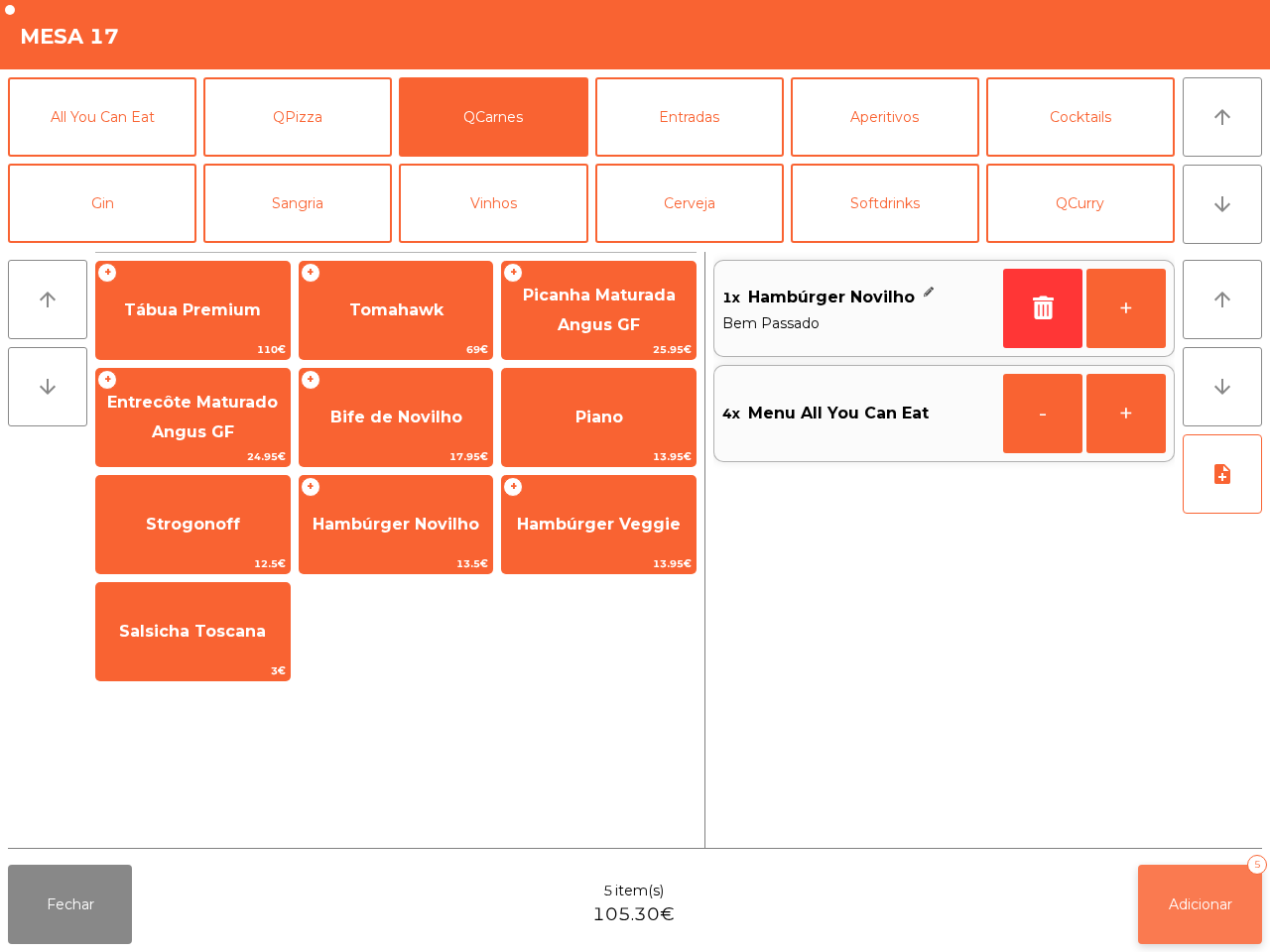 click on "Adicionar" 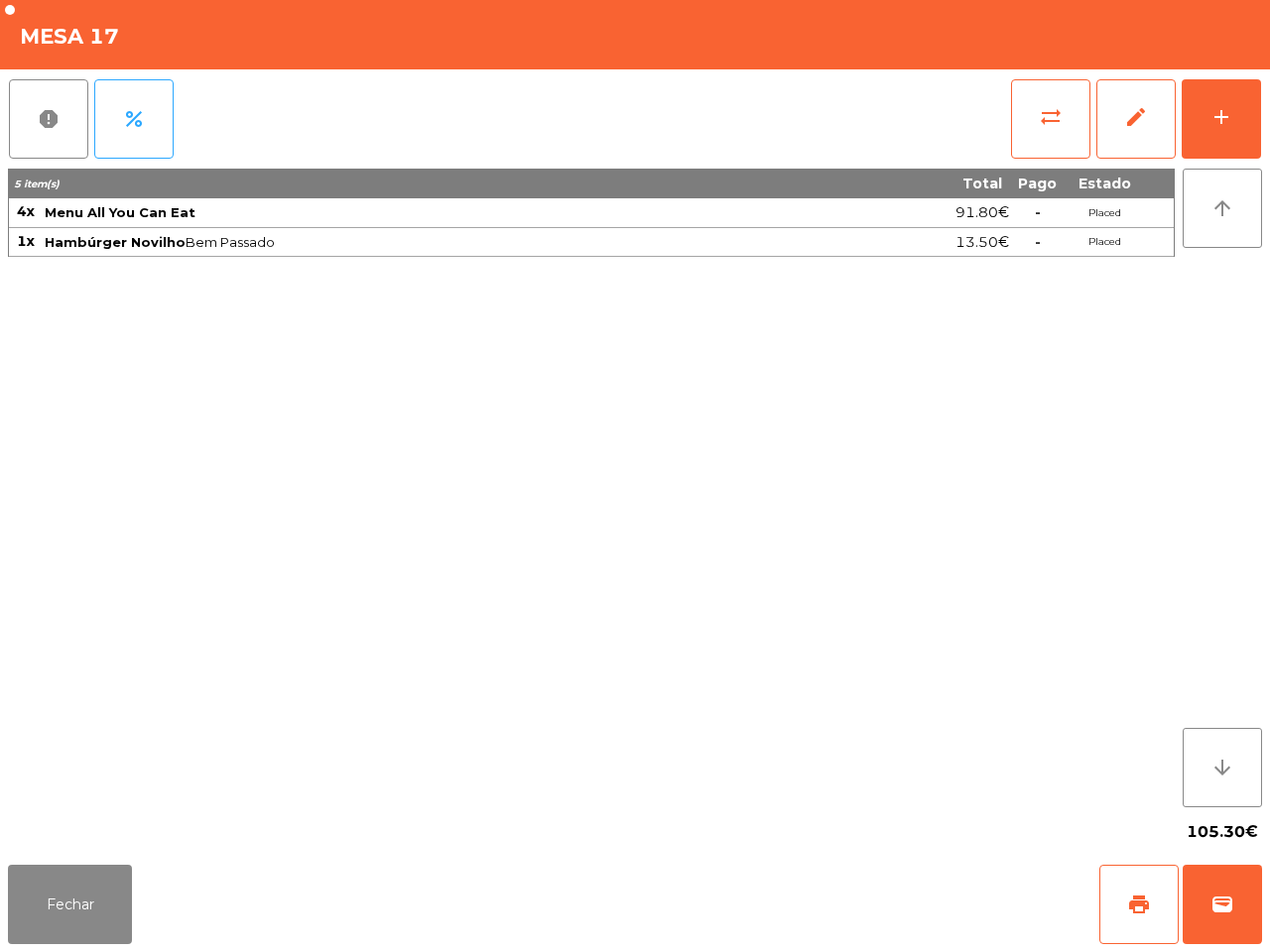 click on "5 item(s) Total Pago Estado 4x Menu All You Can Eat 91.80€  -  Placed 1x Hambúrger Novilho   Bem Passado  13.50€  -  Placed" 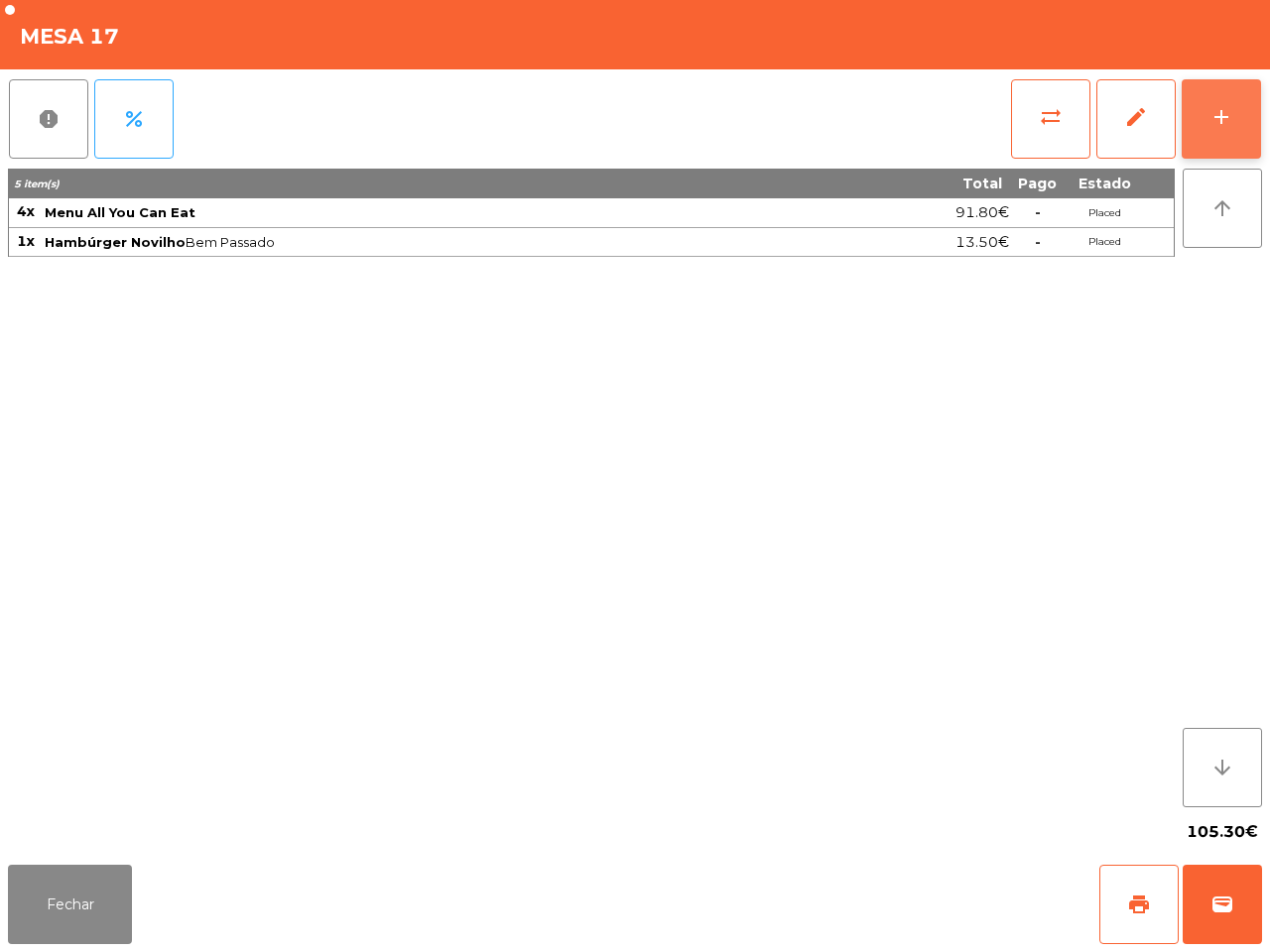 click on "add" 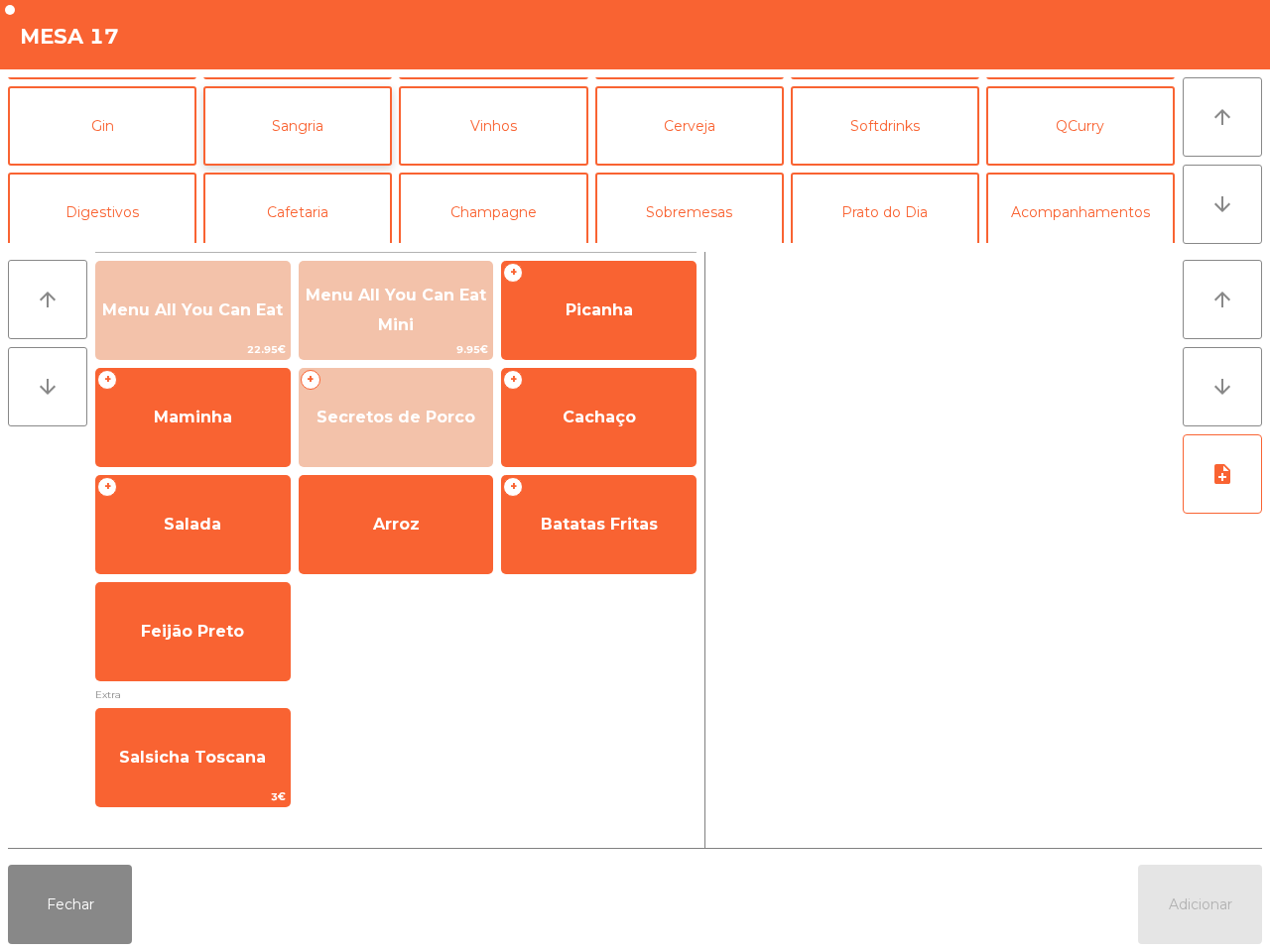 scroll, scrollTop: 0, scrollLeft: 0, axis: both 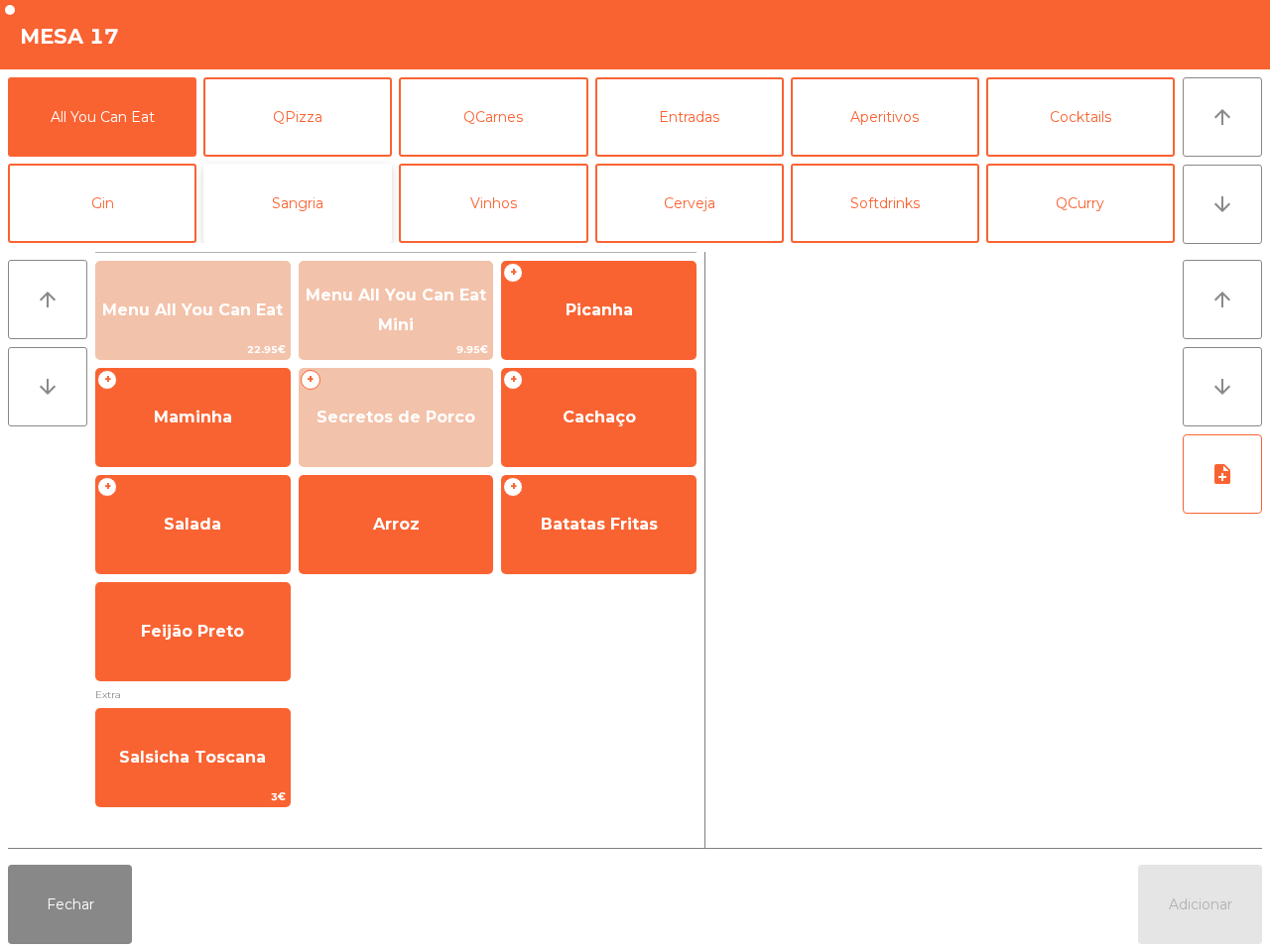 click on "Sangria" 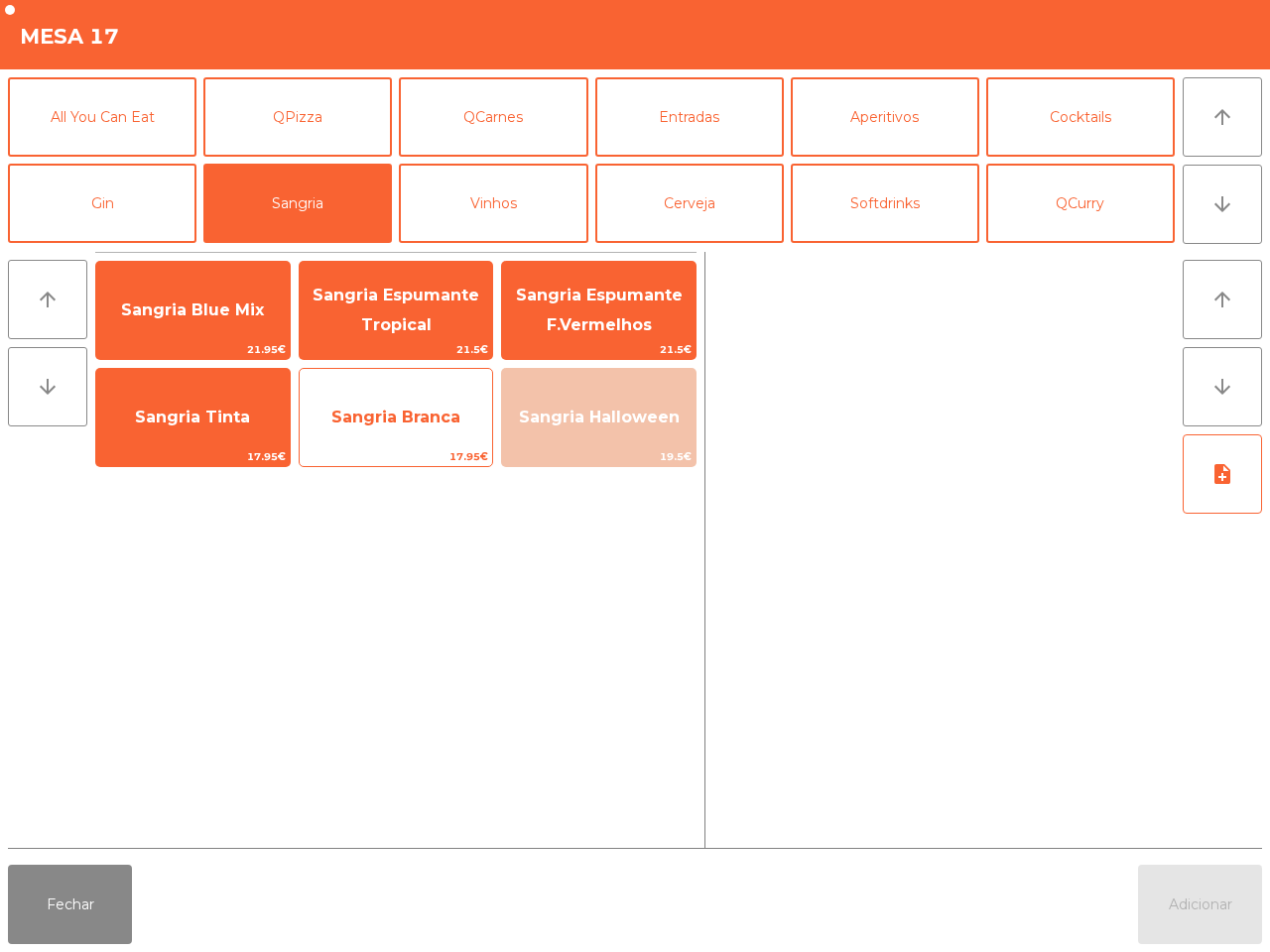 click on "Sangria Branca" 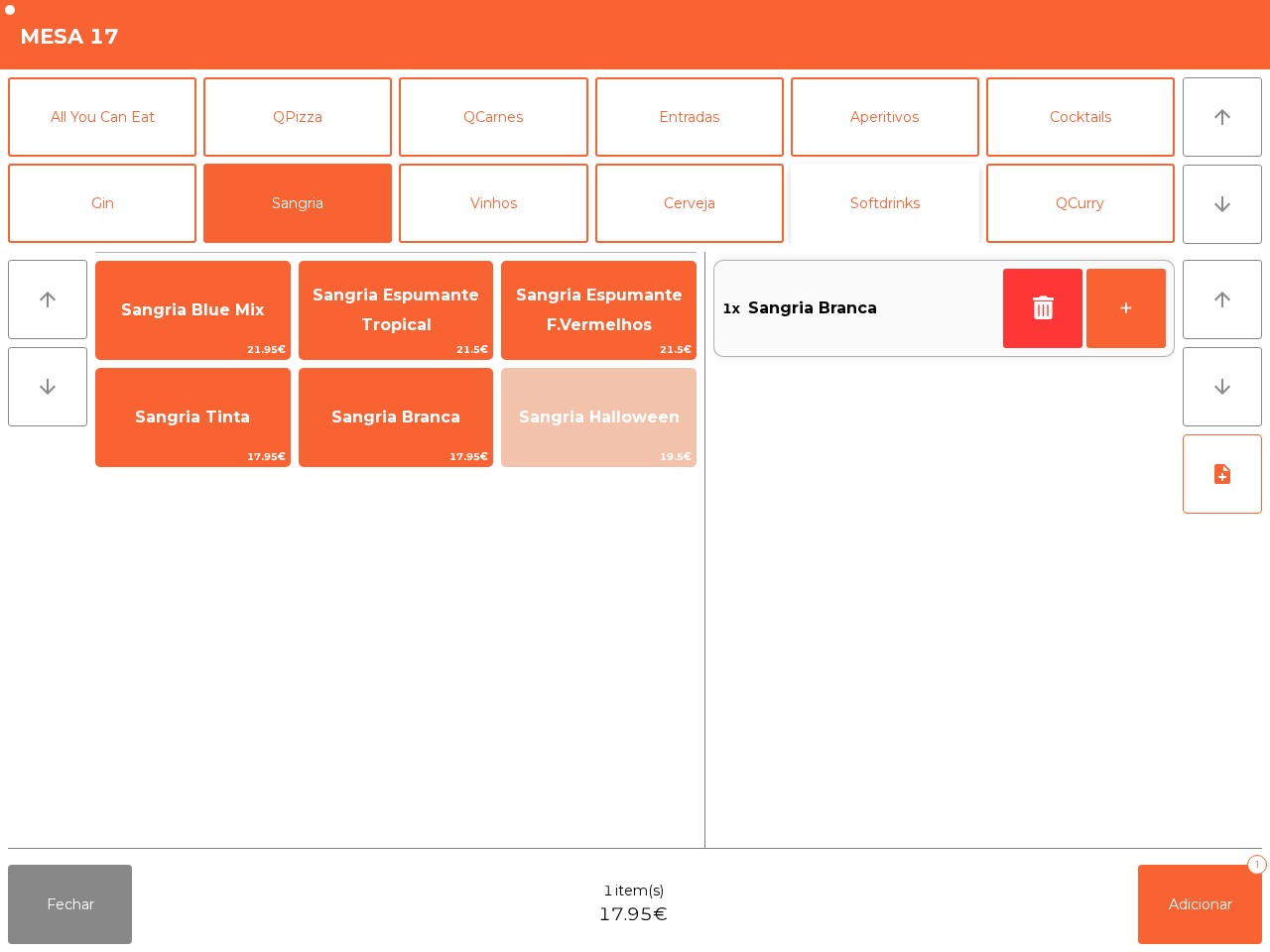 click on "Softdrinks" 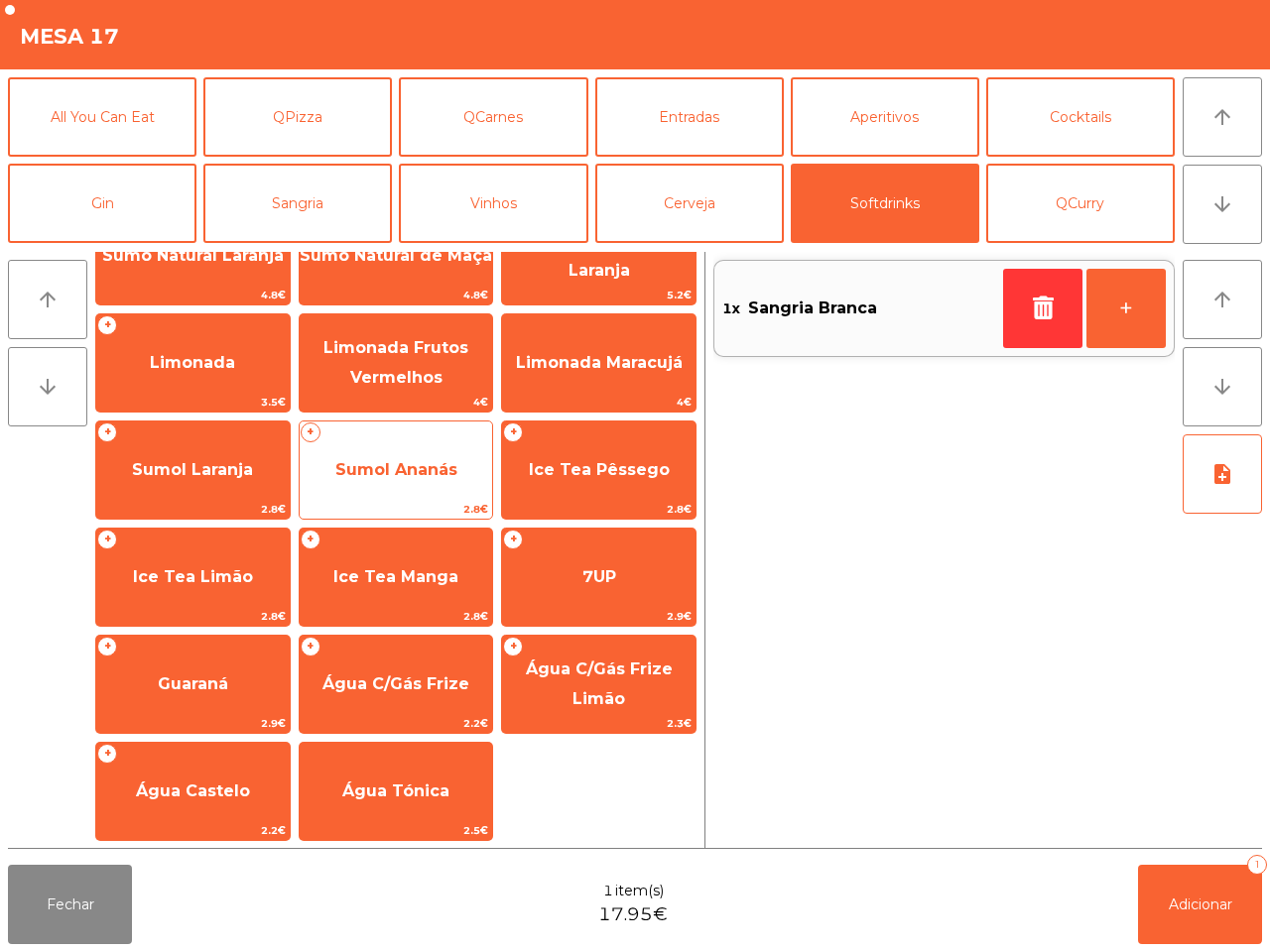 scroll, scrollTop: 0, scrollLeft: 0, axis: both 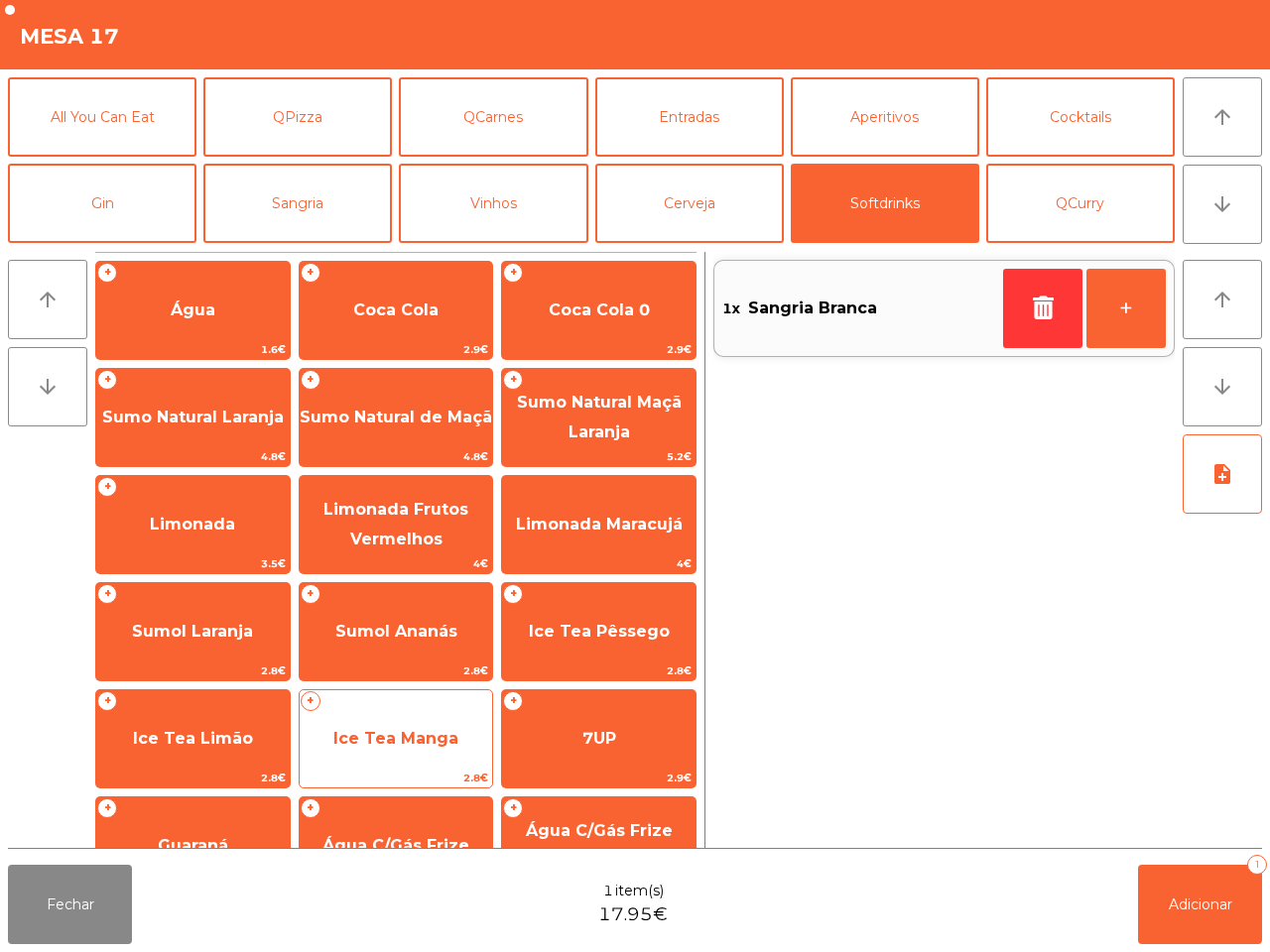 click on "+   Ice Tea Manga   2.8€" 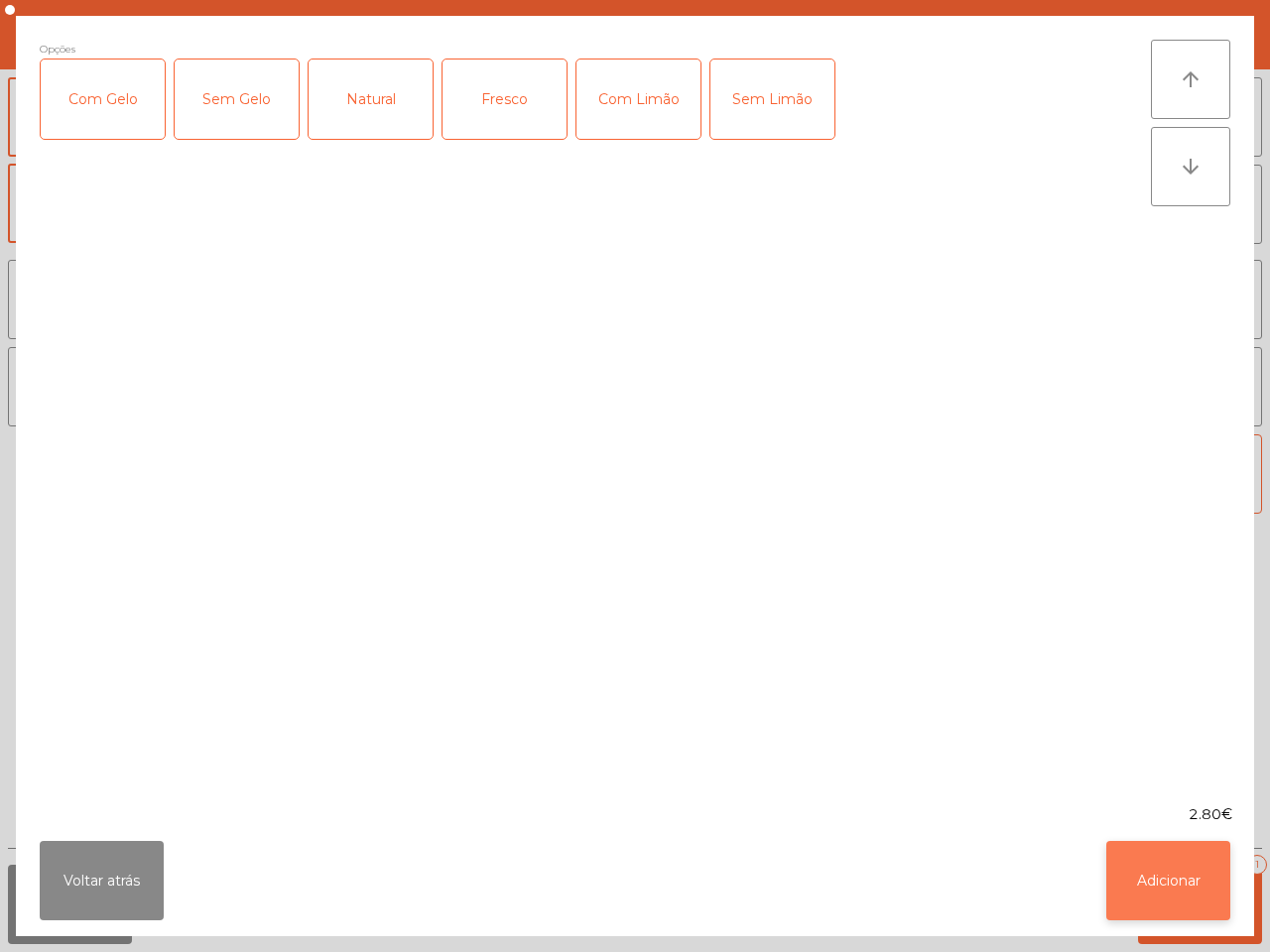 click on "Voltar atrás   Adicionar" 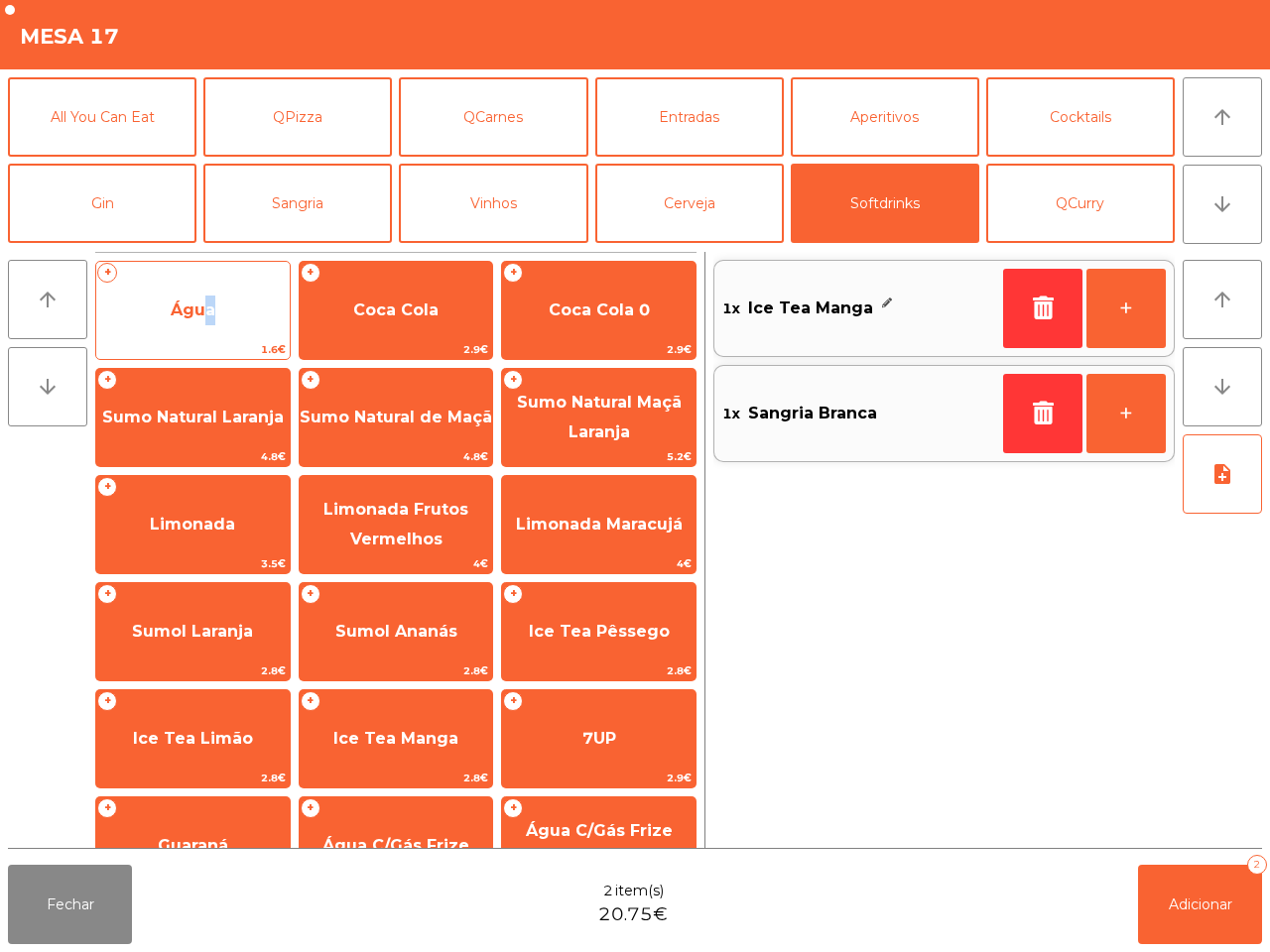 click on "Água" 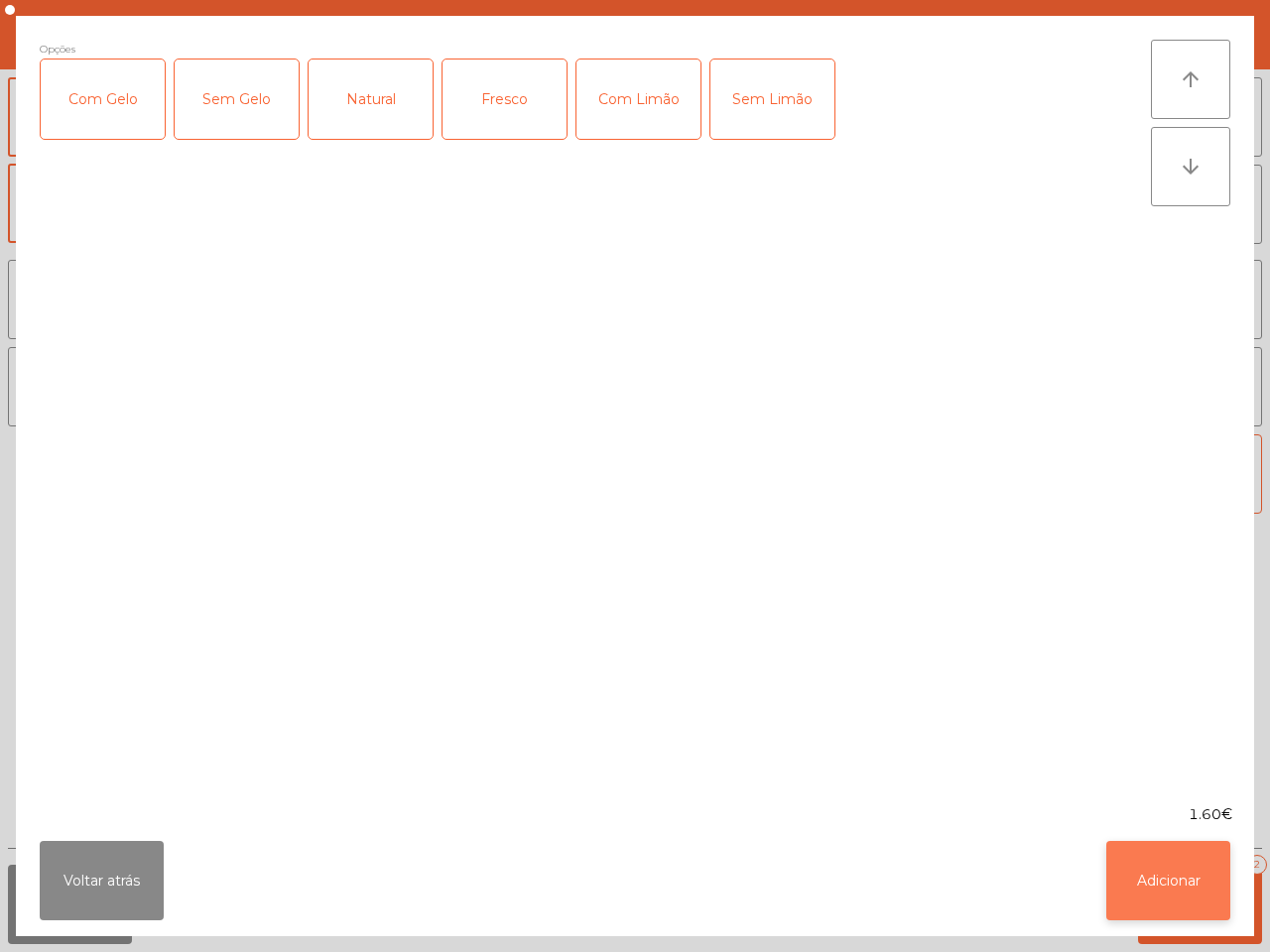 click on "Adicionar" 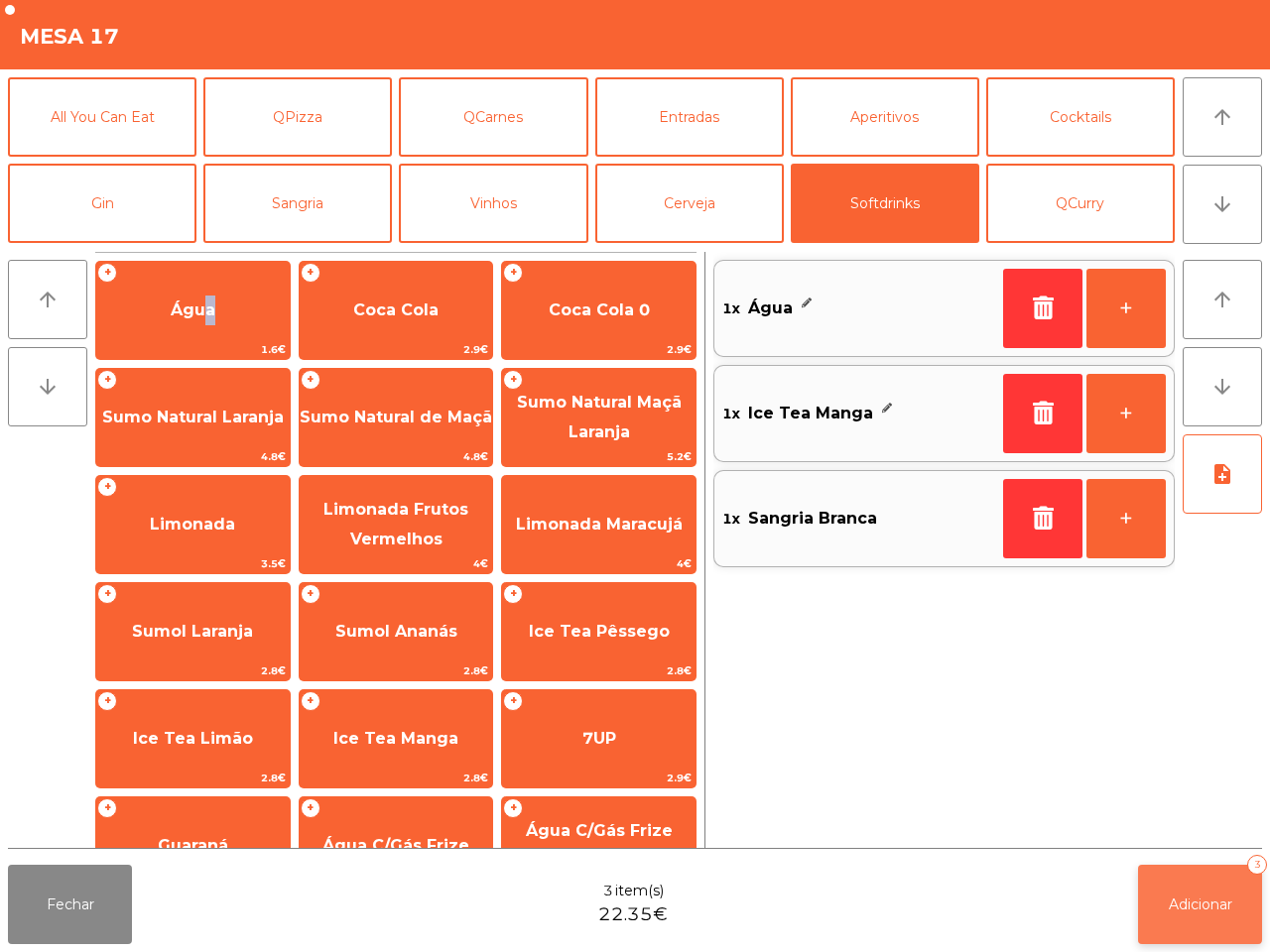 click on "Adicionar   3" 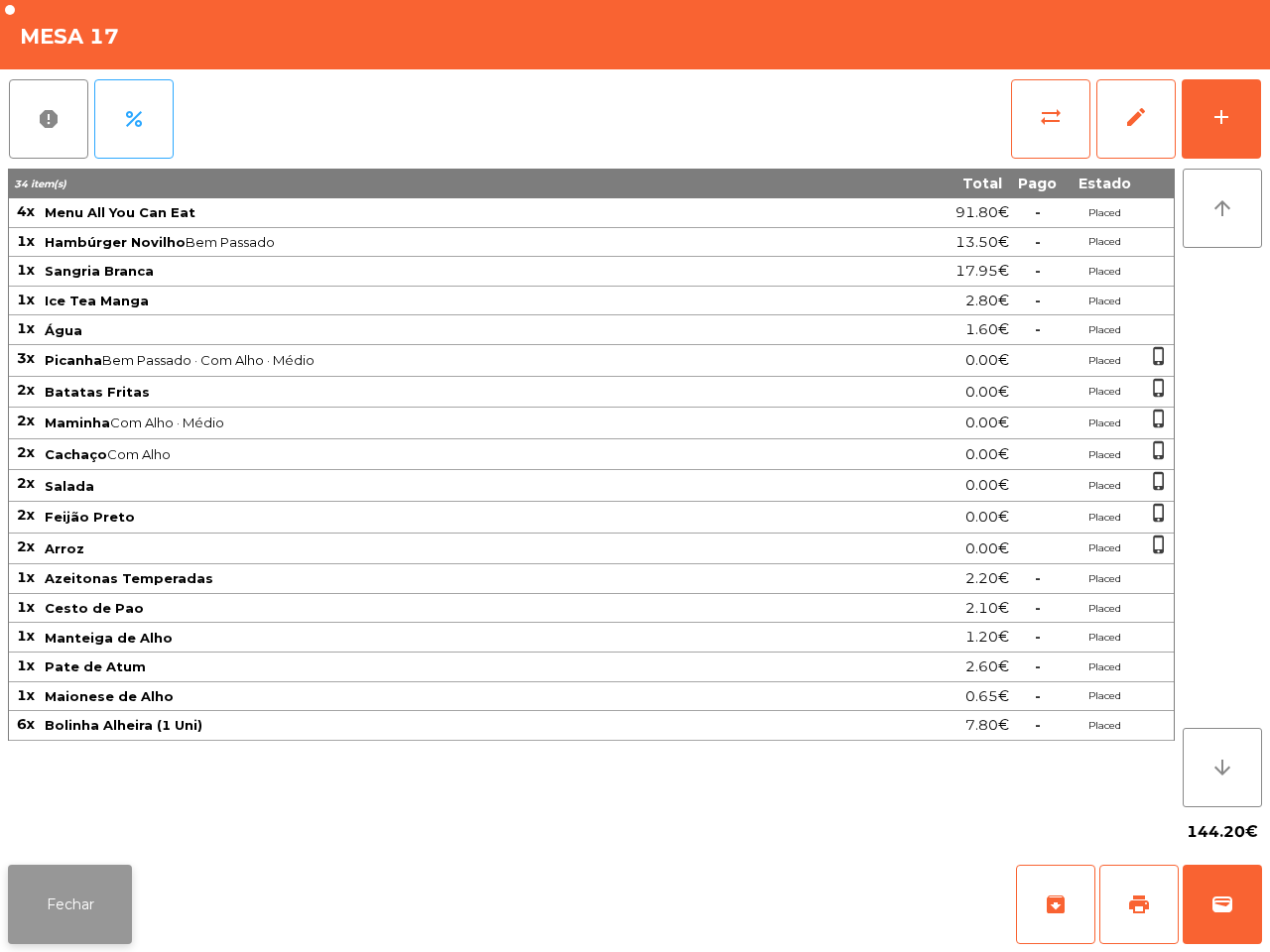 click on "Fechar" 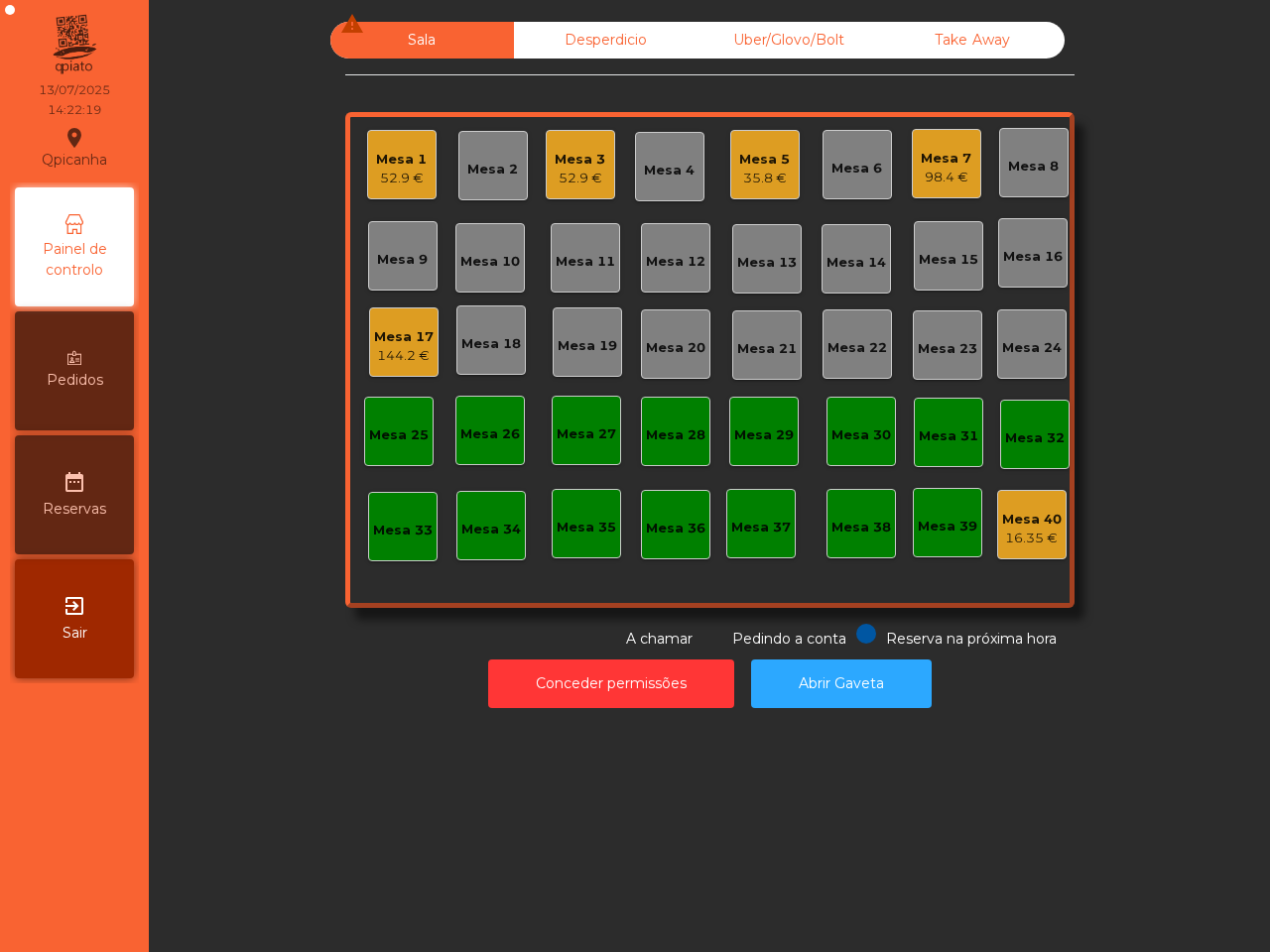 click on "52.9 €" 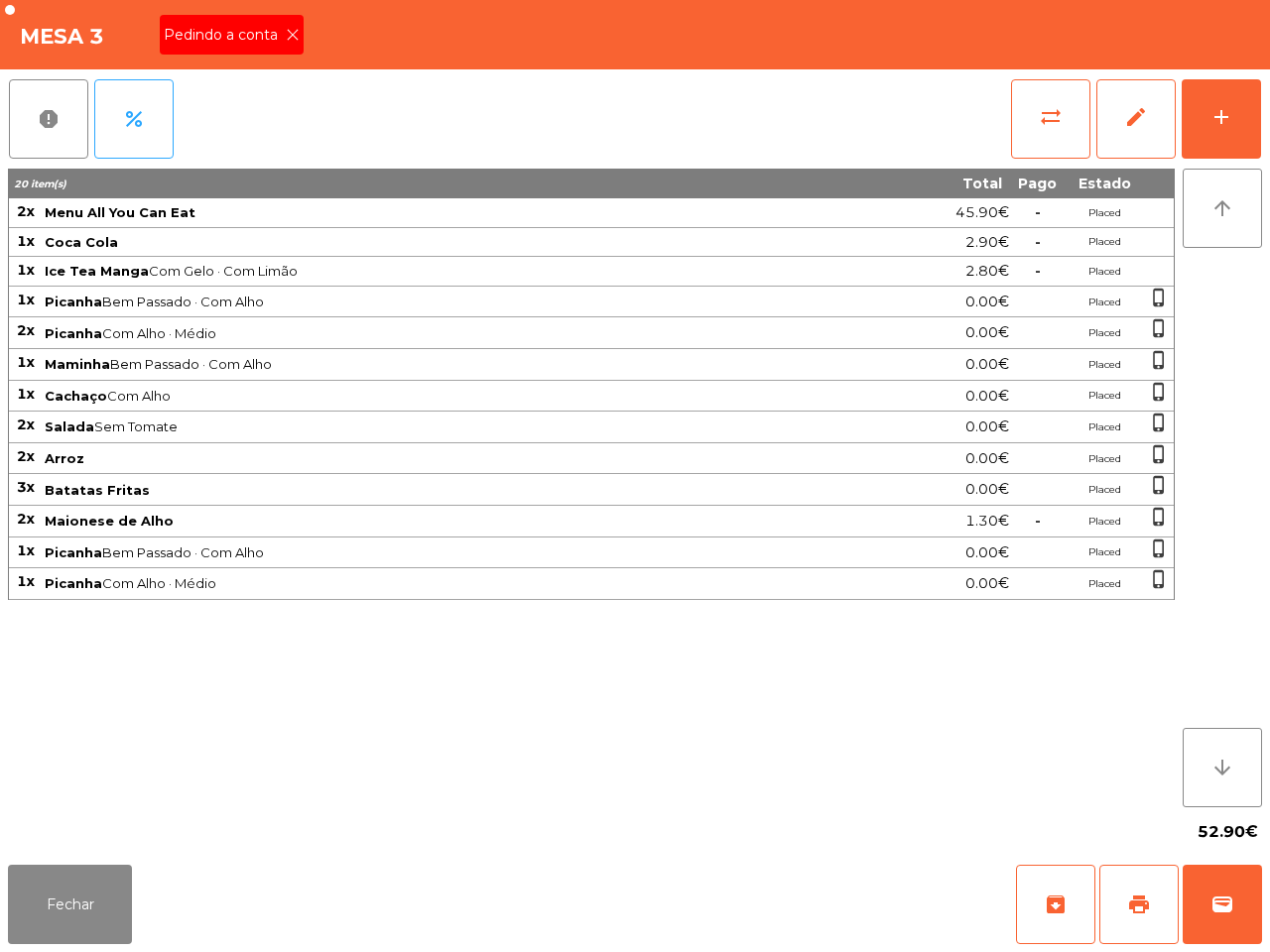 click 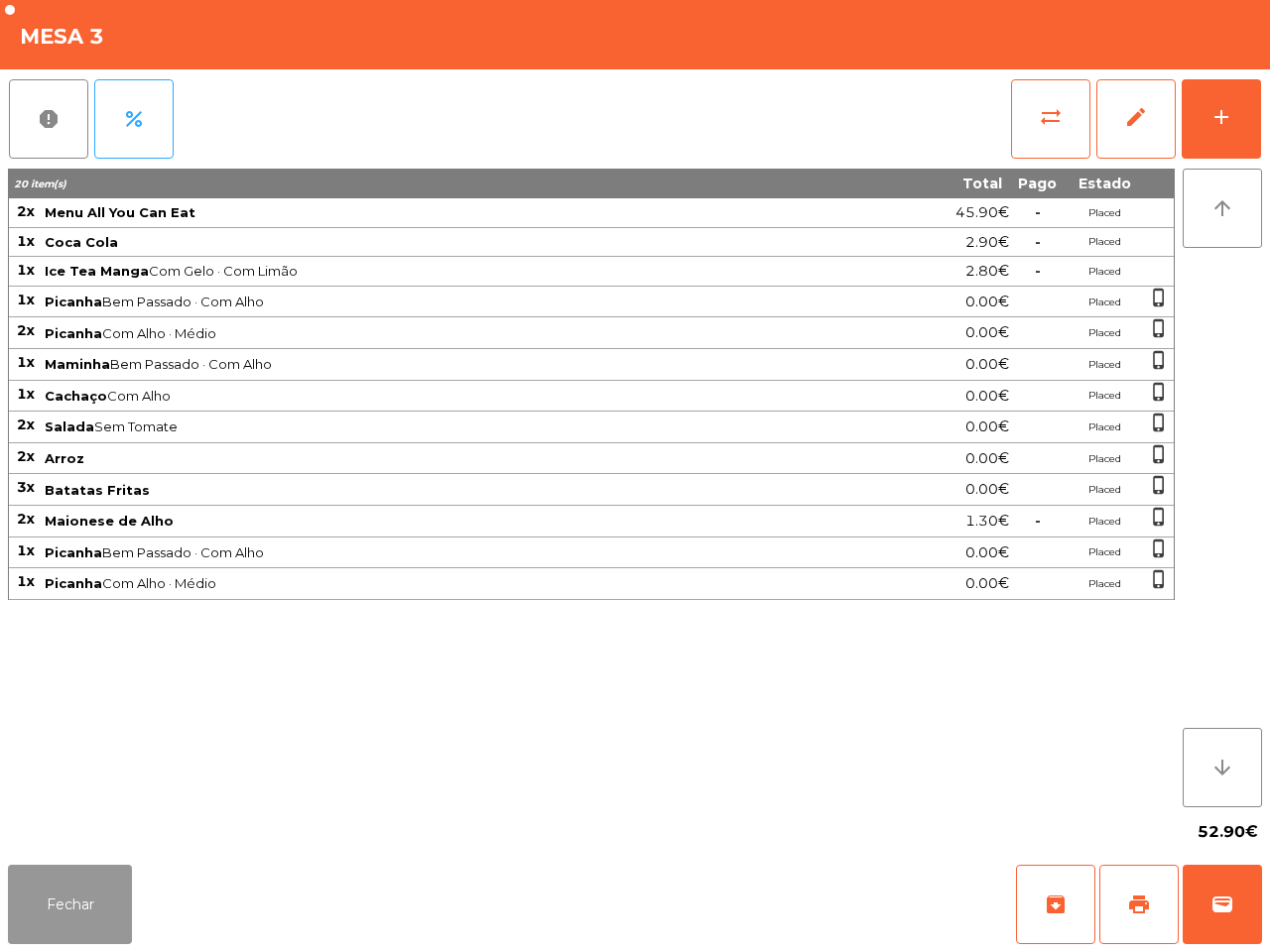 click on "Fechar" 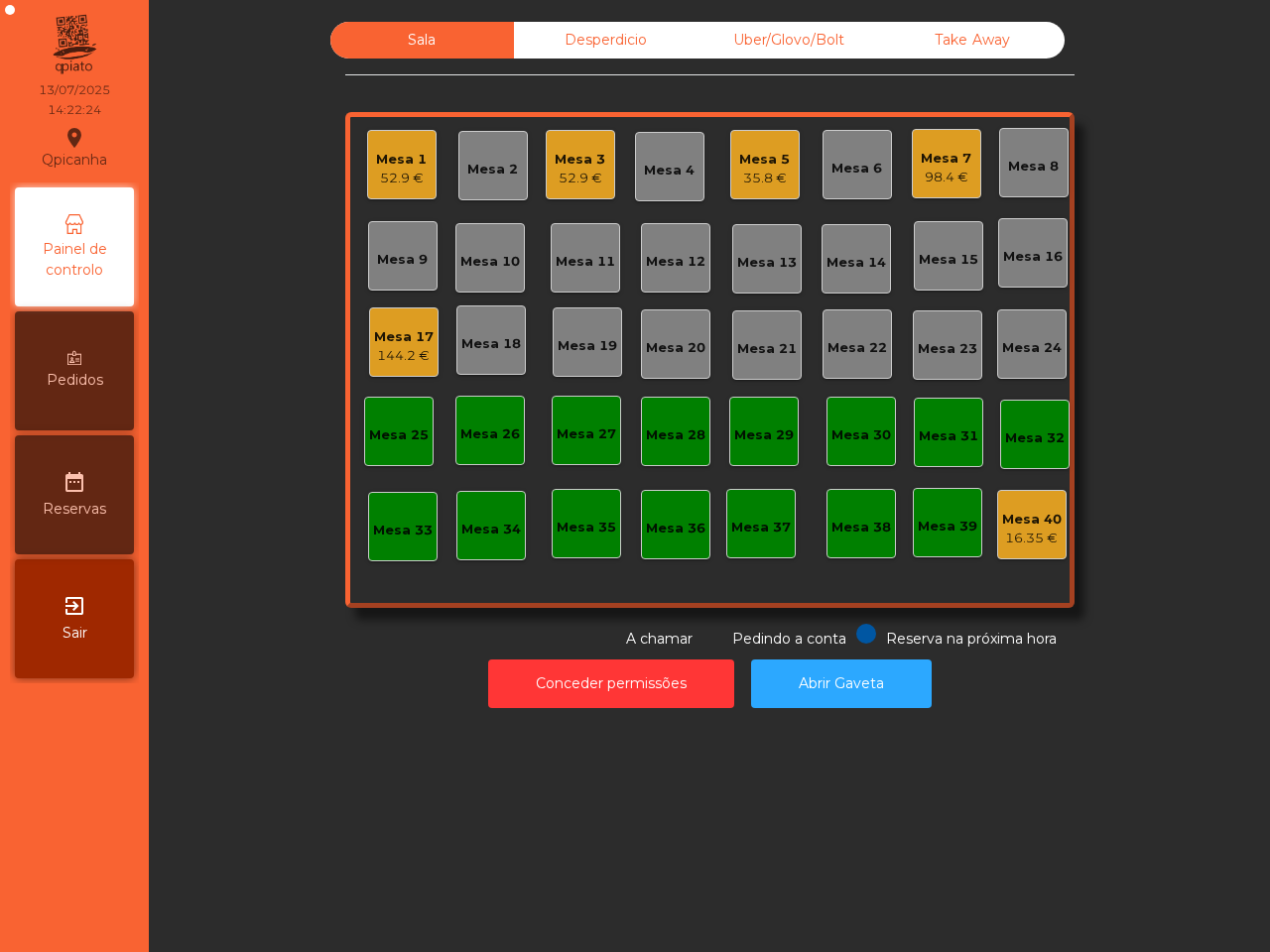 click on "98.4 €" 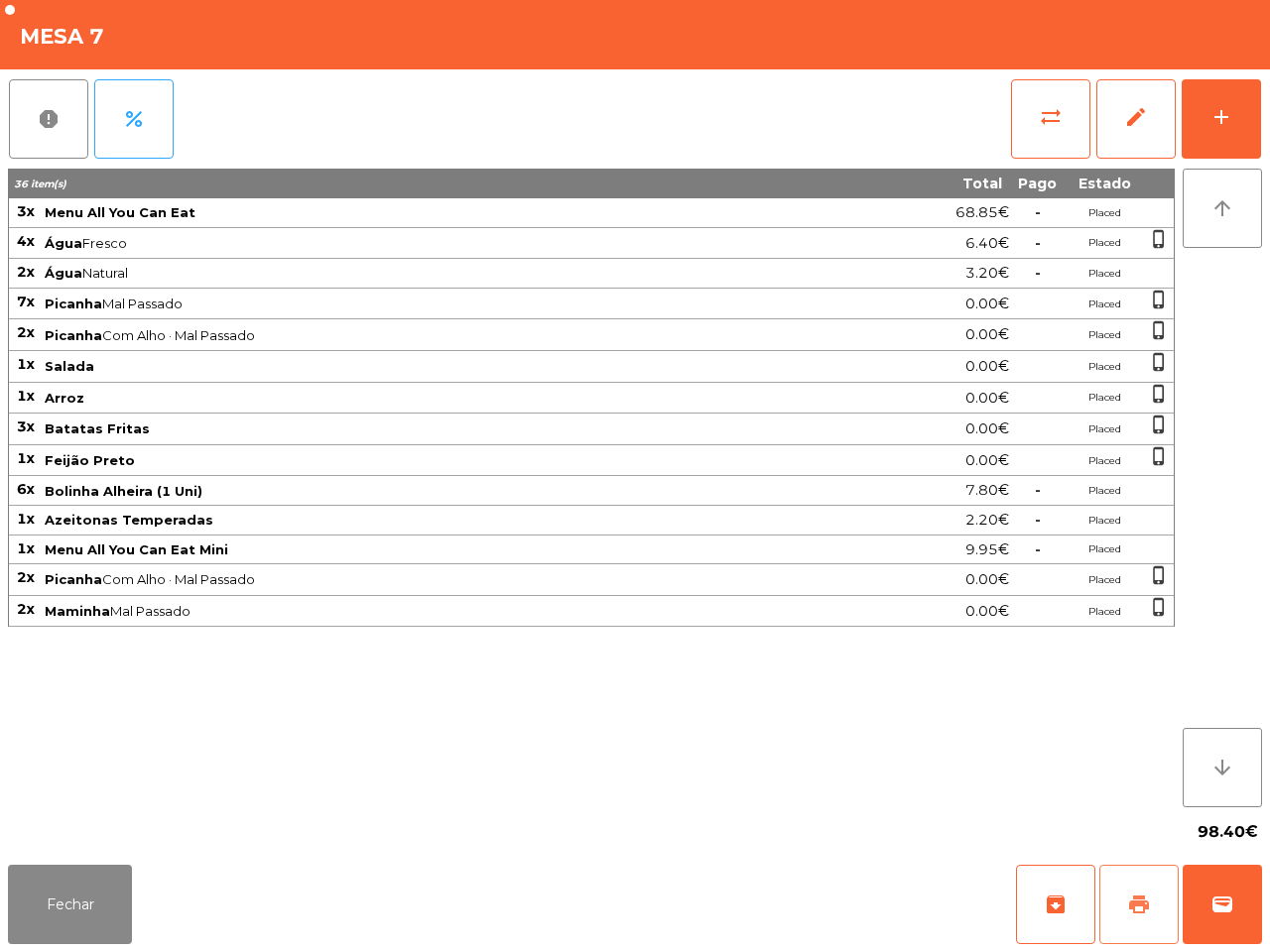 click on "print" 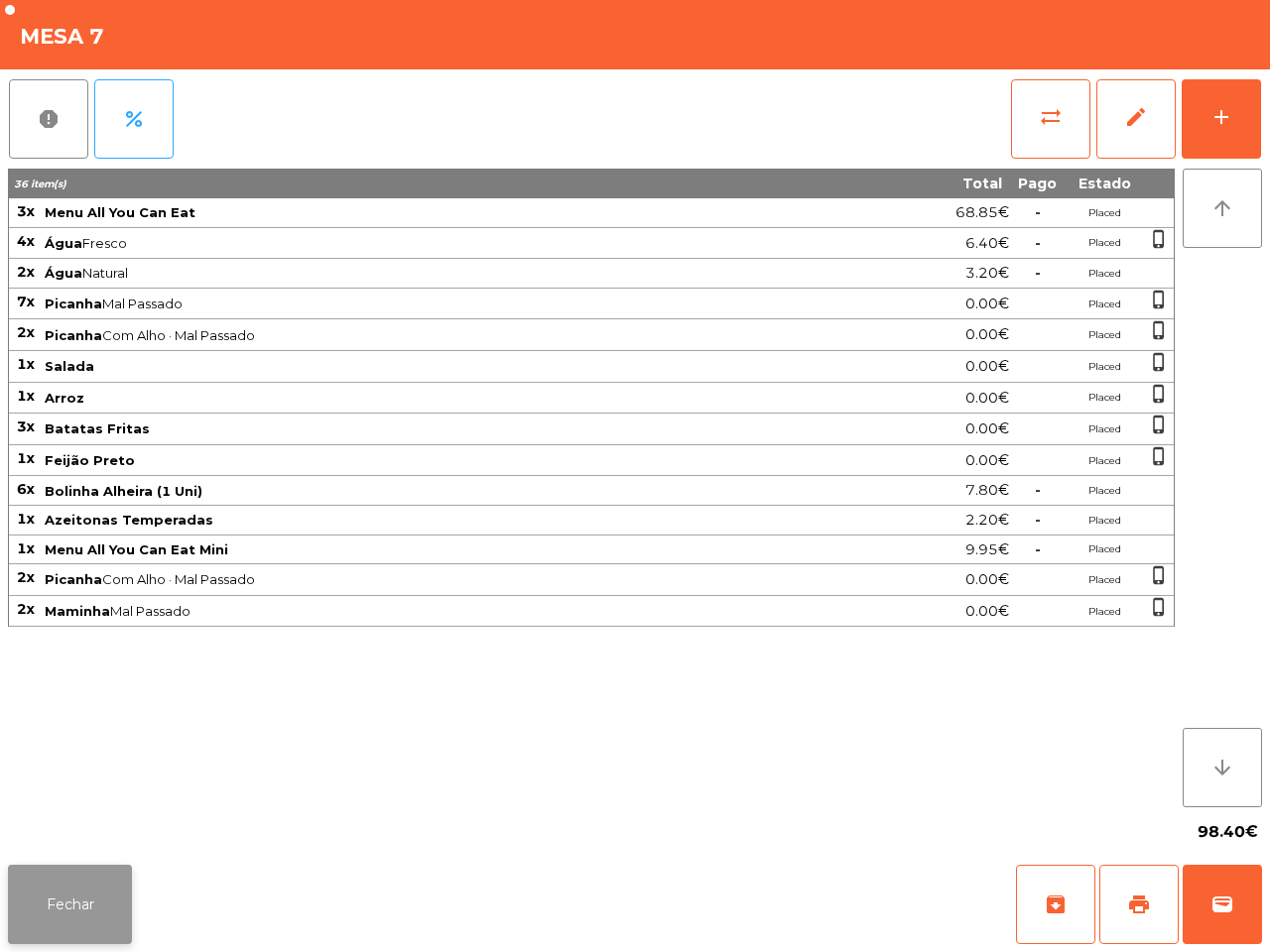 click on "Fechar" 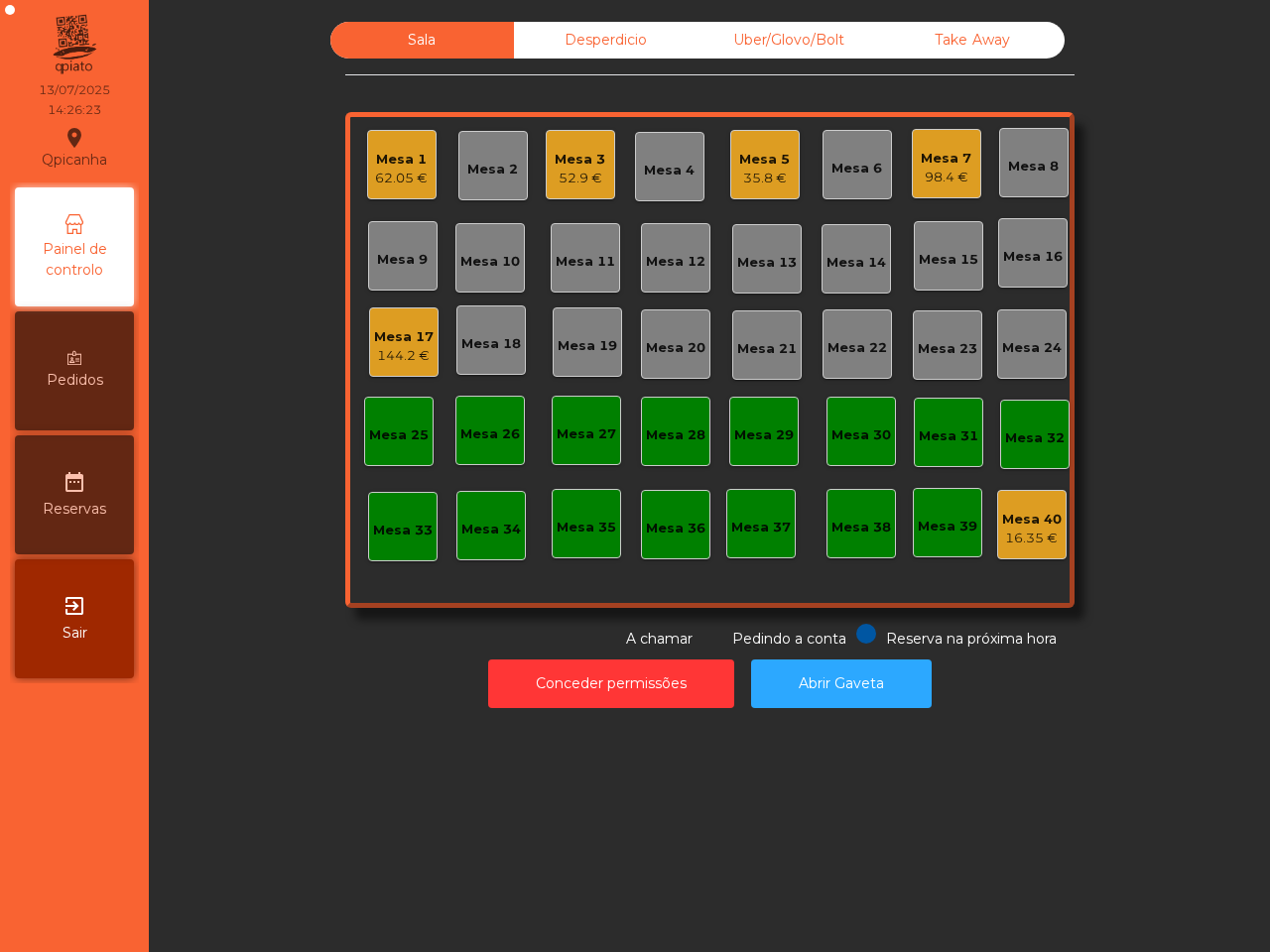 click on "35.8 €" 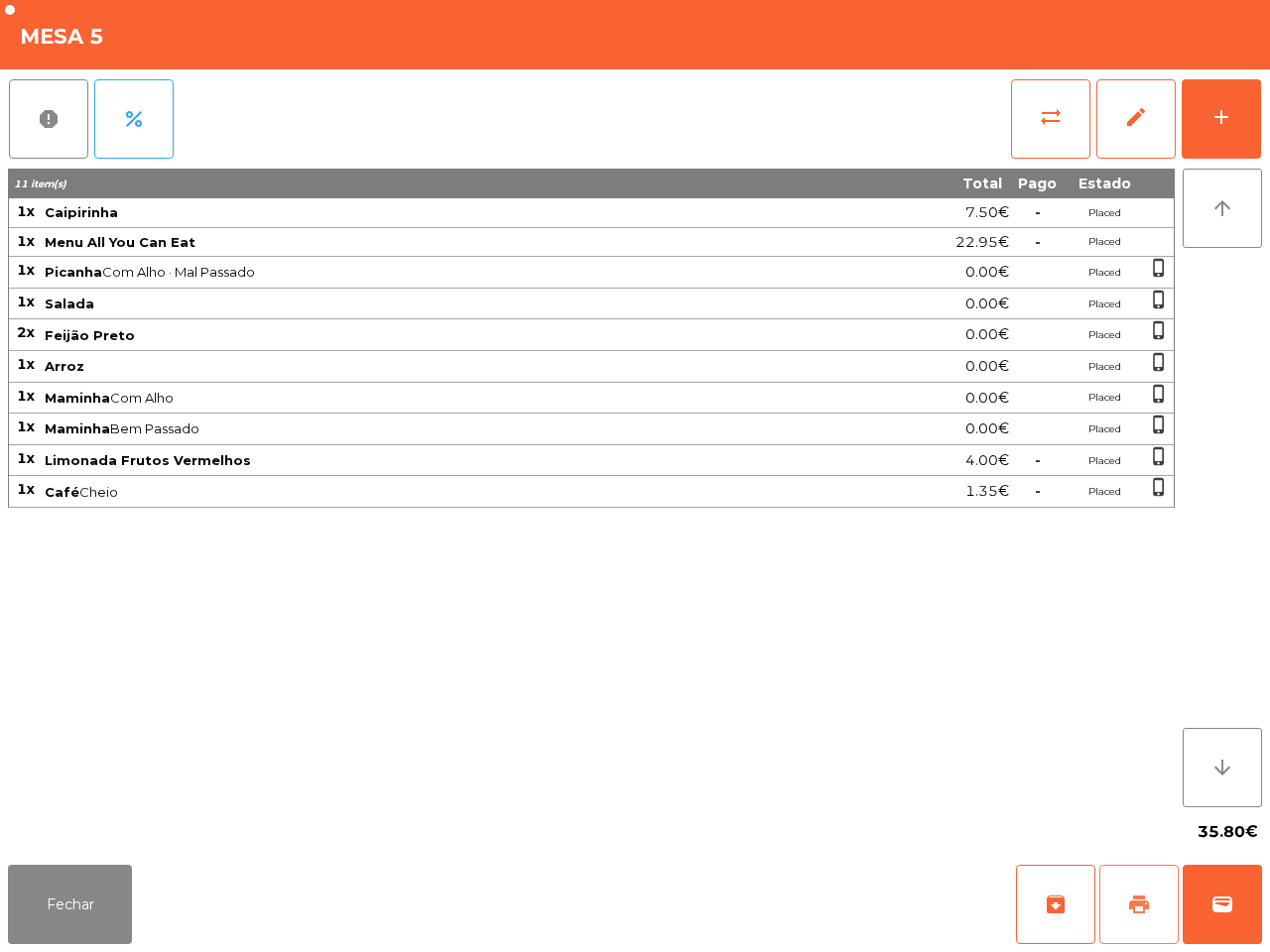 click on "print" 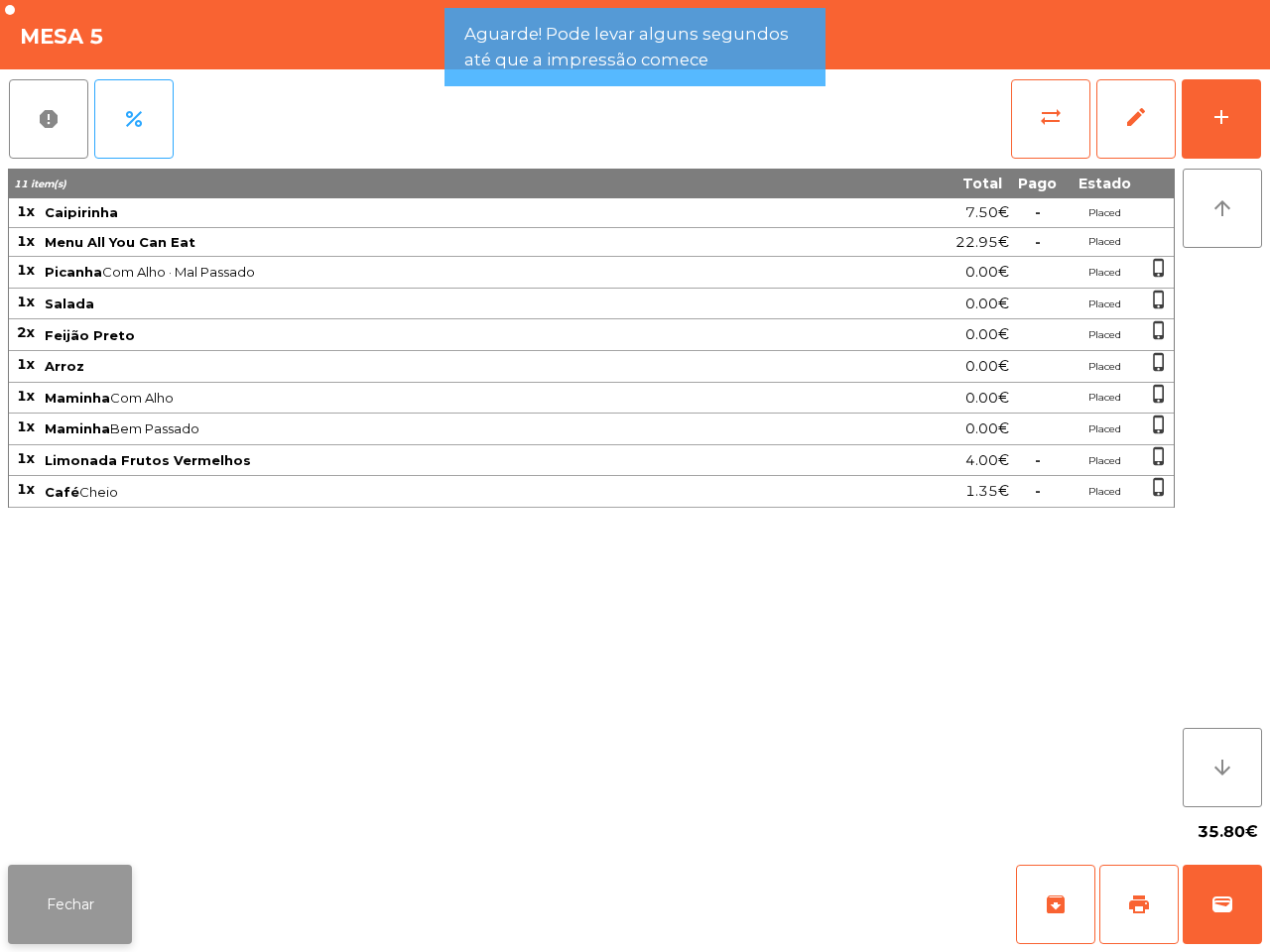 click on "Fechar" 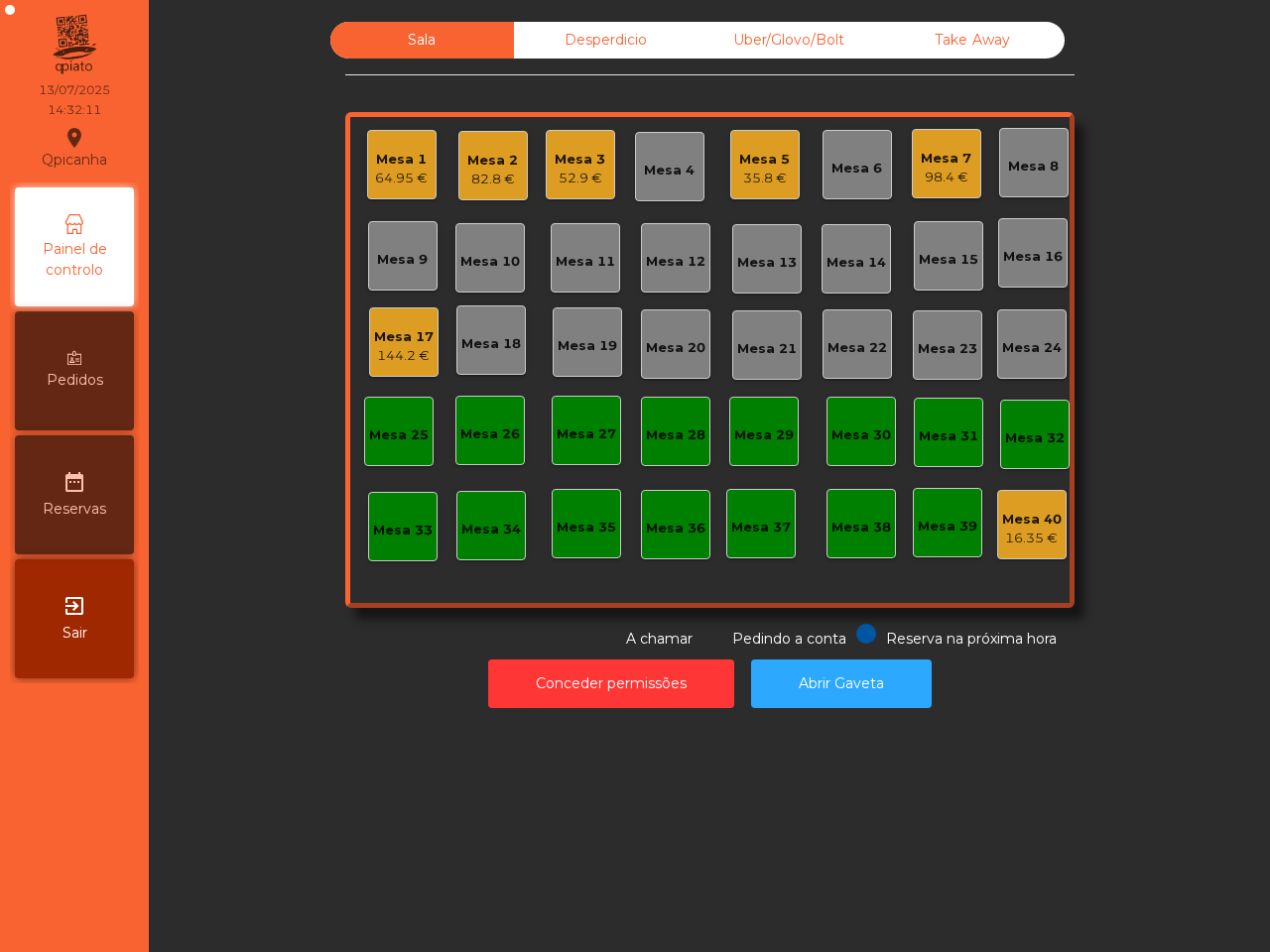 click on "Sala   Desperdicio   Uber/Glovo/Bolt   Take Away   Mesa 1   64.95 €   Mesa 2   82.8 €   Mesa 3   52.9 €   Mesa 4   Mesa 5   35.8 €   Mesa 6   Mesa 7   98.4 €   Mesa 8   Mesa 9   Mesa 10   Mesa 11   Mesa 12   Mesa 13   Mesa 14   Mesa 15   Mesa 16   Mesa 17   144.2 €   Mesa 18   Mesa 19   Mesa 20   Mesa 21   Mesa 22   Mesa 23   Mesa 24   Mesa 25   Mesa 26   Mesa 27   Mesa 28   Mesa 29   Mesa 30   Mesa 31   Mesa 32   Mesa 33   Mesa 34   Mesa 35   Mesa 36   Mesa 37   Mesa 38   Mesa 39   Mesa 40   16.35 €  Reserva na próxima hora Pedindo a conta A chamar  Conceder permissões   Abrir Gaveta" 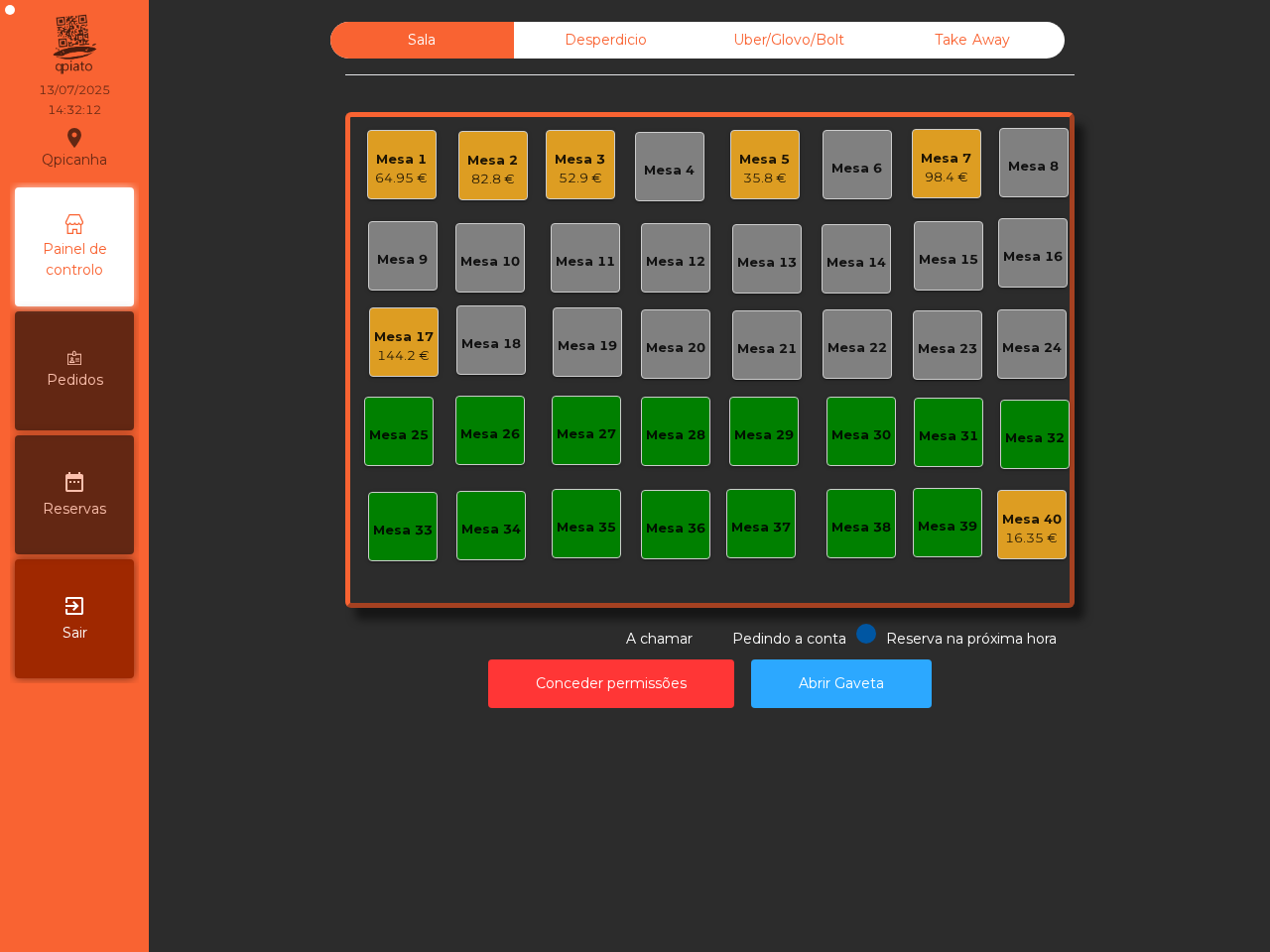 click on "Mesa 7" 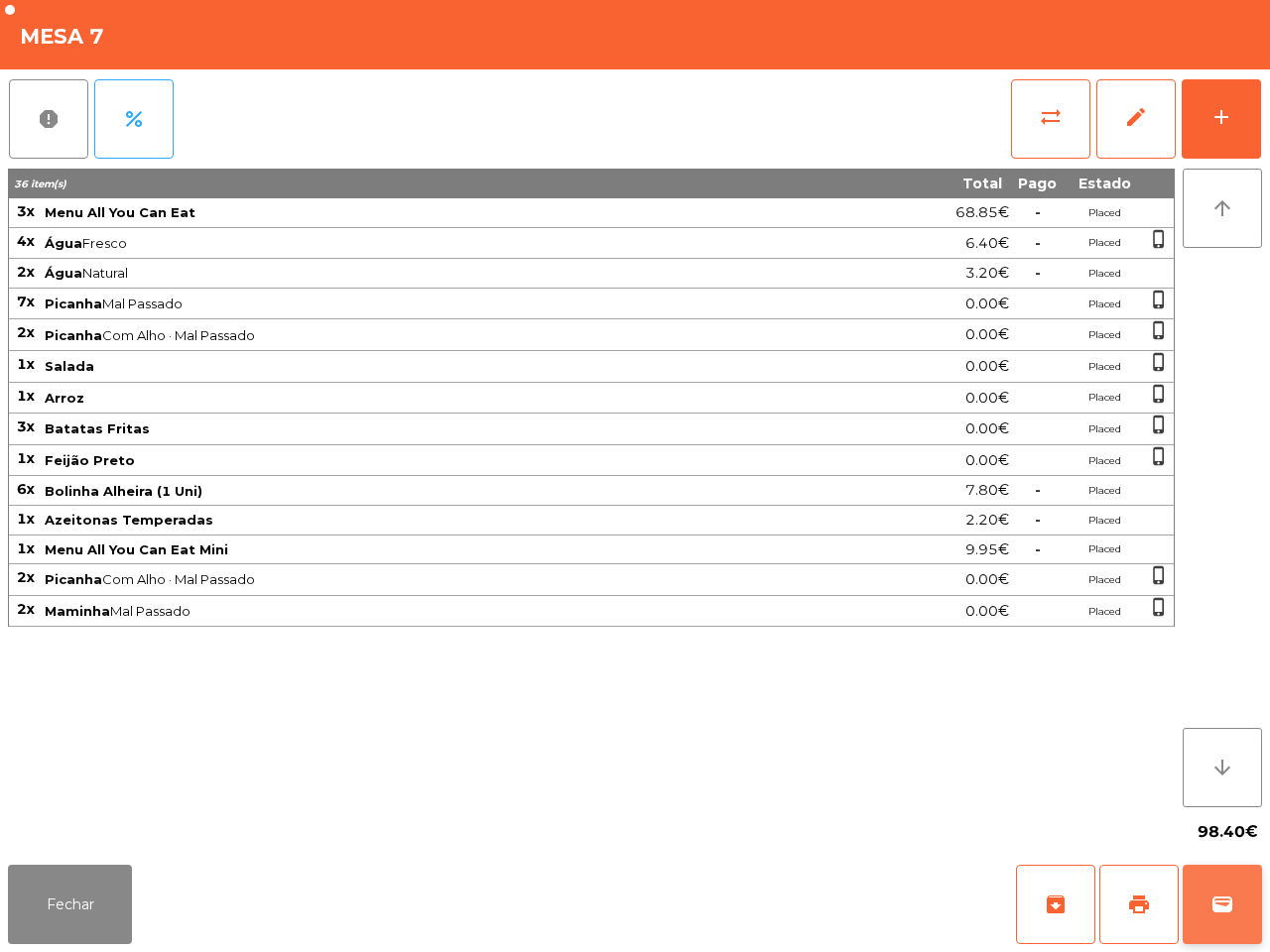click on "wallet" 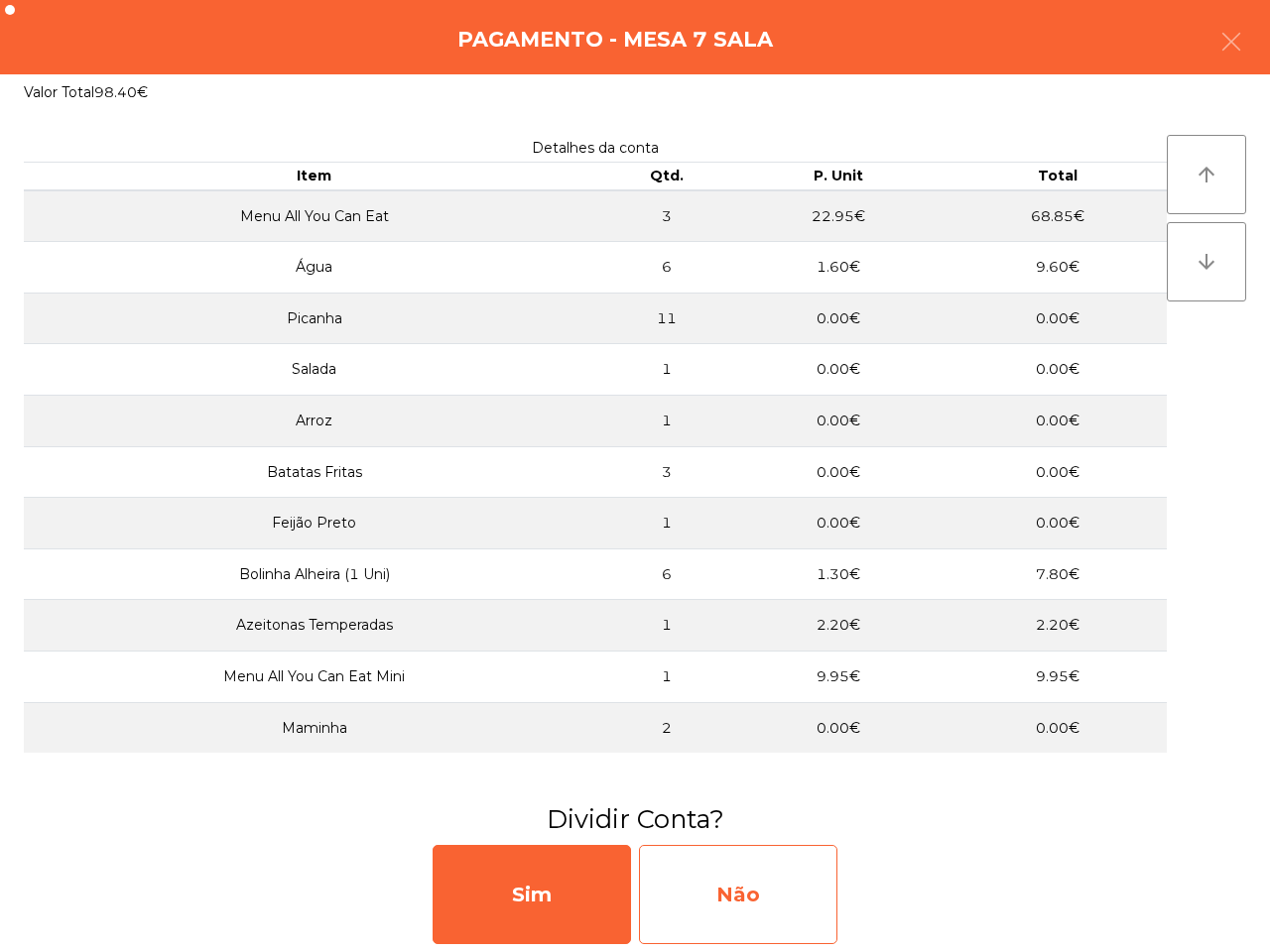click on "Não" 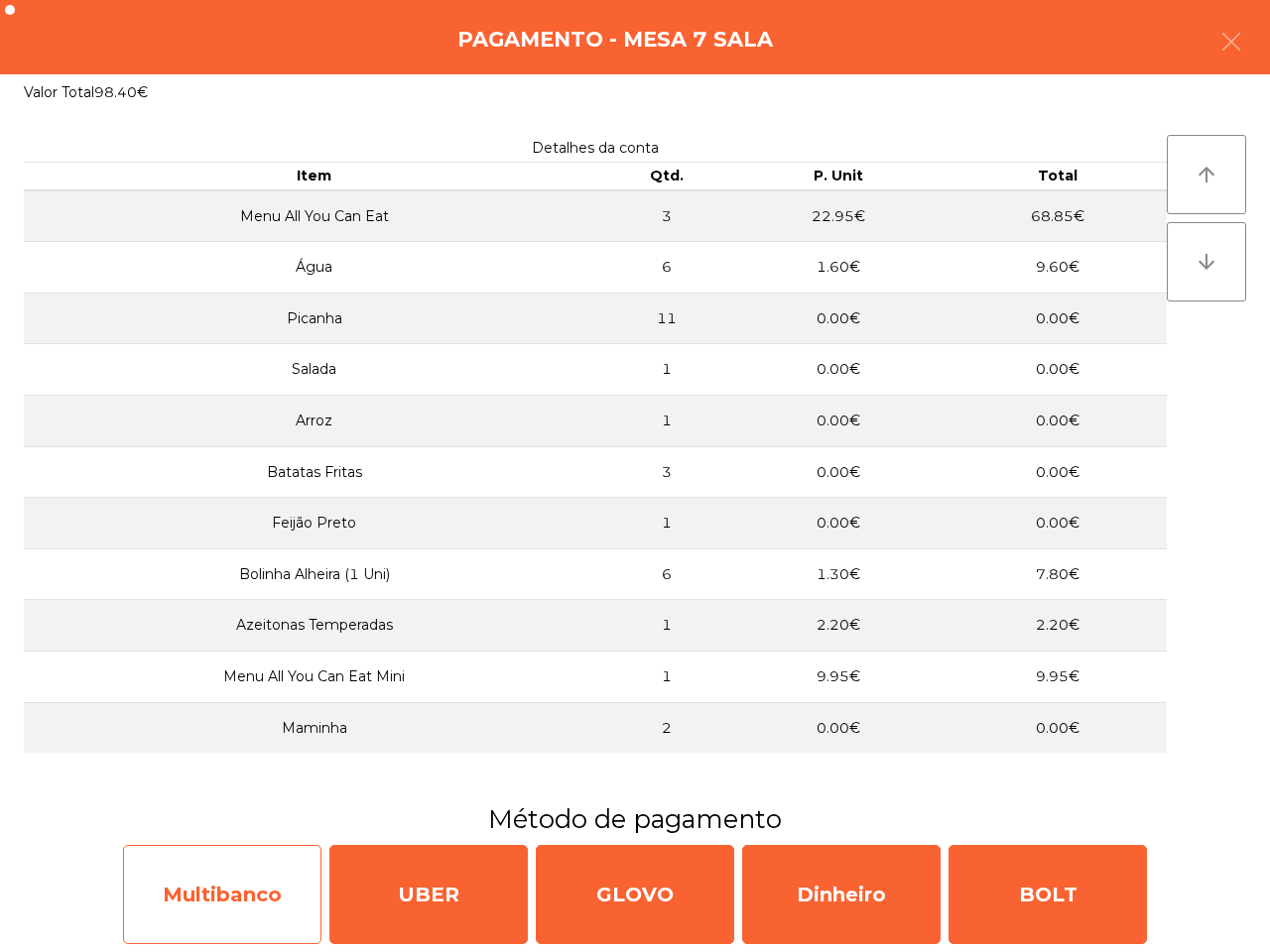click on "Multibanco" 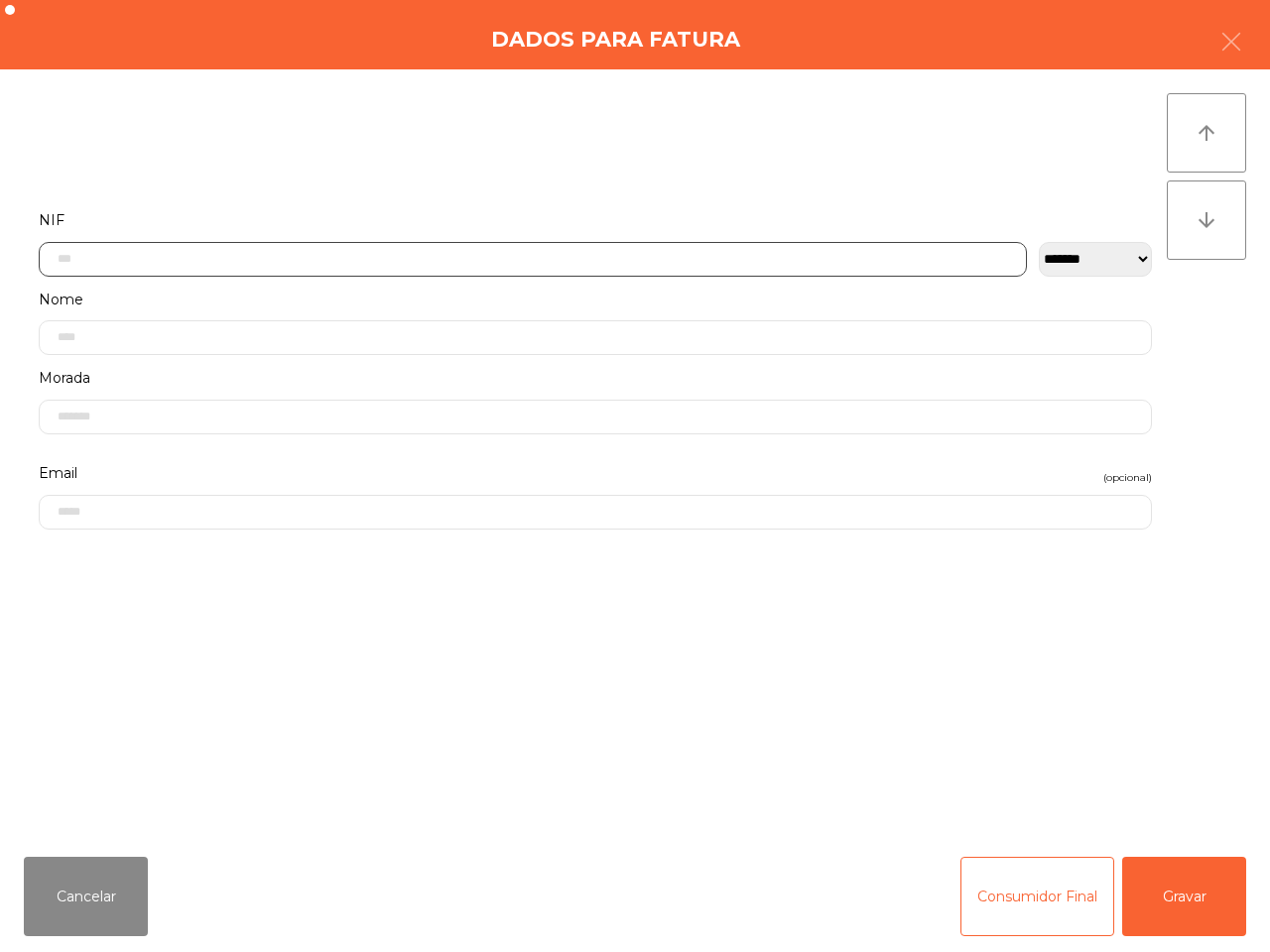 click 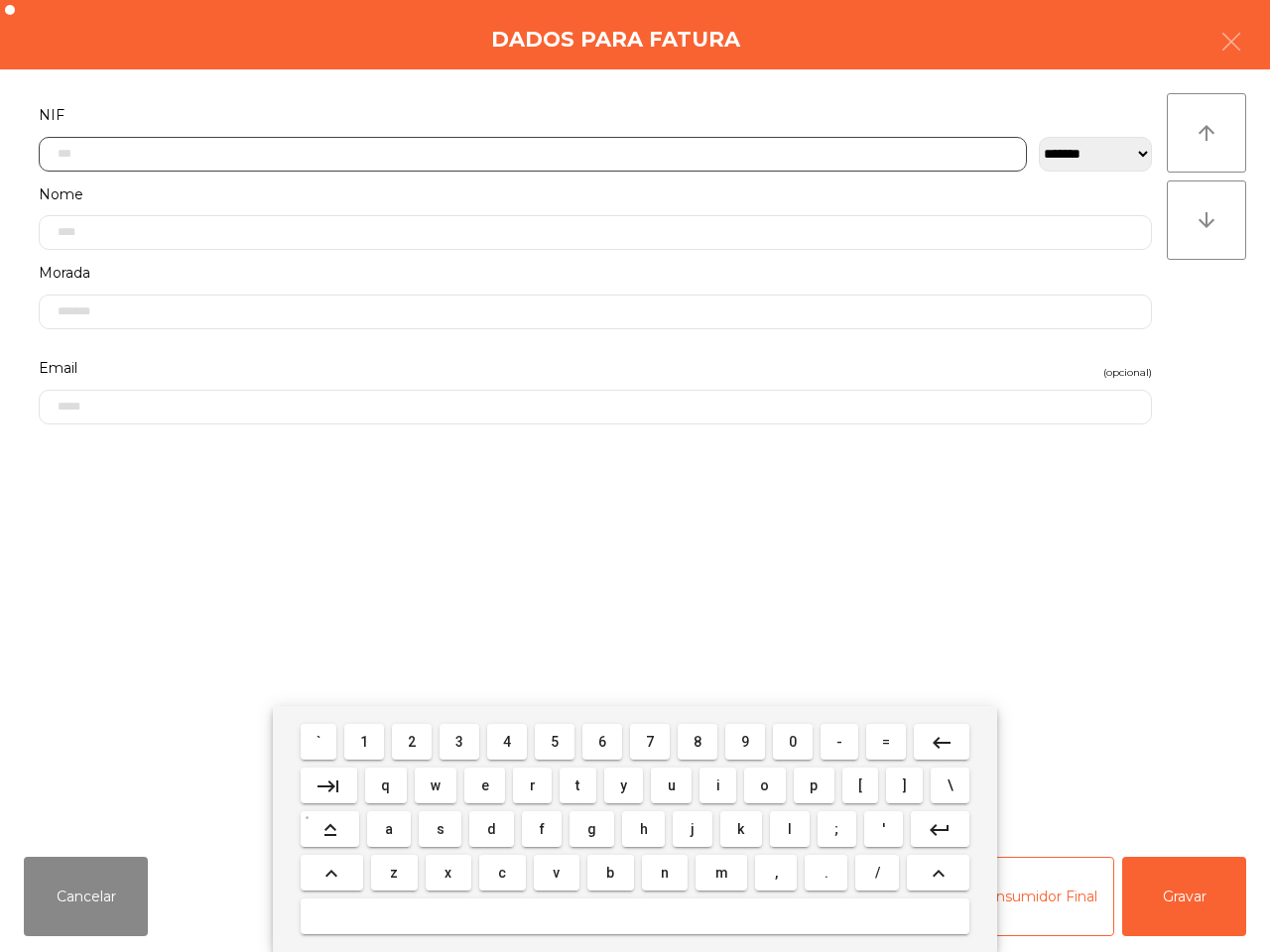 scroll, scrollTop: 111, scrollLeft: 0, axis: vertical 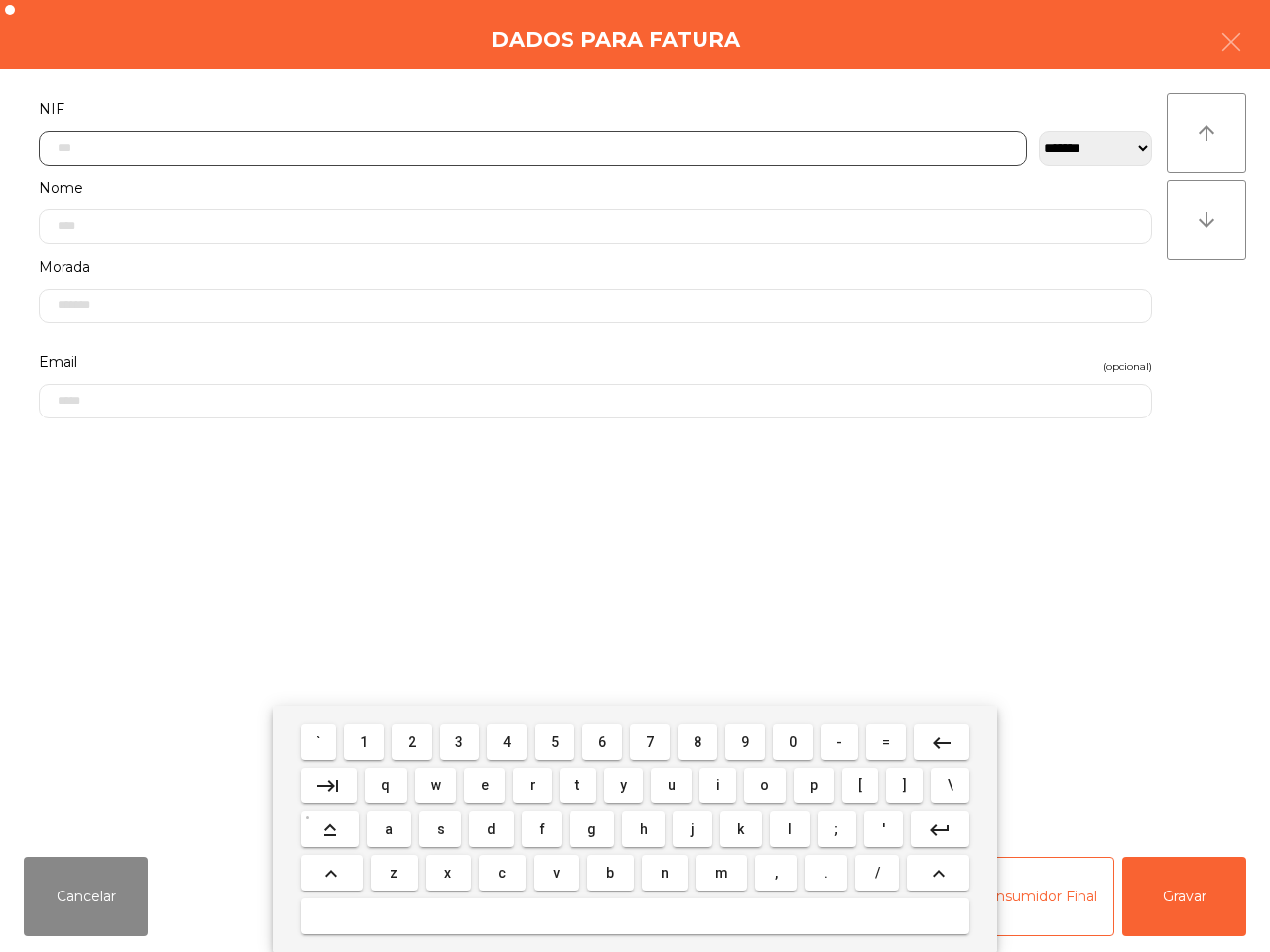click on "5" at bounding box center [555, 742] 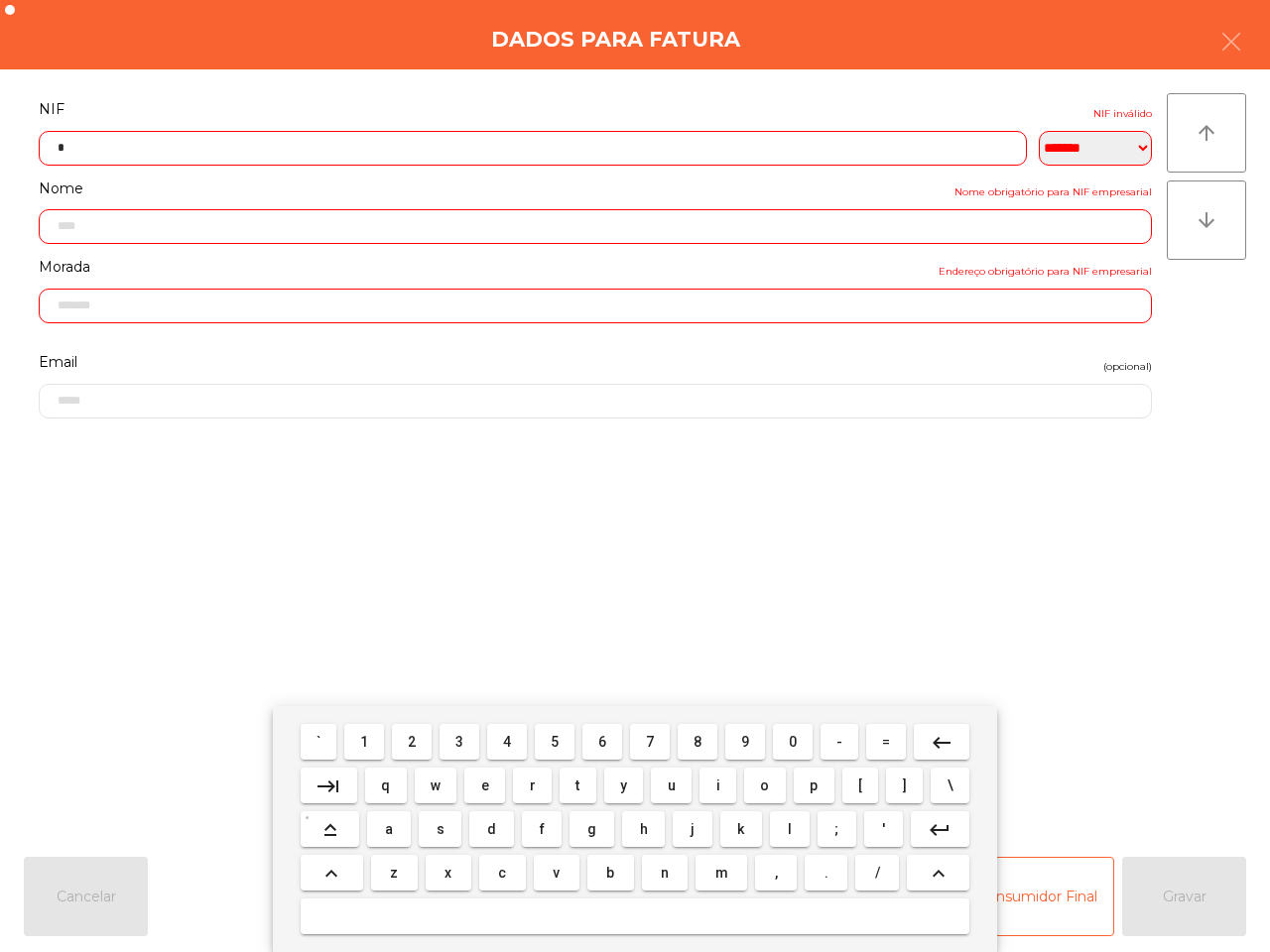 click on "1" at bounding box center [364, 742] 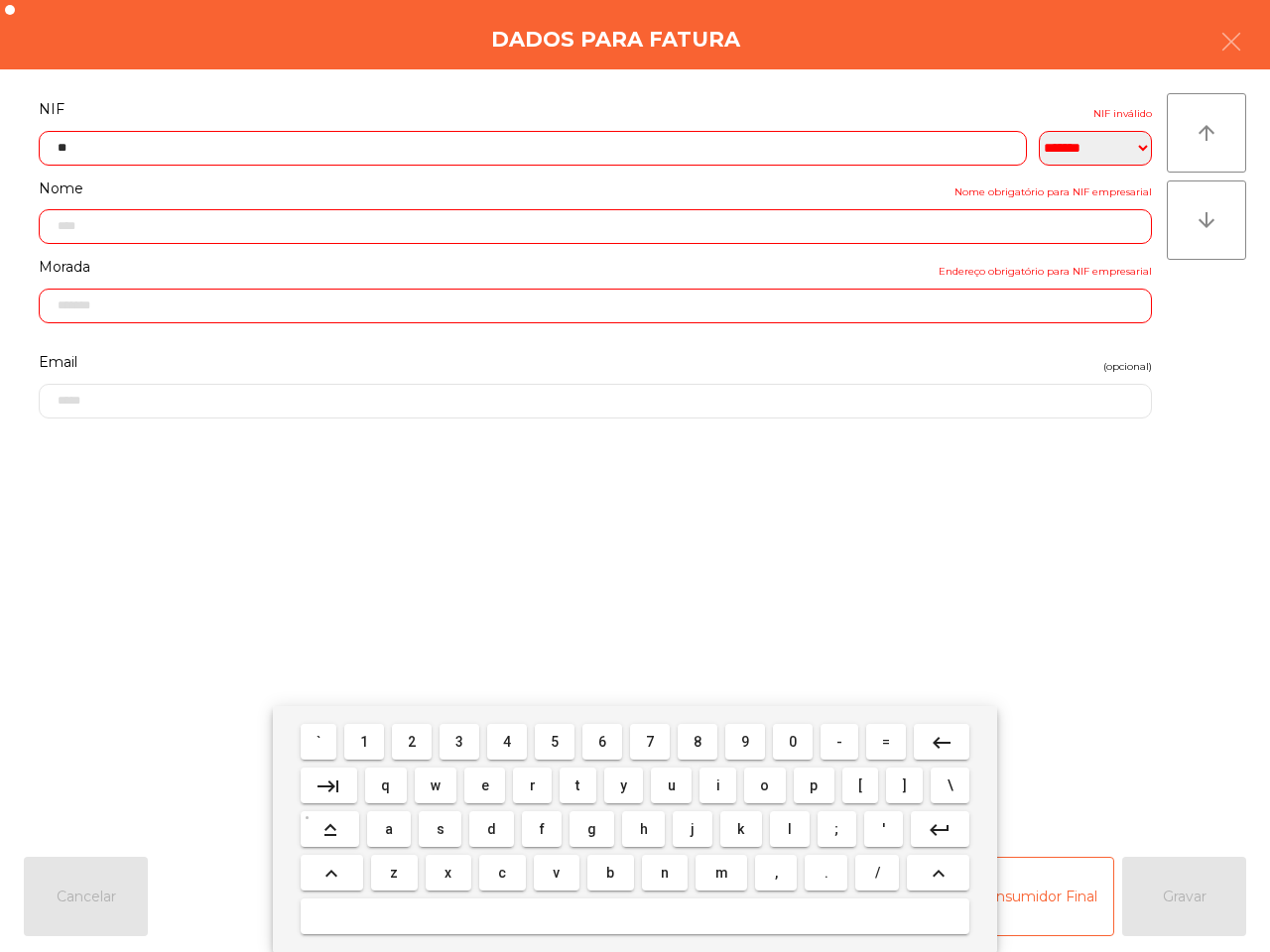 click on "3" at bounding box center (459, 742) 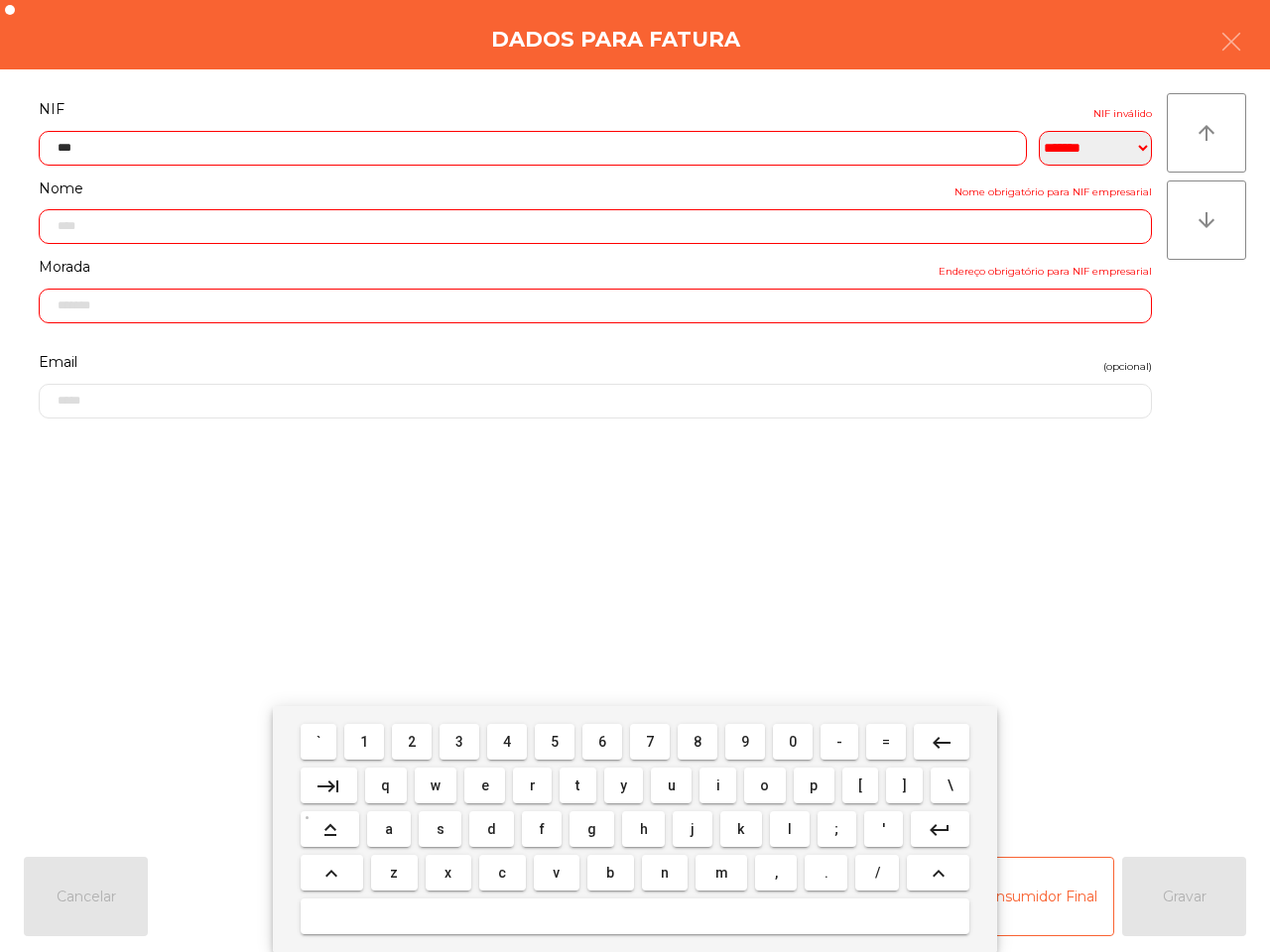 click on "3" at bounding box center (459, 742) 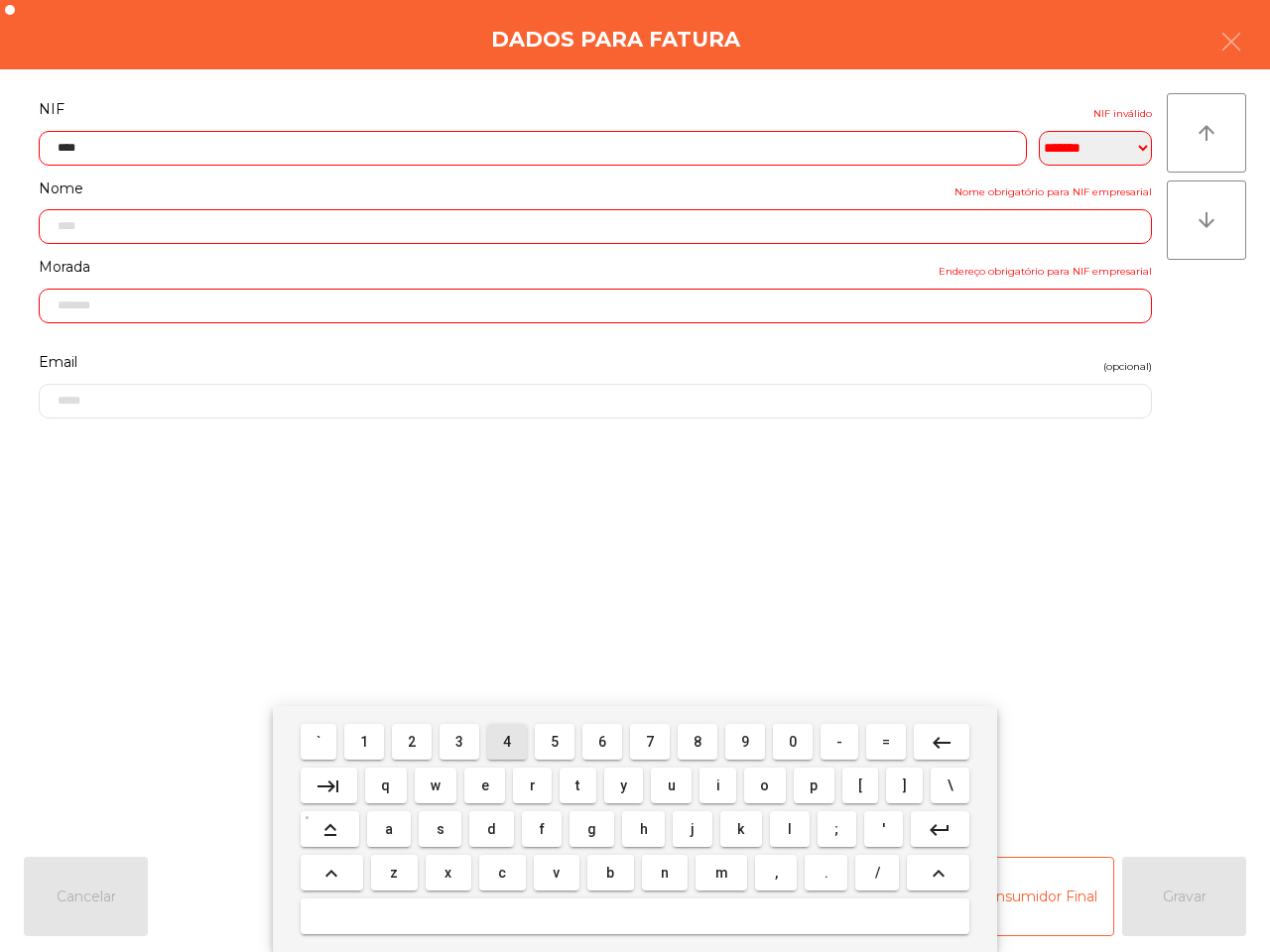 click on "4" at bounding box center [507, 742] 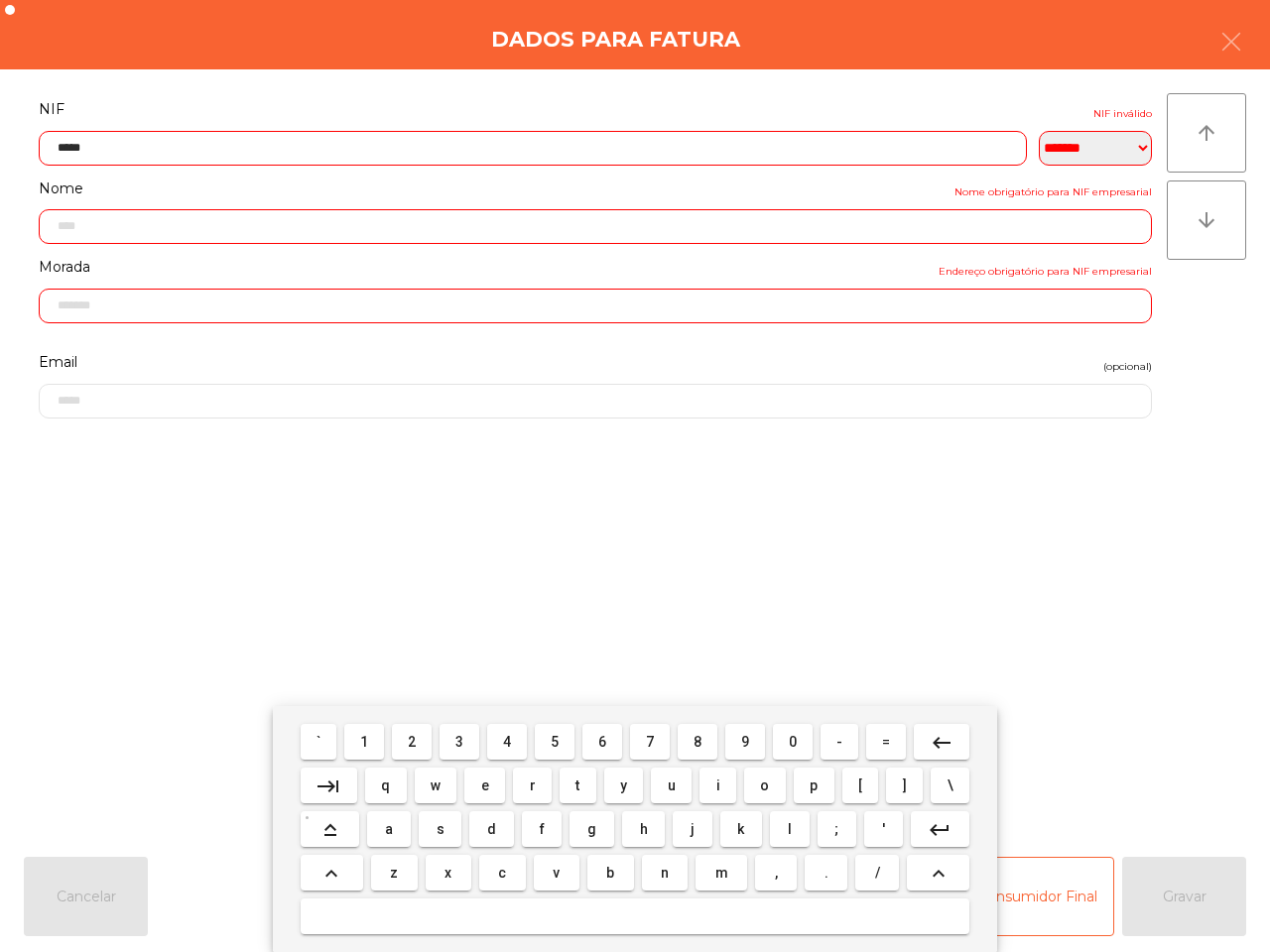 click on "0" at bounding box center [793, 742] 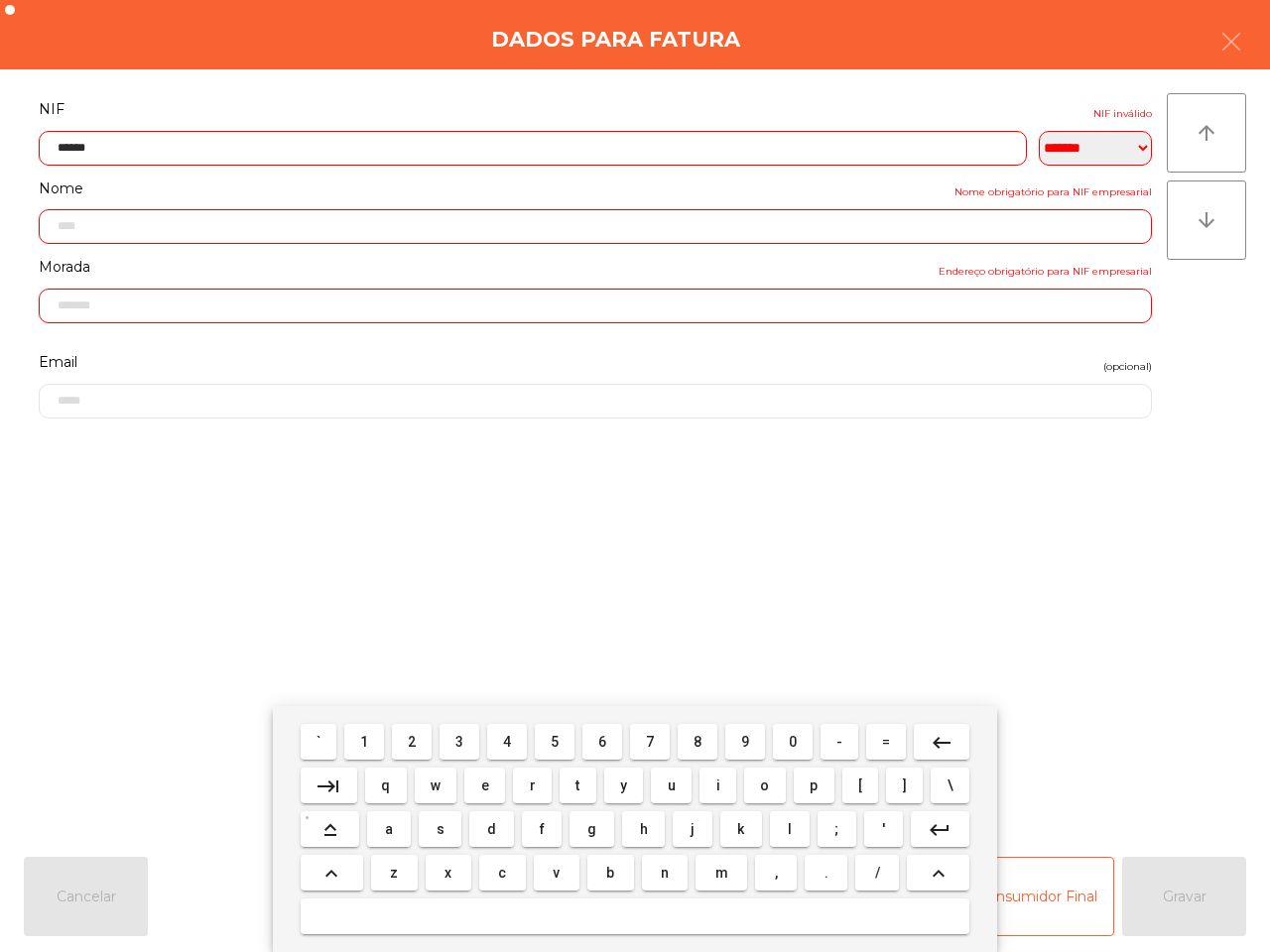 click on "7" at bounding box center [650, 742] 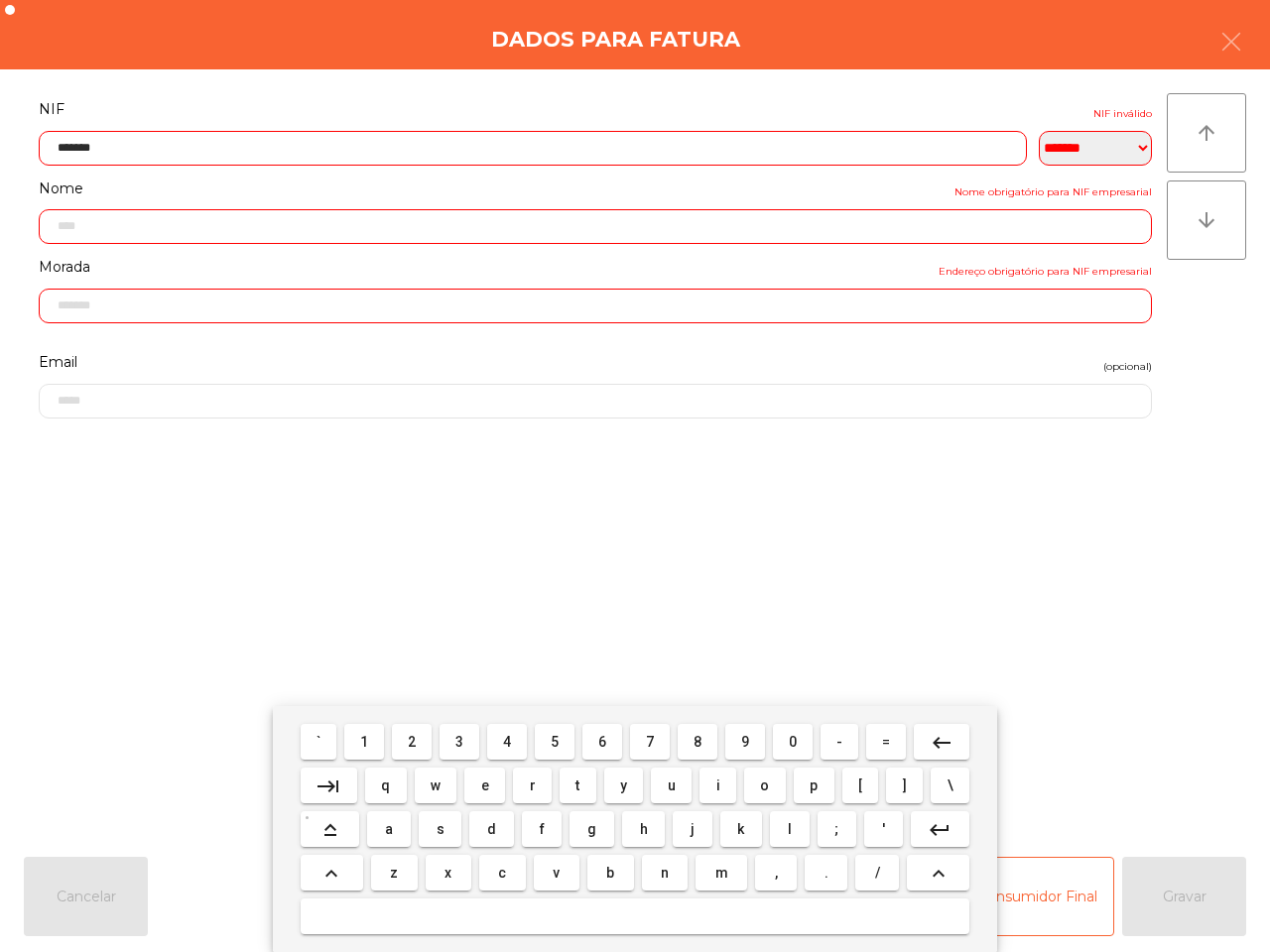 click on "3" at bounding box center [459, 742] 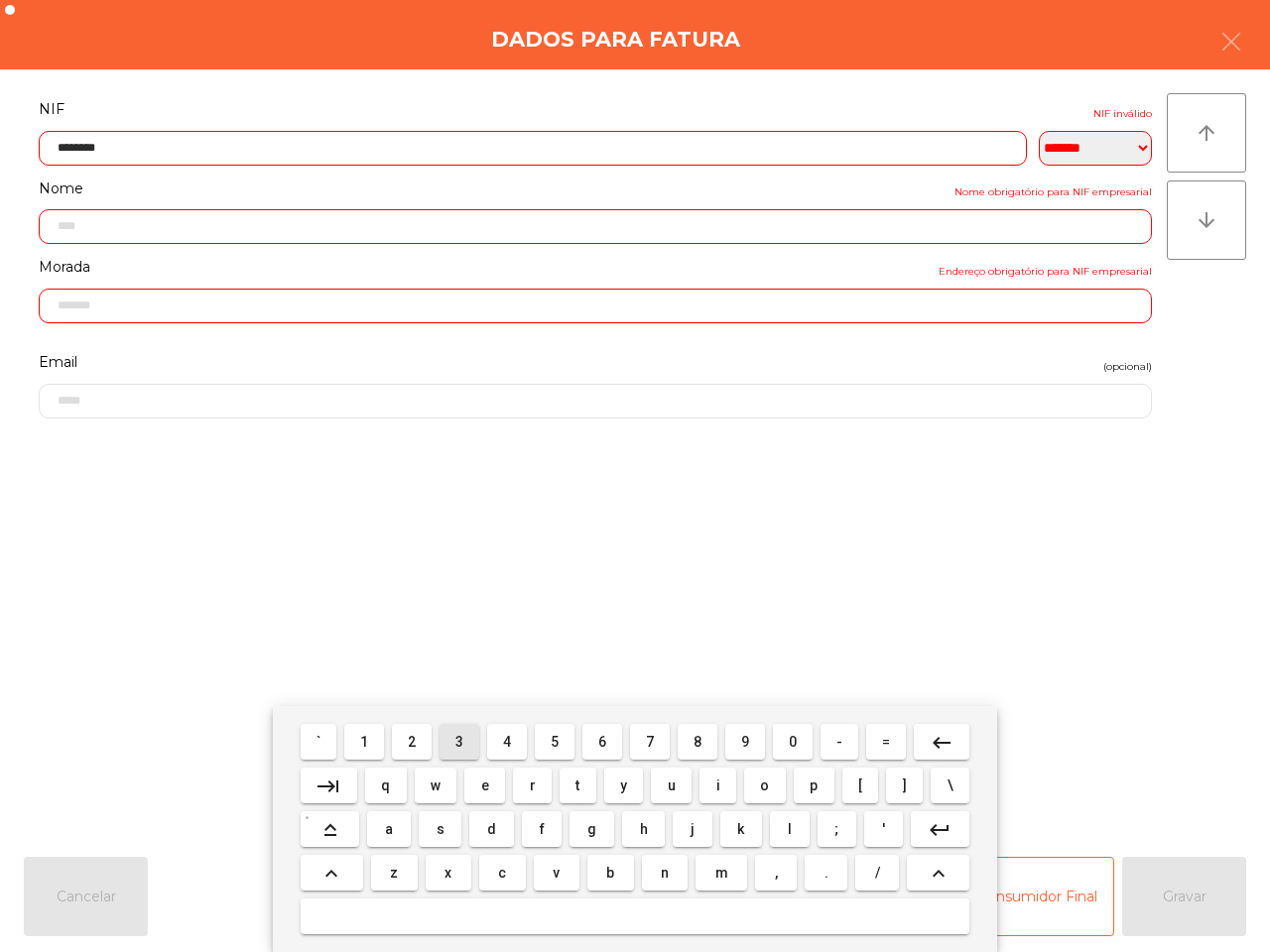 click on "4" at bounding box center (507, 742) 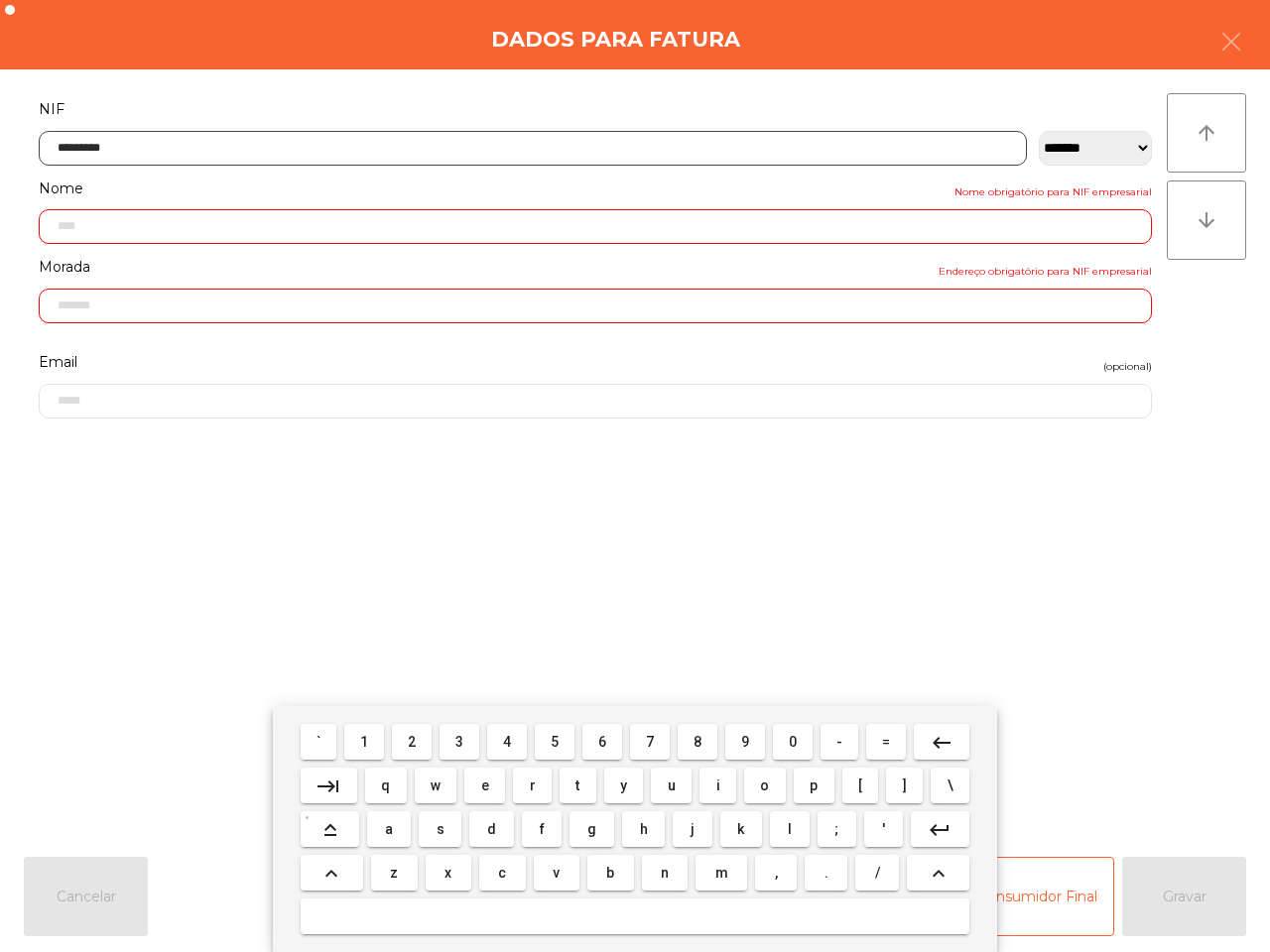 type on "**********" 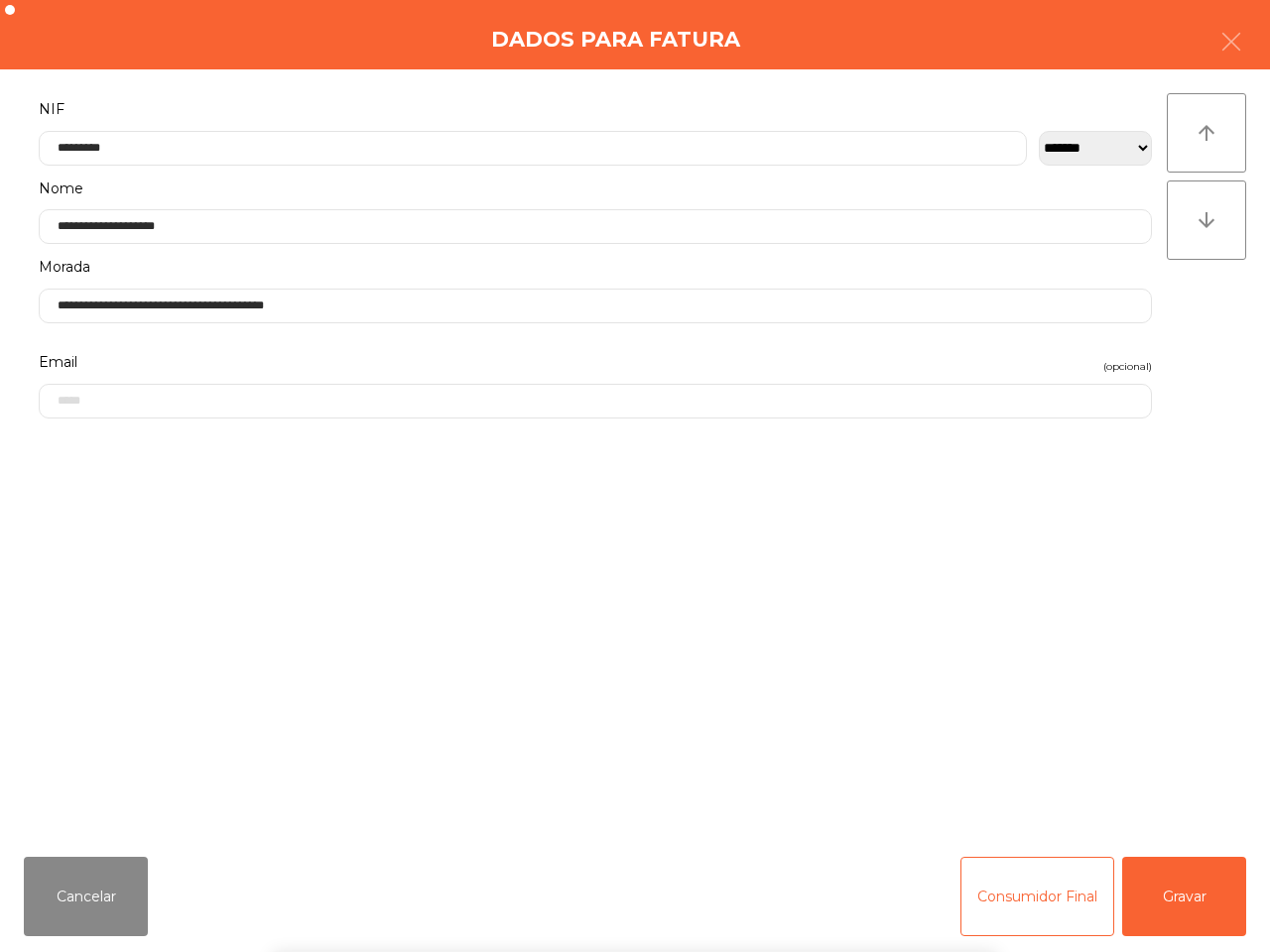 click on "` 1 2 3 4 5 6 7 8 9 0 - = keyboard_backspace keyboard_tab q w e r t y u i o p [ ] \ keyboard_capslock a s d f g h j k l ; ' keyboard_return keyboard_arrow_up z x c v b n m , . / keyboard_arrow_up" at bounding box center [635, 829] 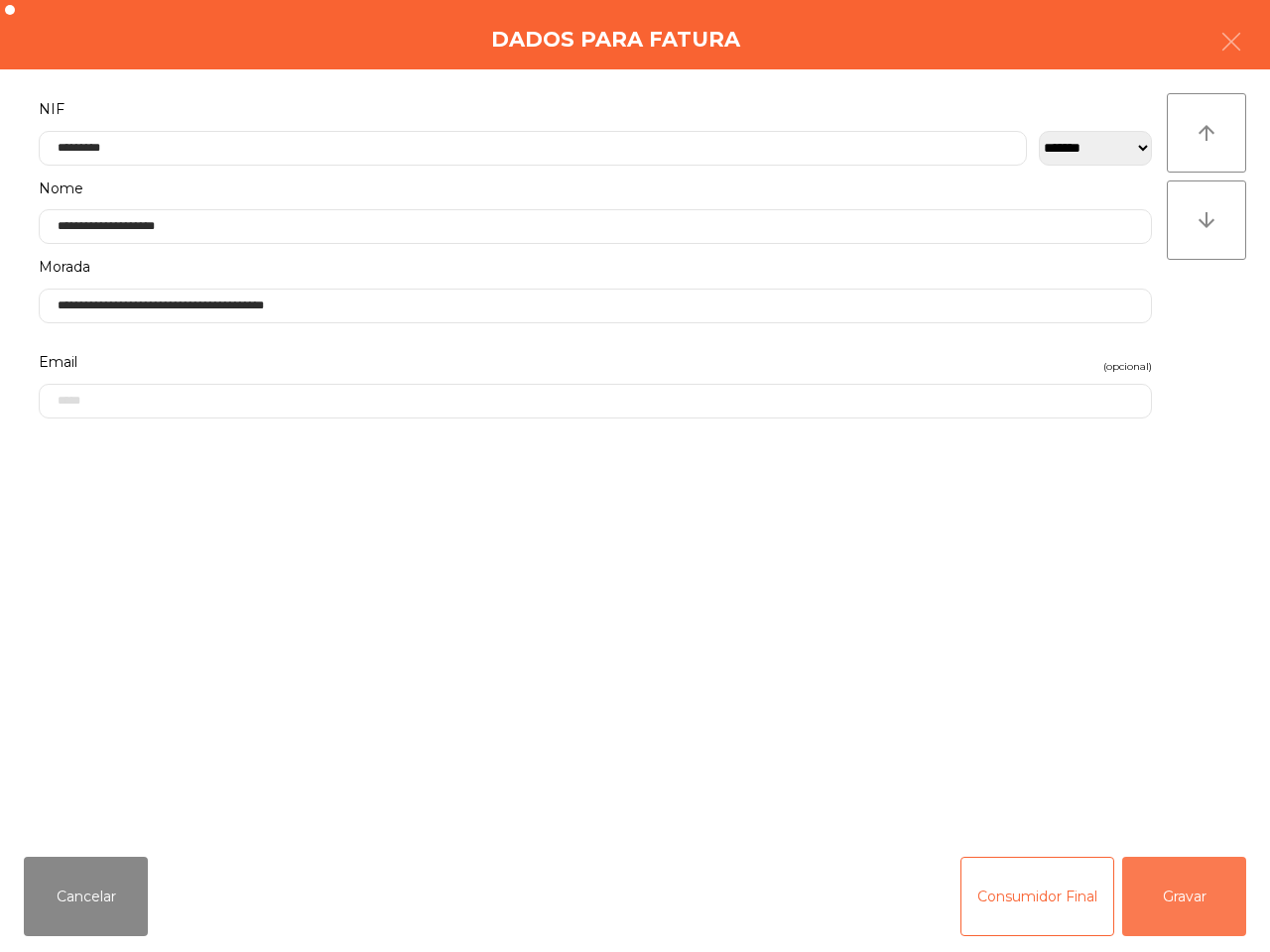 click on "Gravar" 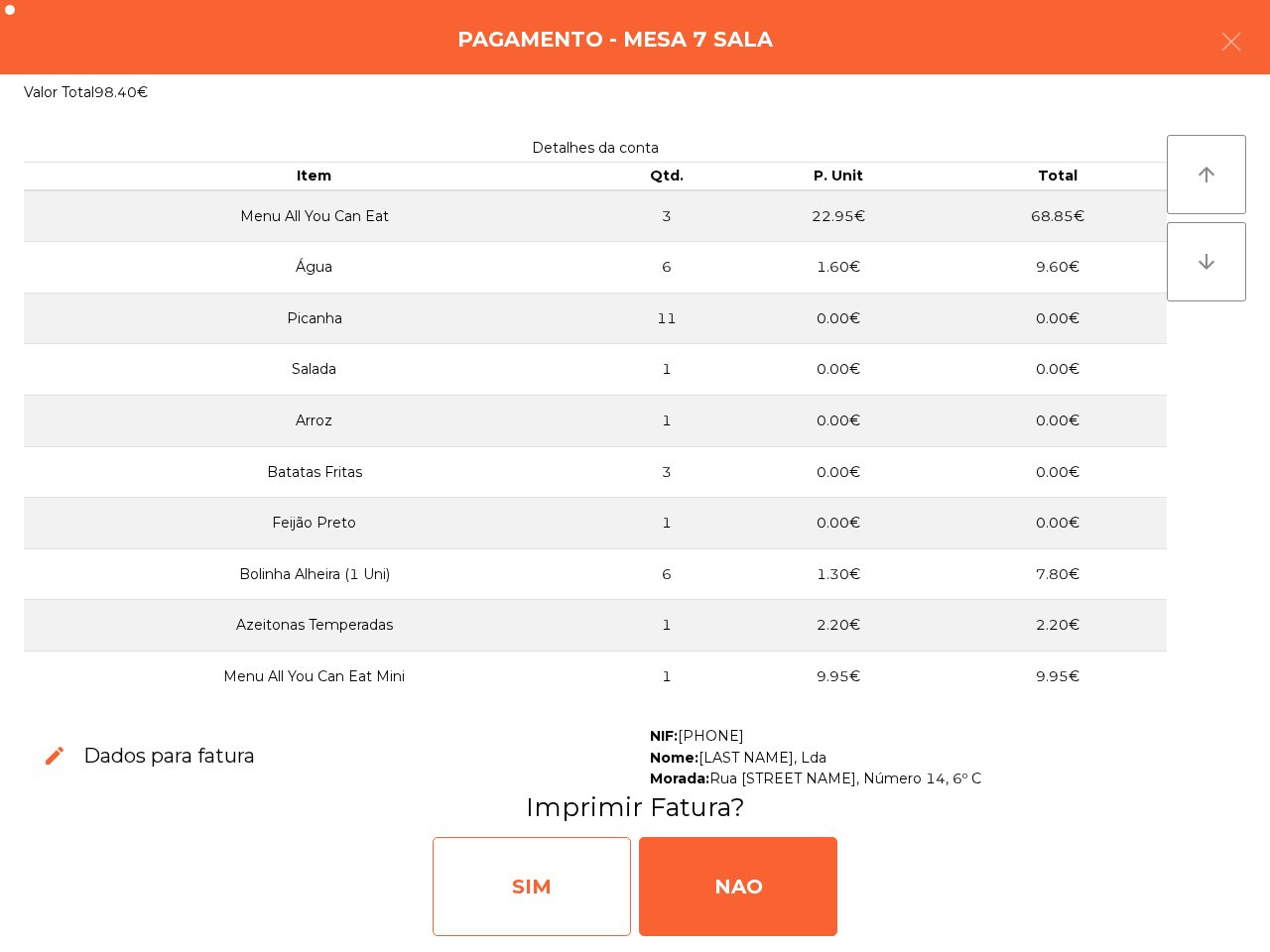 click on "SIM" 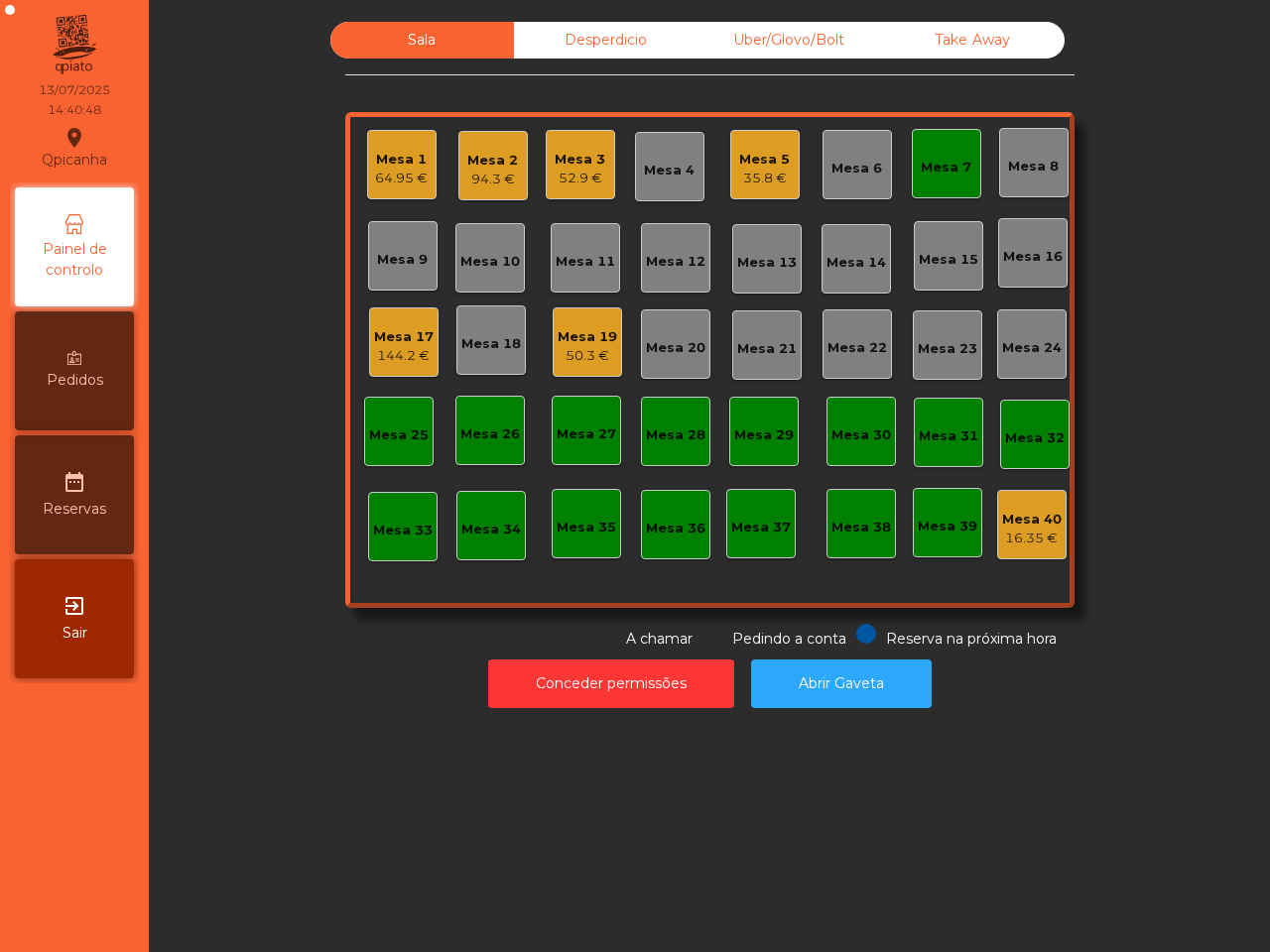 click on "Sala   Desperdicio   Uber/Glovo/Bolt   Take Away   Mesa 1   64.95 €   Mesa 2   94.3 €   Mesa 3   52.9 €   Mesa 4   Mesa 5   35.8 €   Mesa 6   Mesa 7   Mesa 8   Mesa 9   Mesa 10   Mesa 11   Mesa 12   Mesa 13   Mesa 14   Mesa 15   Mesa 16   Mesa 17   144.2 €   Mesa 18   Mesa 19   50.3 €   Mesa 20   Mesa 21   Mesa 22   Mesa 23   Mesa 24   Mesa 25   Mesa 26   Mesa 27   Mesa 28   Mesa 29   Mesa 30   Mesa 31   Mesa 32   Mesa 33   Mesa 34   Mesa 35   Mesa 36   Mesa 37   Mesa 38   Mesa 39   Mesa 40   16.35 €  Reserva na próxima hora Pedindo a conta A chamar  Conceder permissões   Abrir Gaveta" 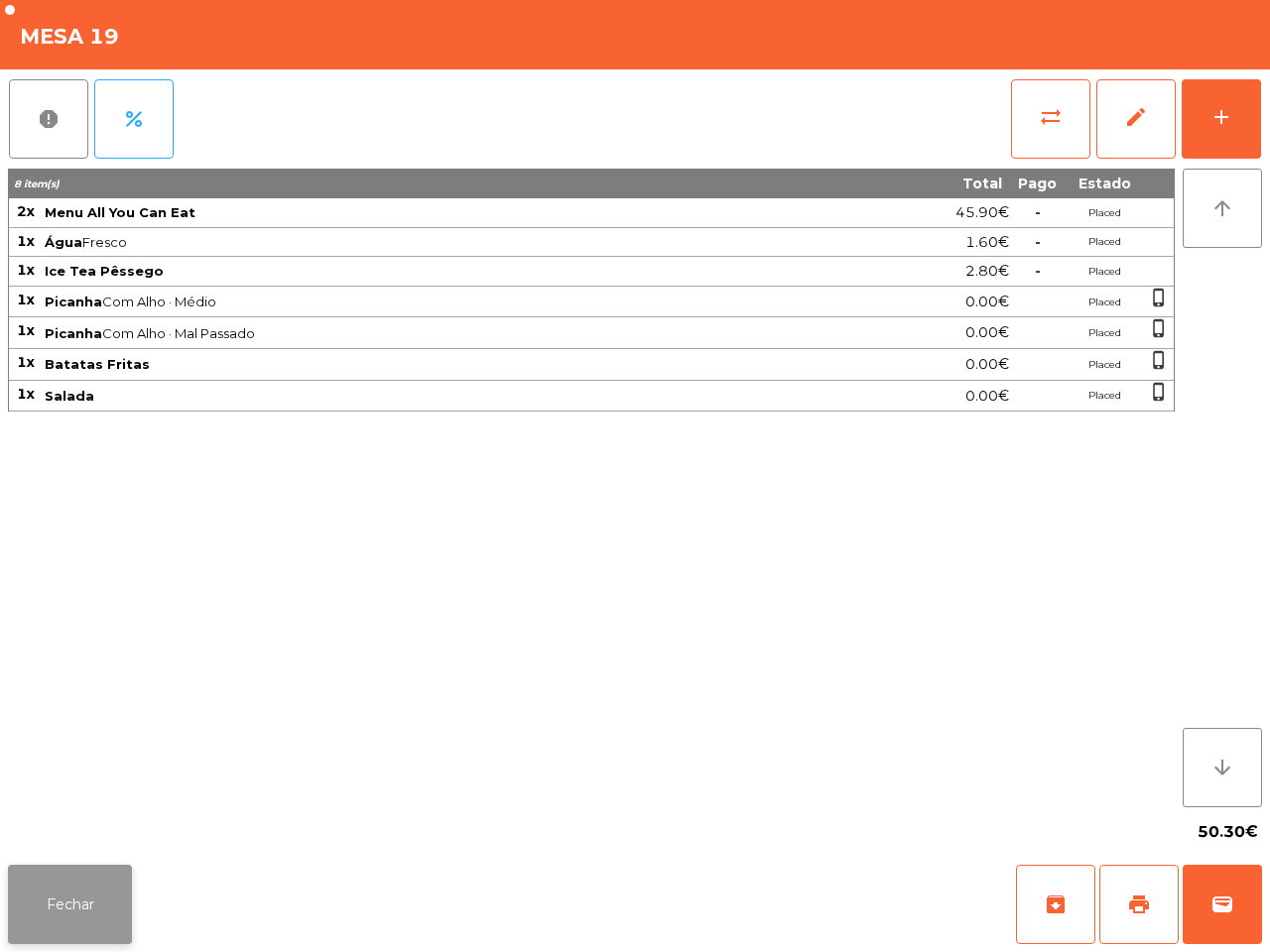 click on "Fechar" 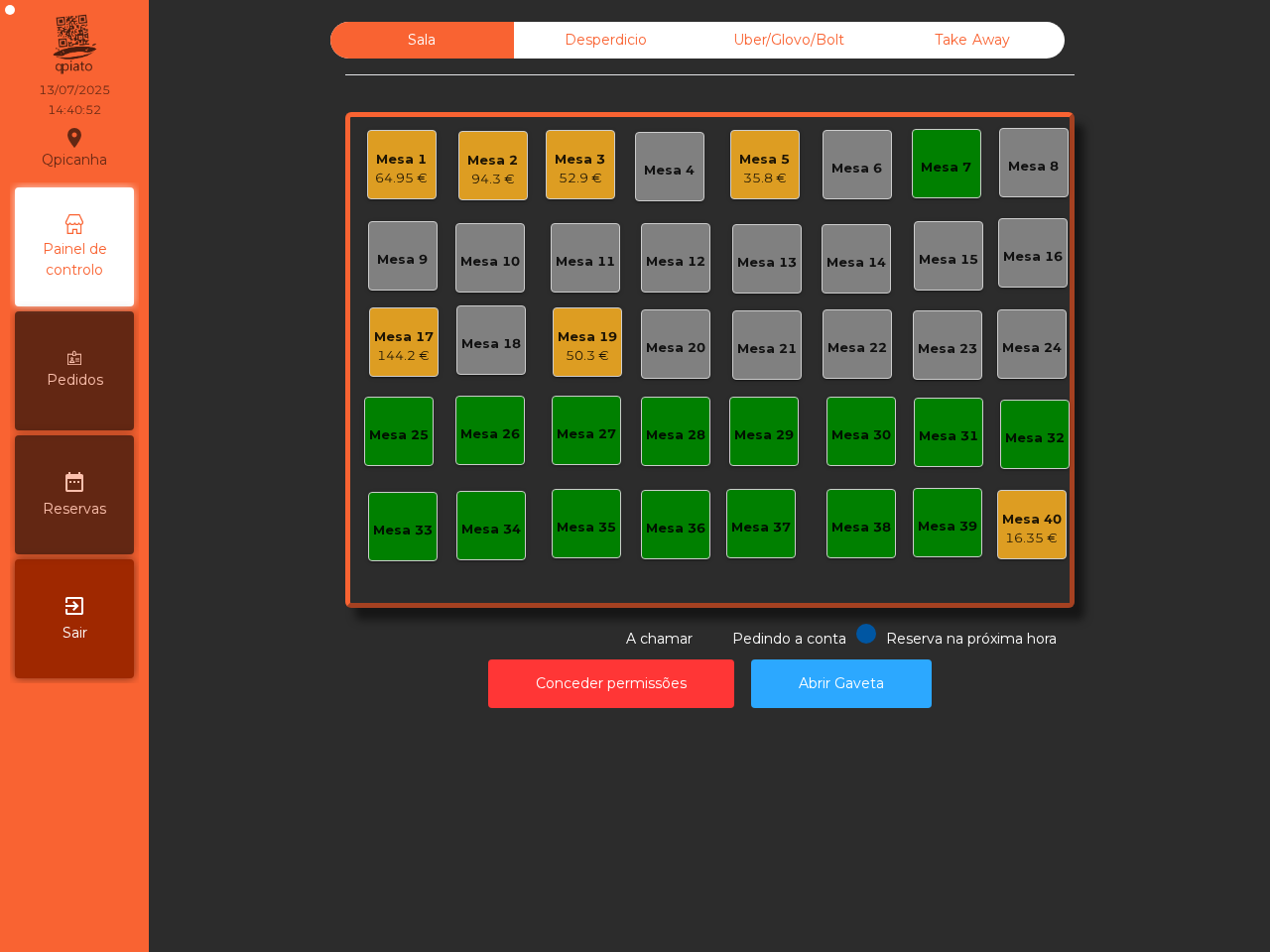 click on "Mesa 7" 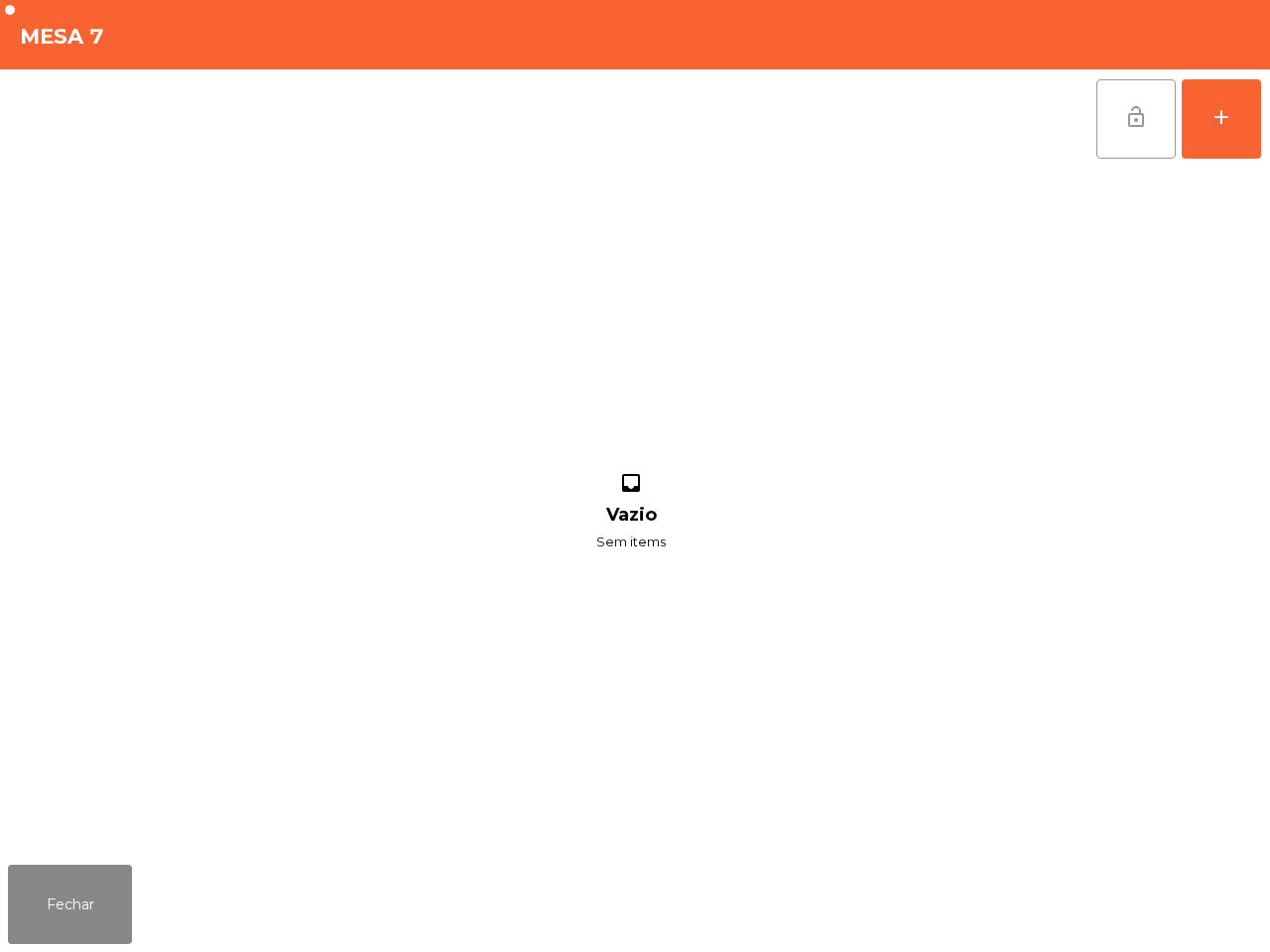 click on "lock_open" 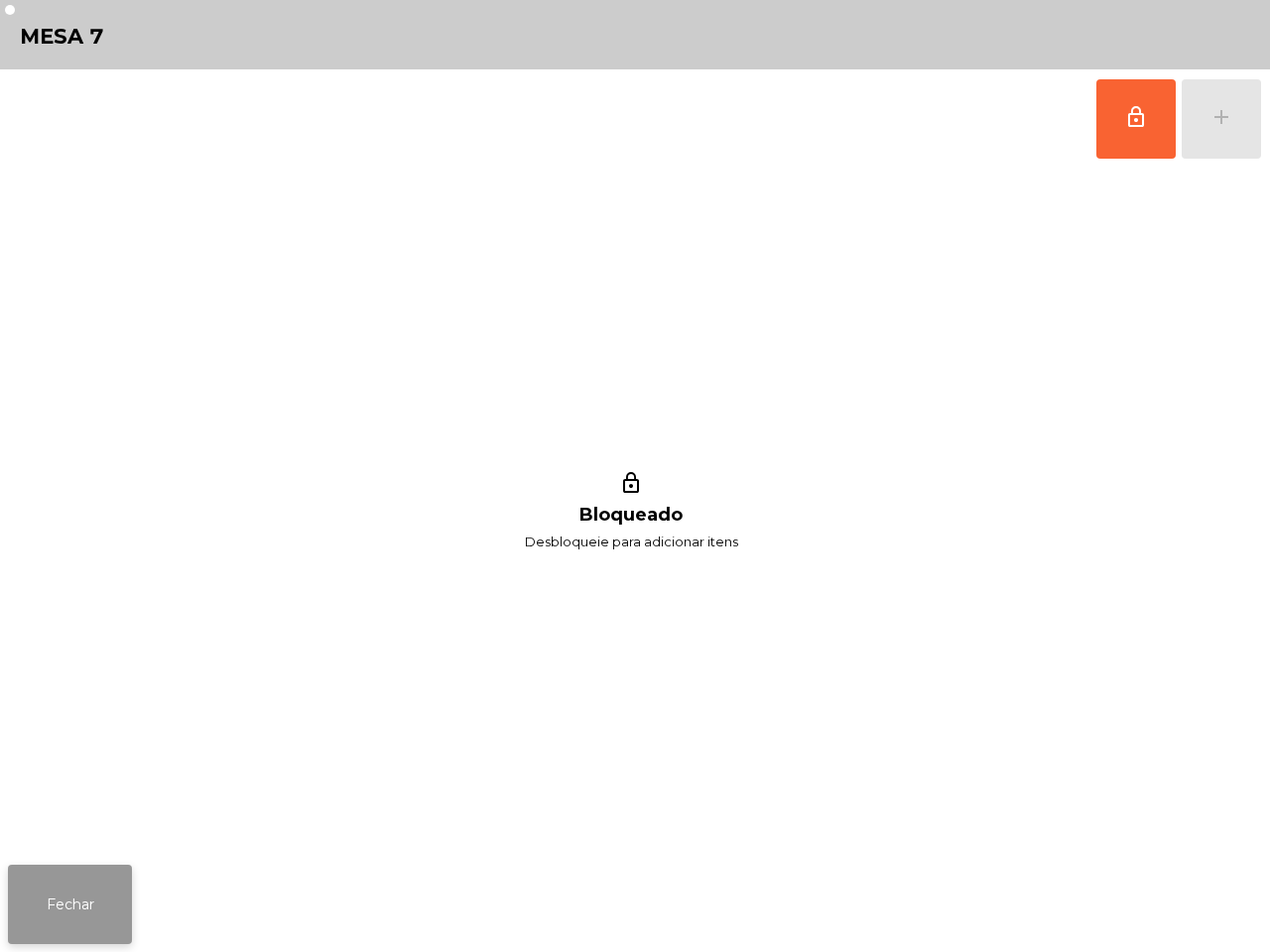 click on "Fechar" 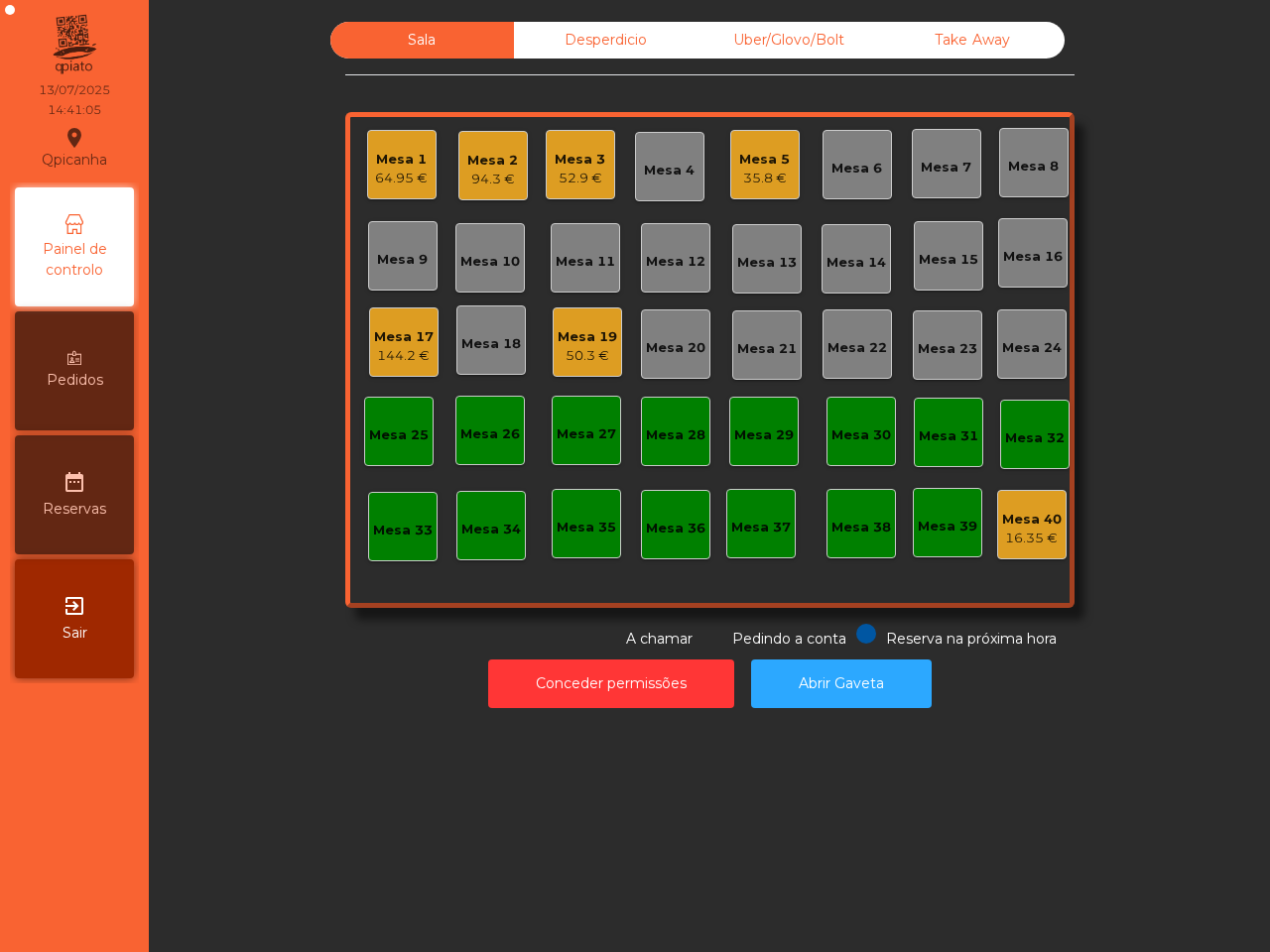 drag, startPoint x: 382, startPoint y: 789, endPoint x: 398, endPoint y: 824, distance: 38.483763 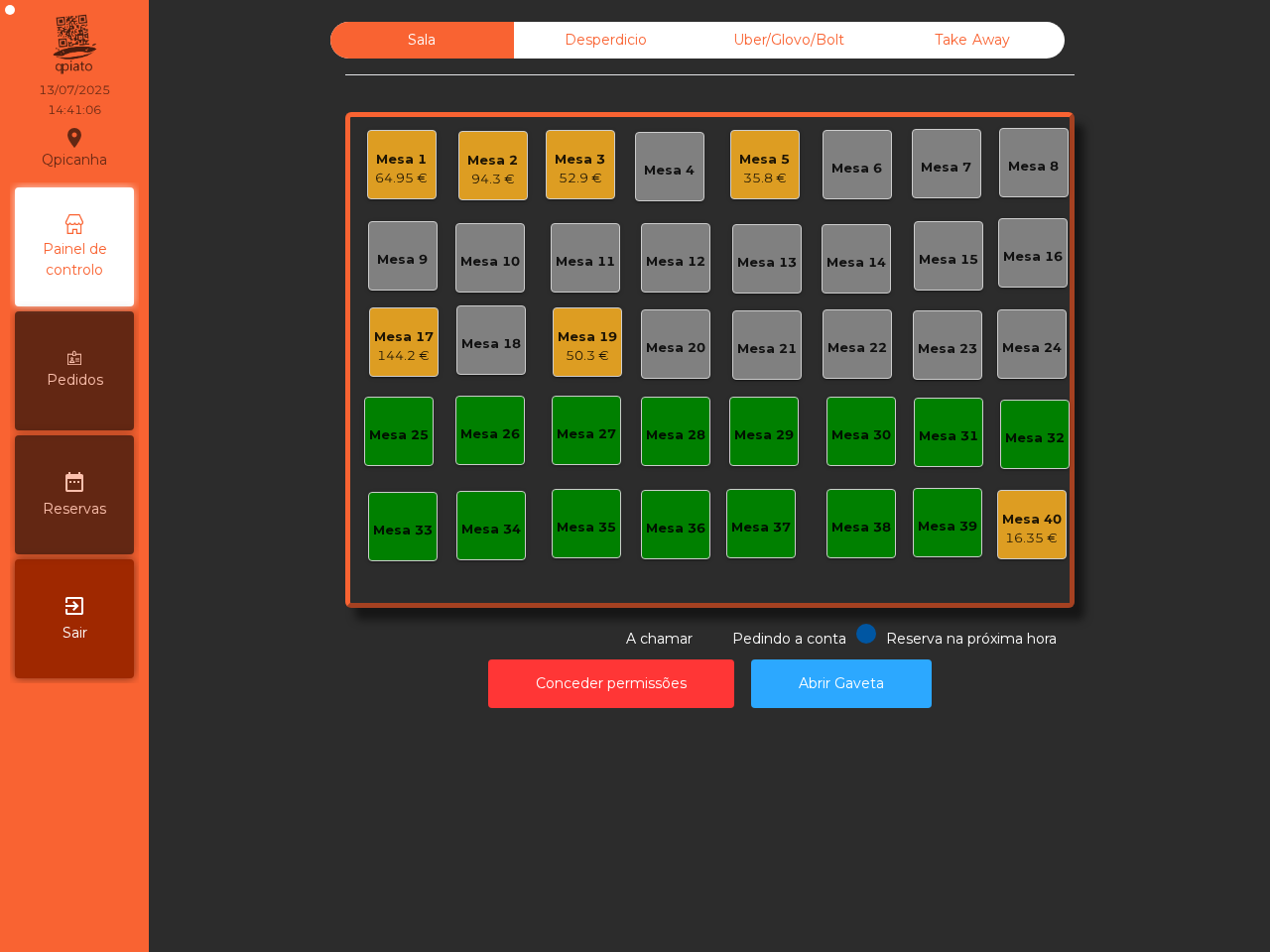 click on "Mesa 1   64.95 €   Mesa 2   94.3 €   Mesa 3   52.9 €   Mesa 4   Mesa 5   35.8 €   Mesa 6   Mesa 7   Mesa 8   Mesa 9   Mesa 10   Mesa 11   Mesa 12   Mesa 13   Mesa 14   Mesa 15   Mesa 16   Mesa 17   144.2 €   Mesa 18   Mesa 19   50.3 €   Mesa 20   Mesa 21   Mesa 22   Mesa 23   Mesa 24   Mesa 25   Mesa 26   Mesa 27   Mesa 28   Mesa 29   Mesa 30   Mesa 31   Mesa 32   Mesa 33   Mesa 34   Mesa 35   Mesa 36   Mesa 37   Mesa 38   Mesa 39   Mesa 40   16.35 €" 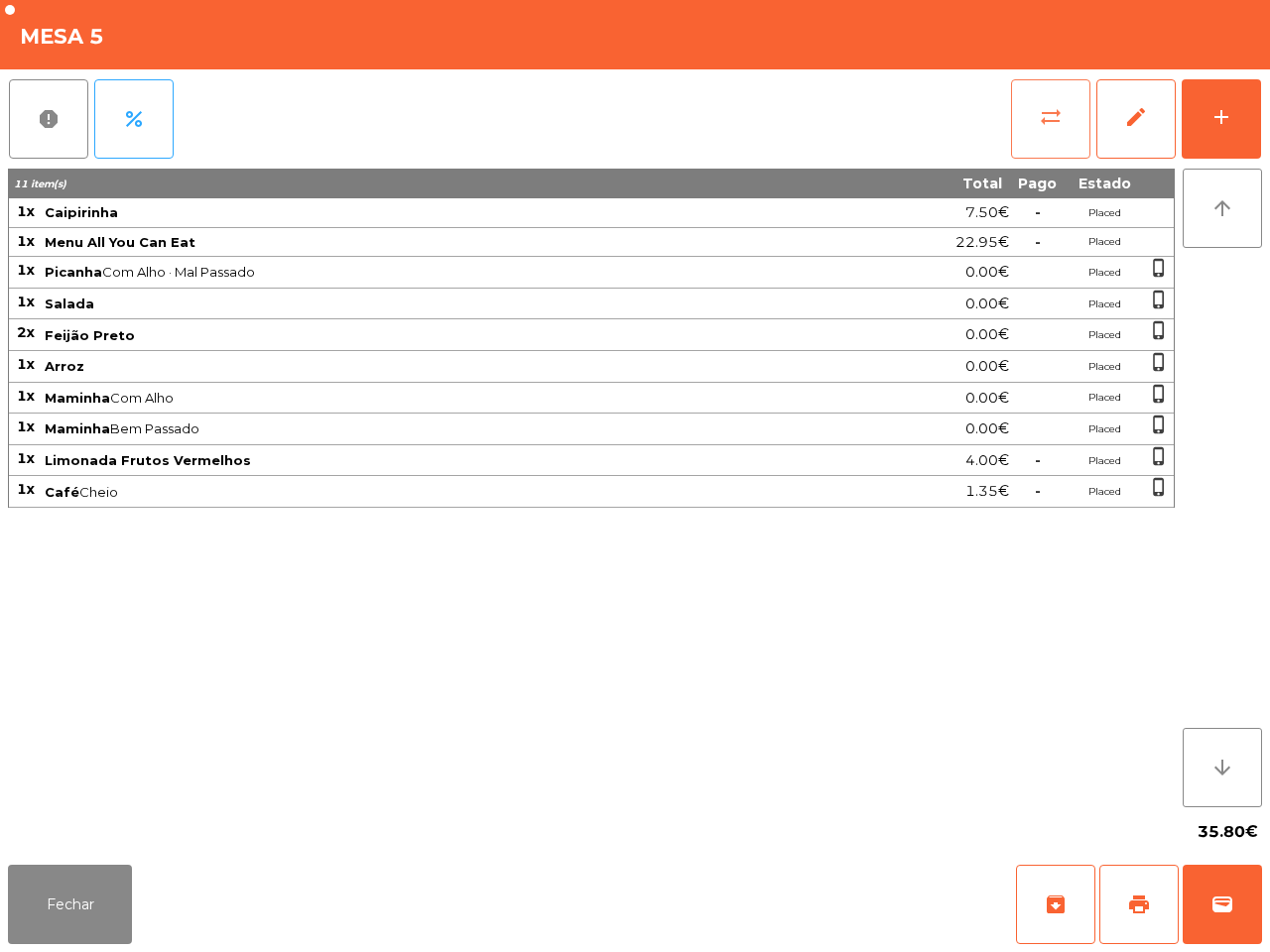 click on "sync_alt" 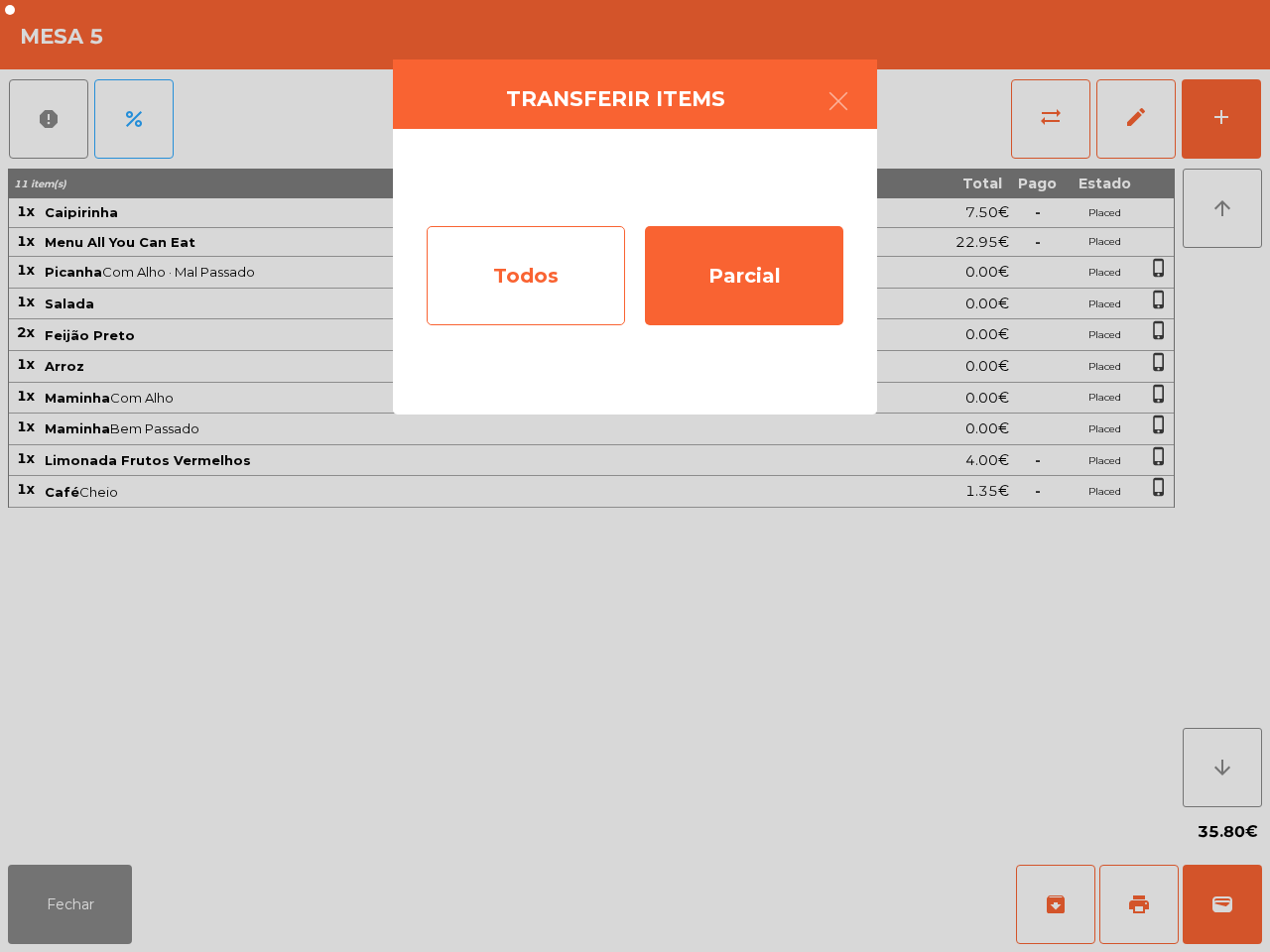 click on "Todos" 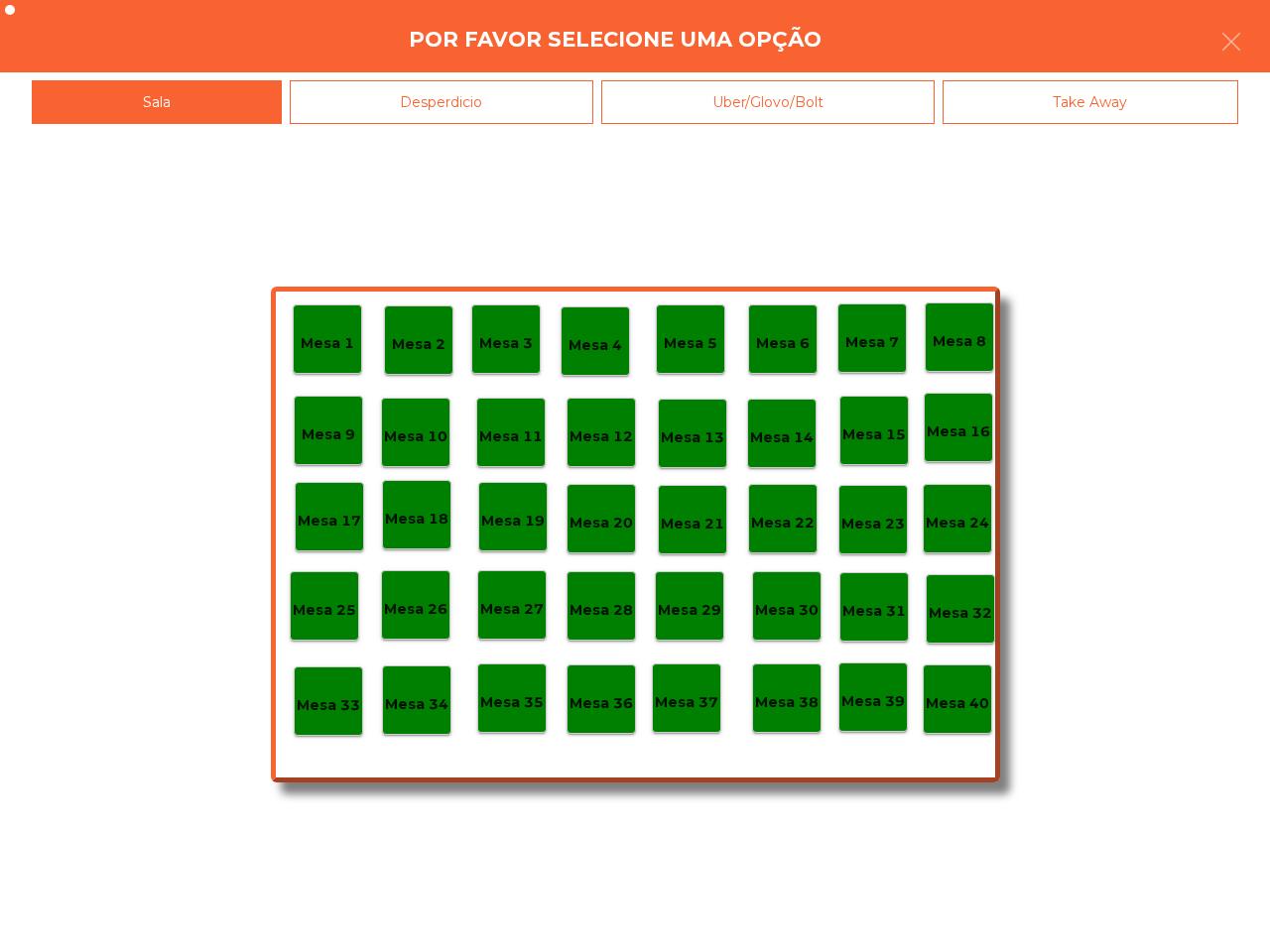 click on "Mesa 40" 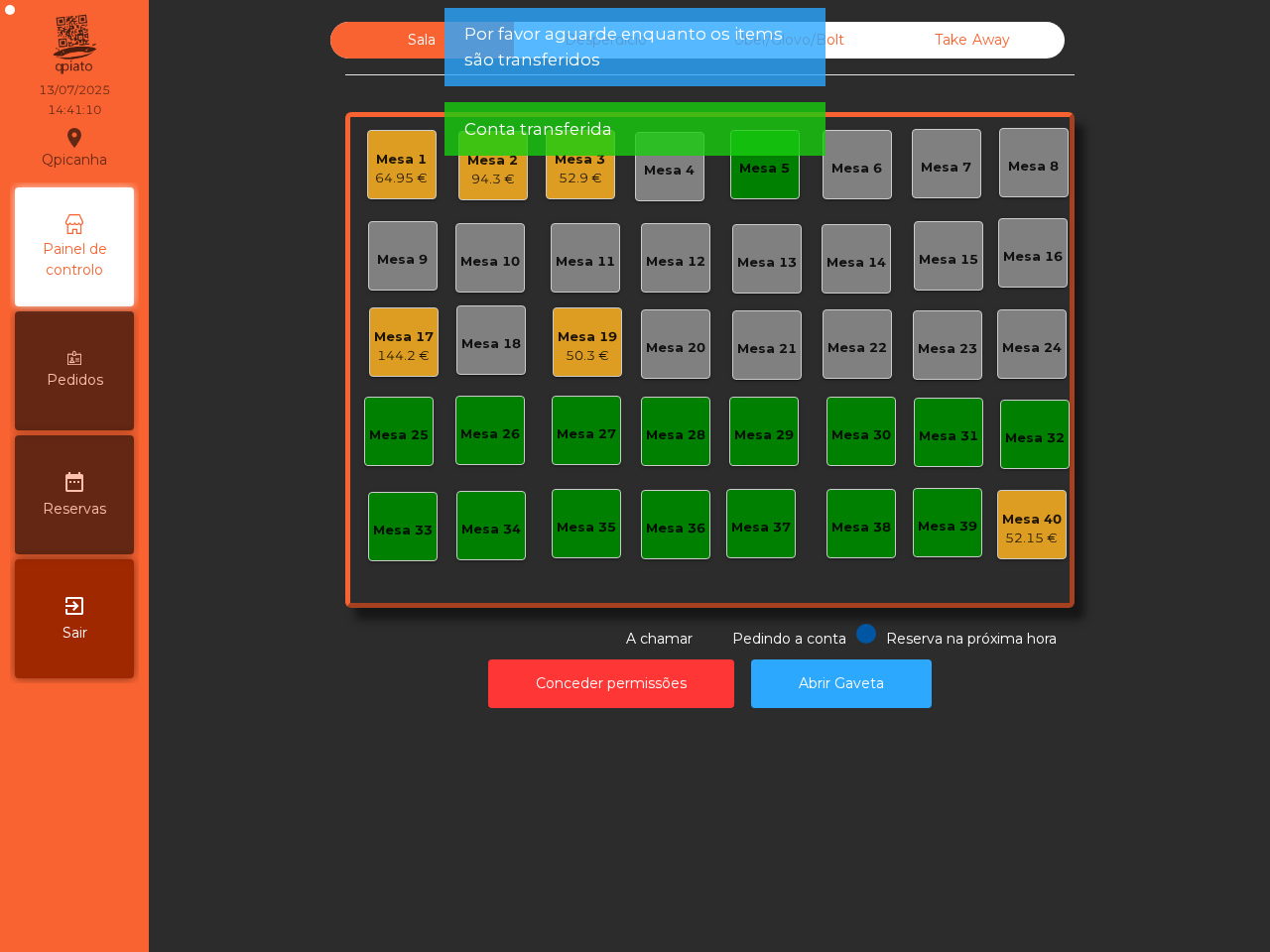 click on "Mesa 5" 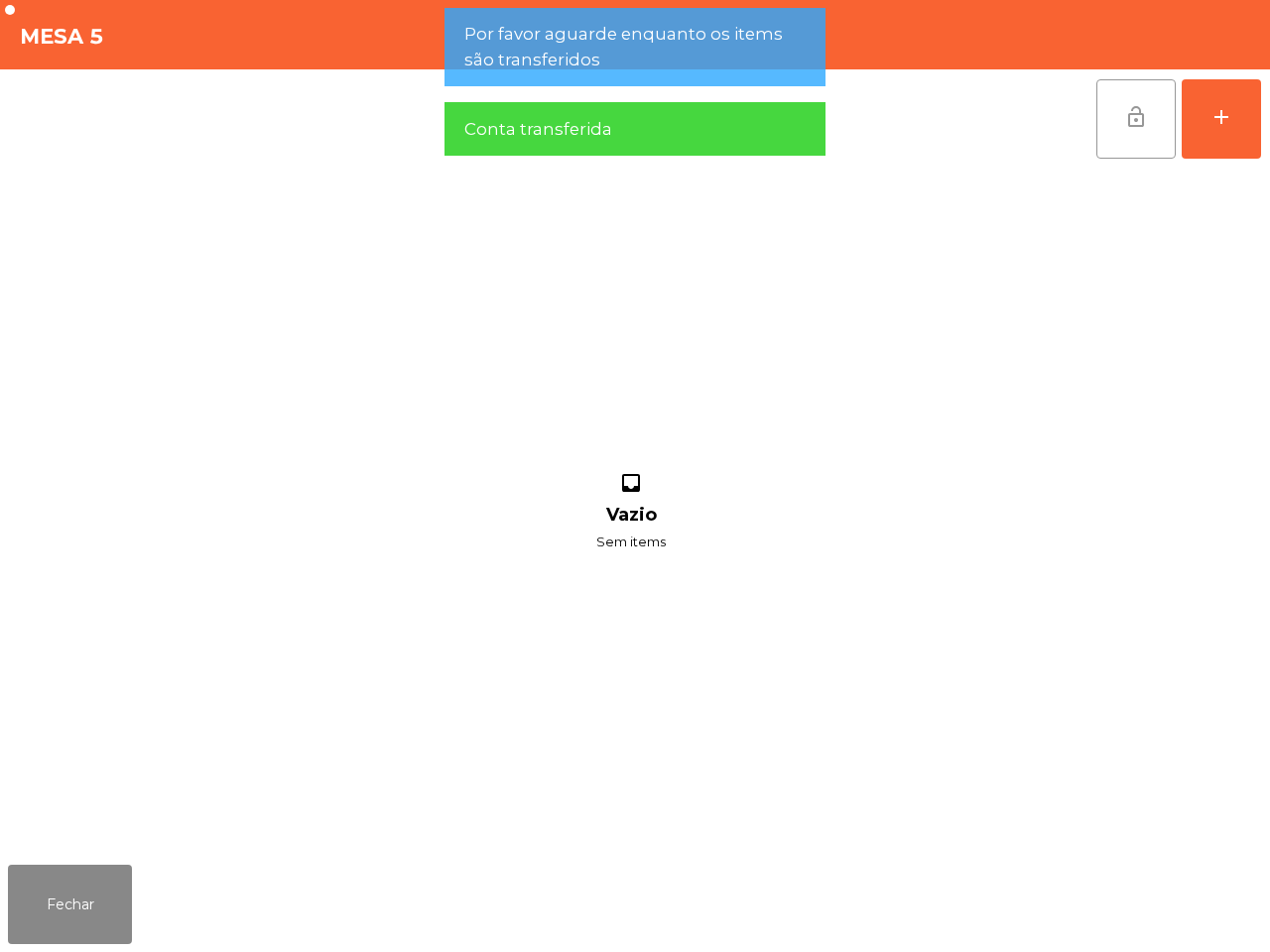 click on "lock_open" 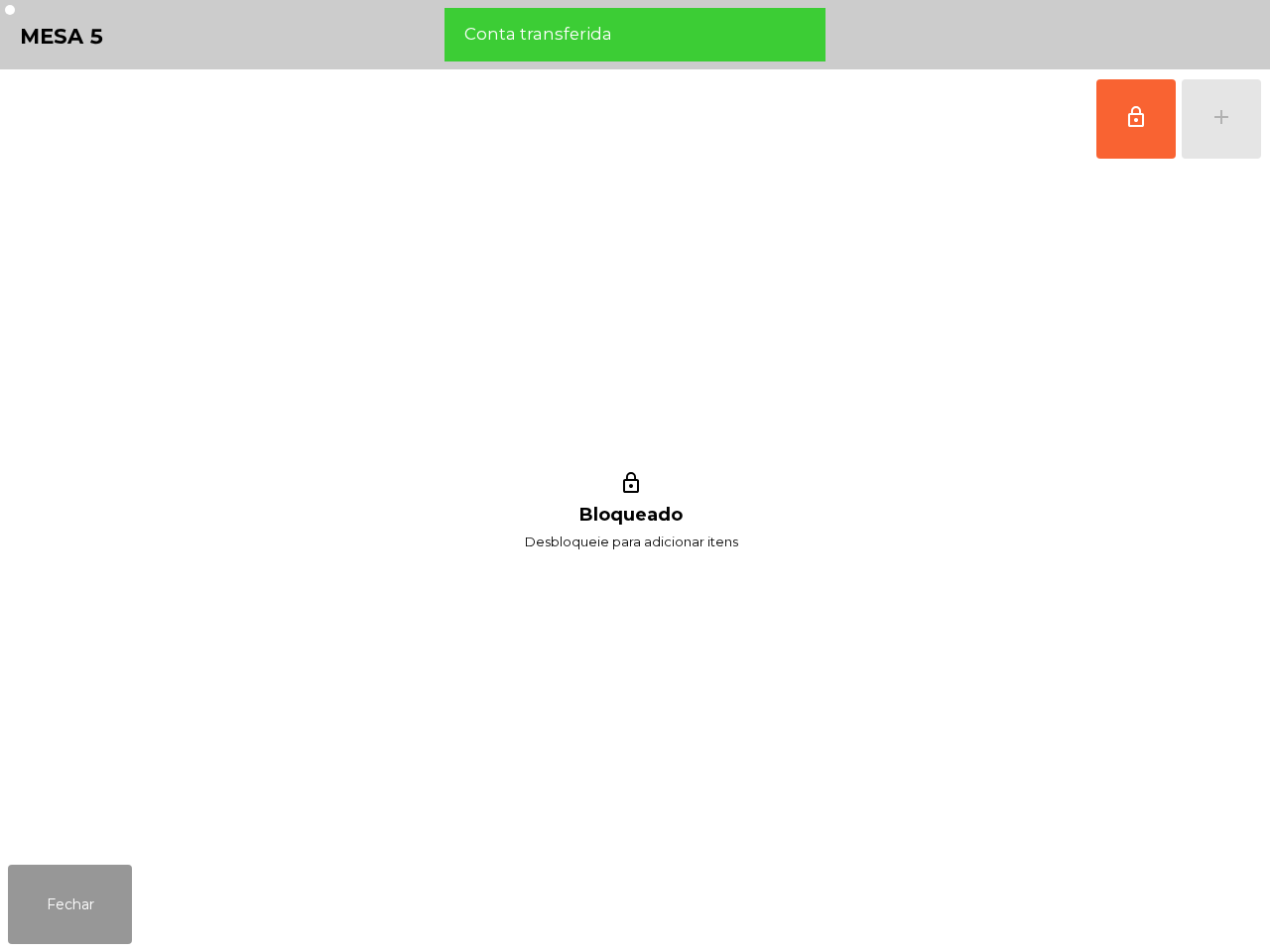 click on "Fechar" 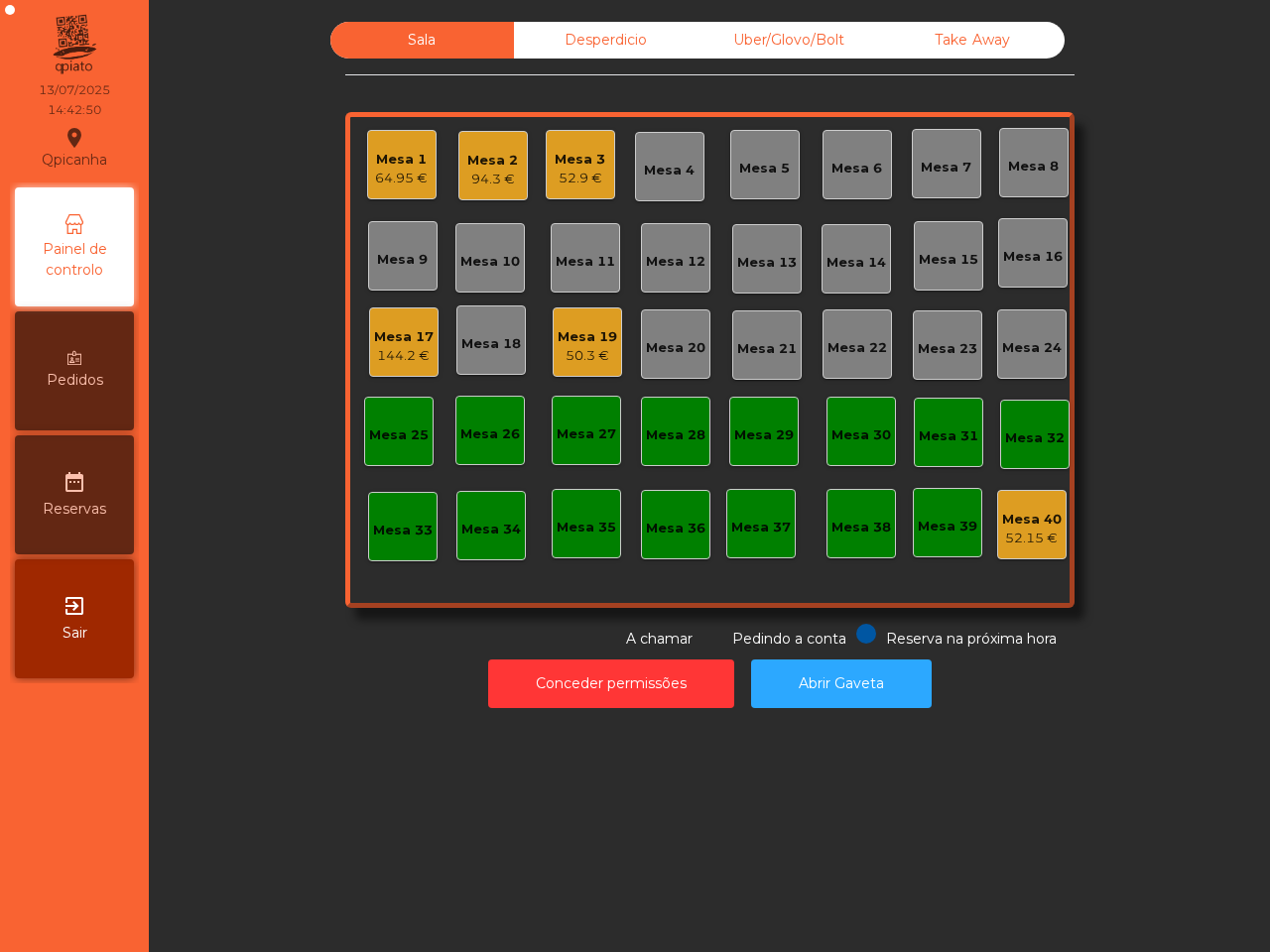click on "Uber/Glovo/Bolt" 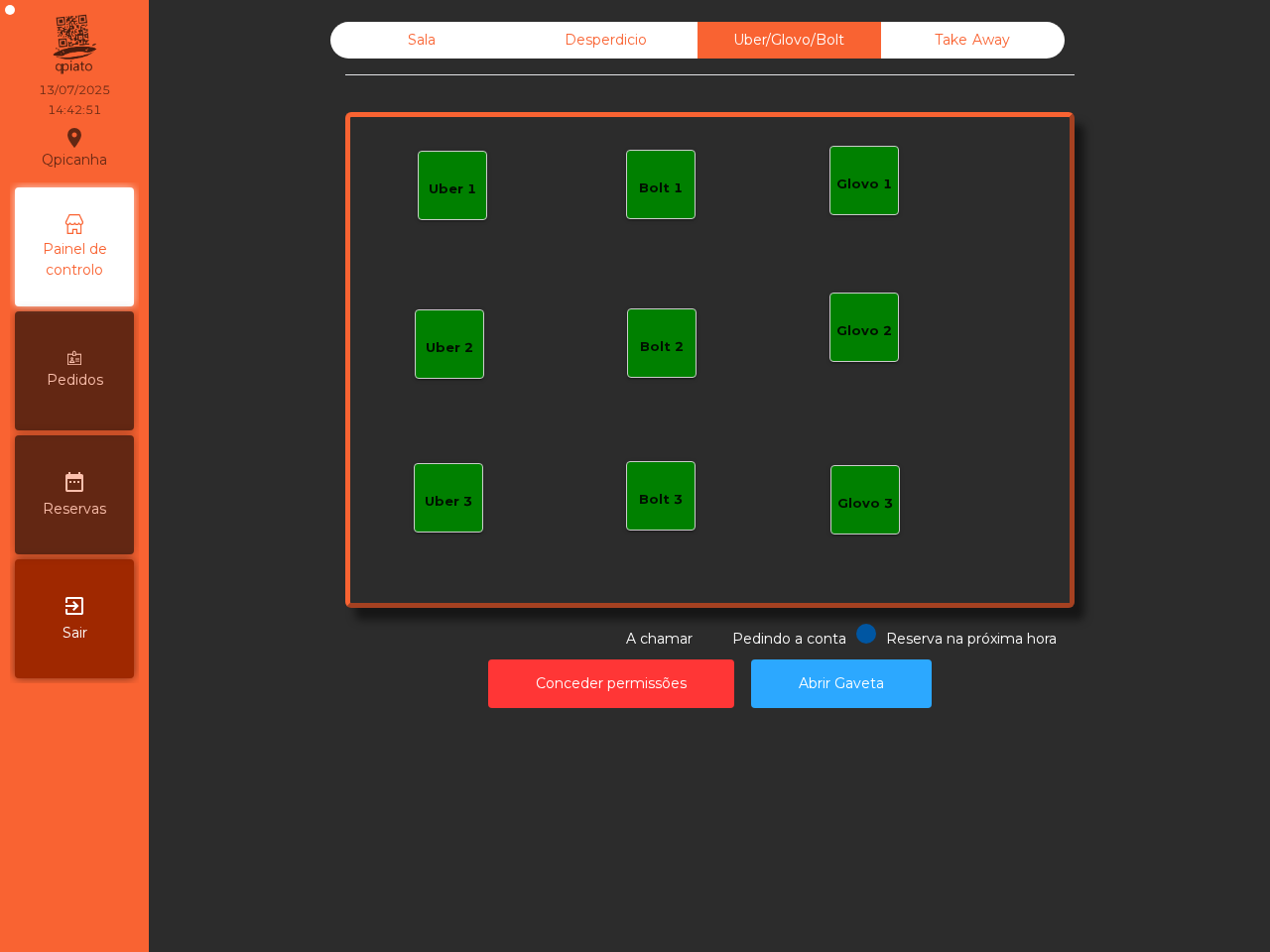 click on "Uber 1" 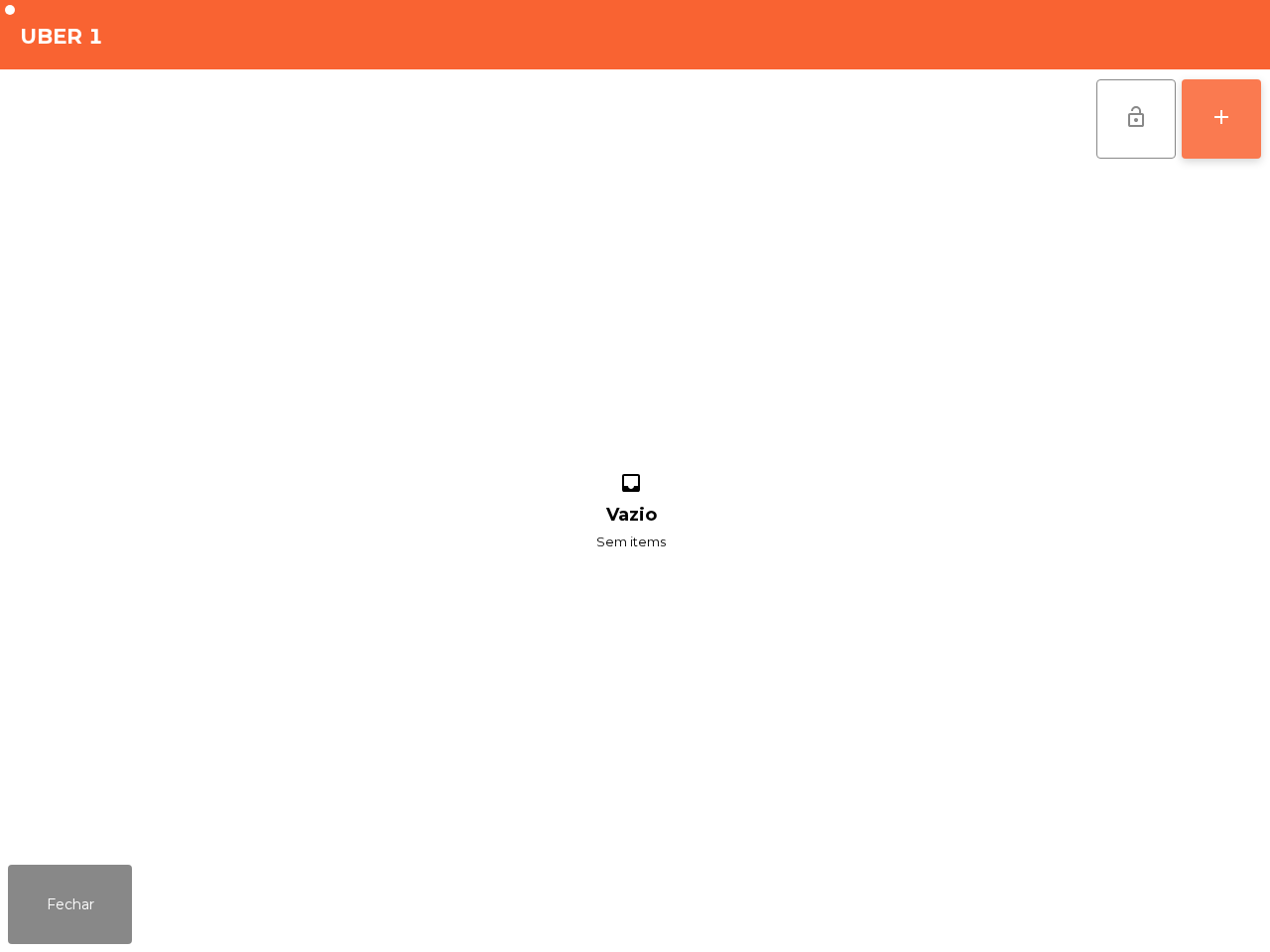 click on "add" 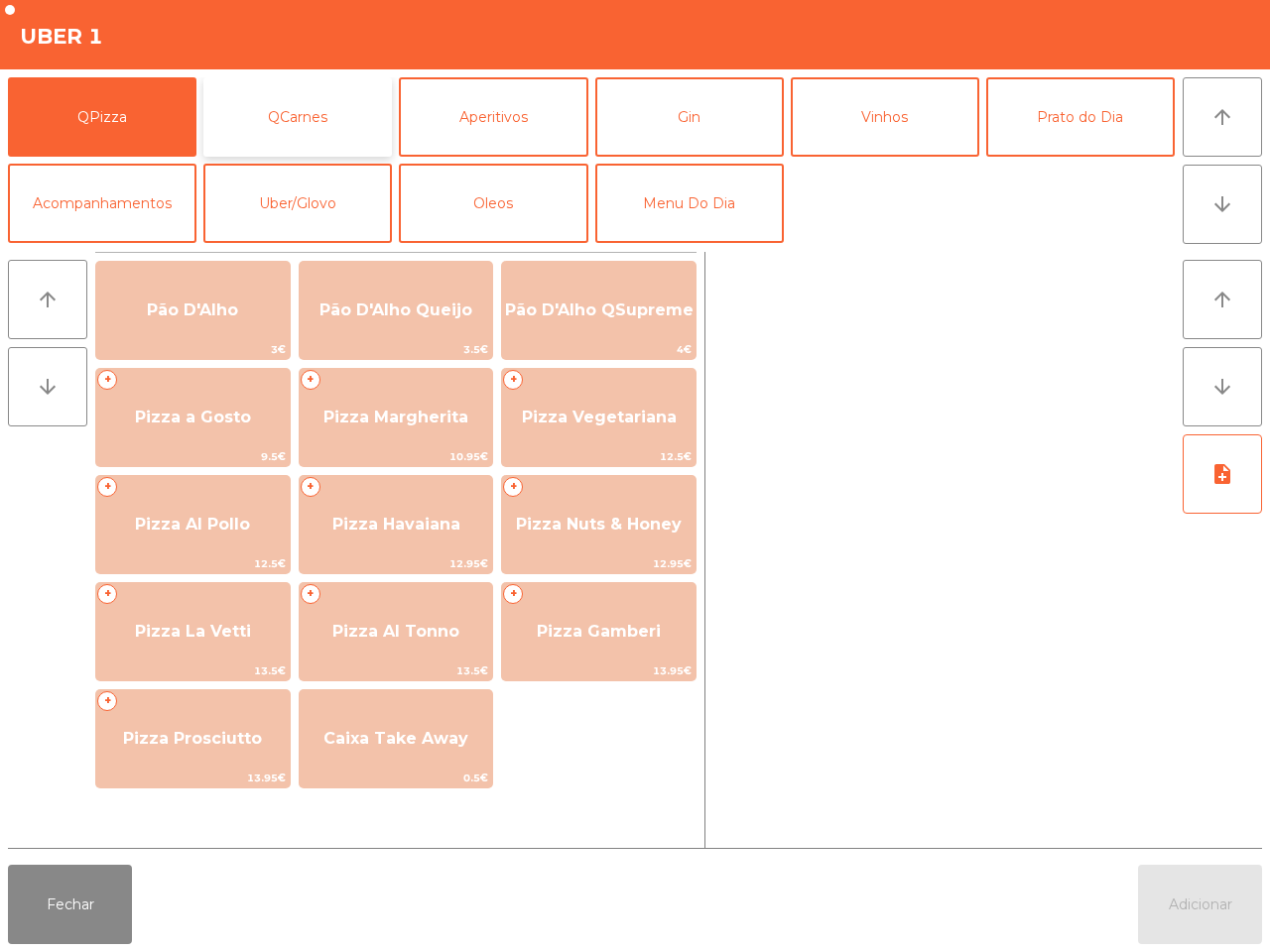 click on "QCarnes" 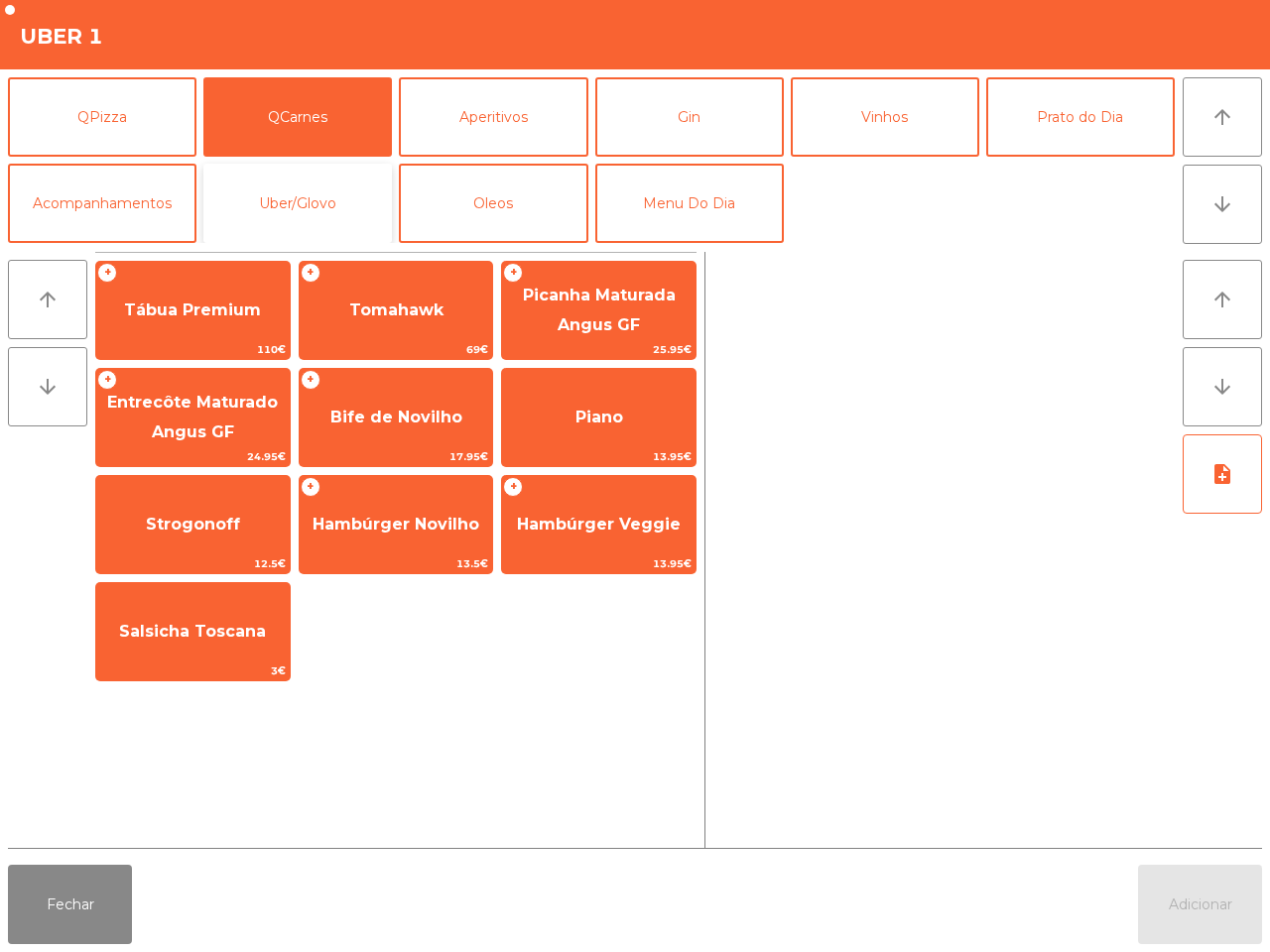 click on "Uber/Glovo" 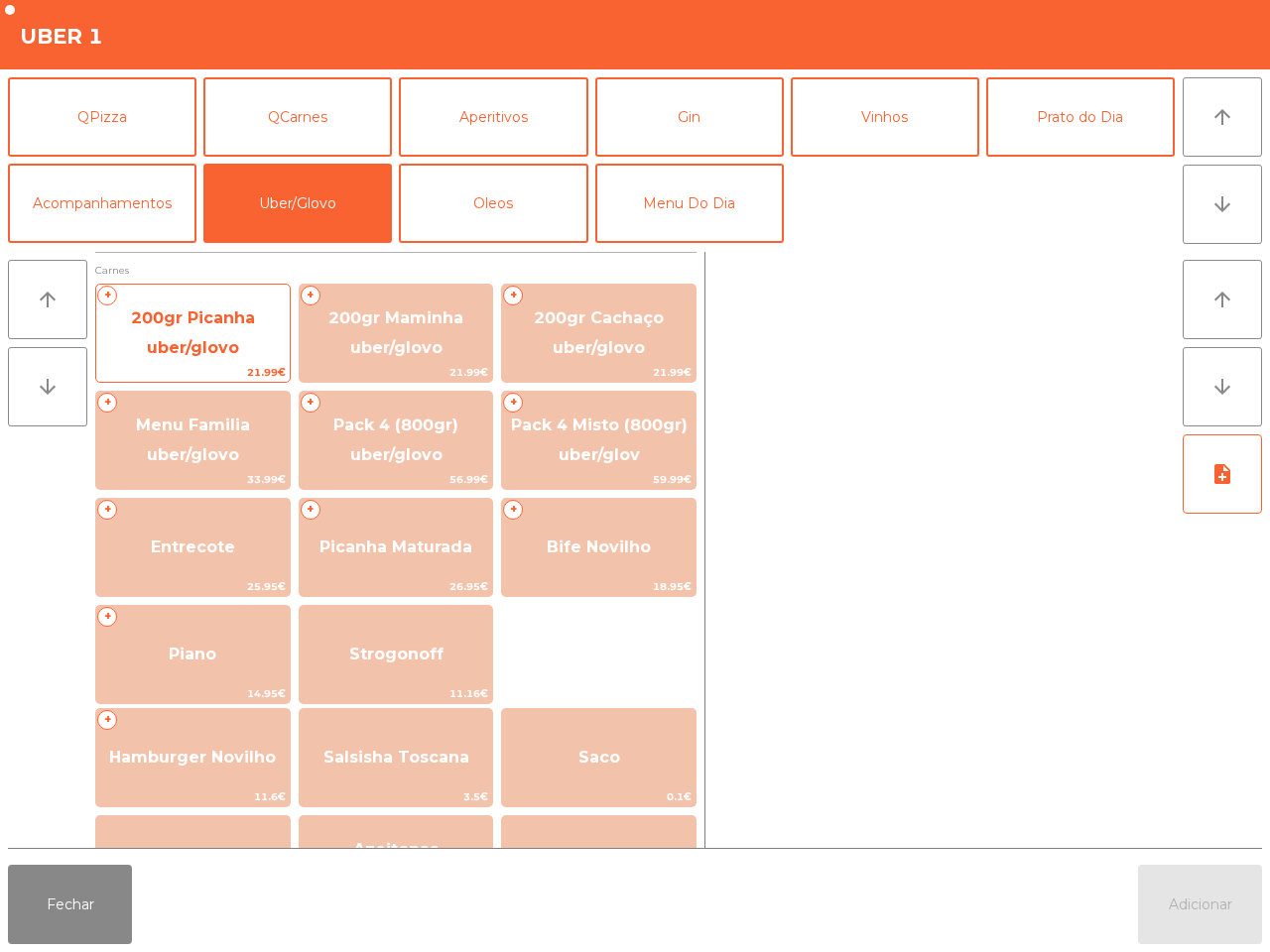click on "200gr Picanha uber/glovo" 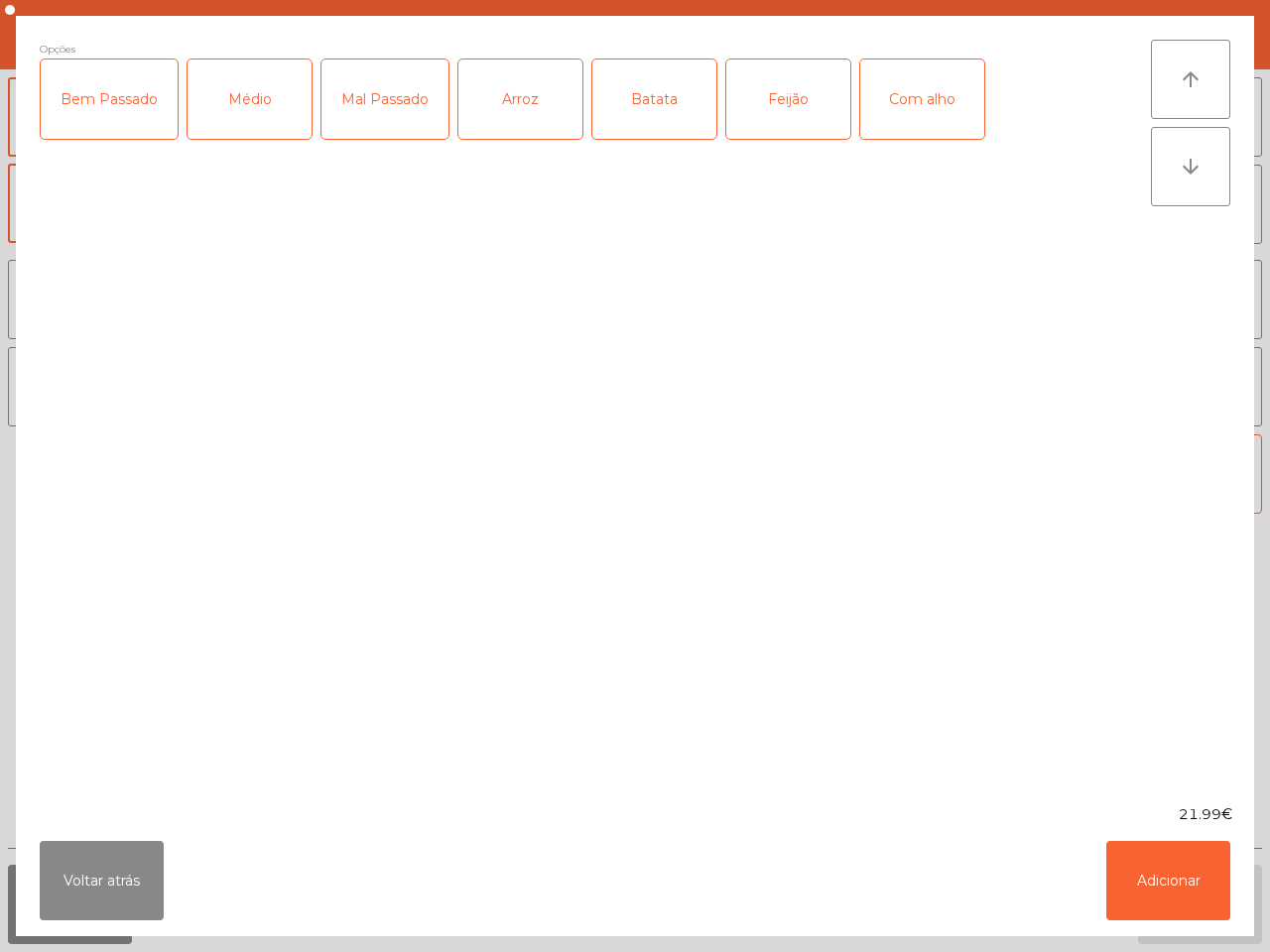 click on "Bem Passado" 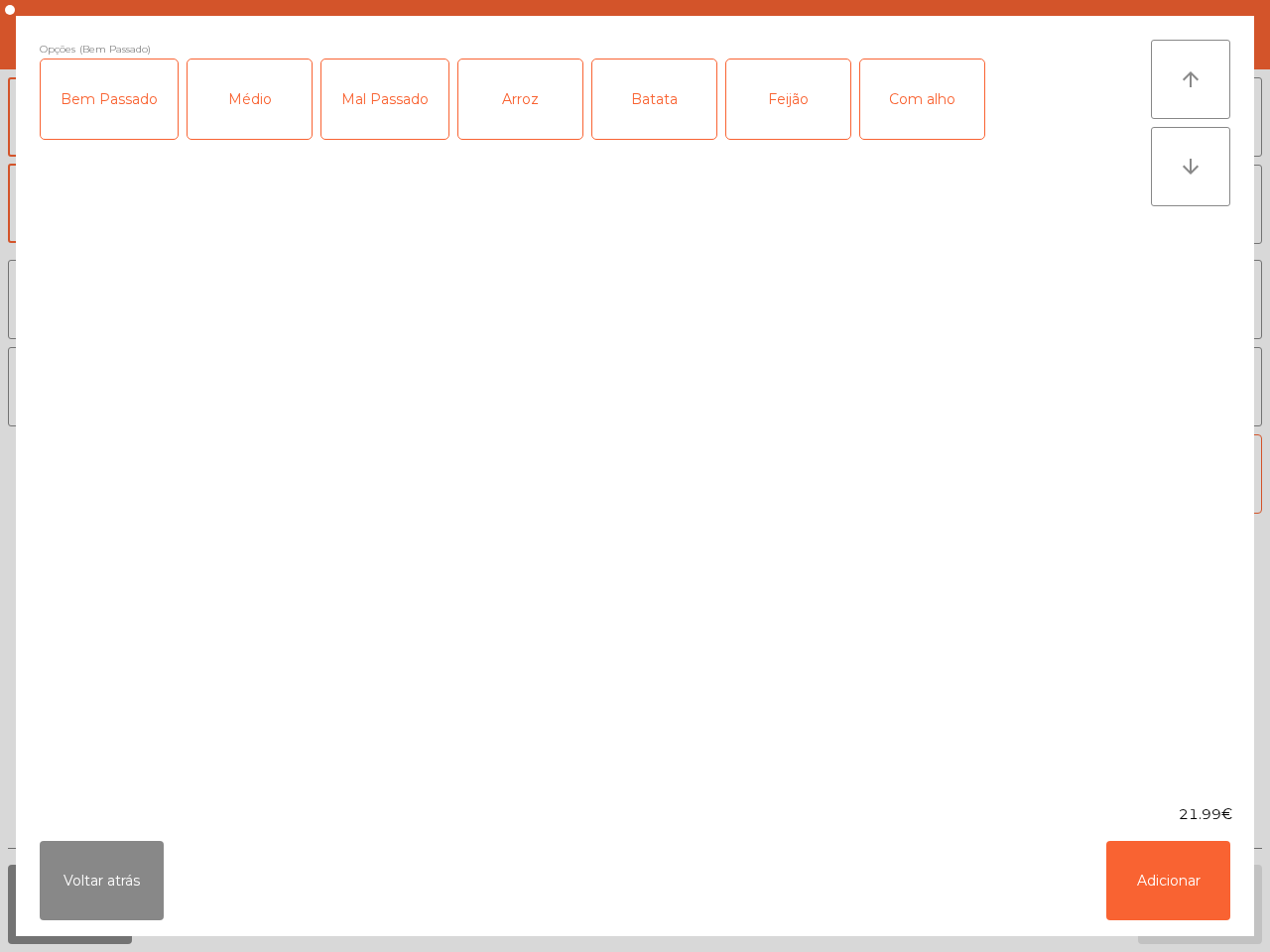 click on "Arroz" 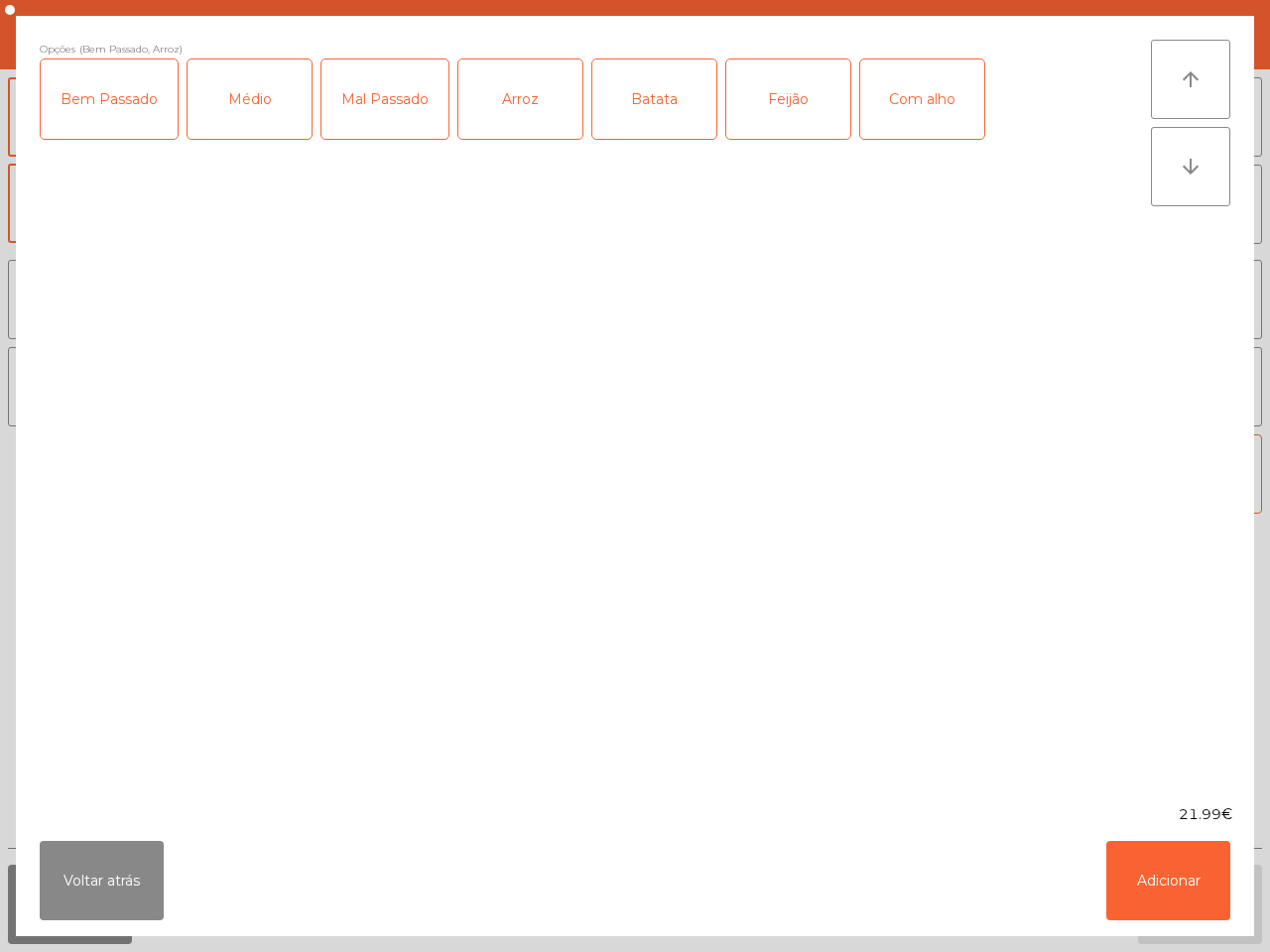 drag, startPoint x: 627, startPoint y: 85, endPoint x: 704, endPoint y: 82, distance: 77.05842 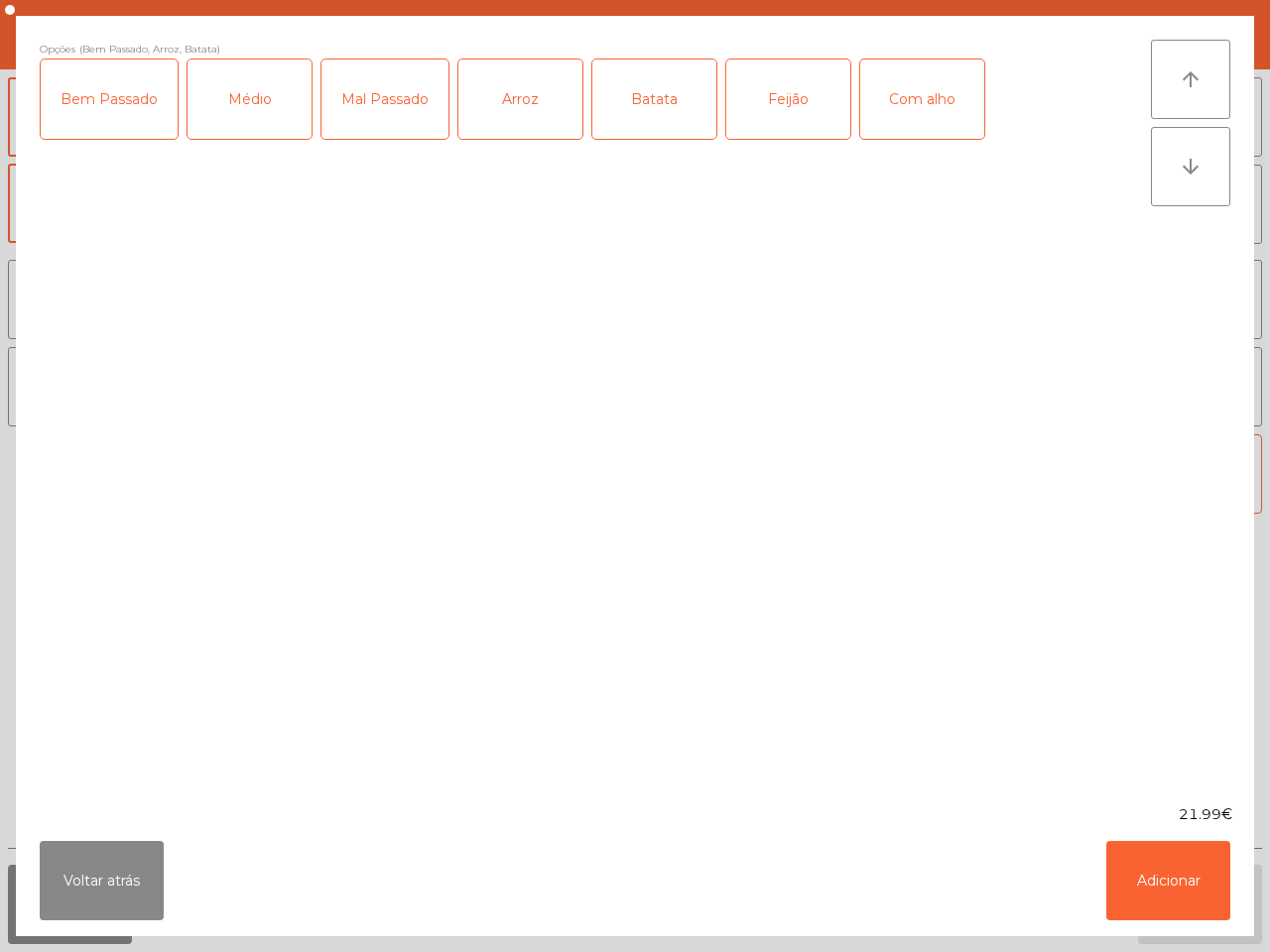 click on "Feijão" 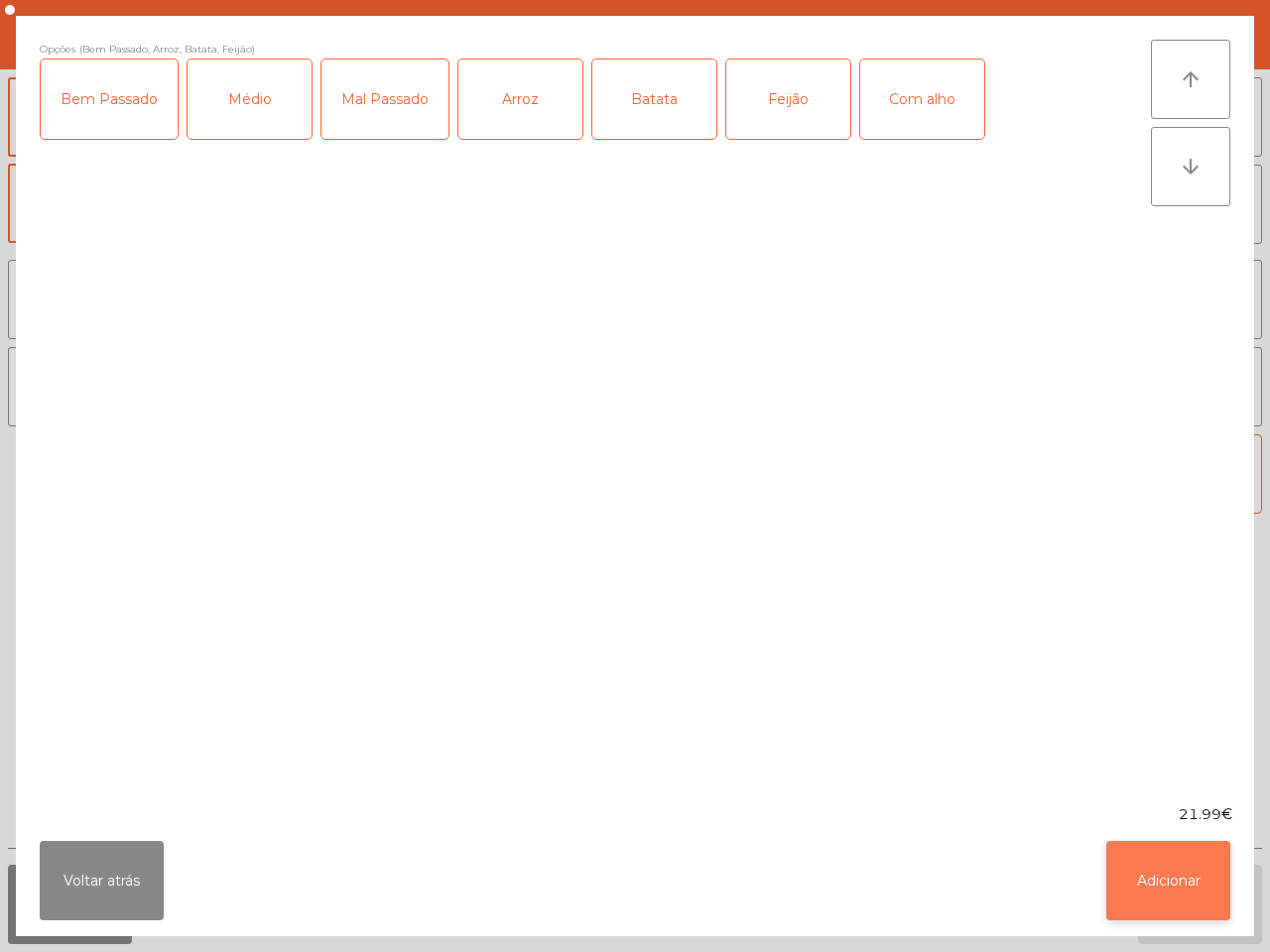 click on "Adicionar" 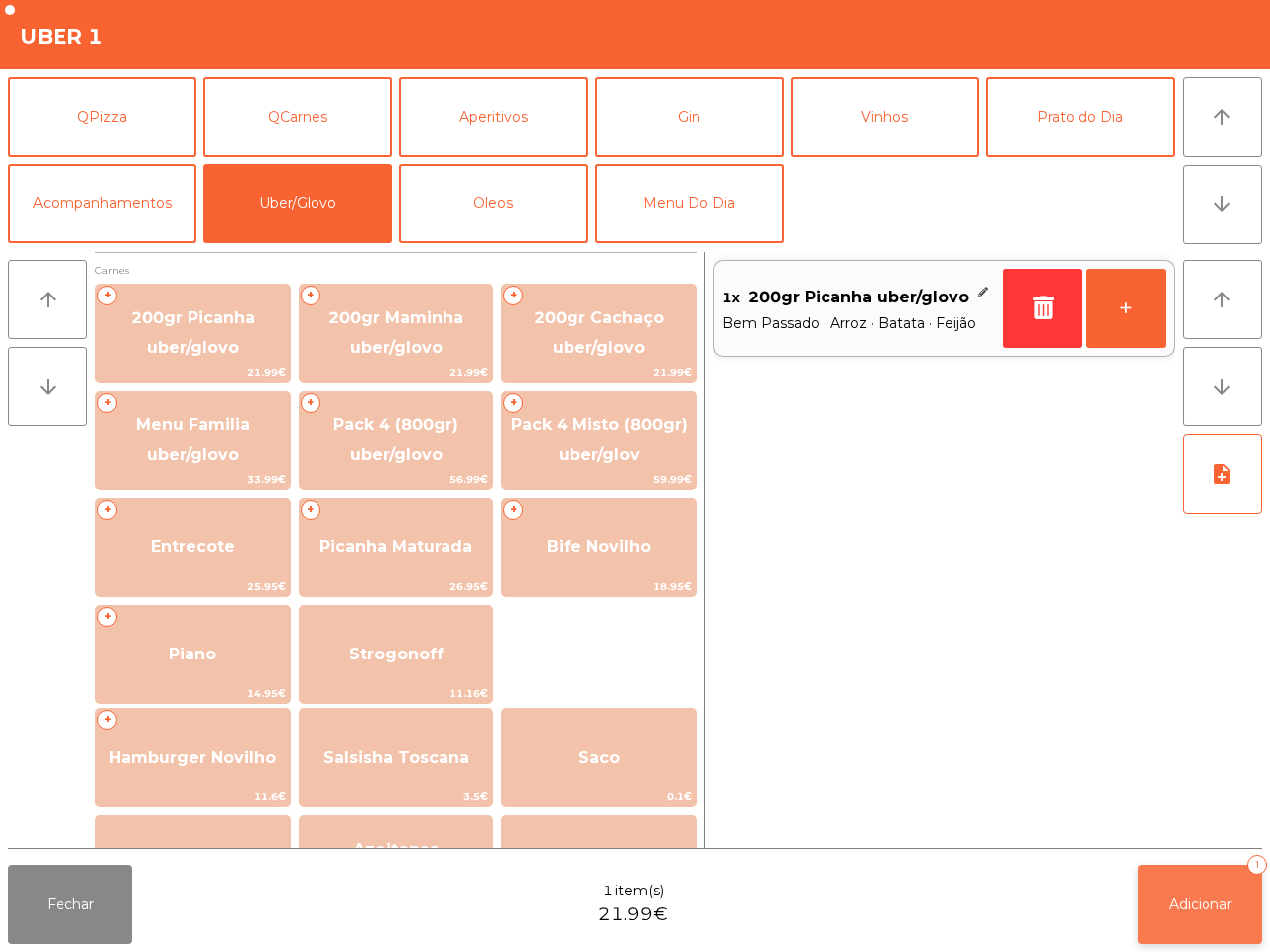 click on "Adicionar" 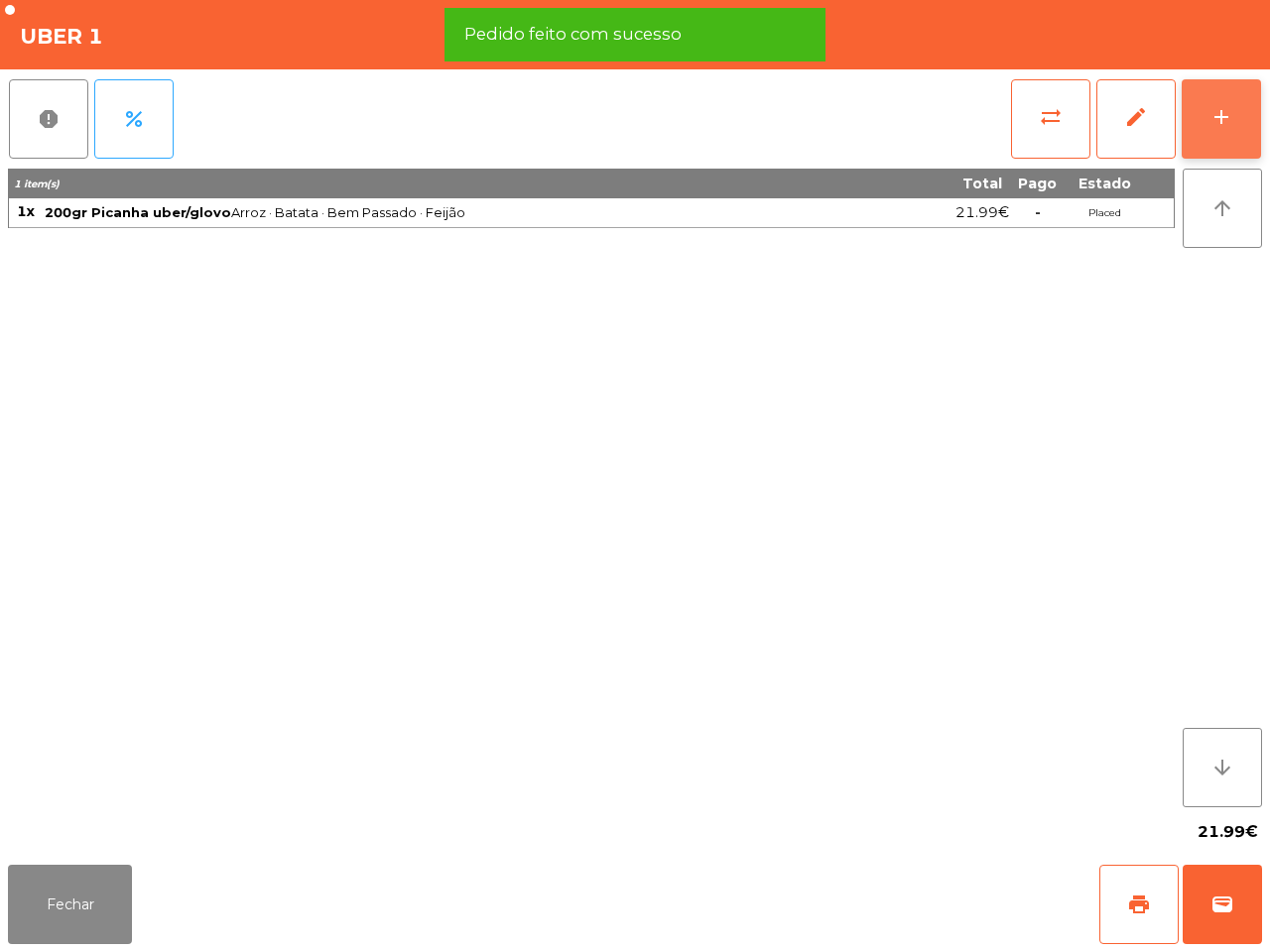 click on "add" 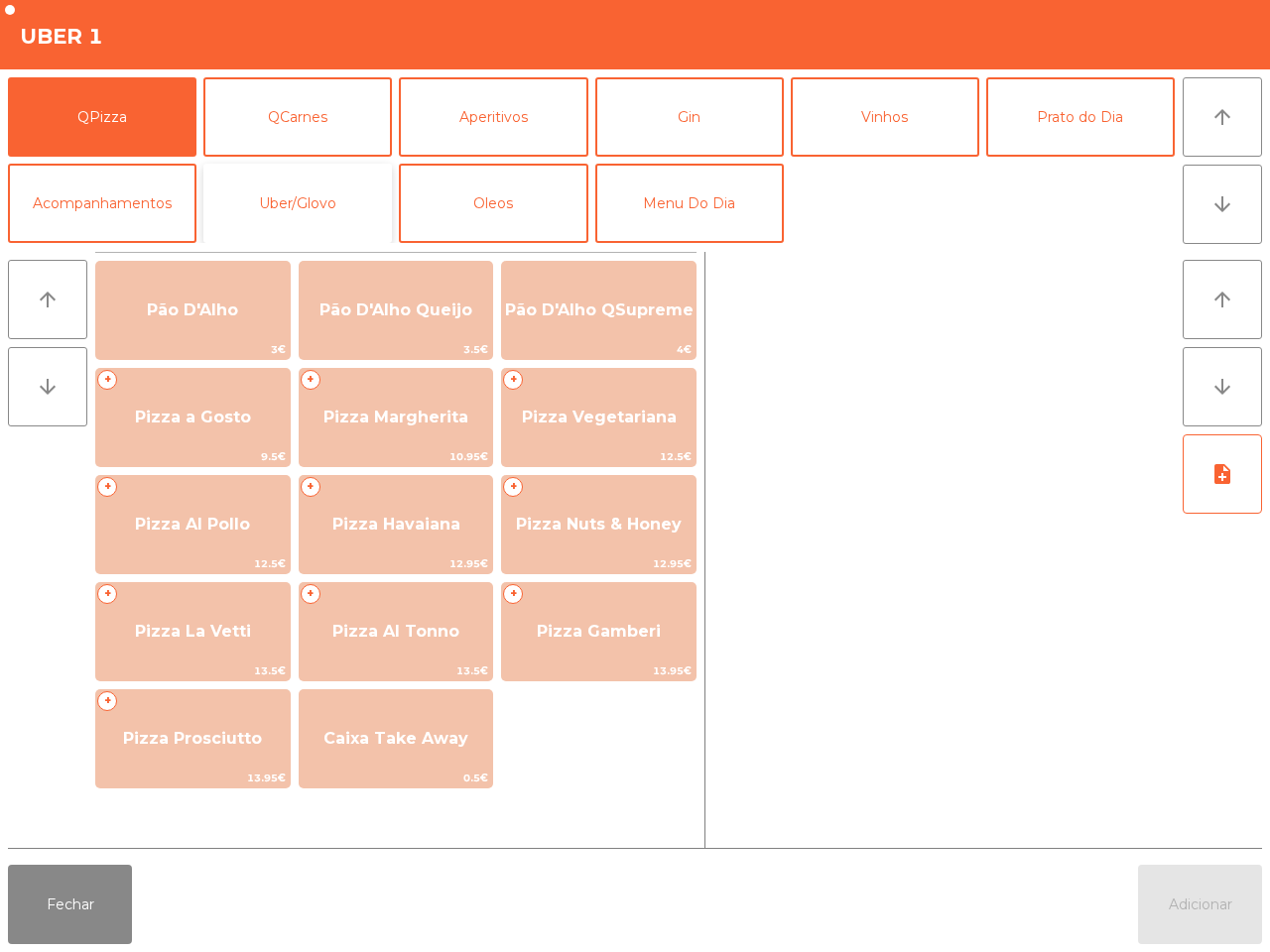 click on "Uber/Glovo" 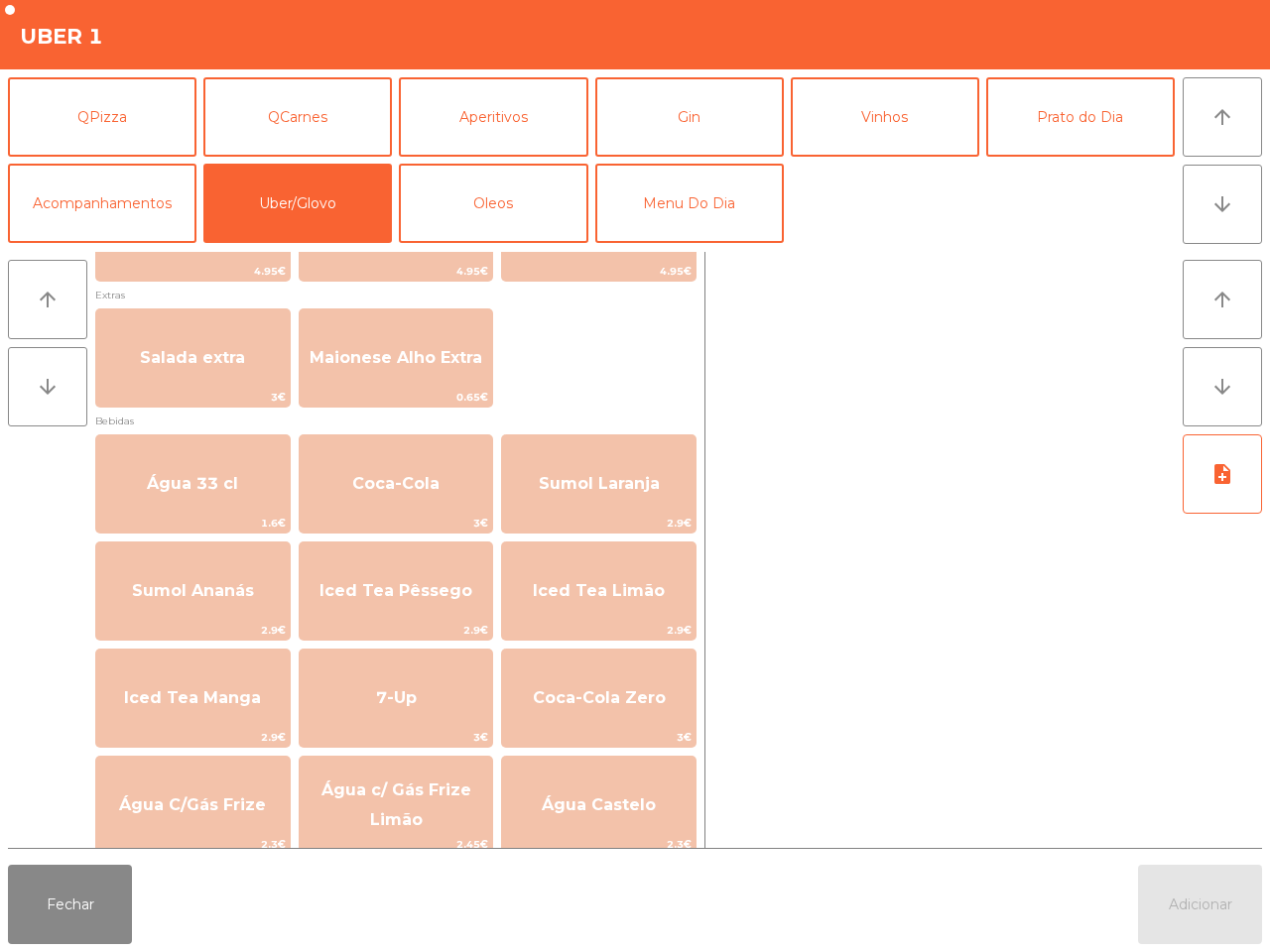 scroll, scrollTop: 1007, scrollLeft: 0, axis: vertical 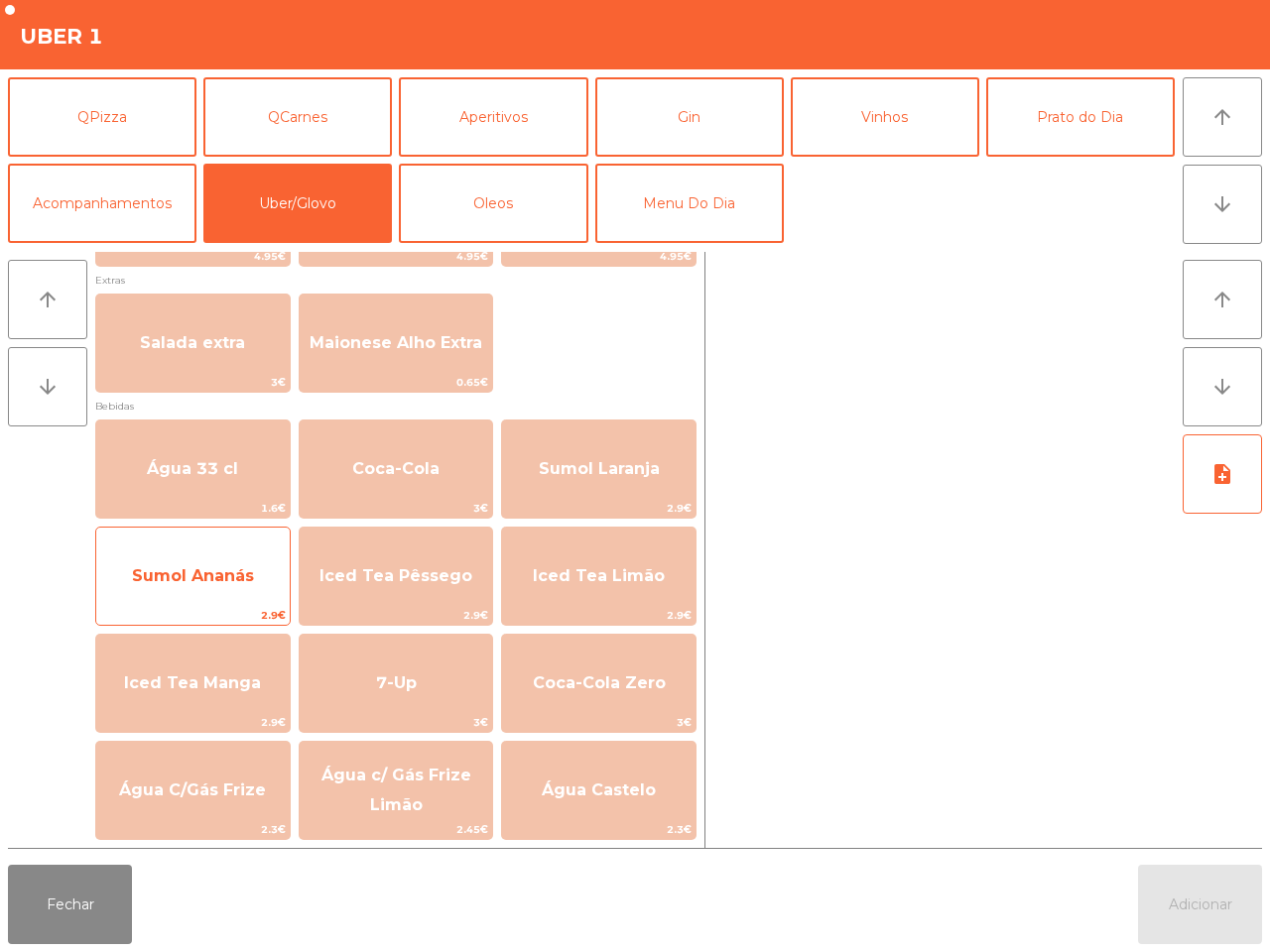 click on "Sumol Ananás" 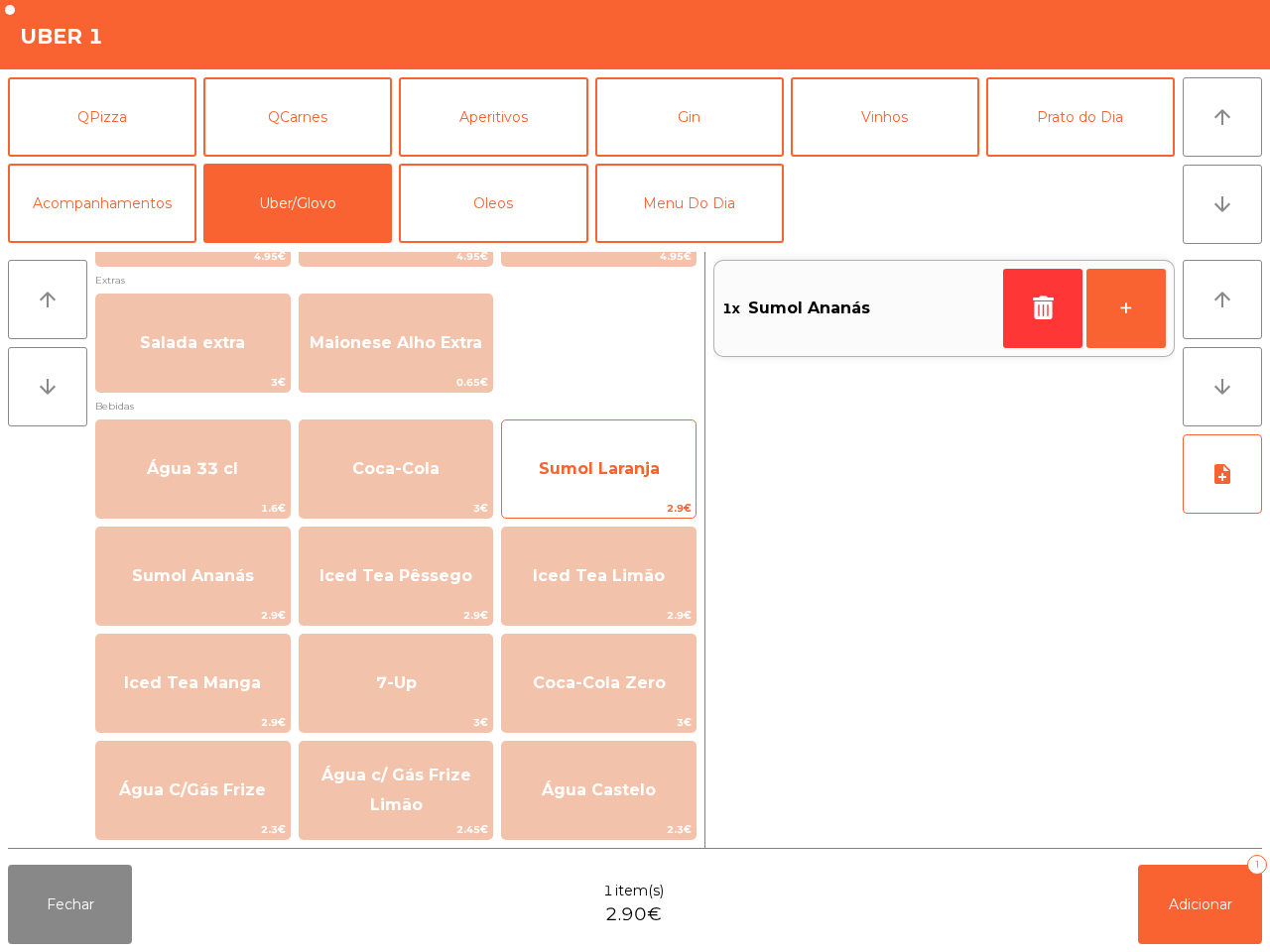 click on "Sumol Laranja" 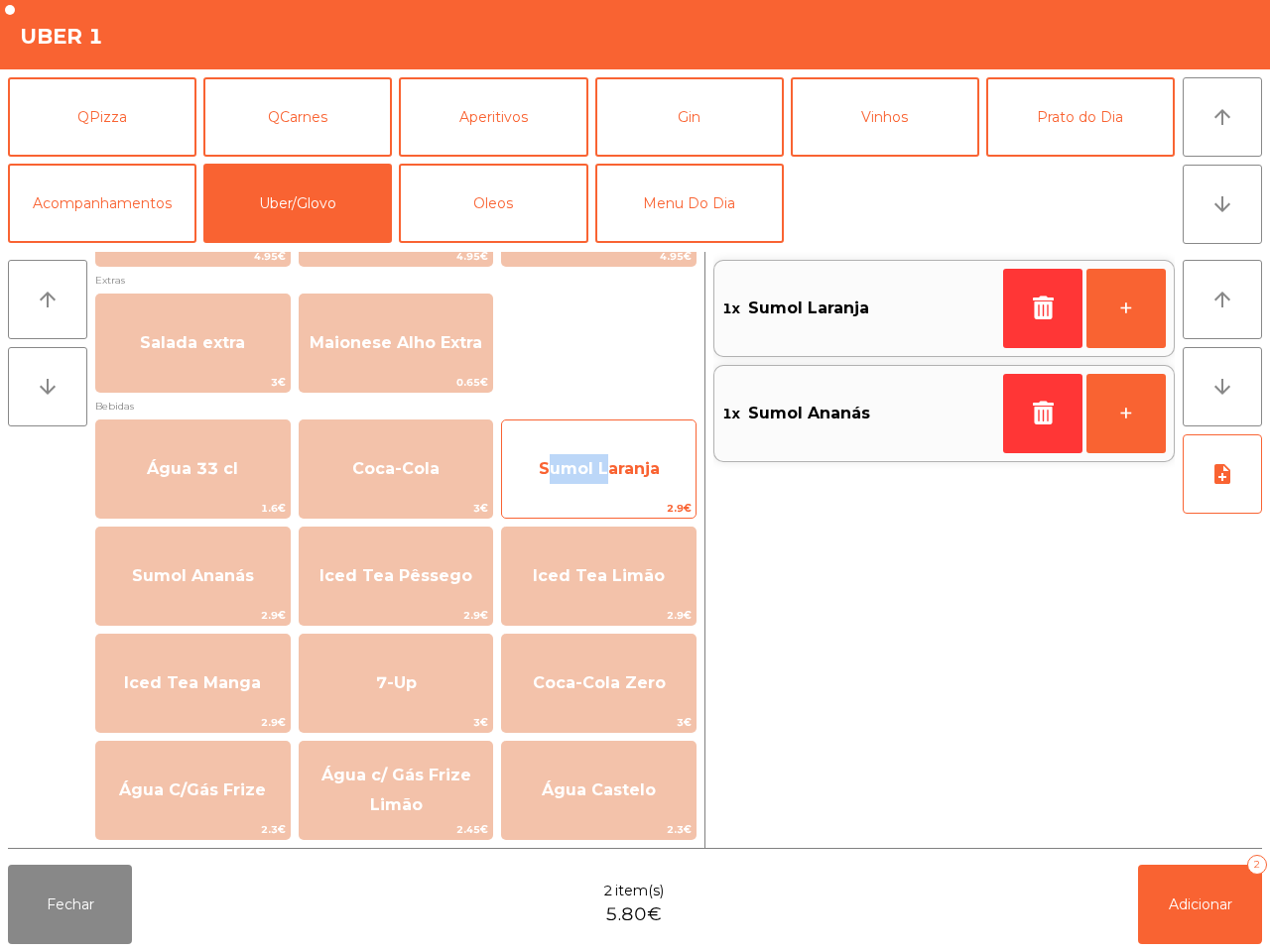 click on "Sumol Laranja" 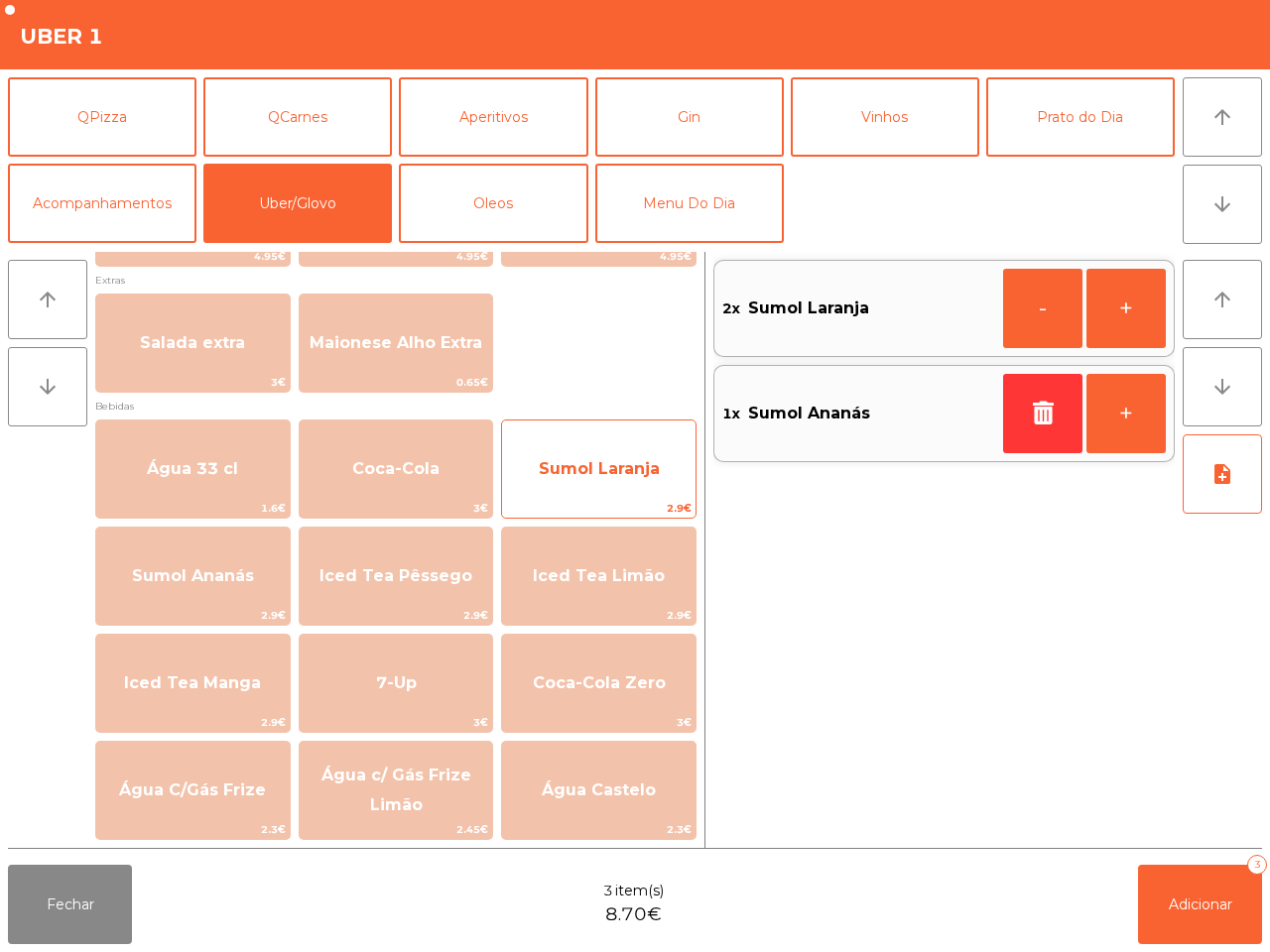 click on "Sumol Laranja" 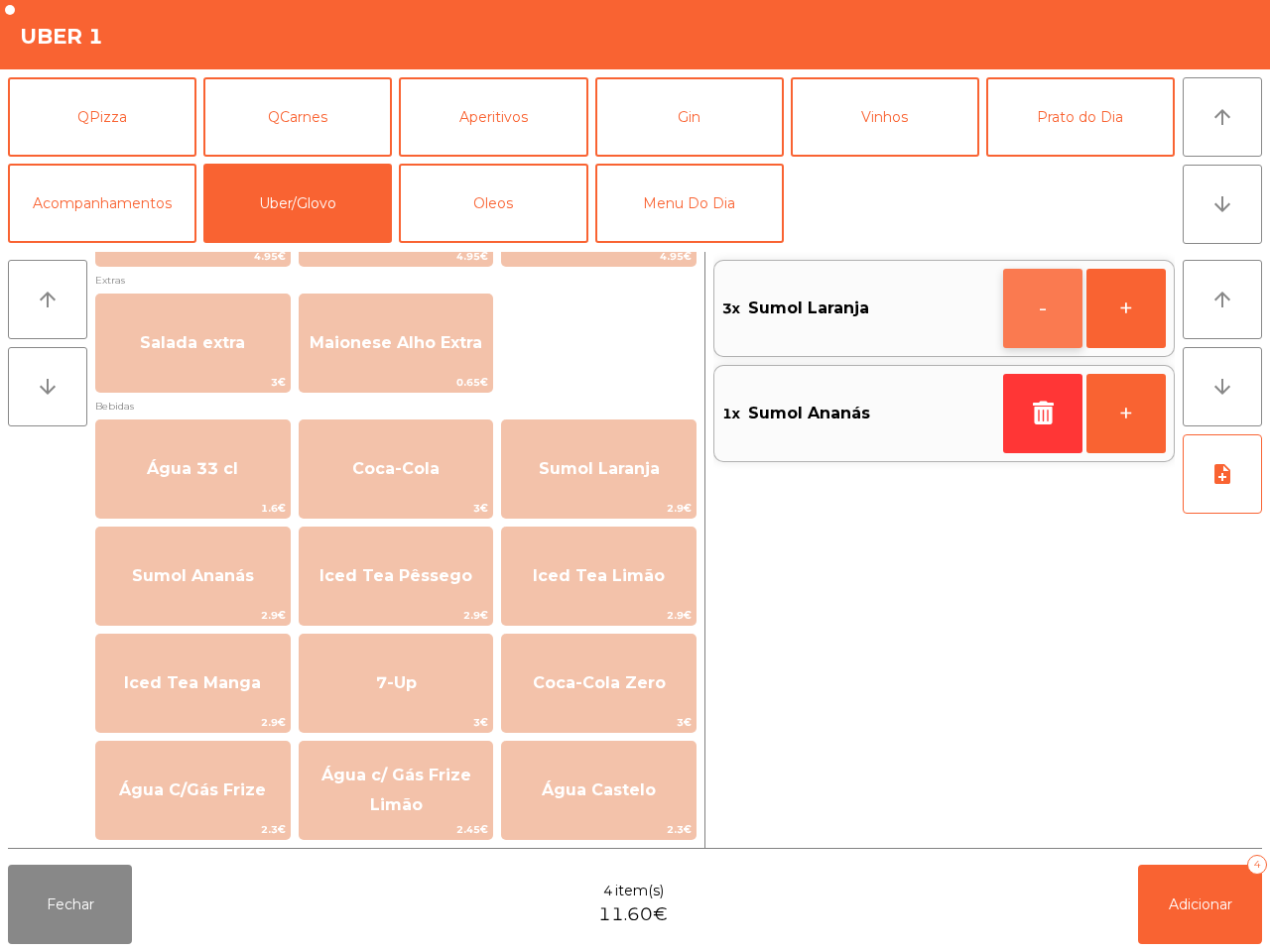 click on "-" 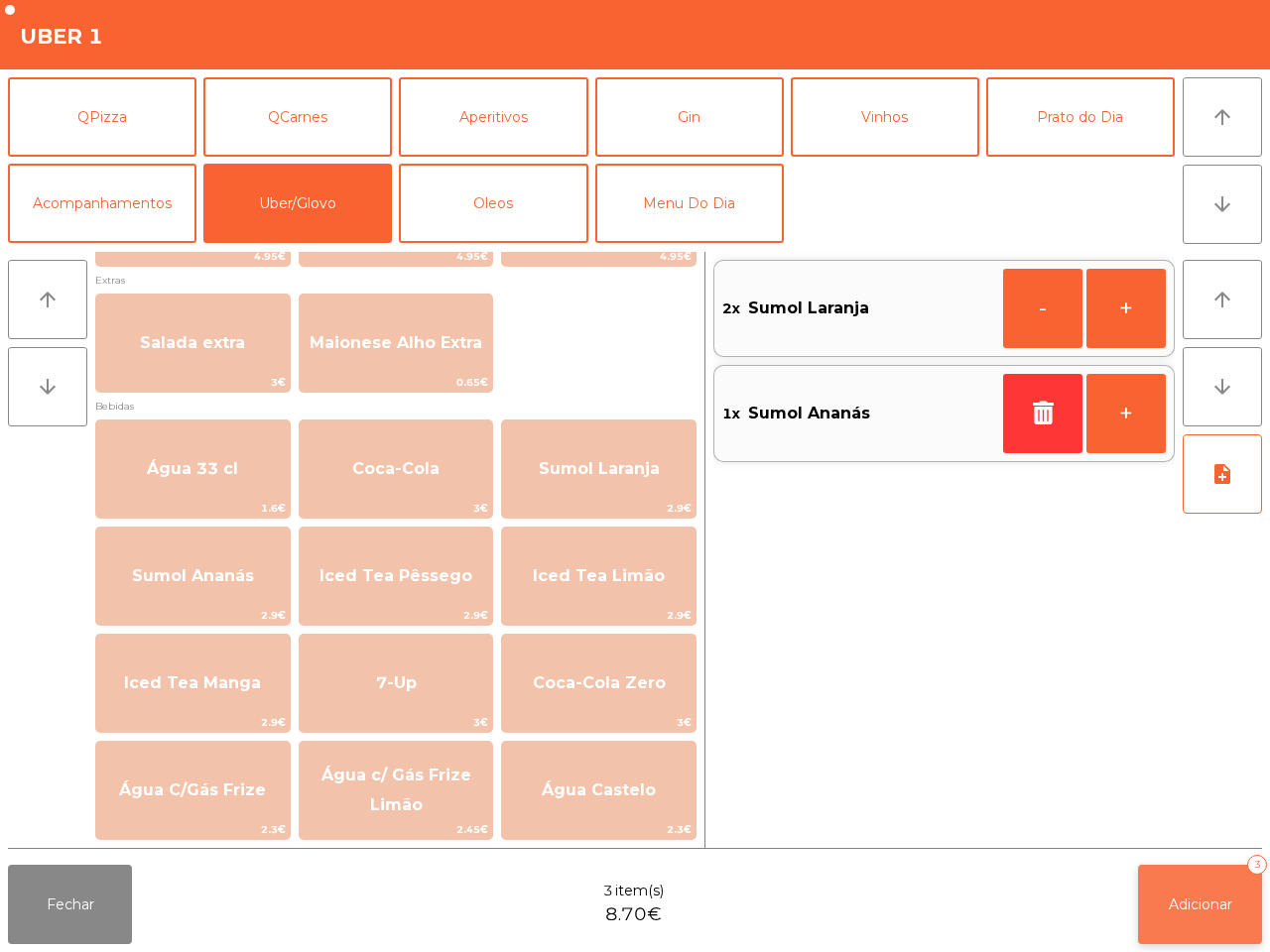 click on "Adicionar   3" 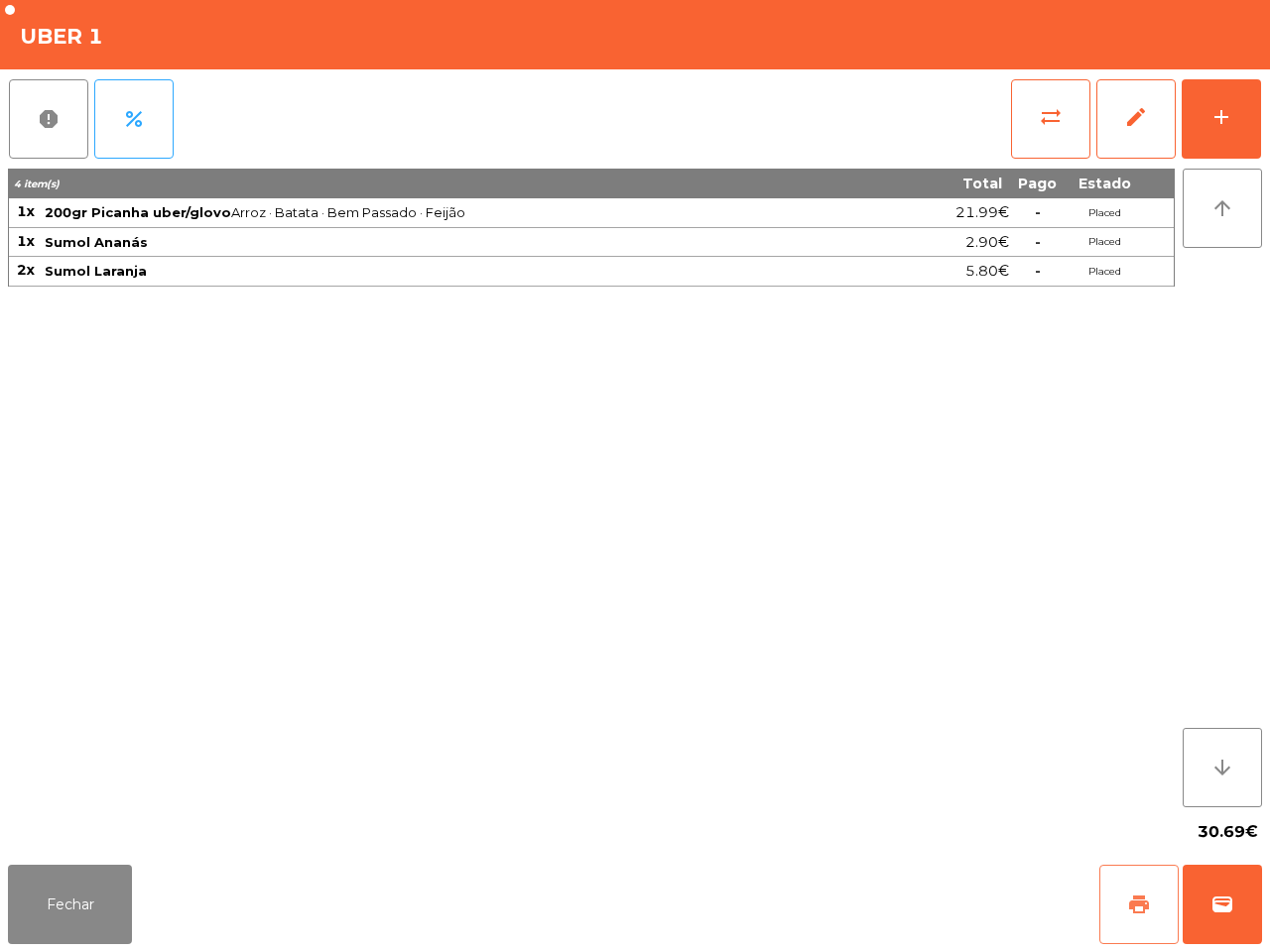 click on "print" 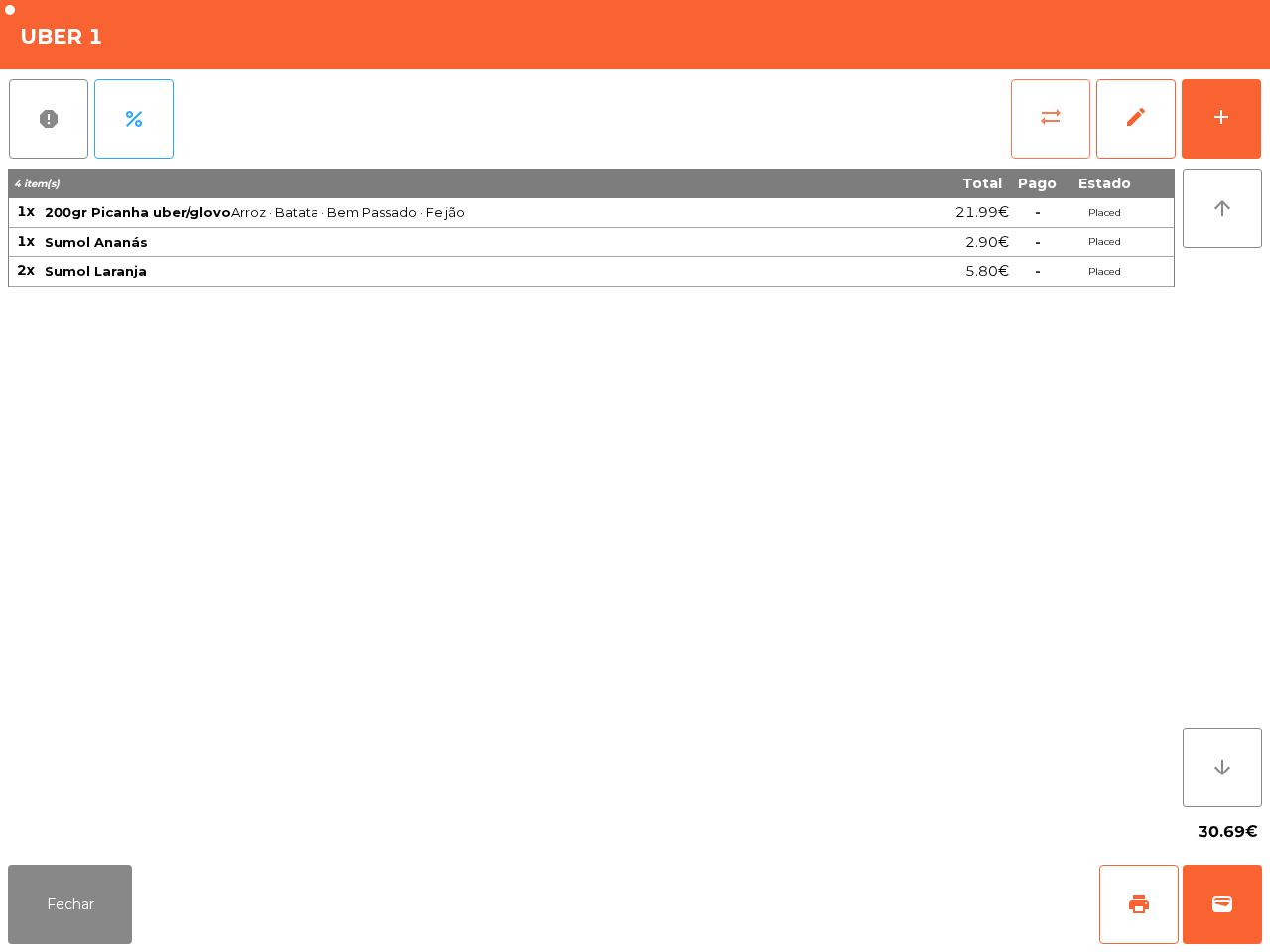 click on "sync_alt" 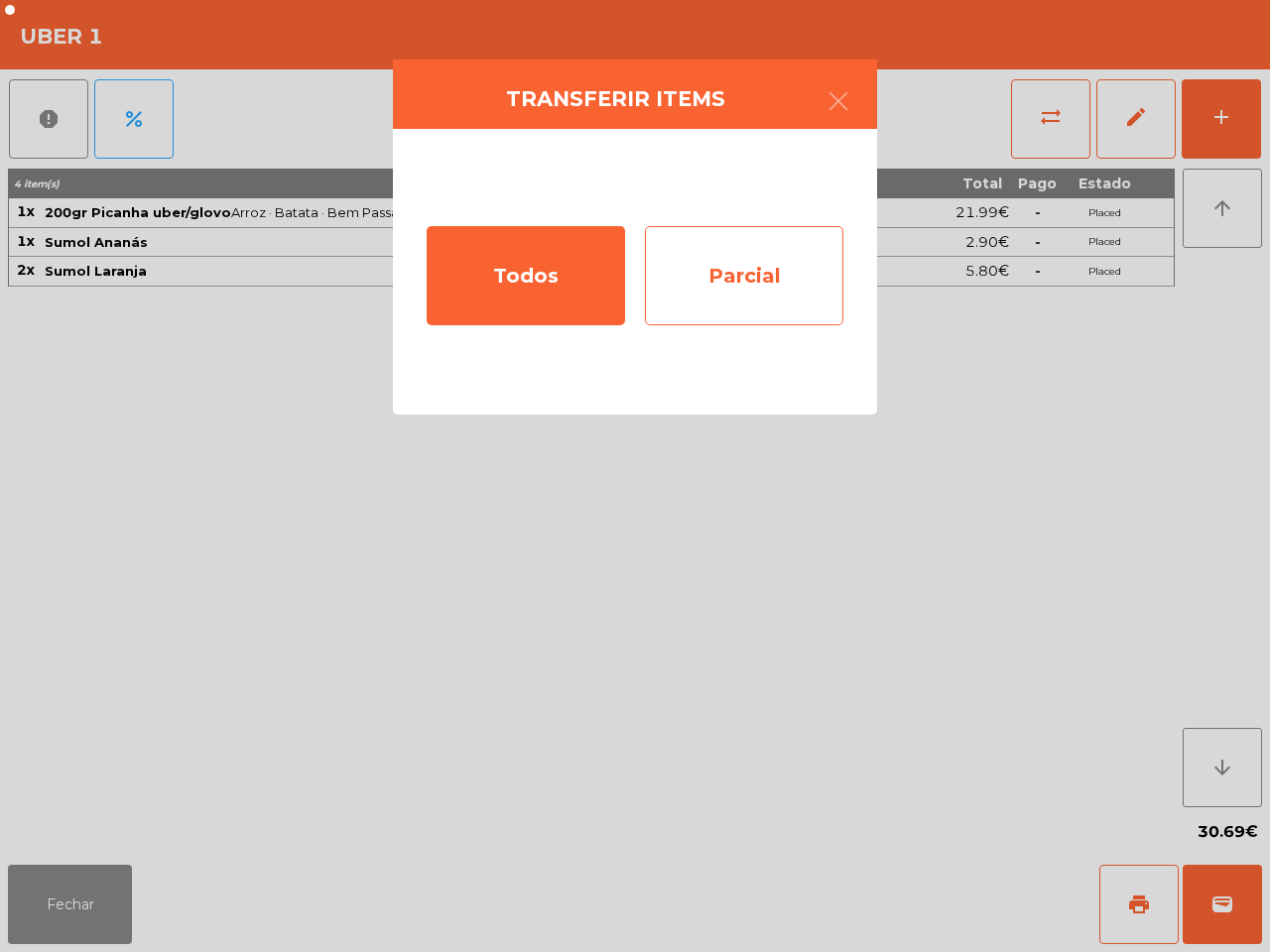 click on "Parcial" 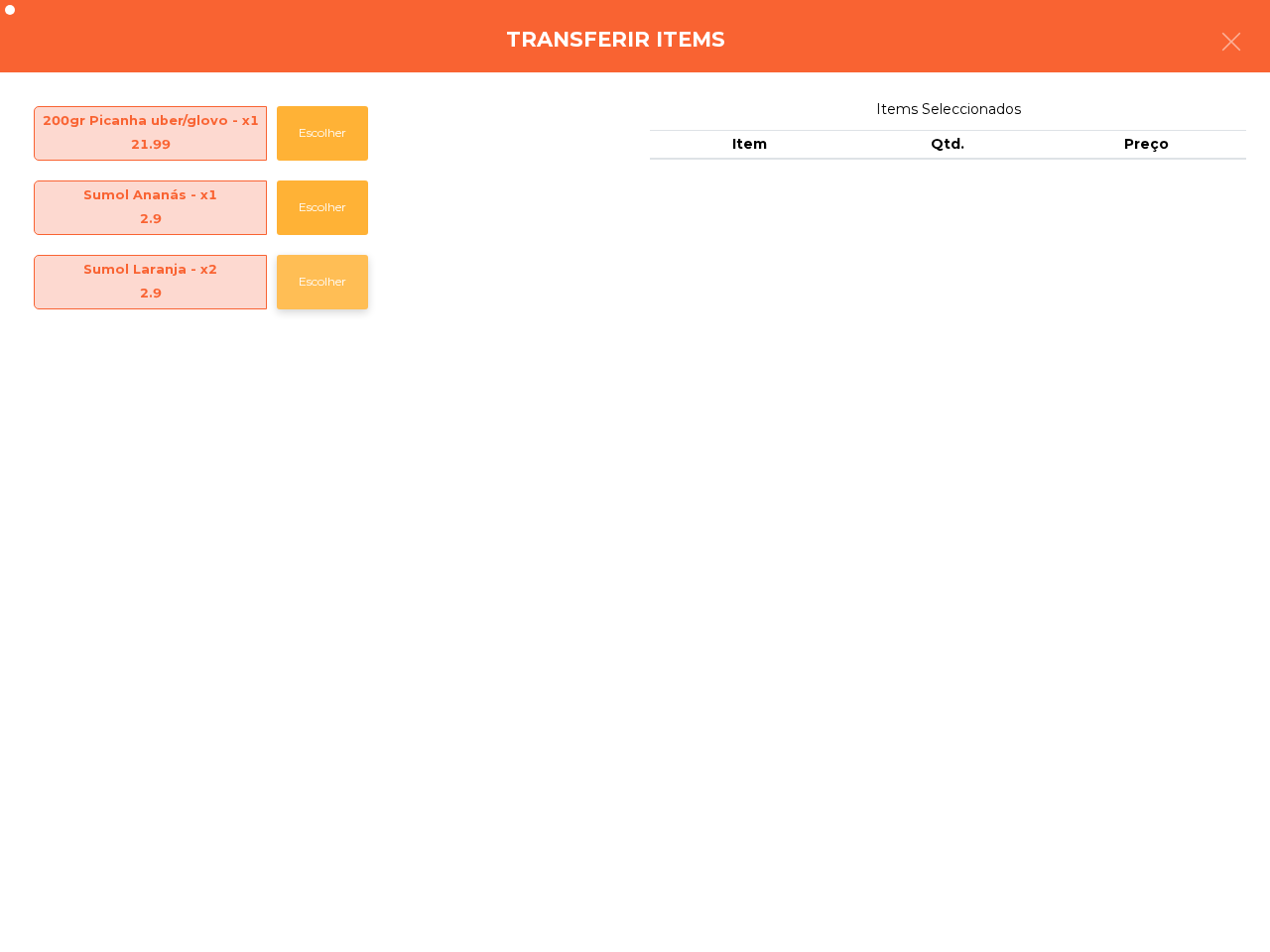 click on "Escolher" 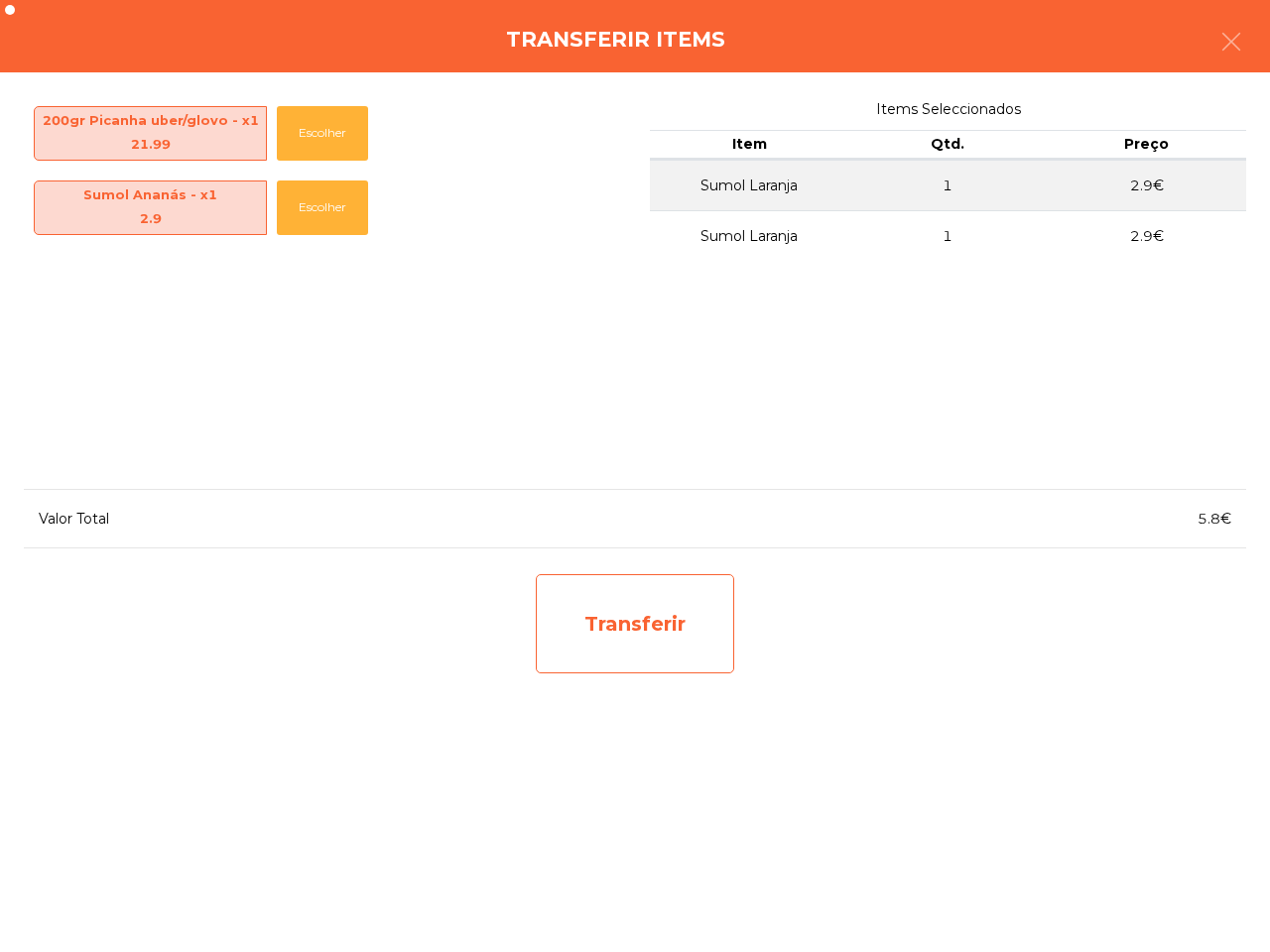 click on "Transferir" 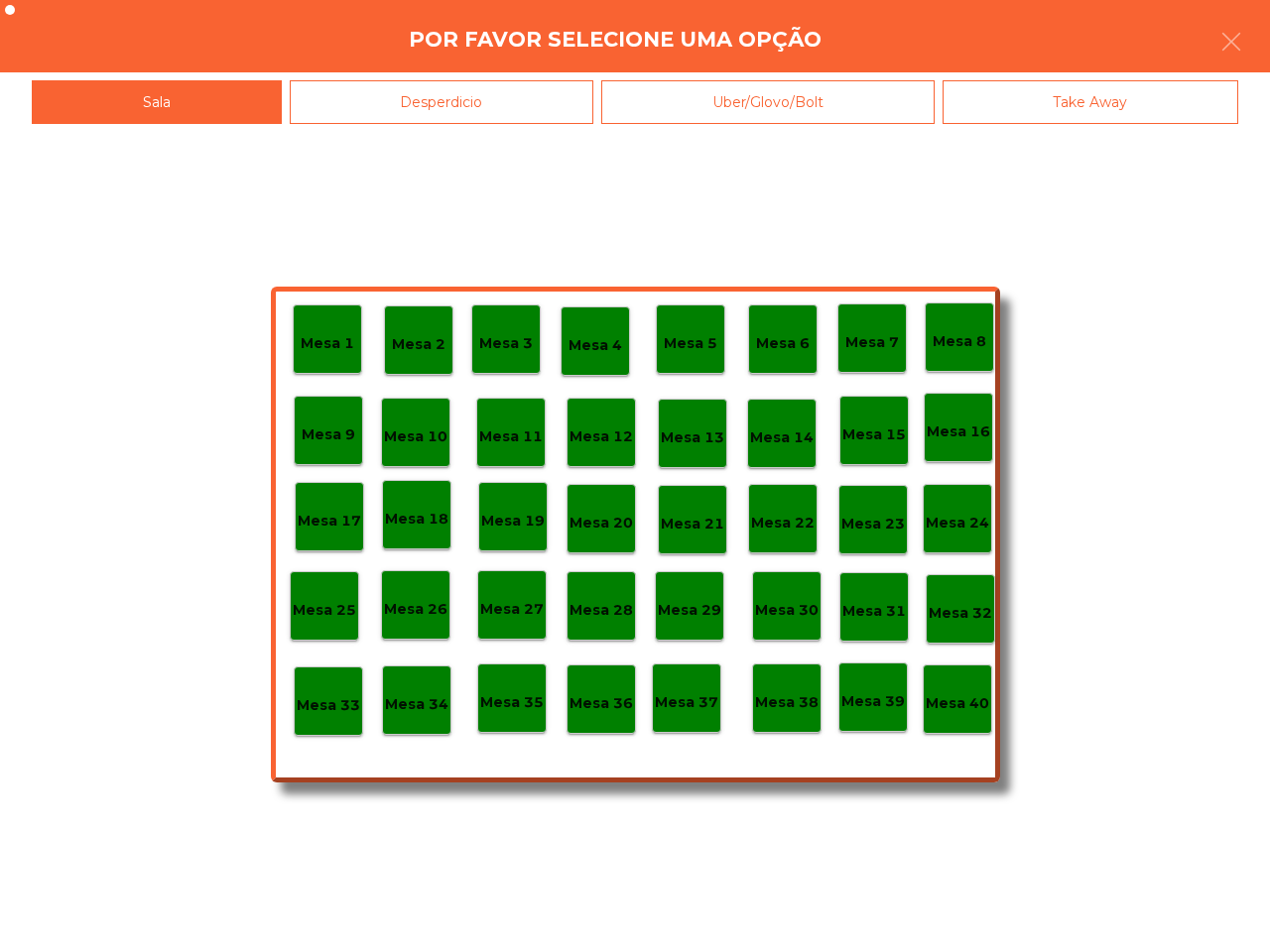 click on "Desperdicio" 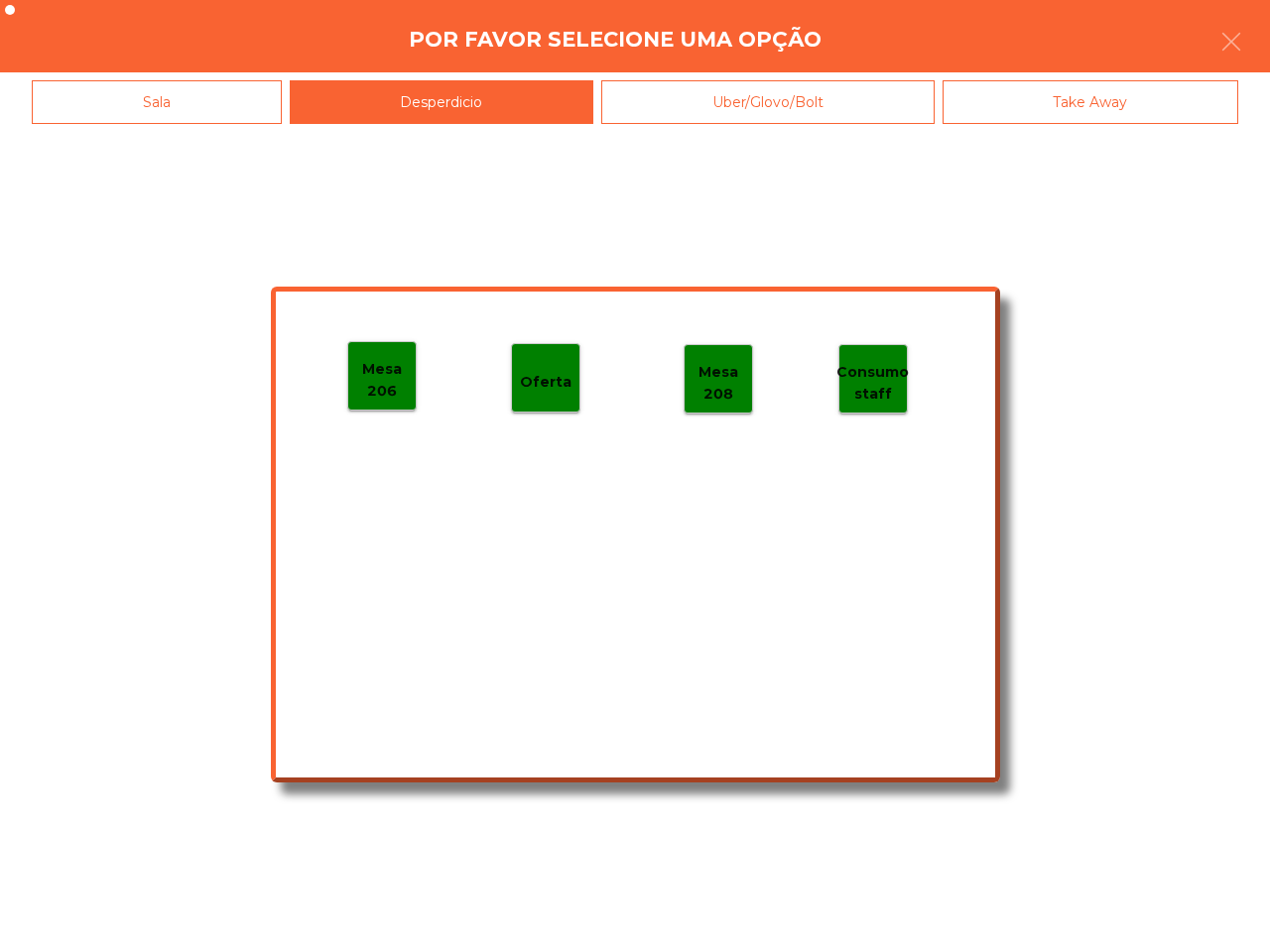 click on "Mesa 206" 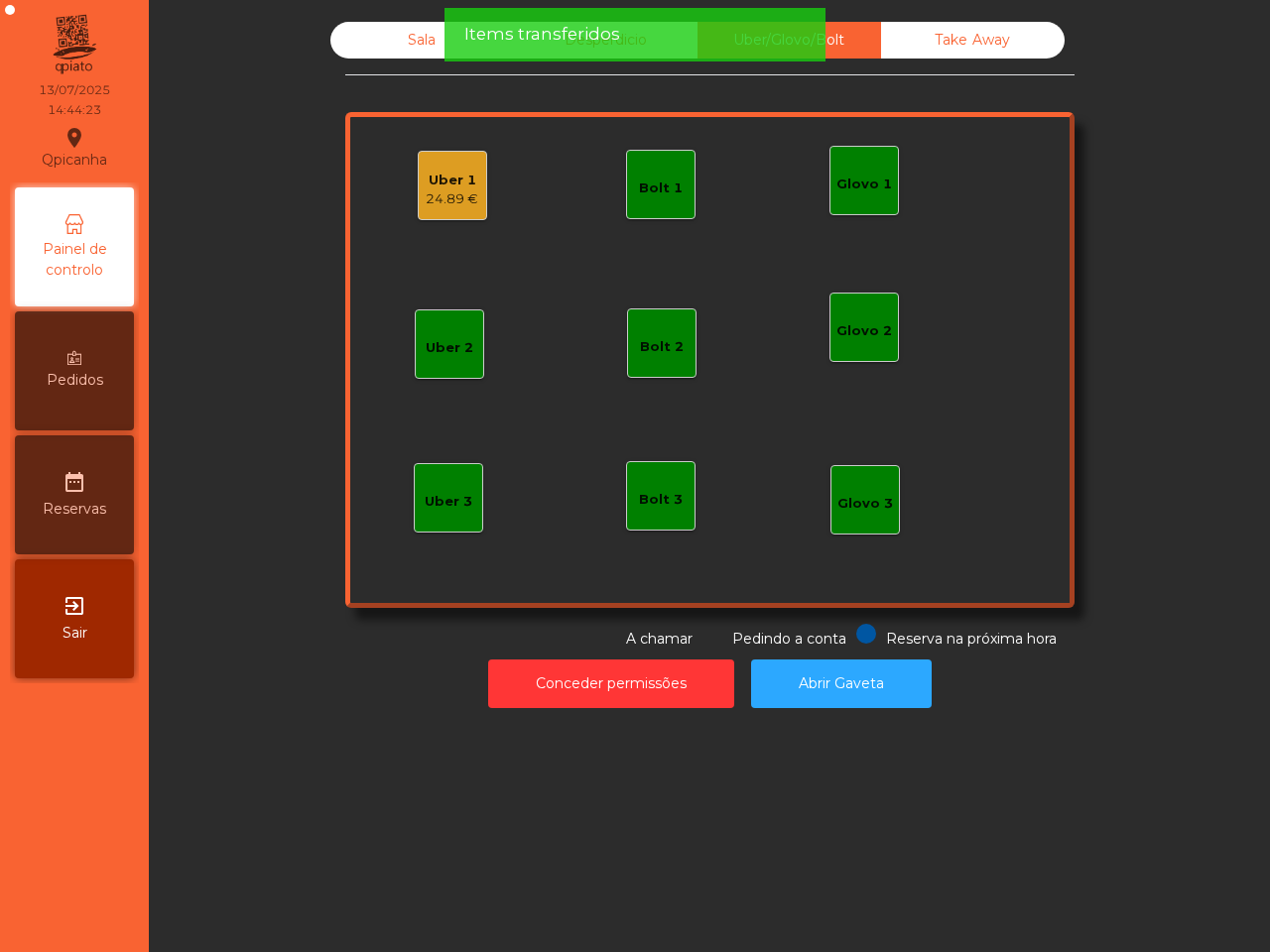 click on "24.89 €" 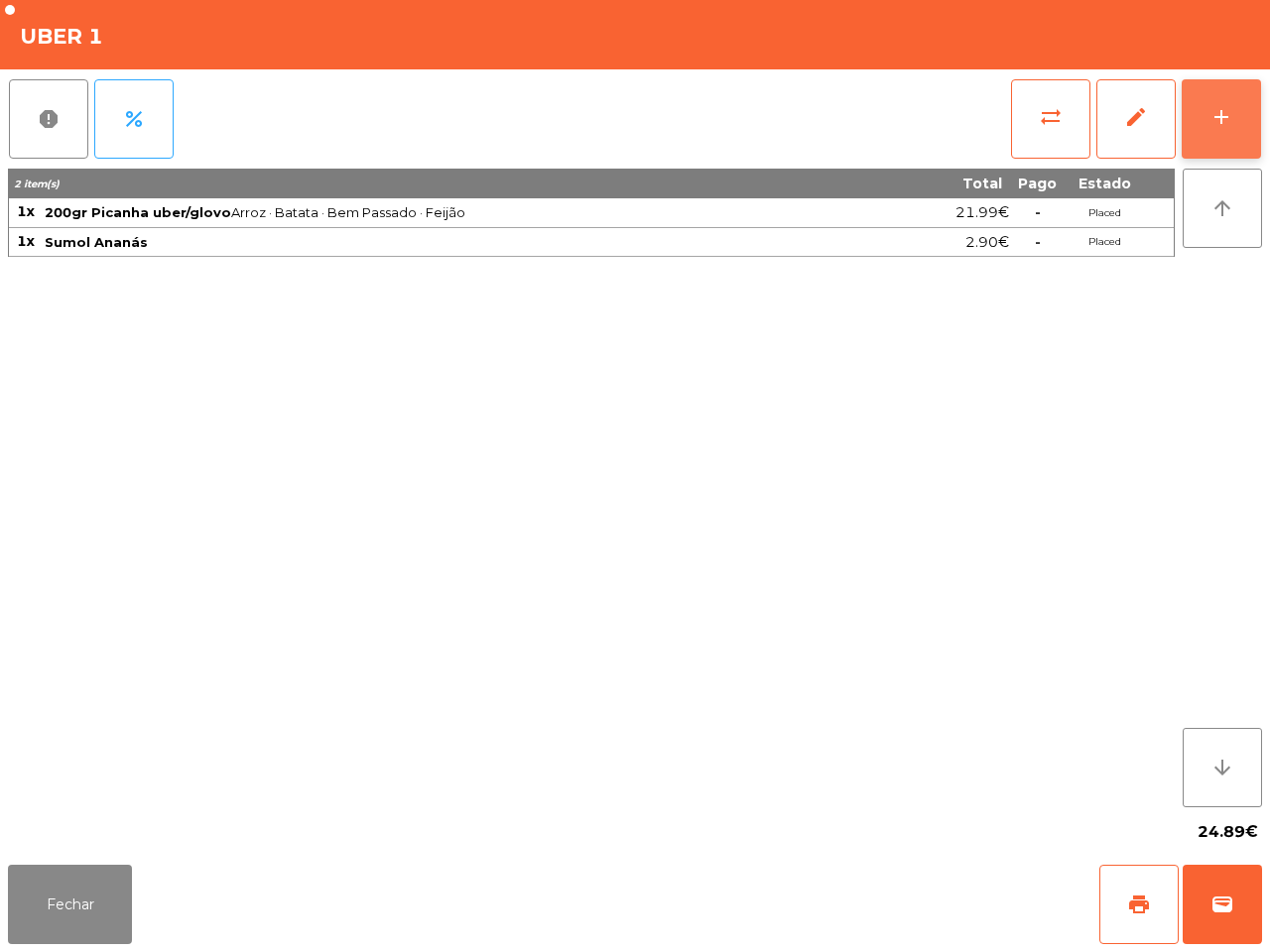 click on "add" 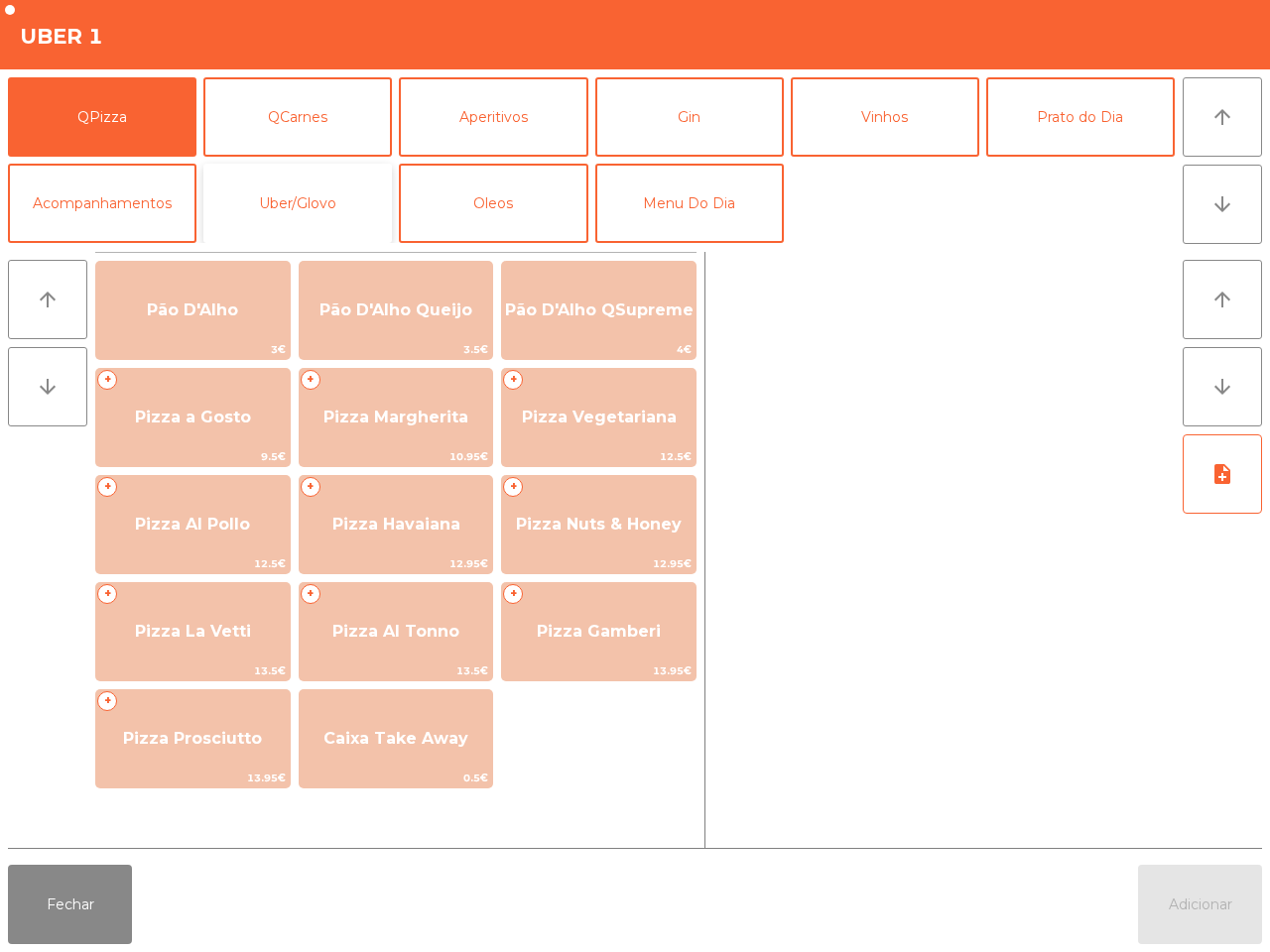 click on "Uber/Glovo" 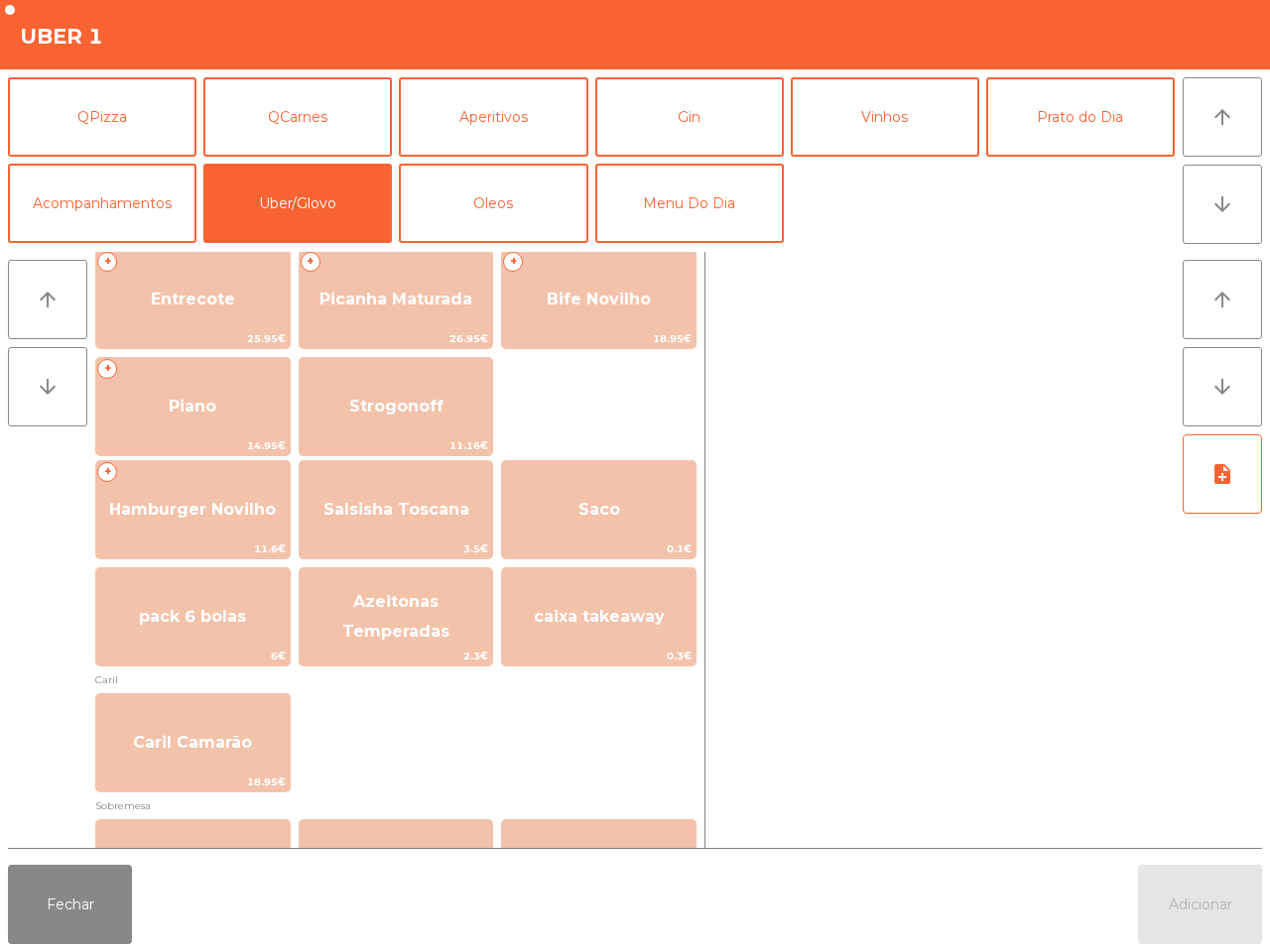 scroll, scrollTop: 868, scrollLeft: 0, axis: vertical 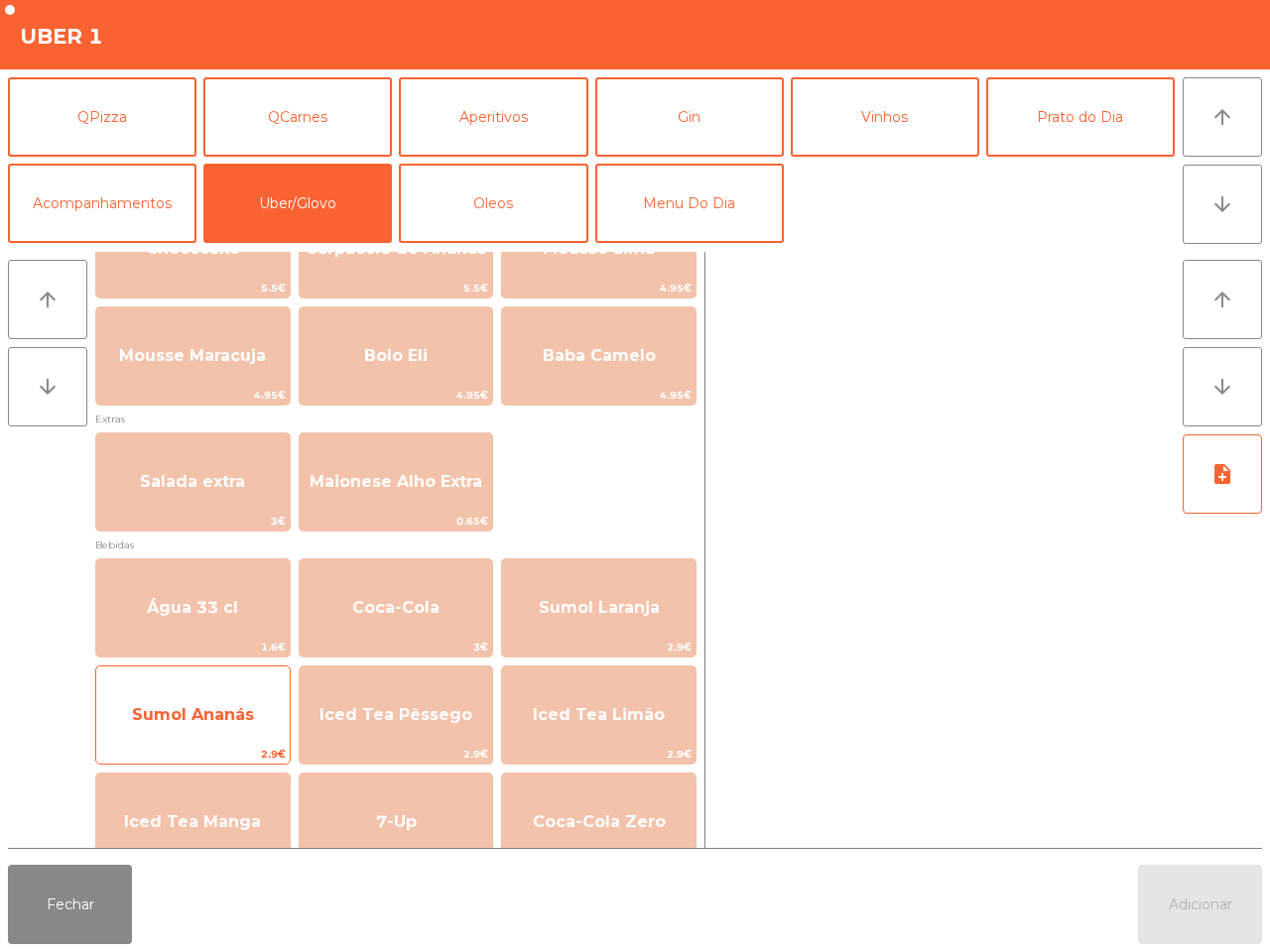 click on "Sumol Ananás" 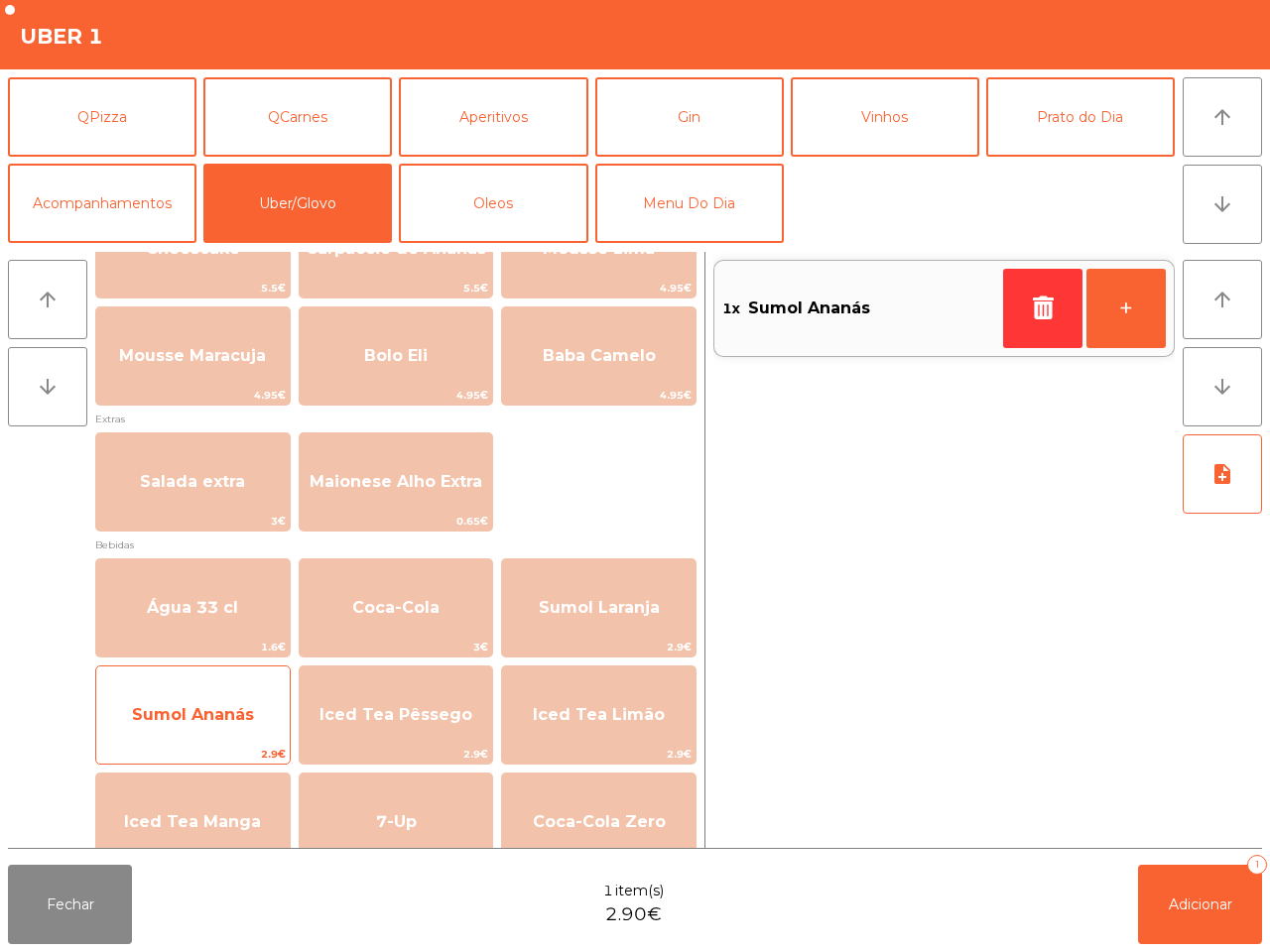 click on "Sumol Ananás" 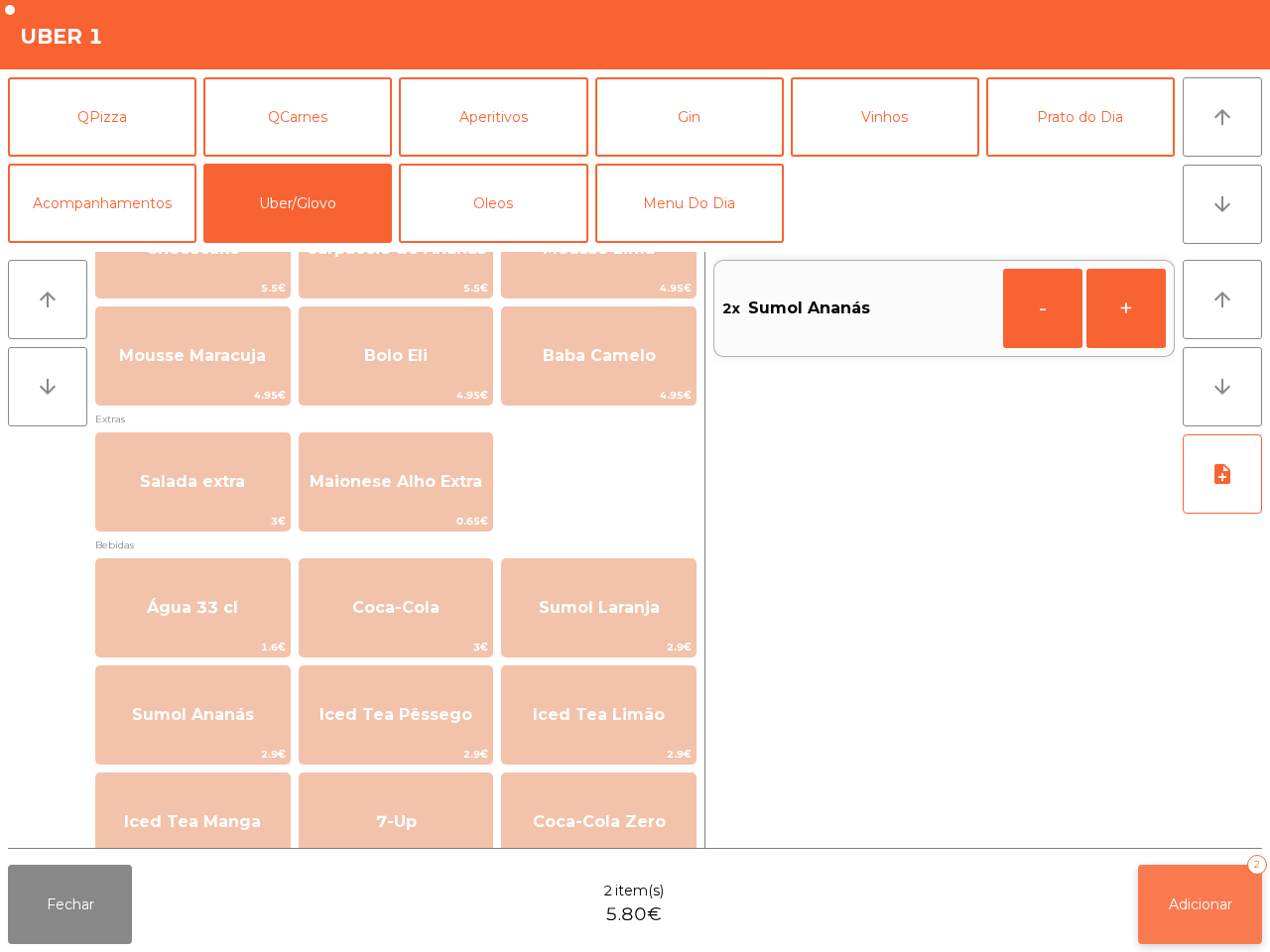click on "Adicionar   2" 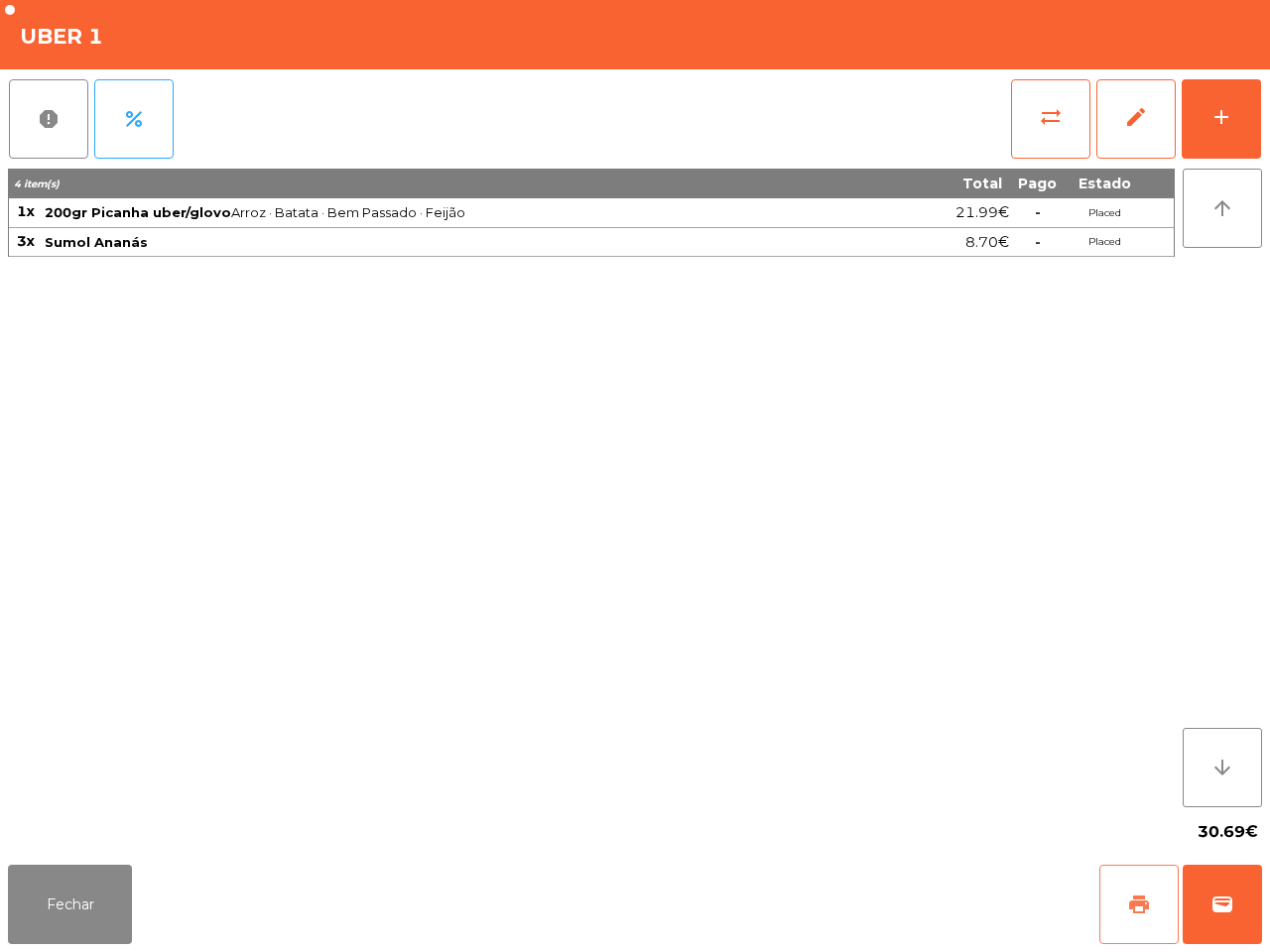 drag, startPoint x: 1161, startPoint y: 927, endPoint x: 1143, endPoint y: 919, distance: 19.697716 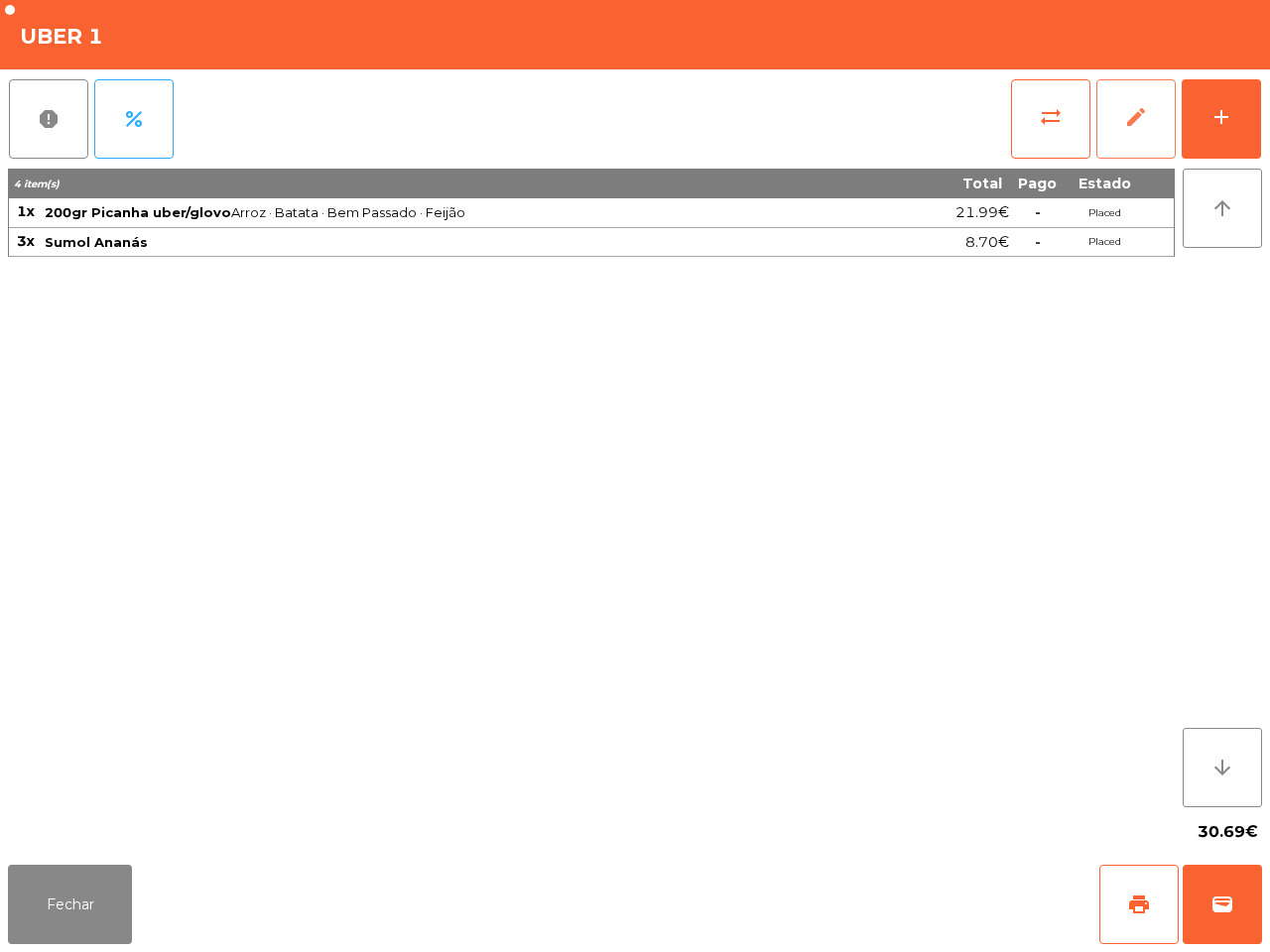 click on "edit" 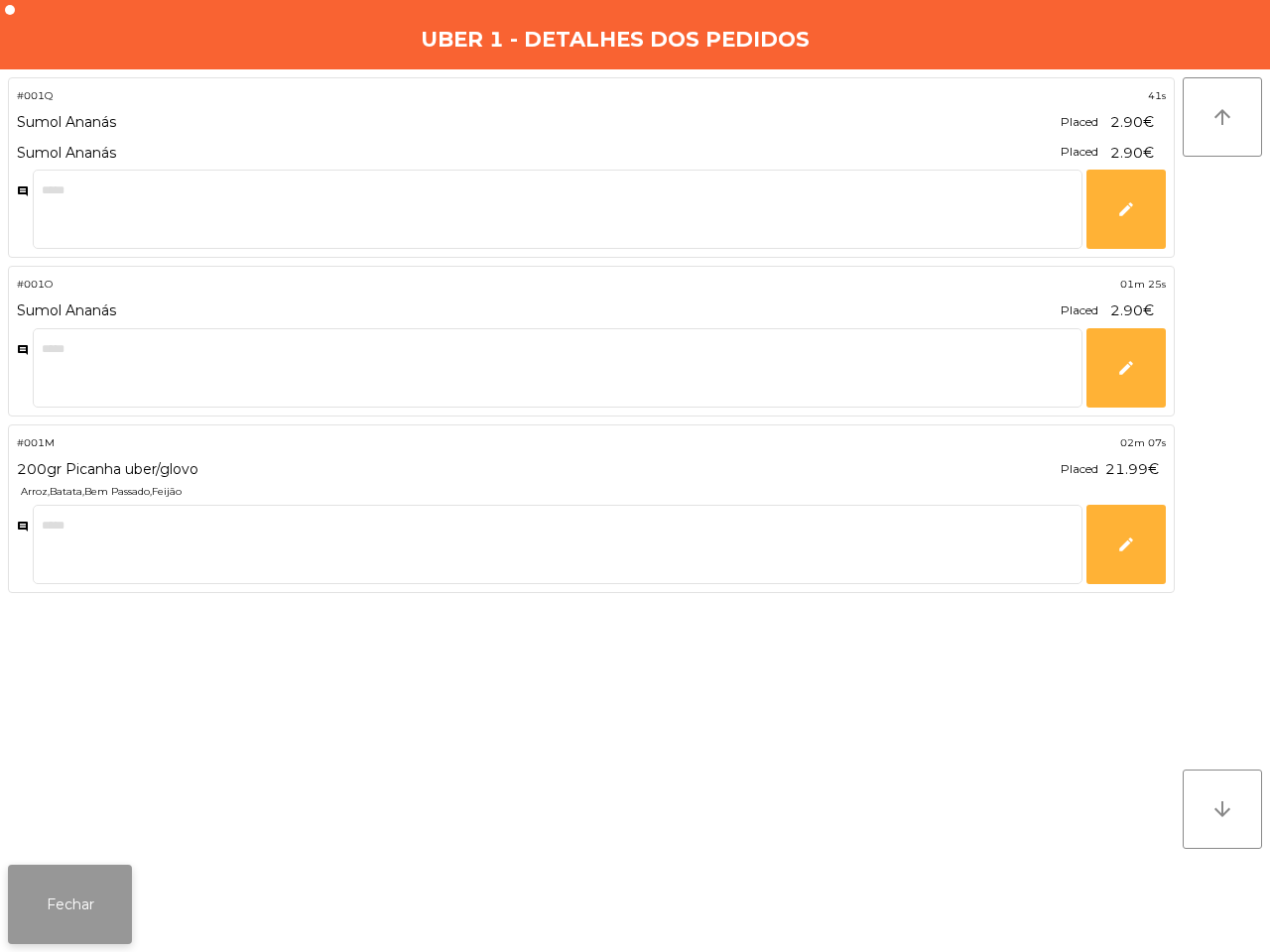 click on "Fechar" 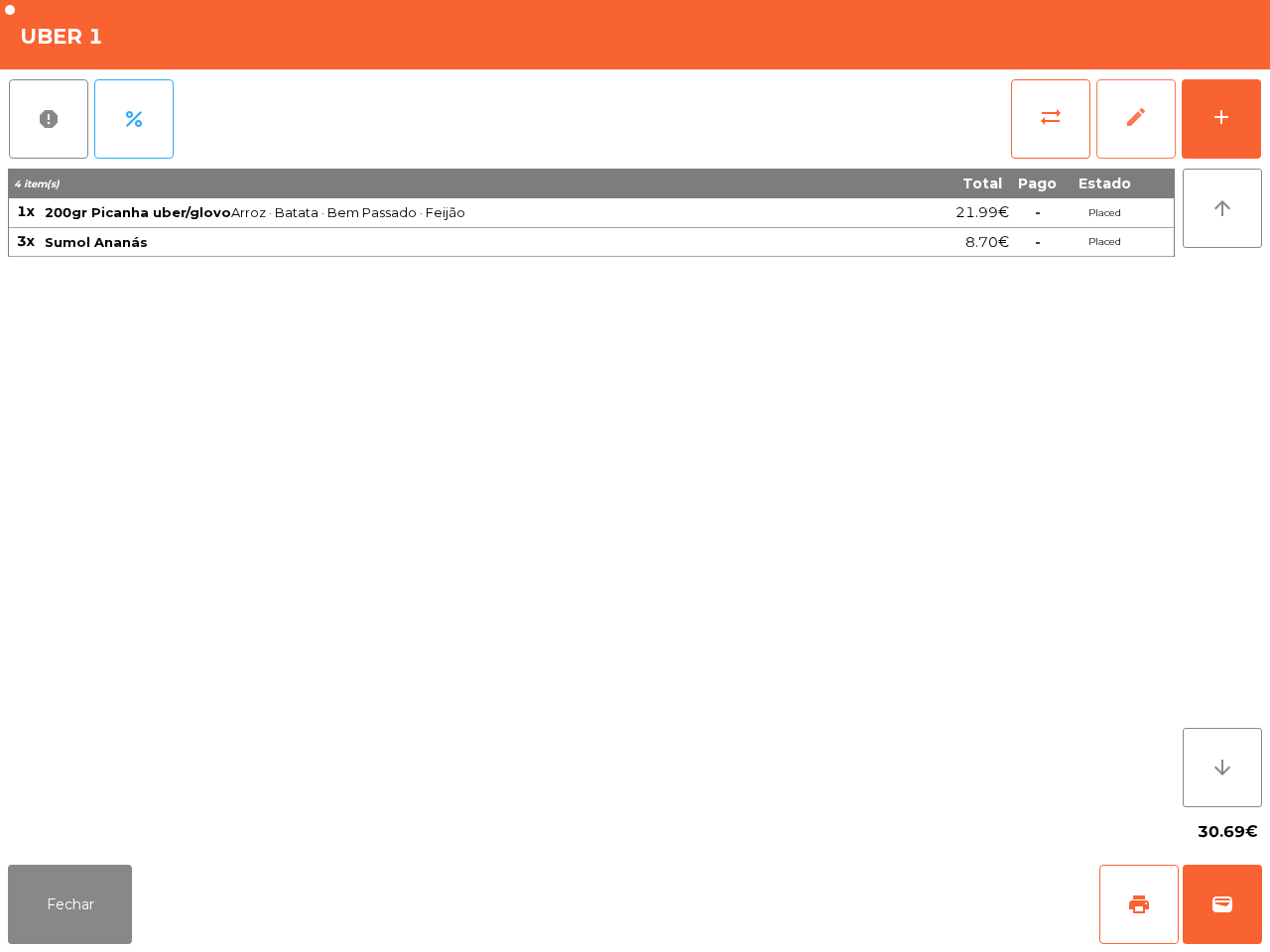 click on "edit" 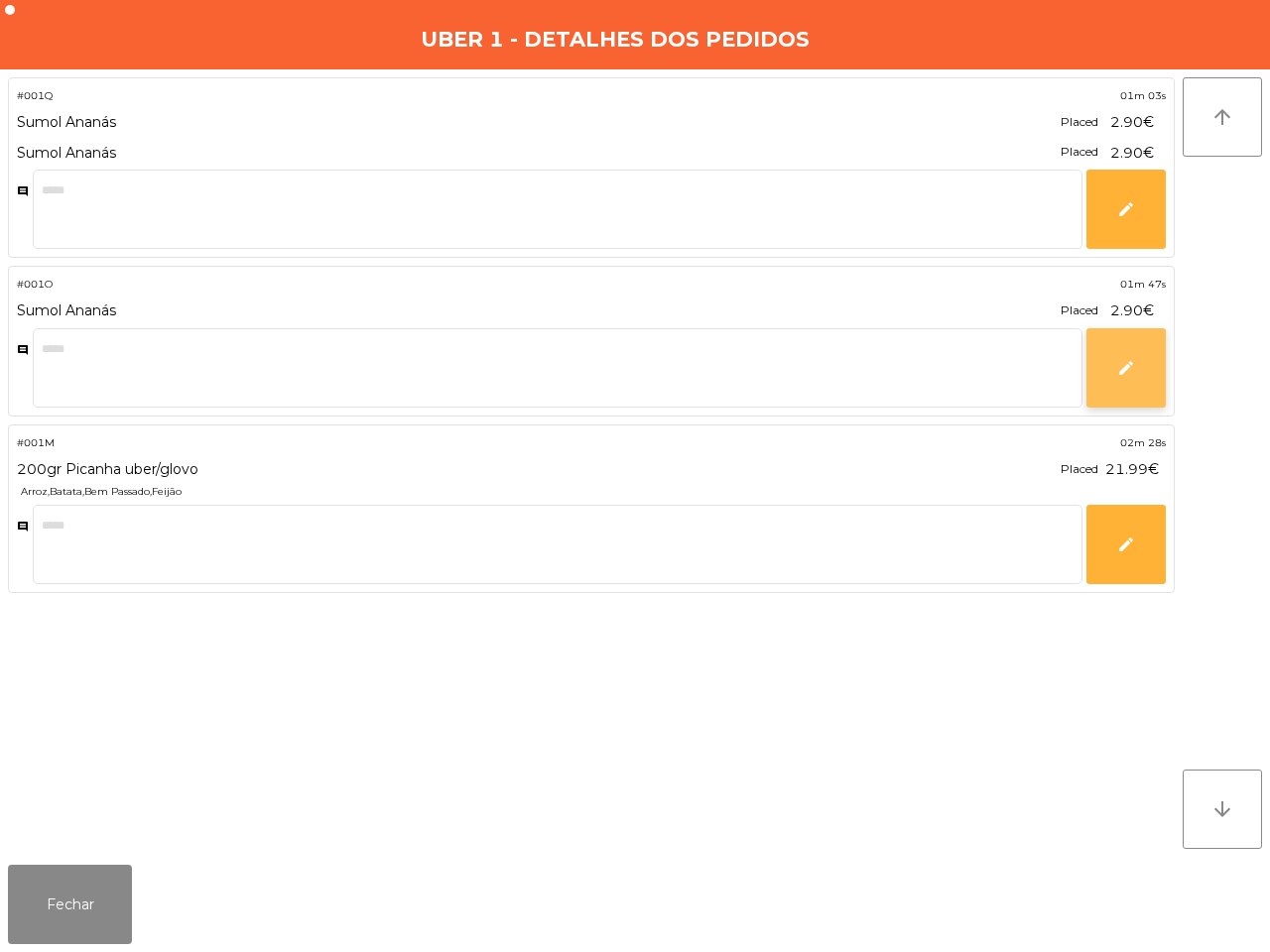 click on "edit" 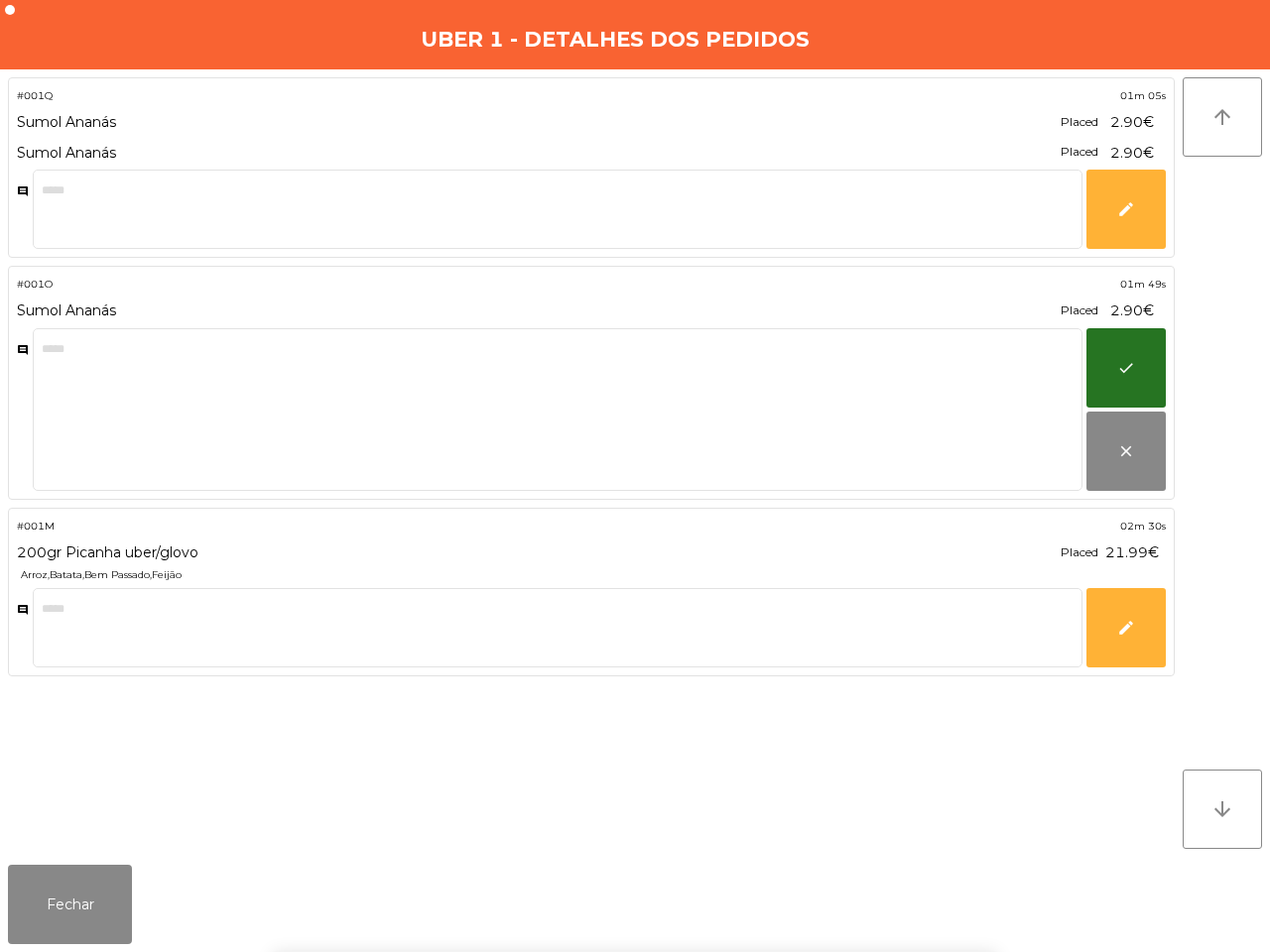 click on "#001O  01m 49s" 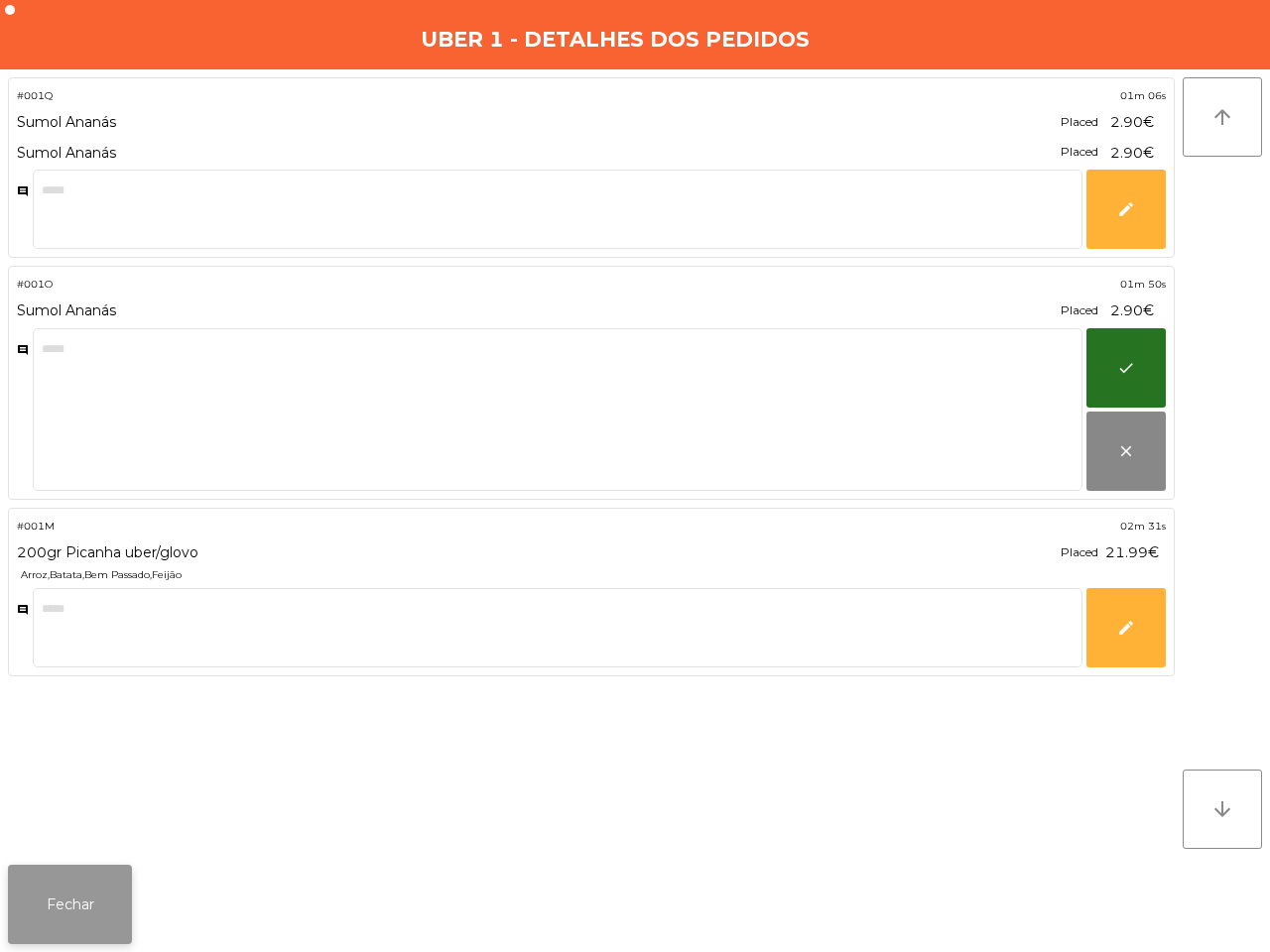 click on "Fechar" 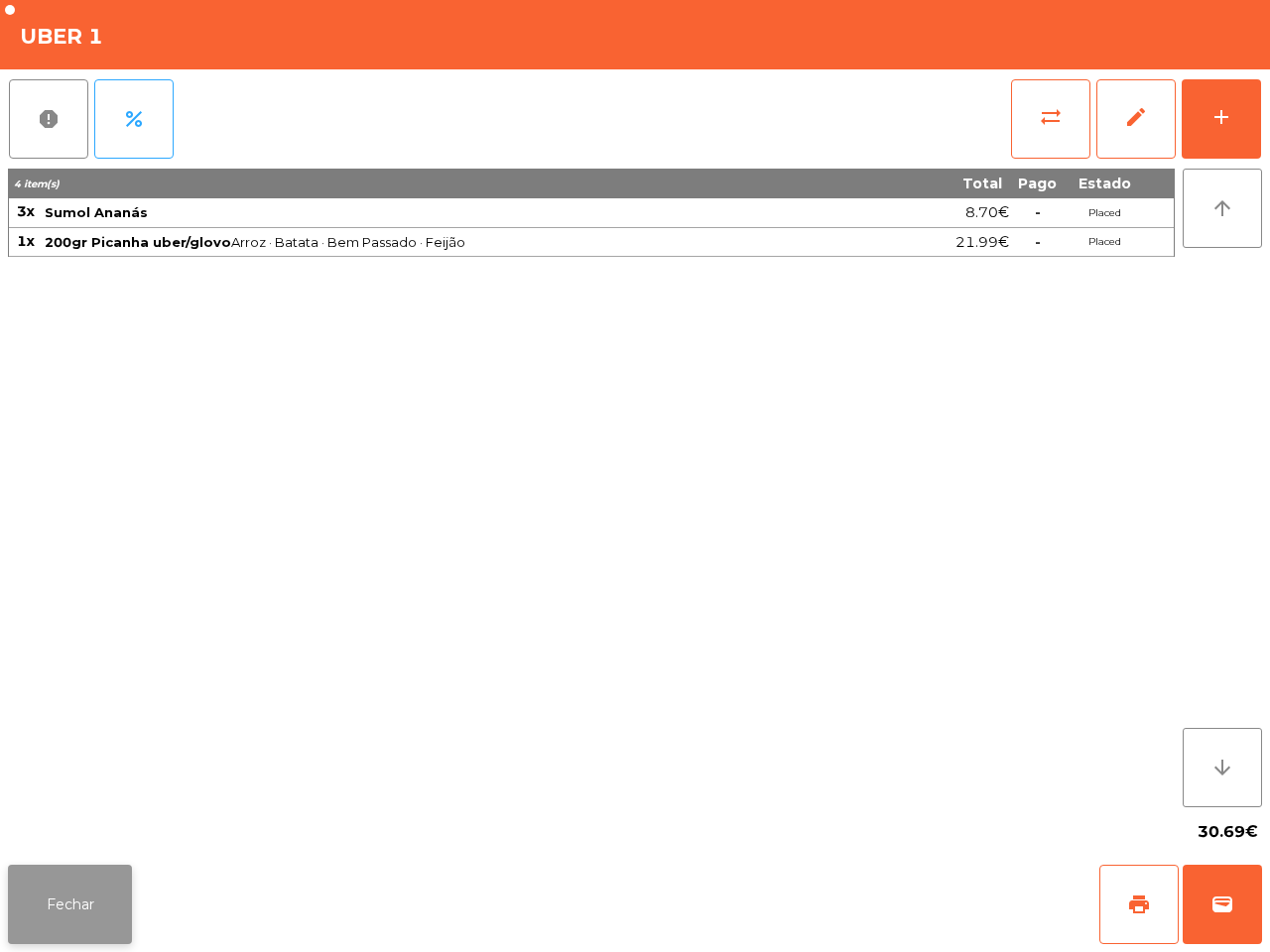 click on "Fechar" 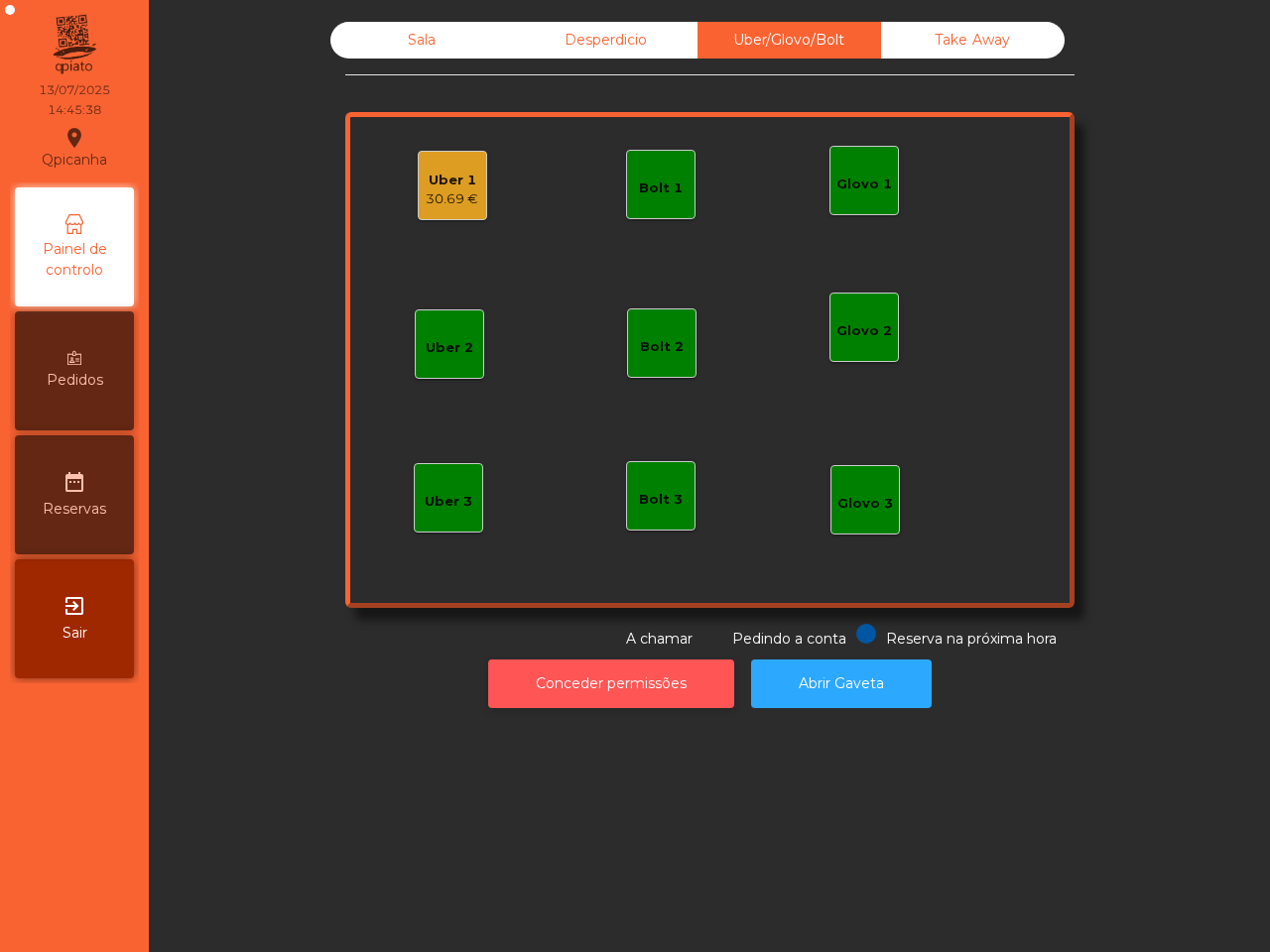 click on "Conceder permissões" 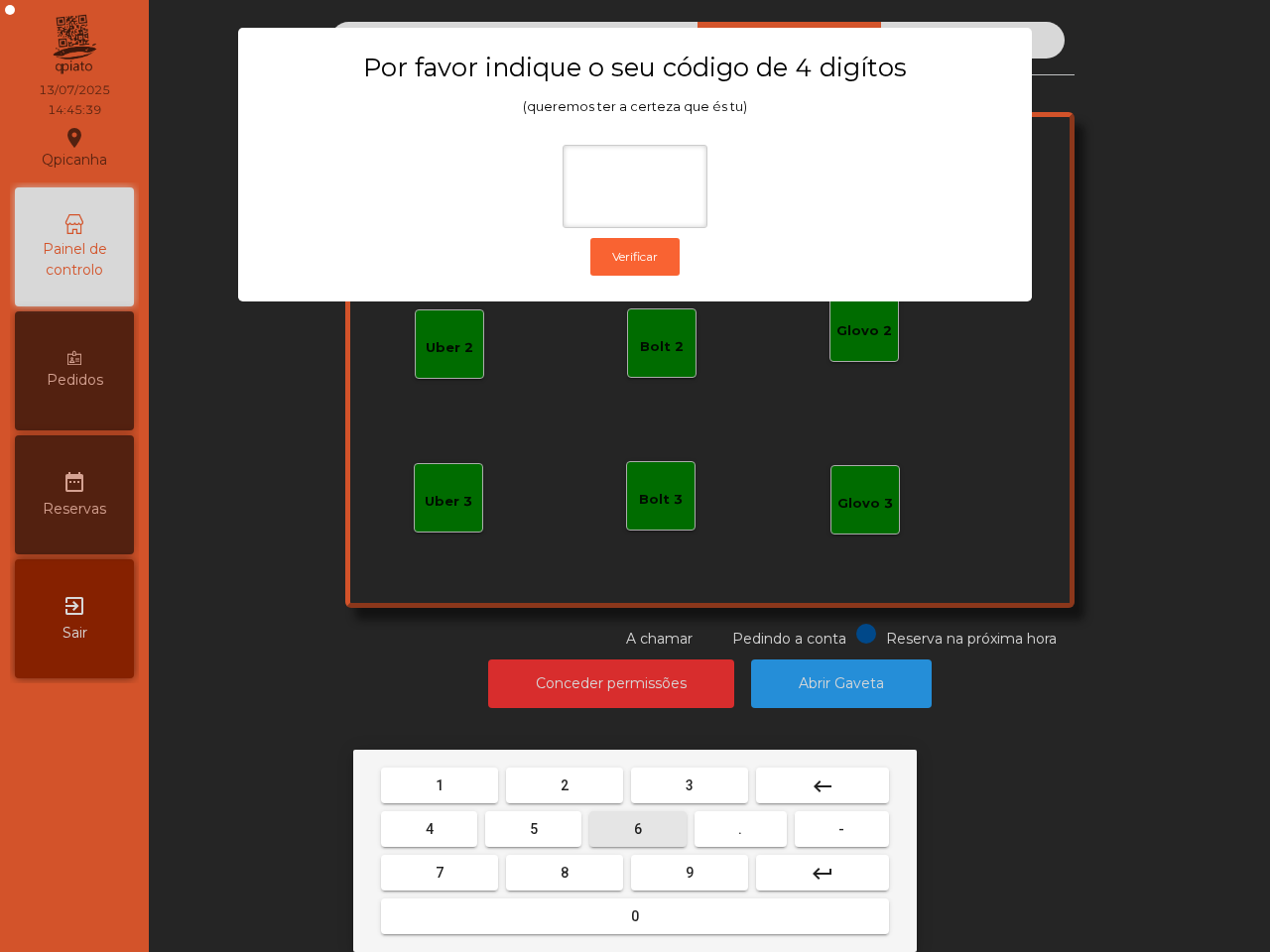 click on "6" at bounding box center [637, 829] 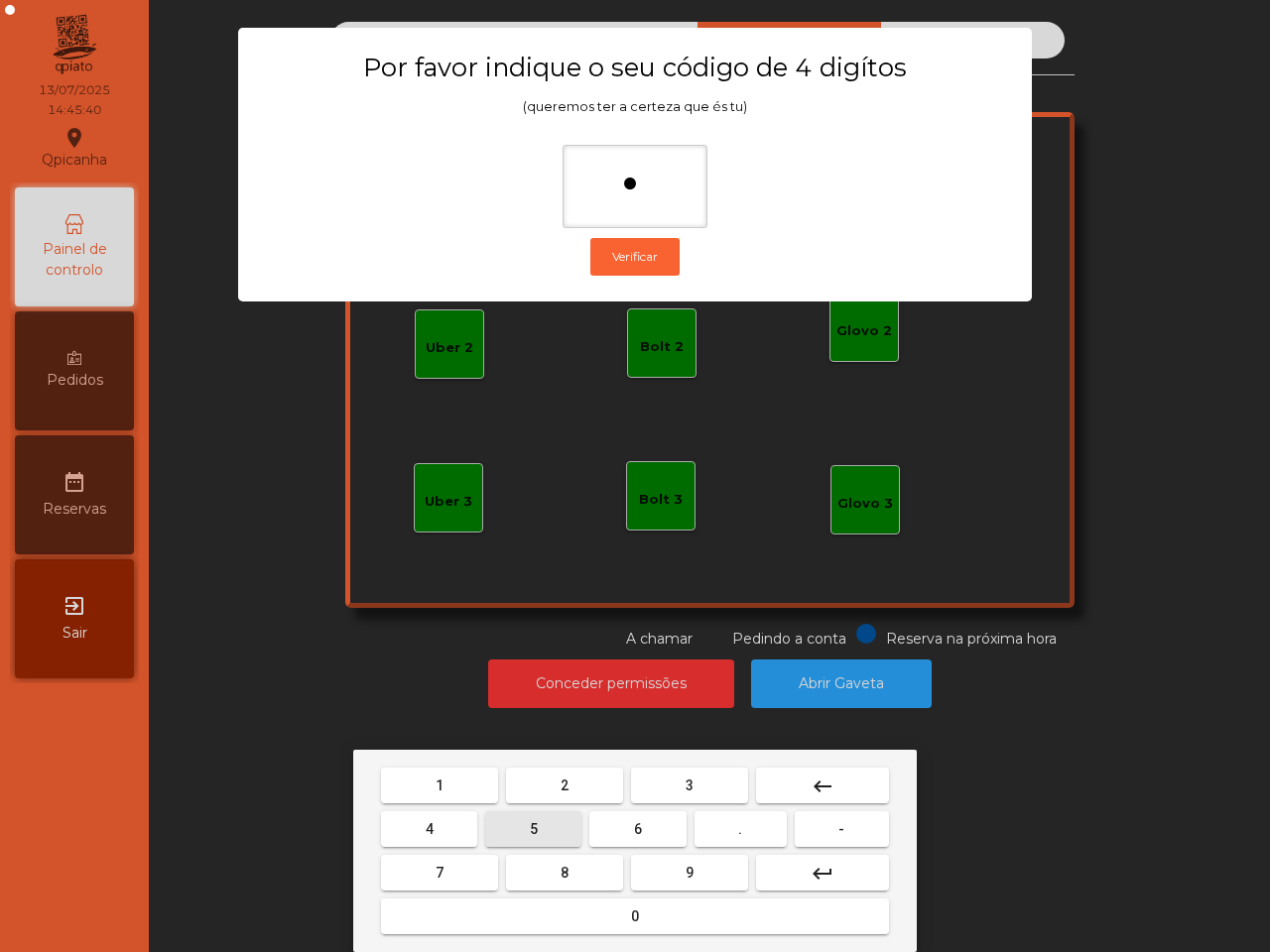 click on "5" at bounding box center (533, 829) 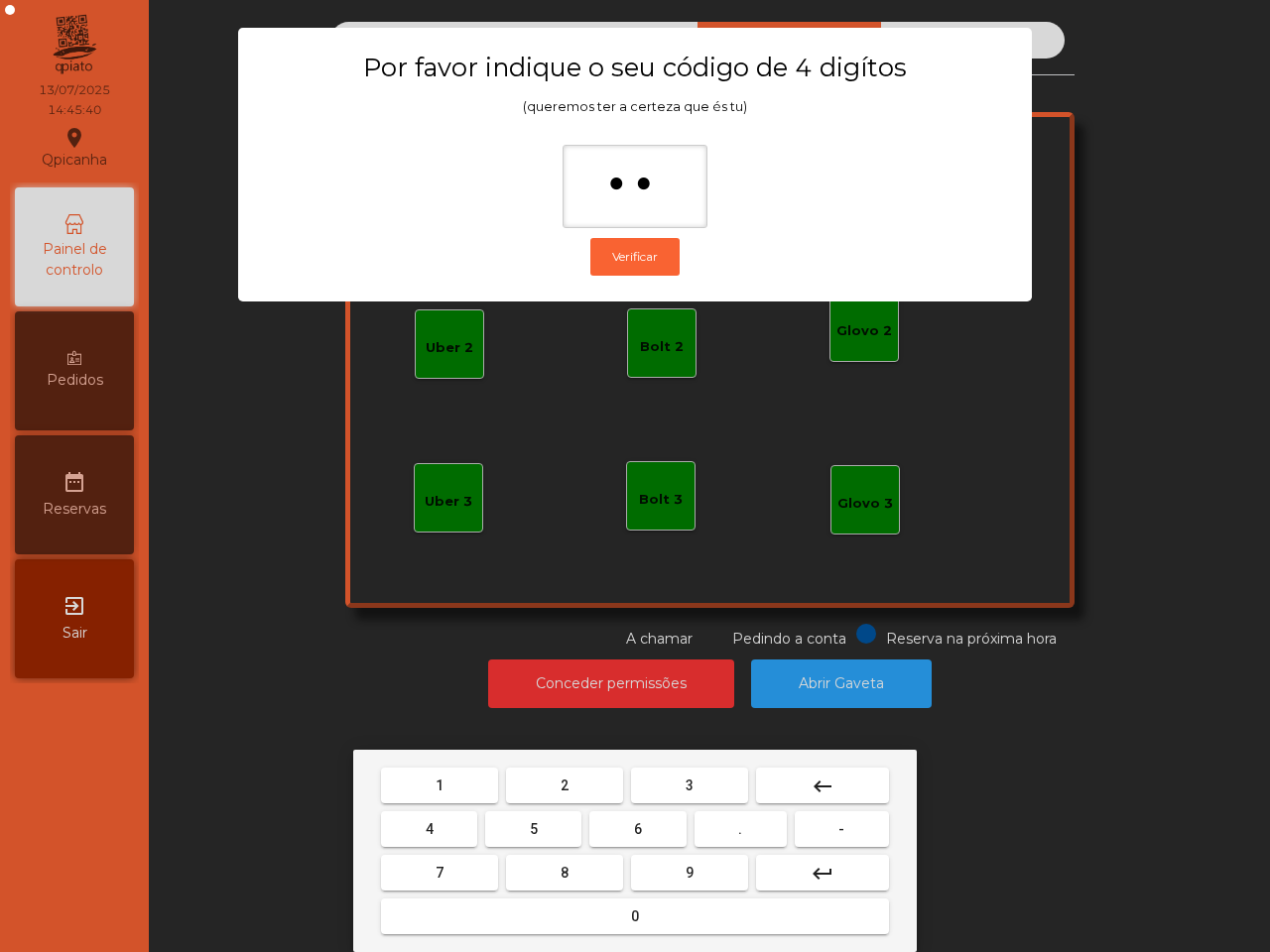 click on "1" at bounding box center (440, 785) 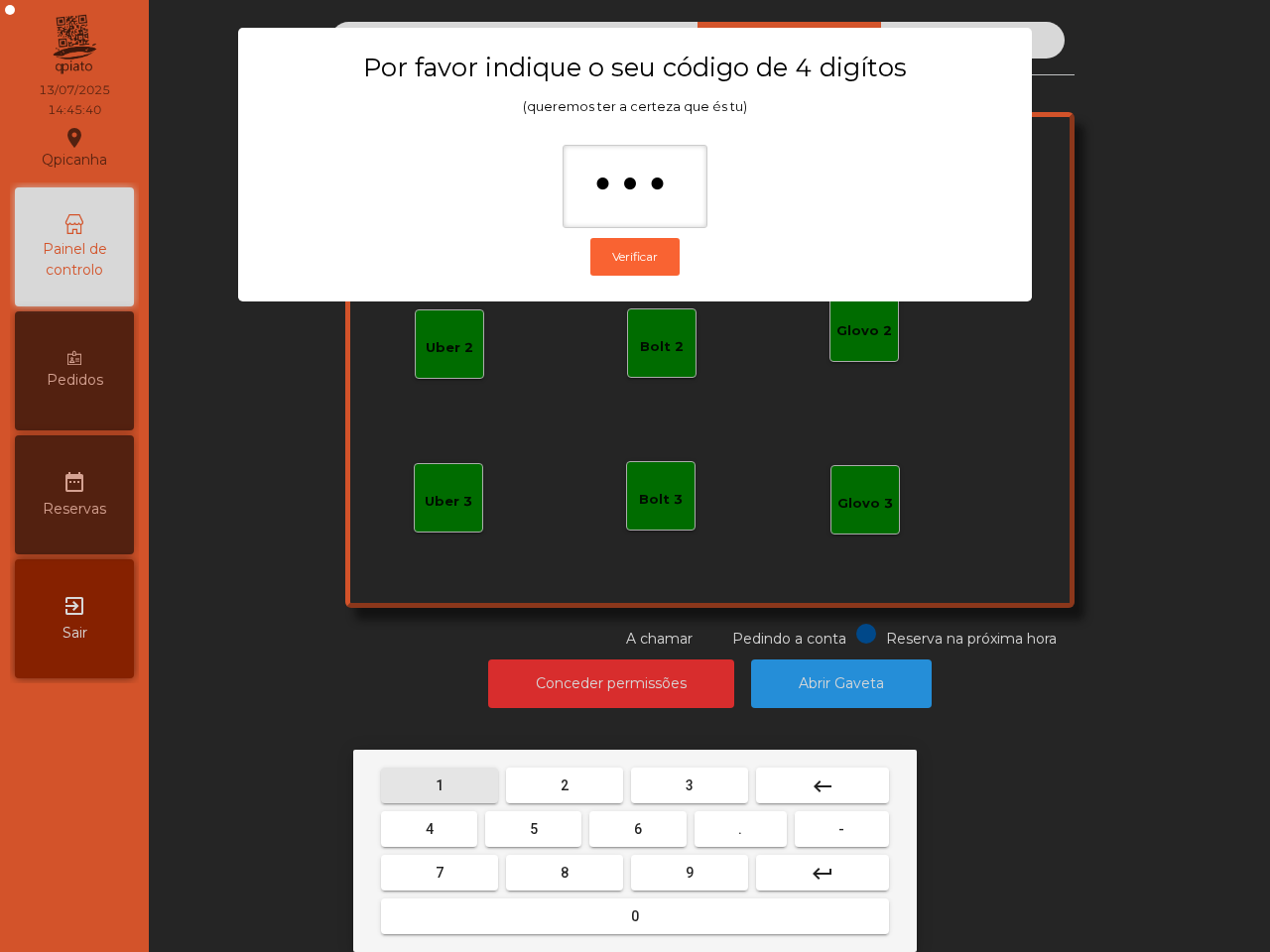 click on "2" at bounding box center (565, 785) 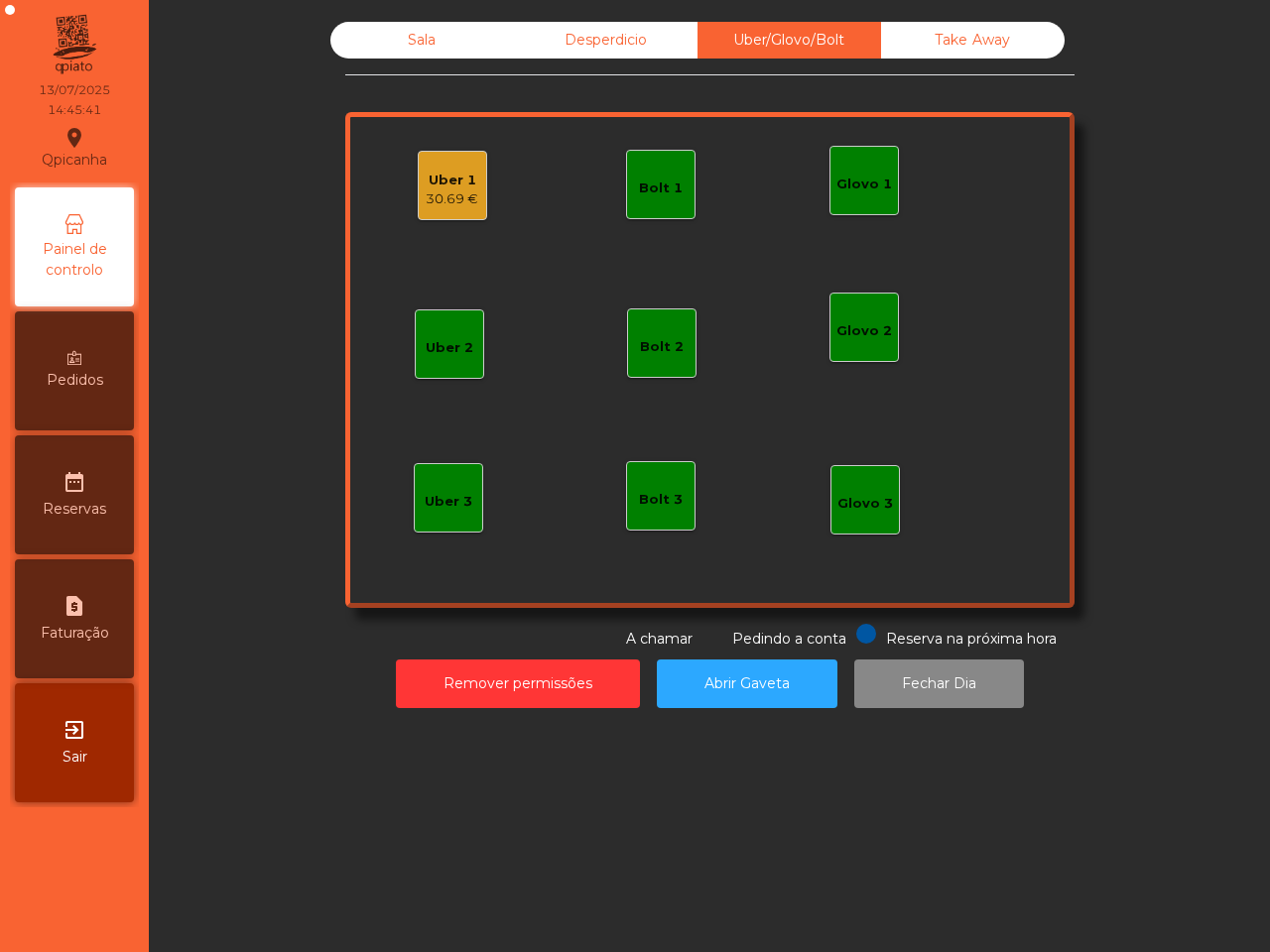 click on "Uber 1" 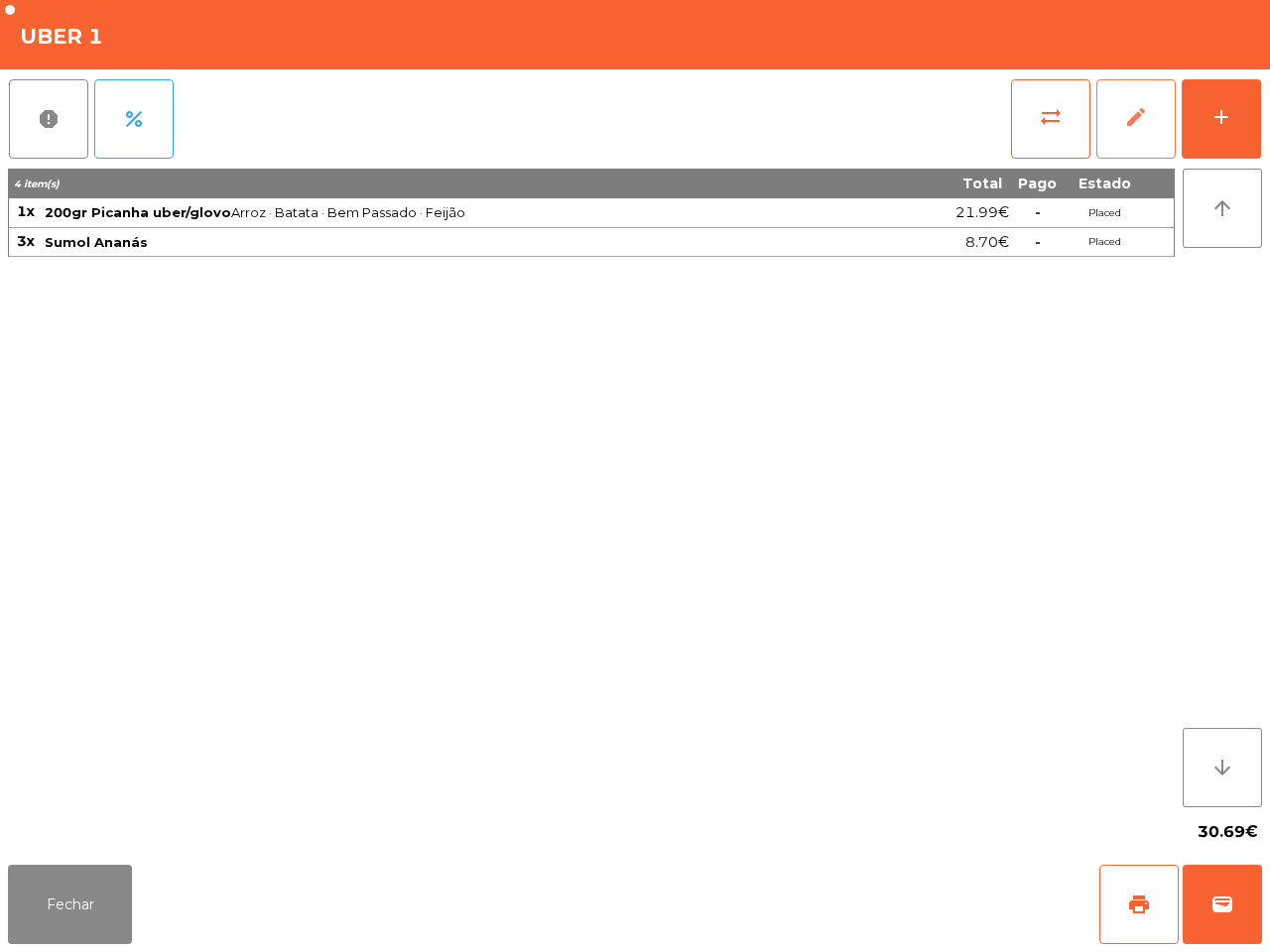 click on "edit" 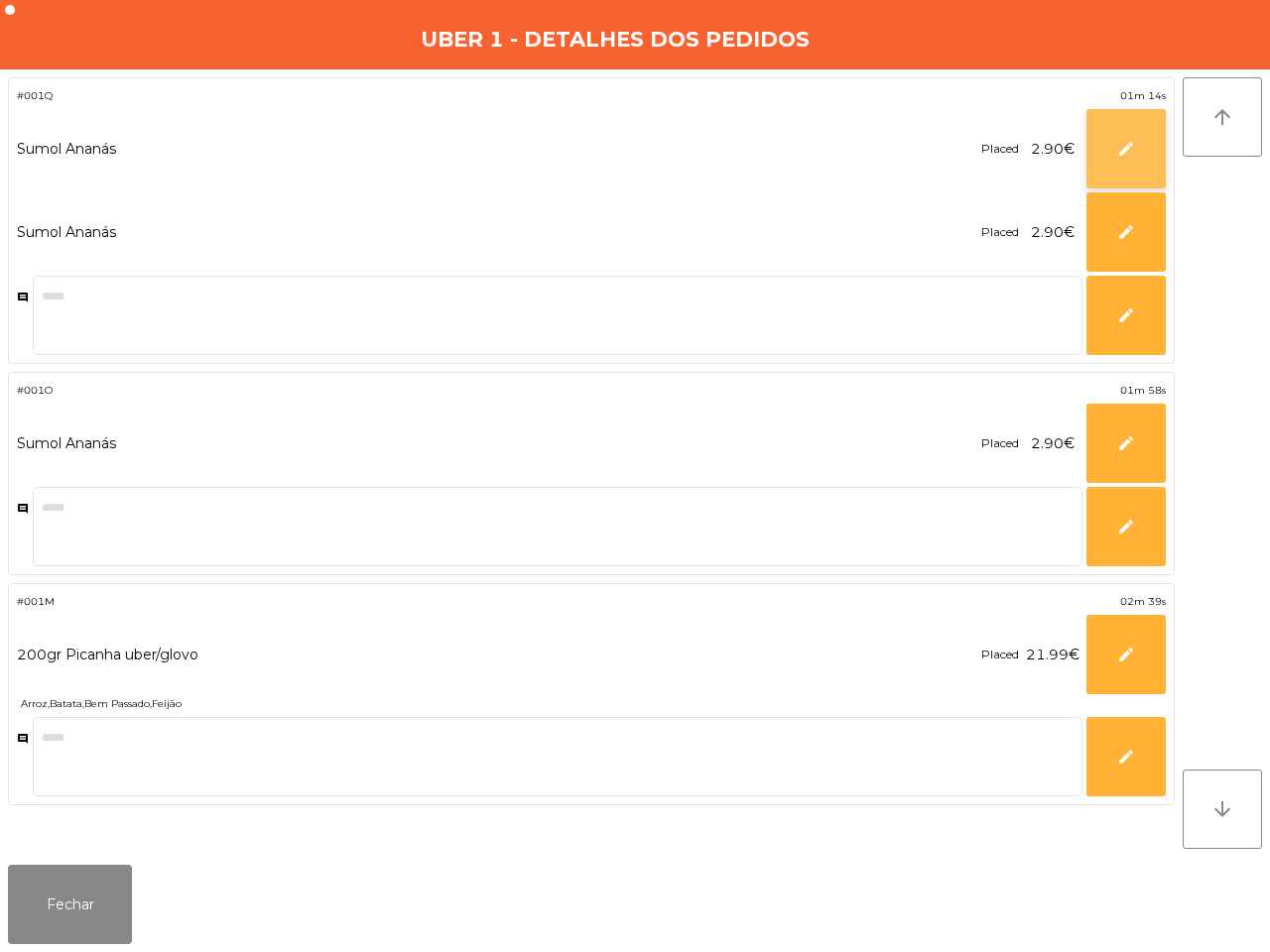 click on "edit" 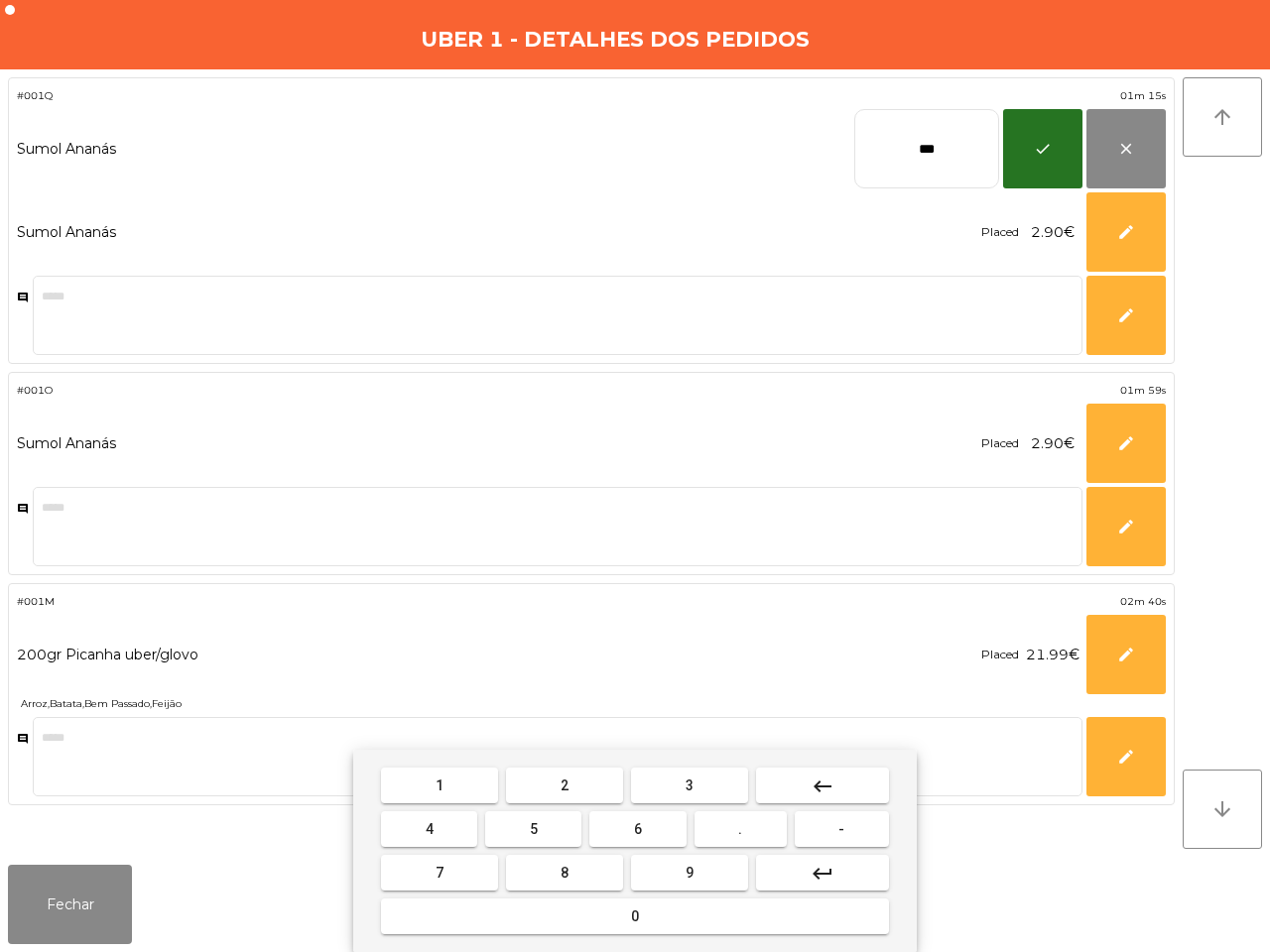 click on "keyboard_backspace" at bounding box center (823, 785) 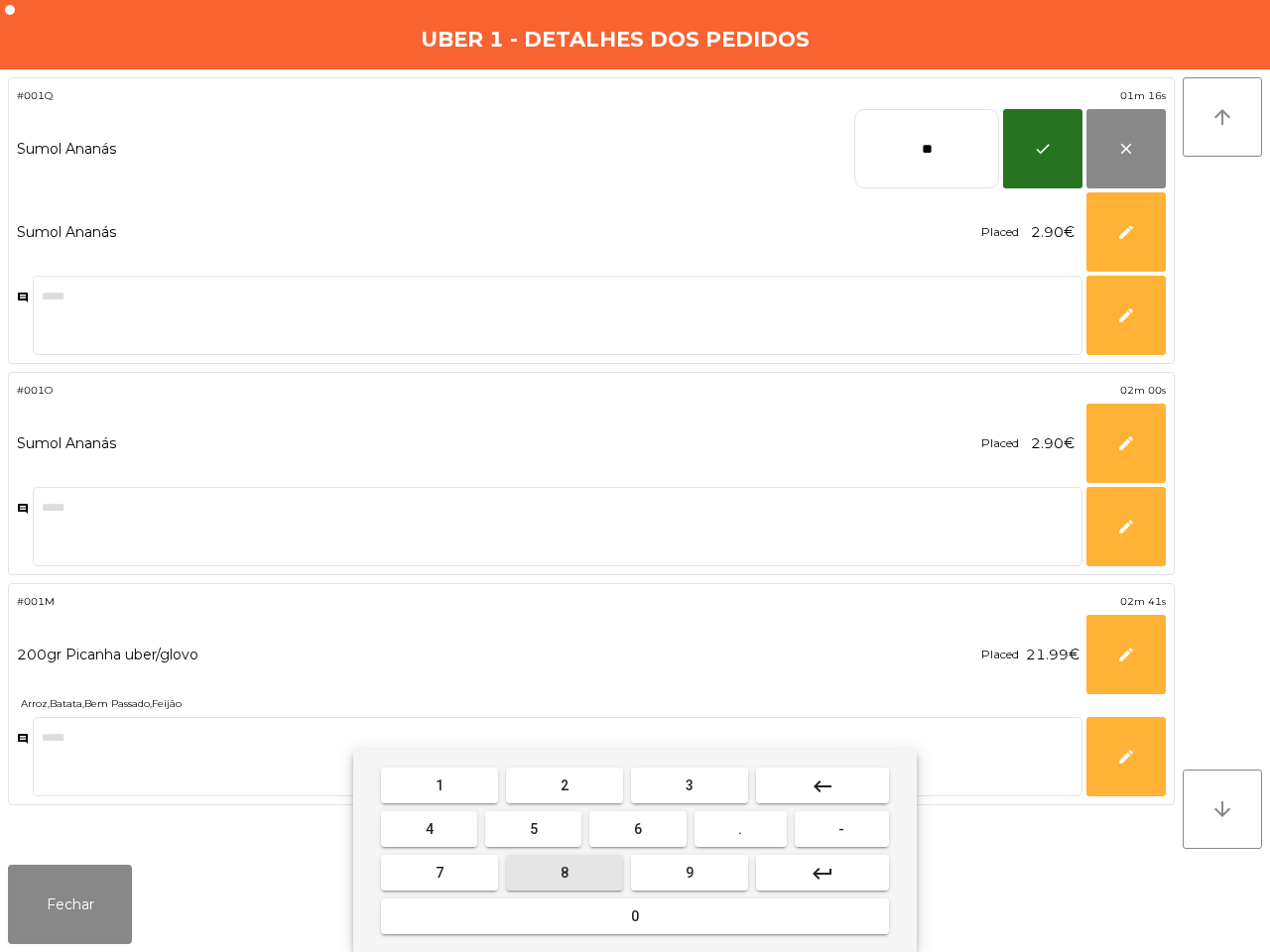 click on "8" at bounding box center (565, 873) 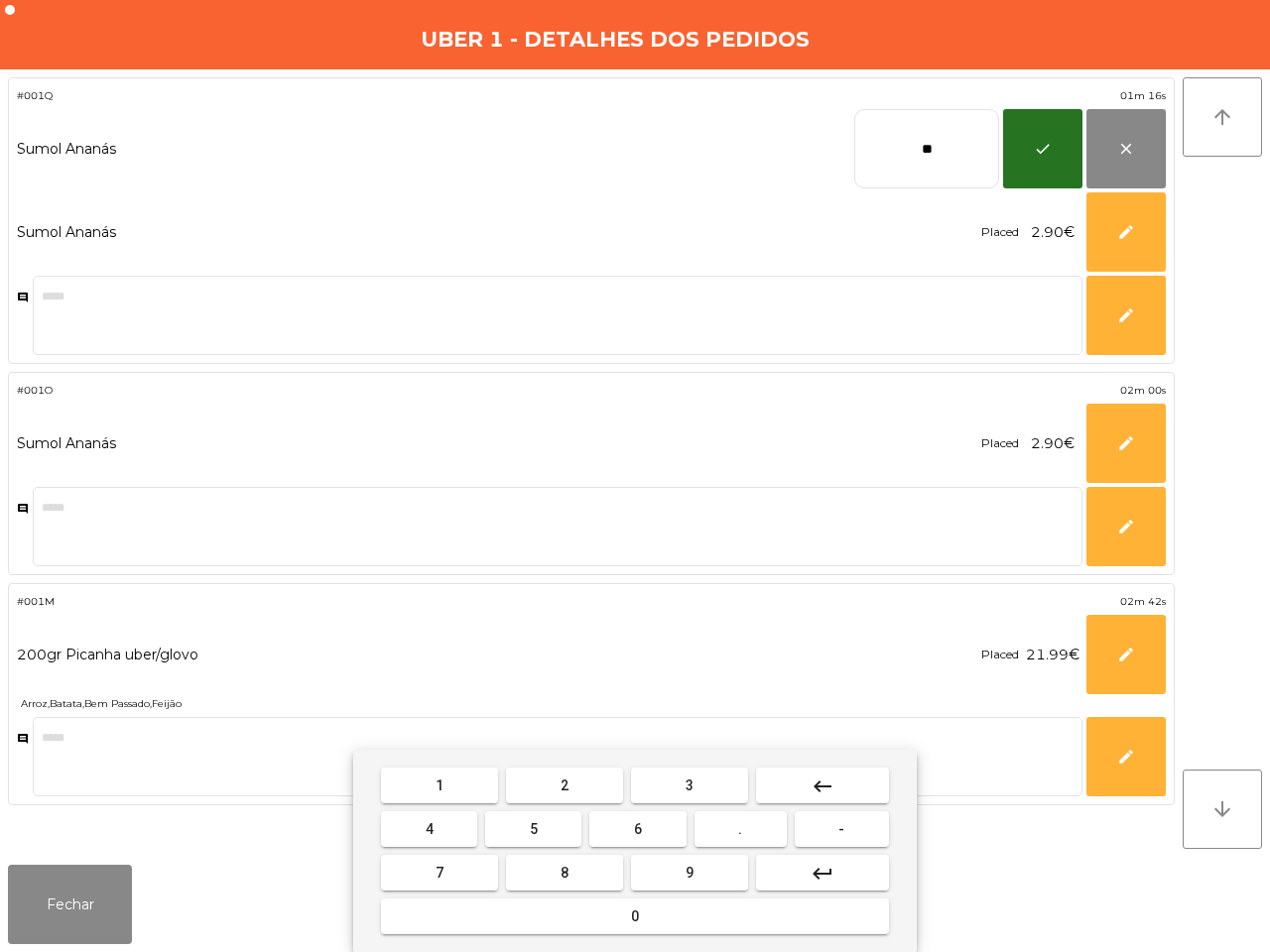 click on "5" at bounding box center [533, 829] 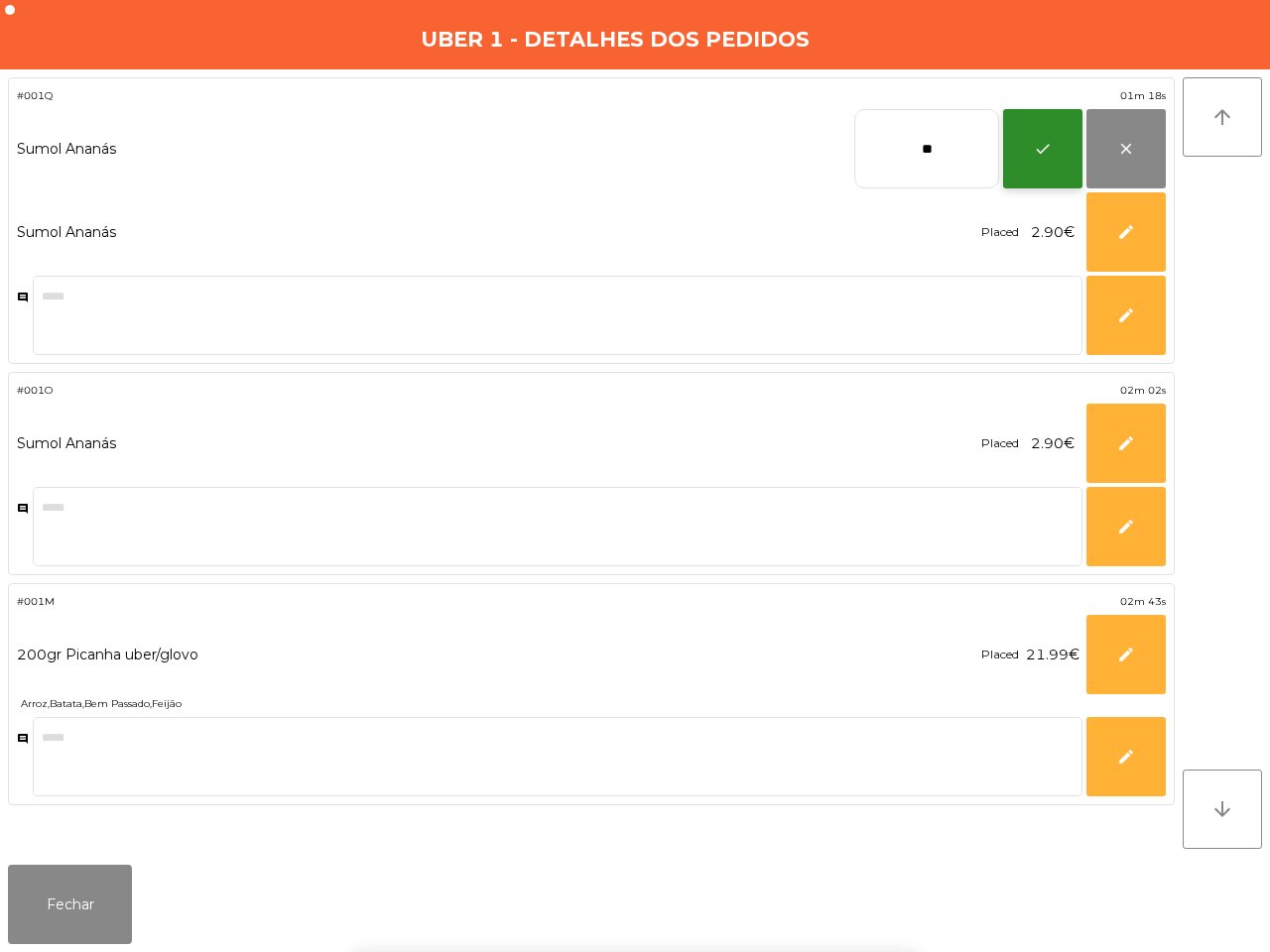 click on "check" 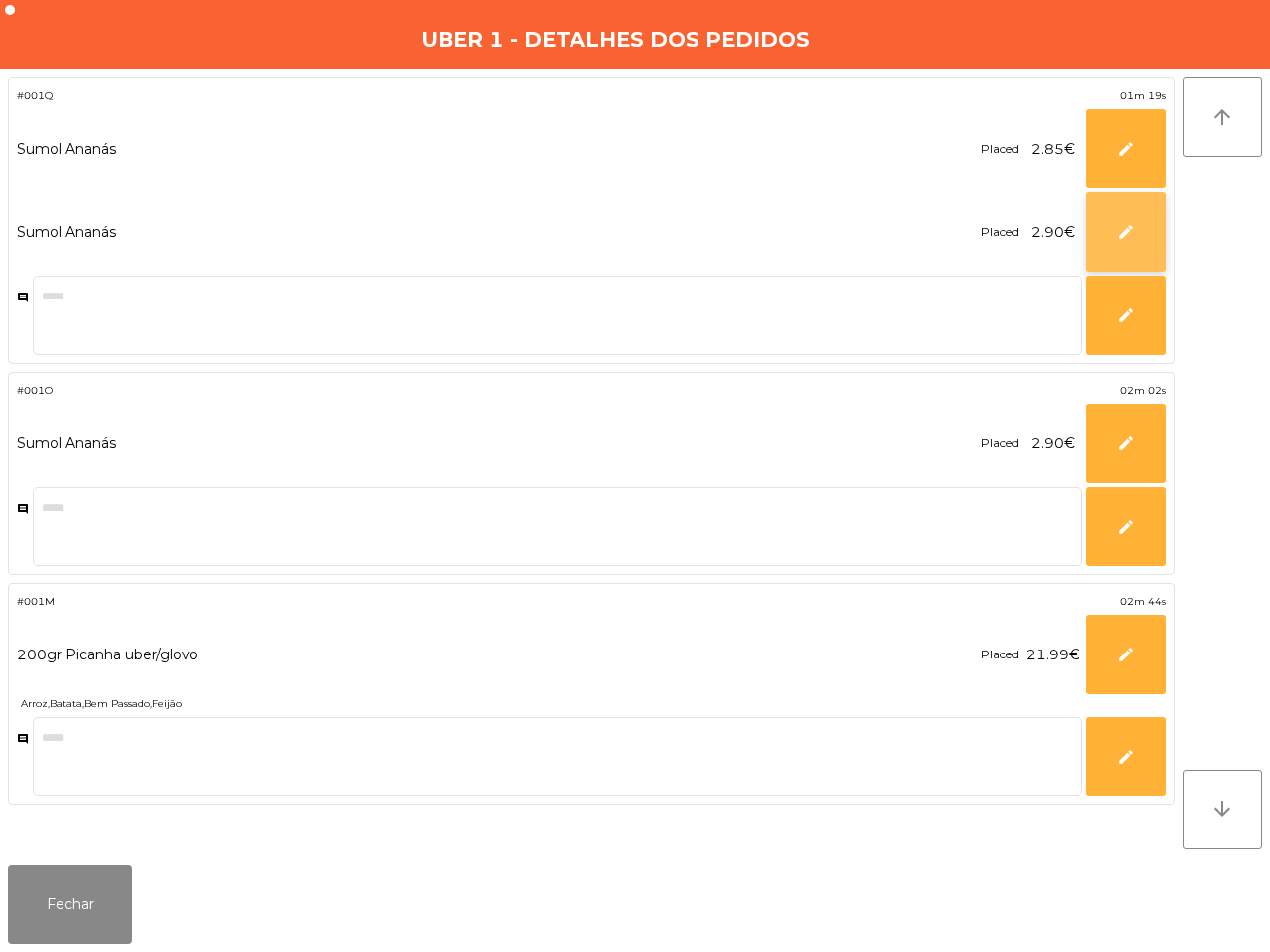 click on "edit" 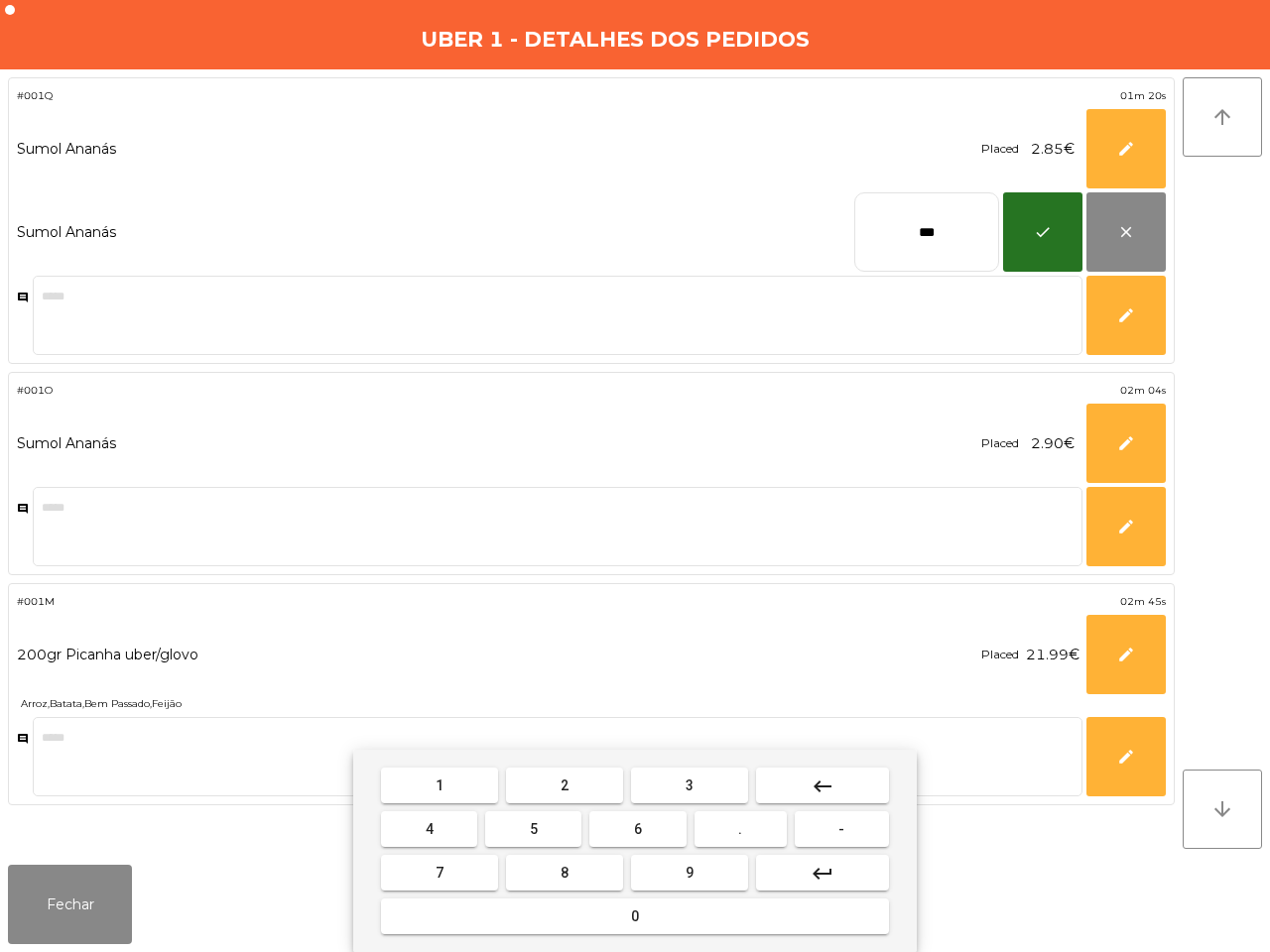 click on "keyboard_backspace" at bounding box center [823, 785] 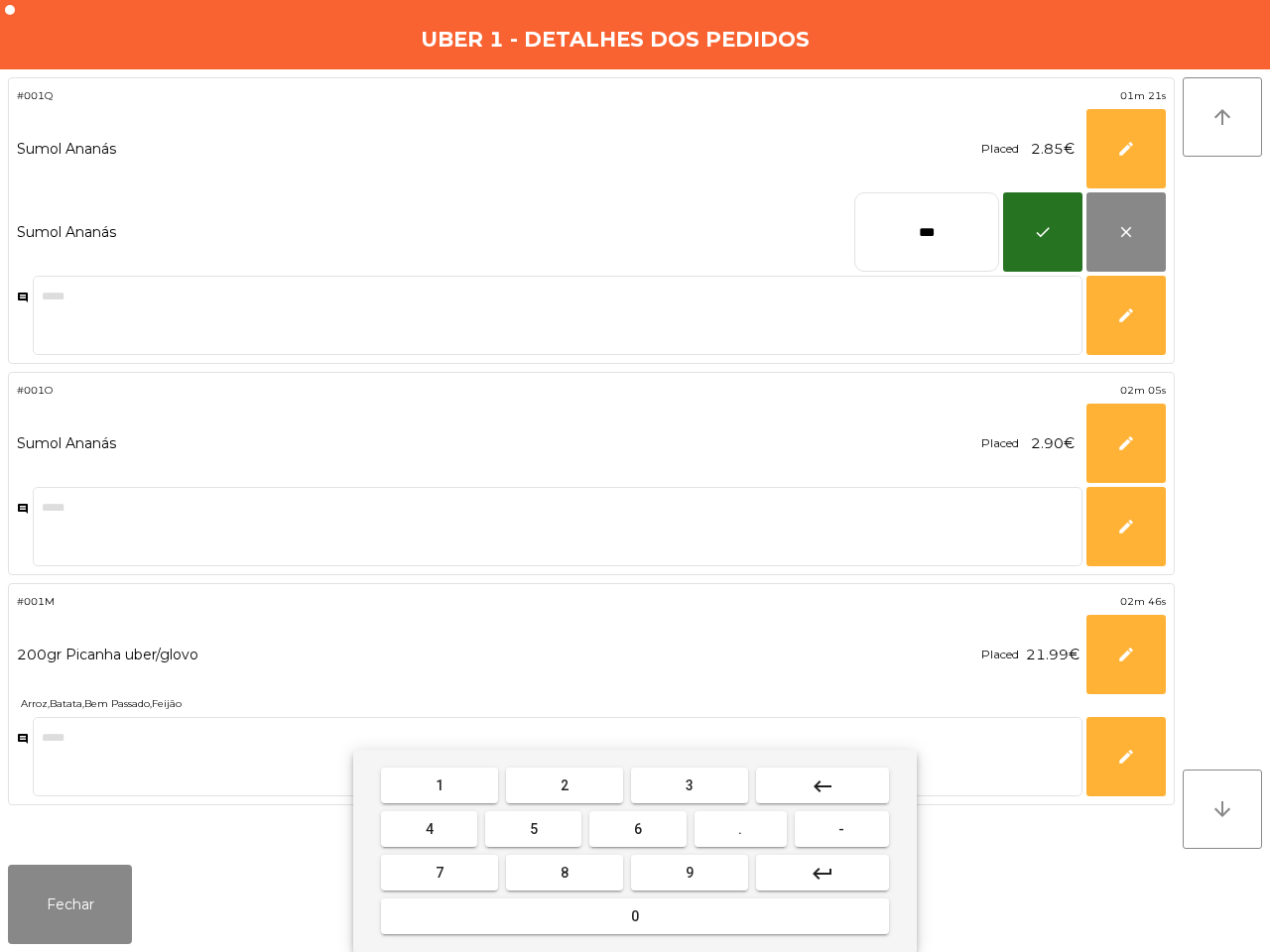 click on "8" at bounding box center [565, 873] 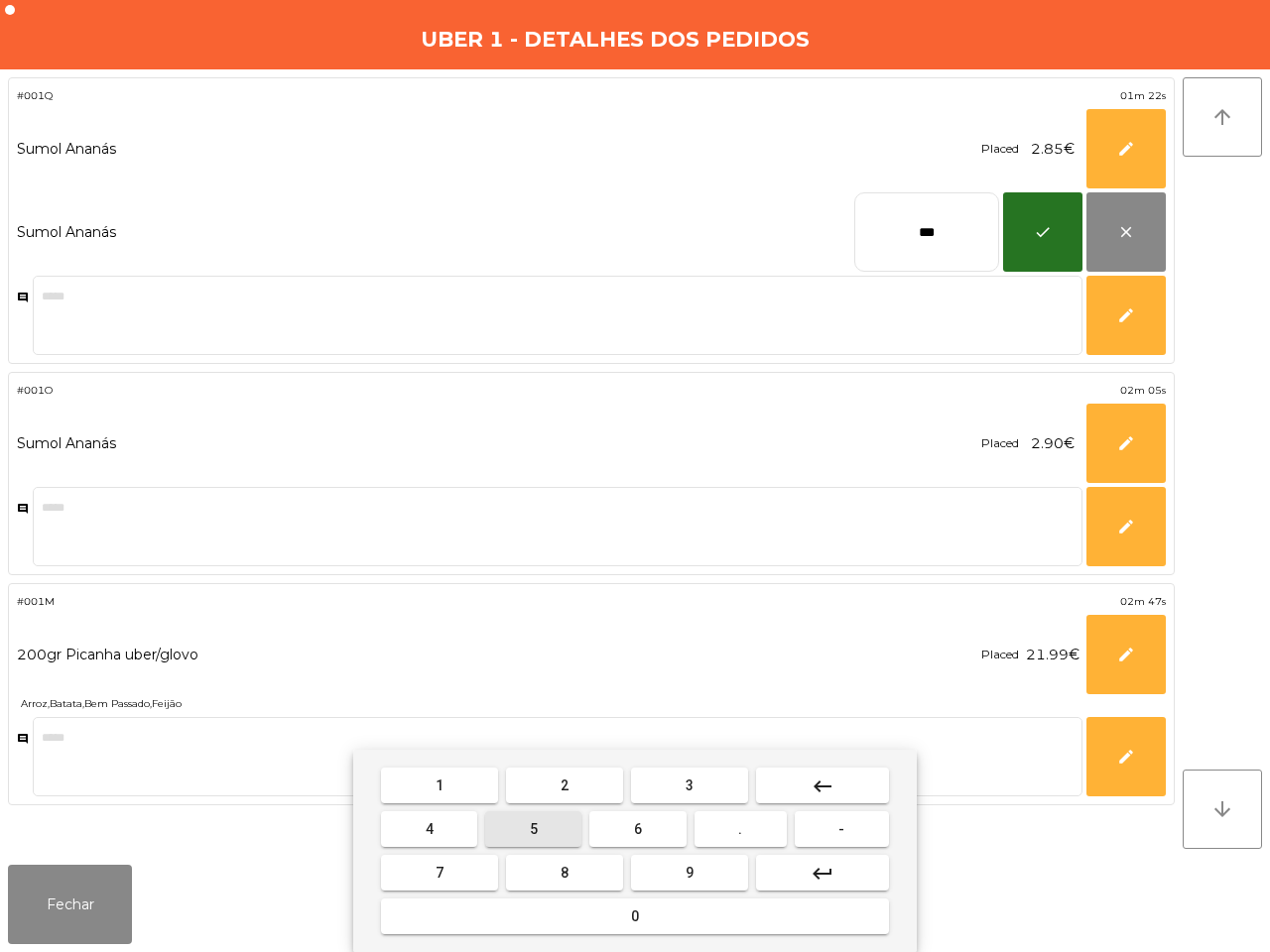 click on "5" at bounding box center [533, 829] 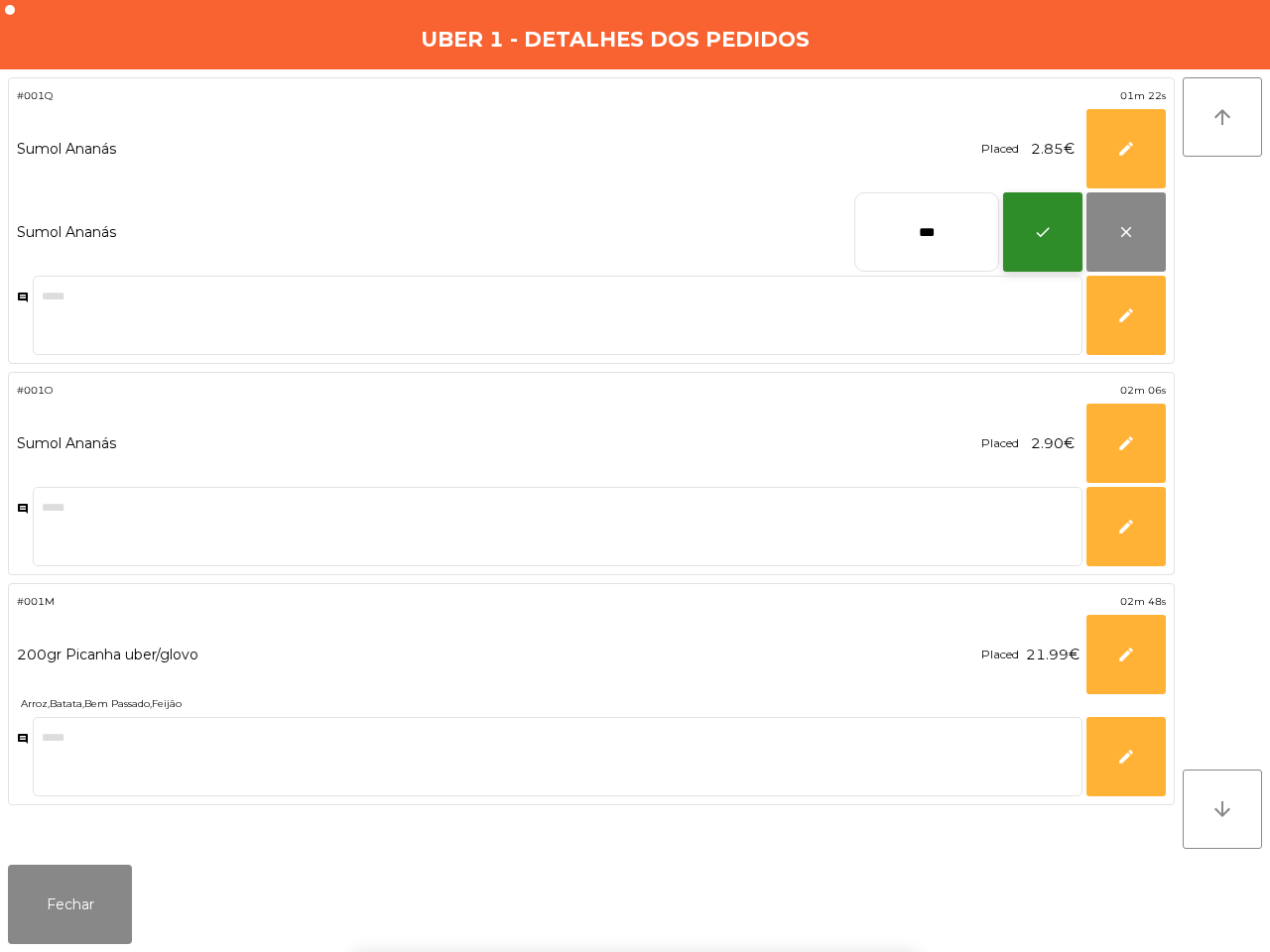 click on "check" 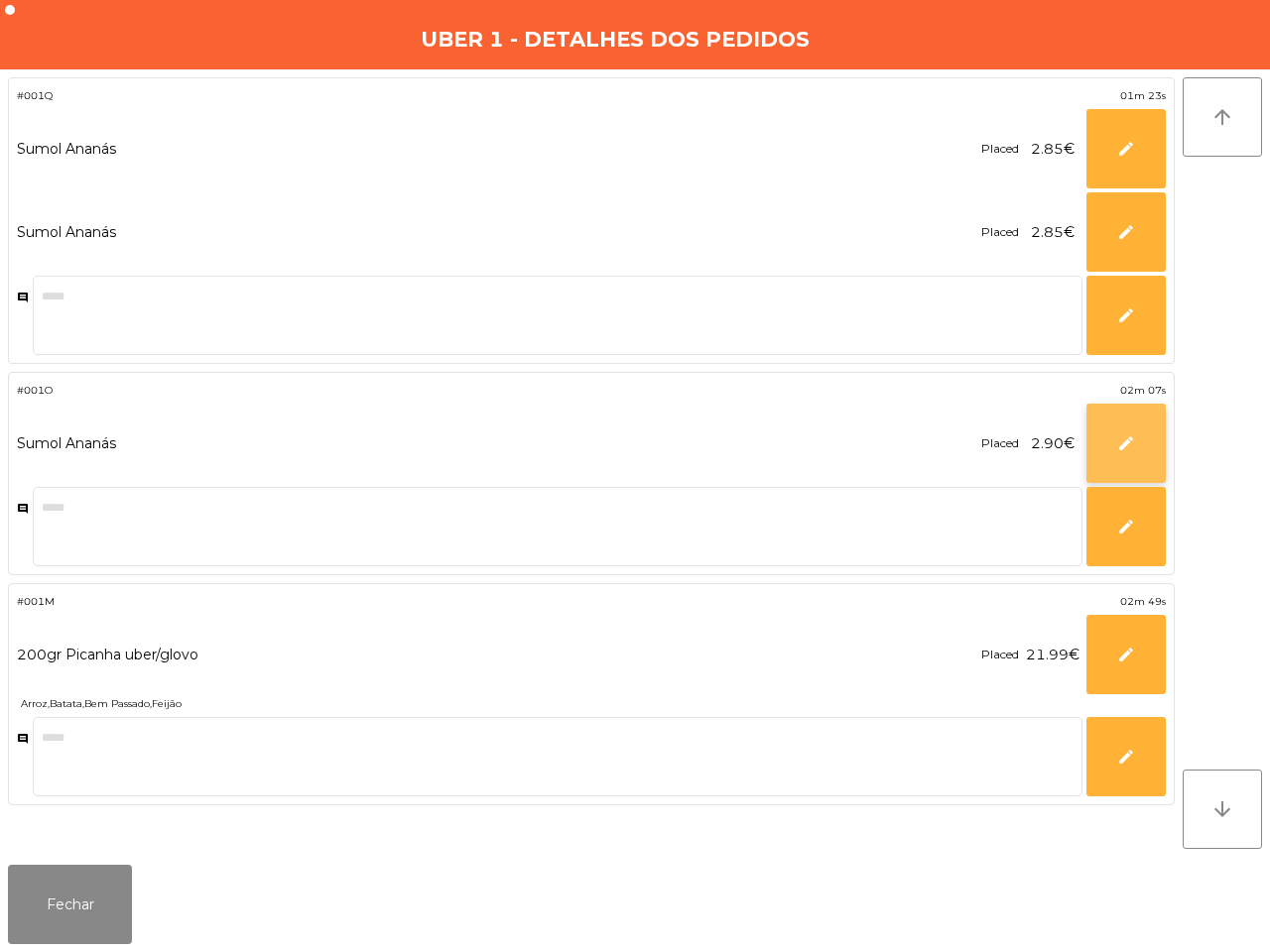 click on "edit" 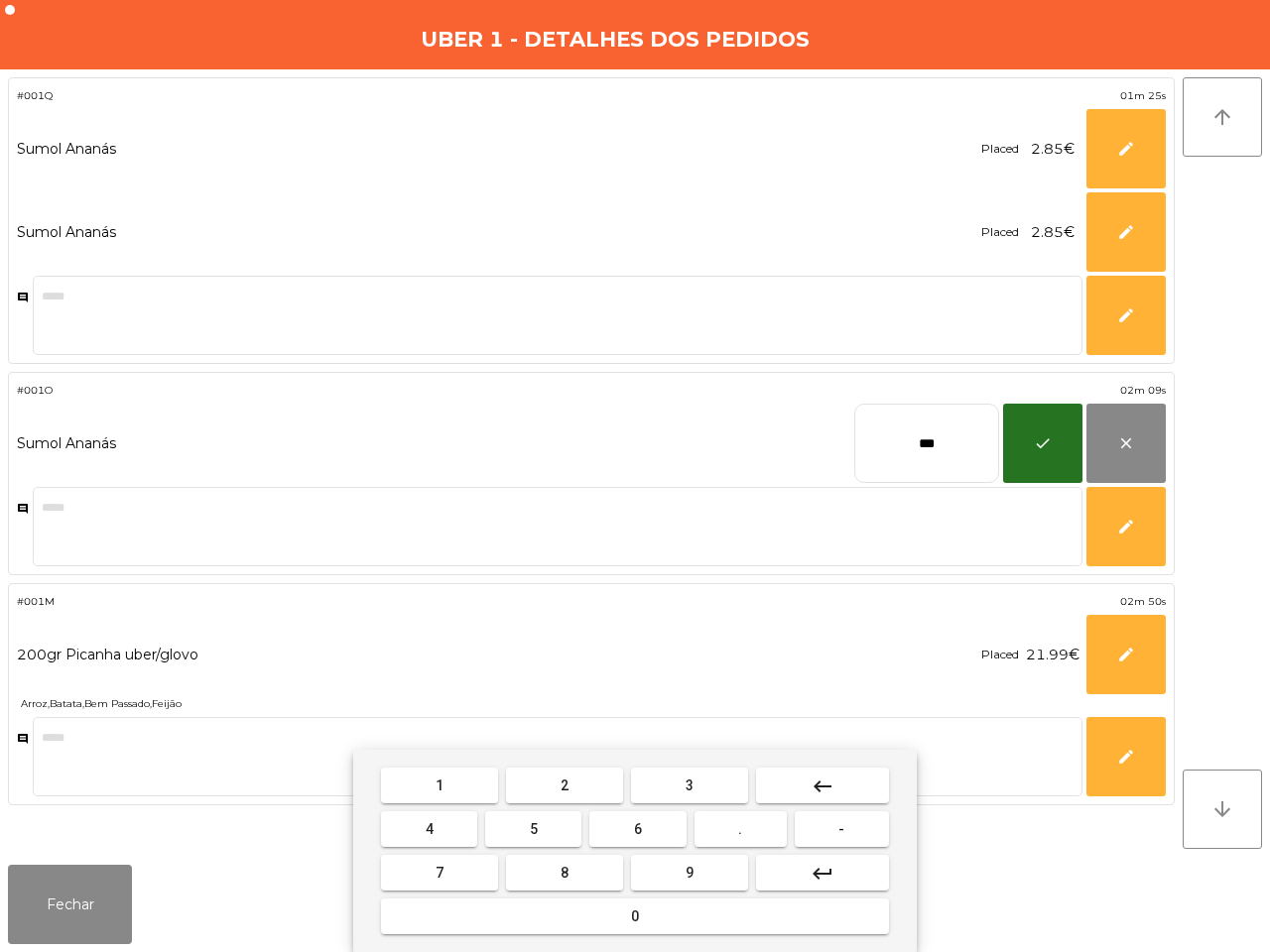 click on "keyboard_backspace" at bounding box center (823, 786) 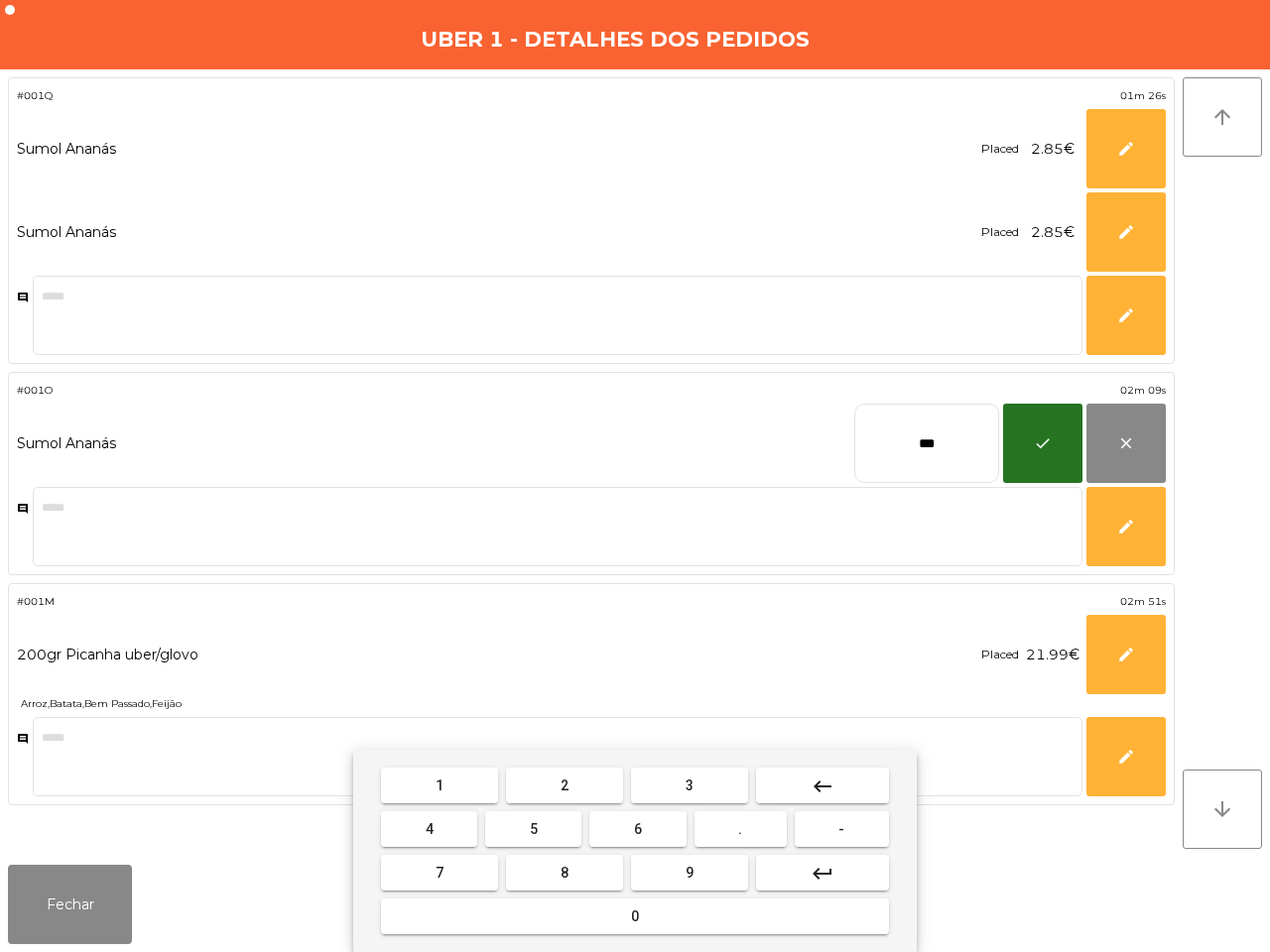 click on "8" at bounding box center (565, 873) 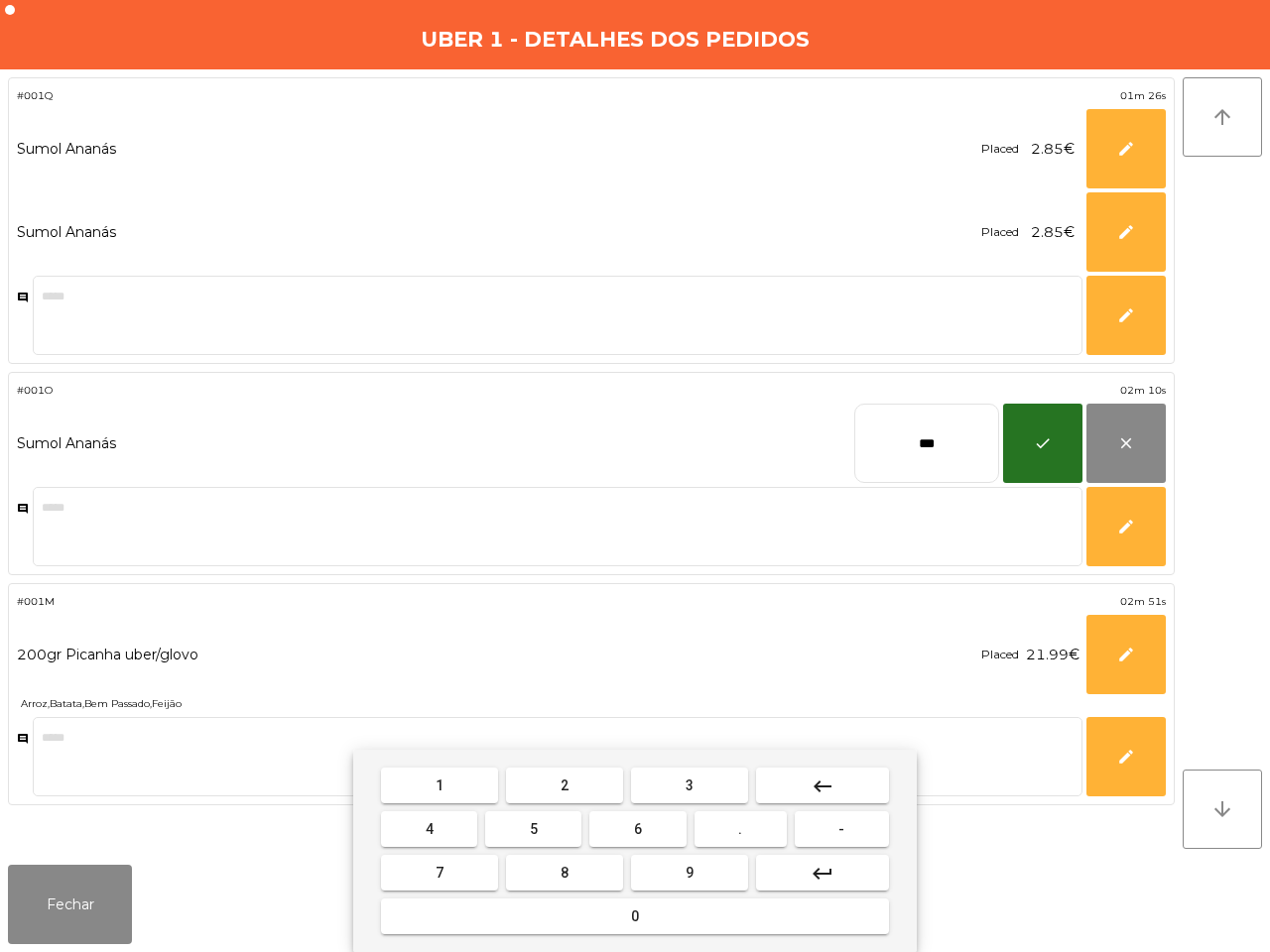 click on "5" at bounding box center (533, 829) 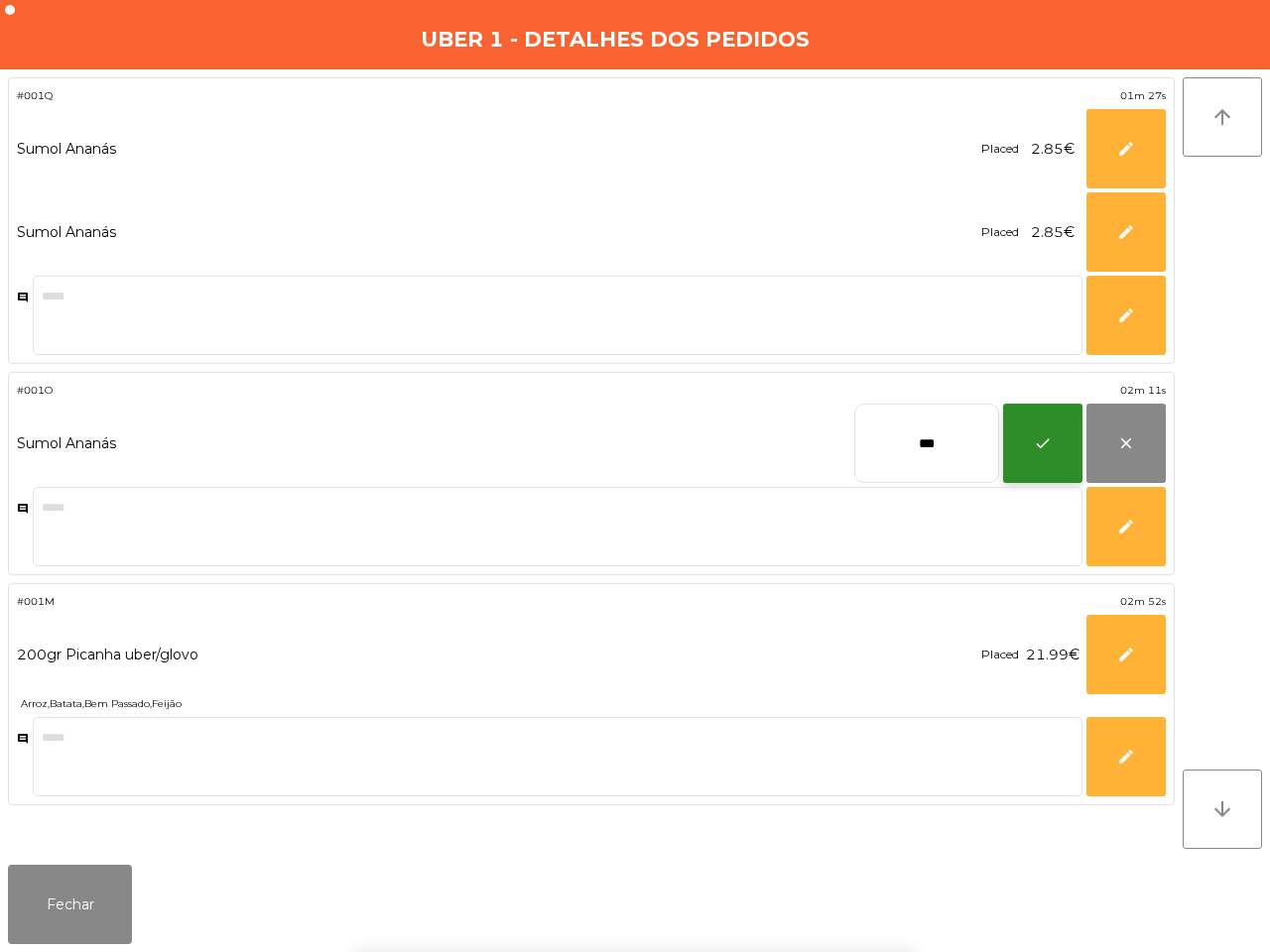 click on "check" 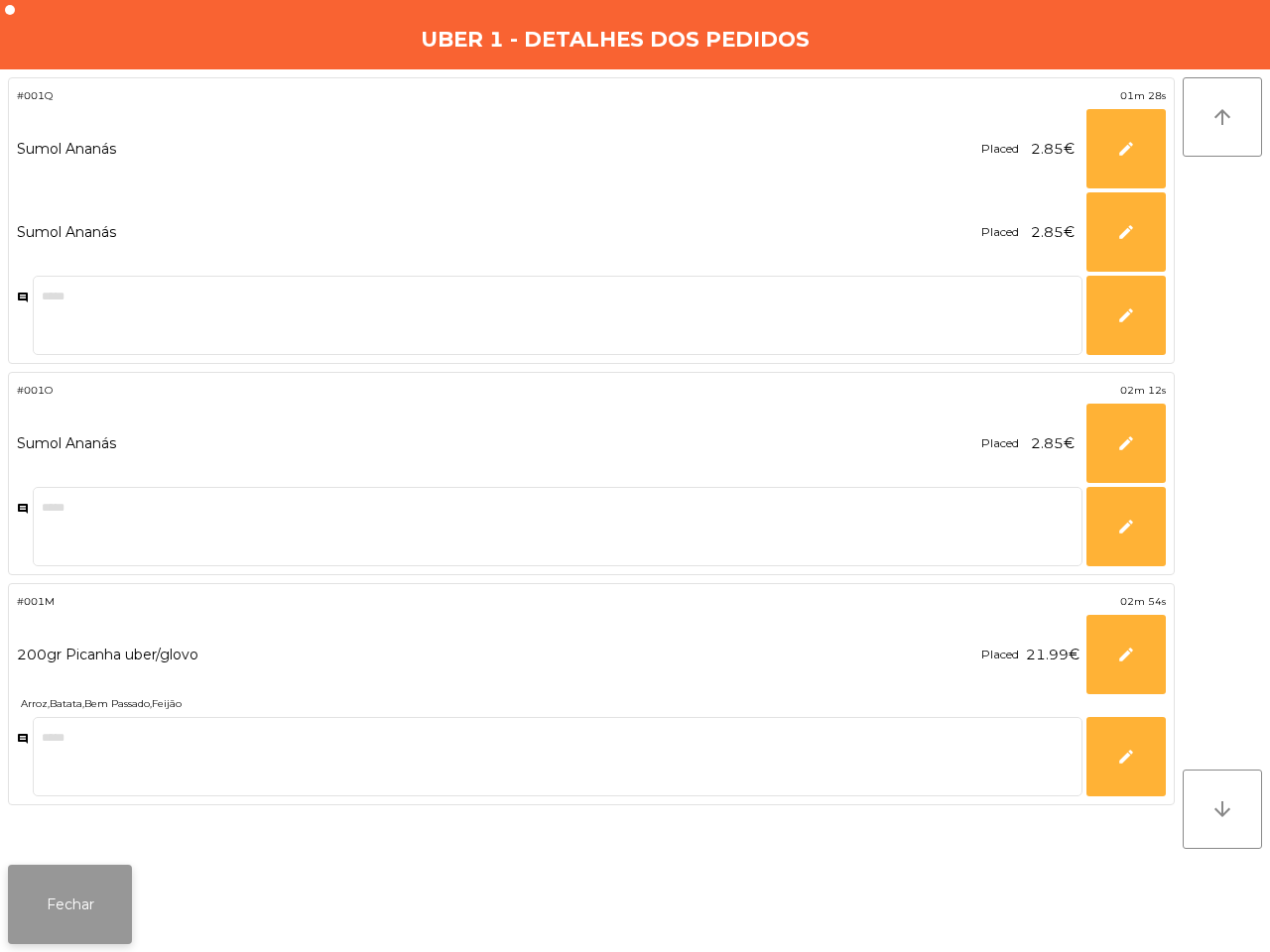 click on "Fechar" 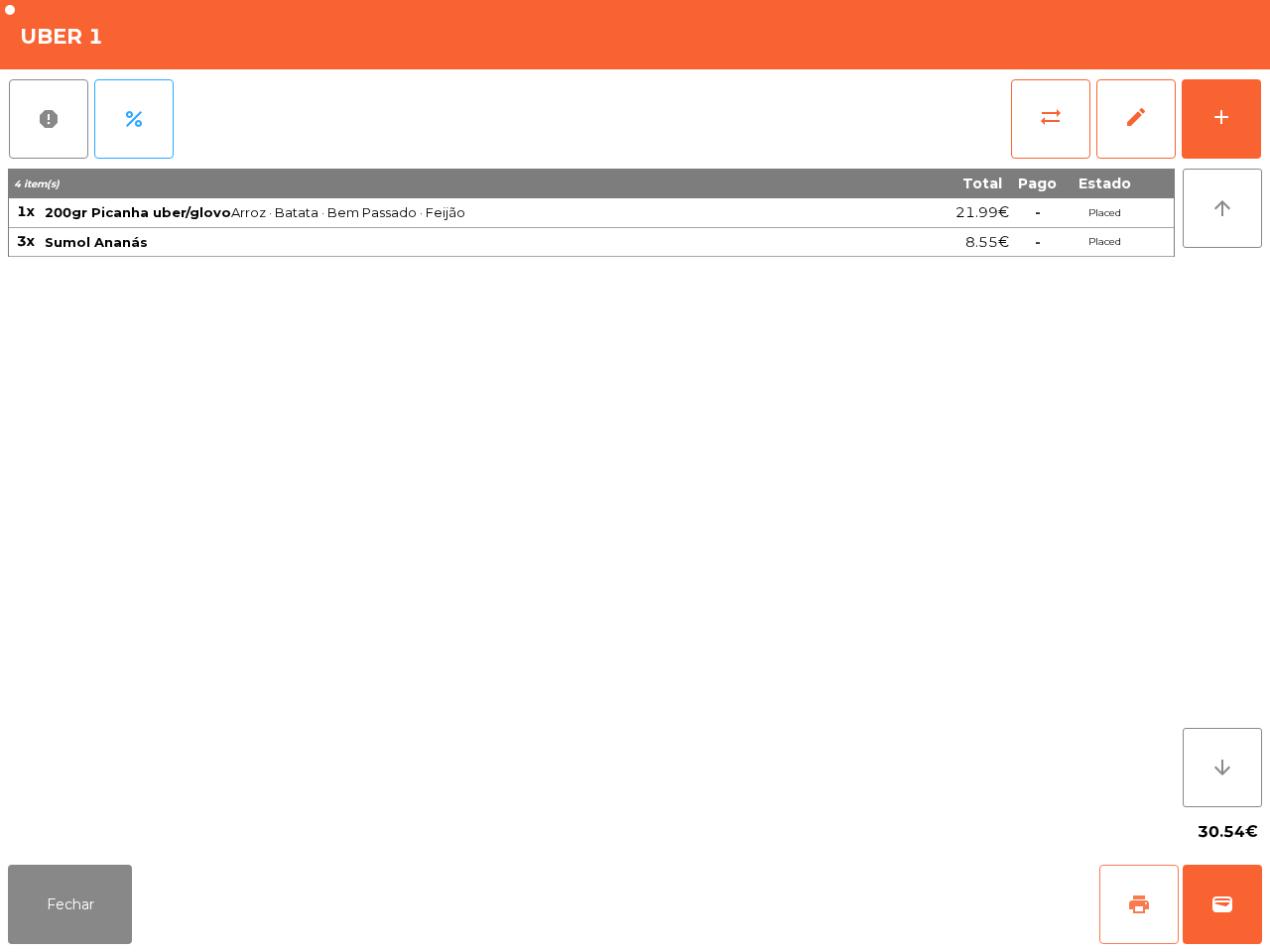 click on "print" 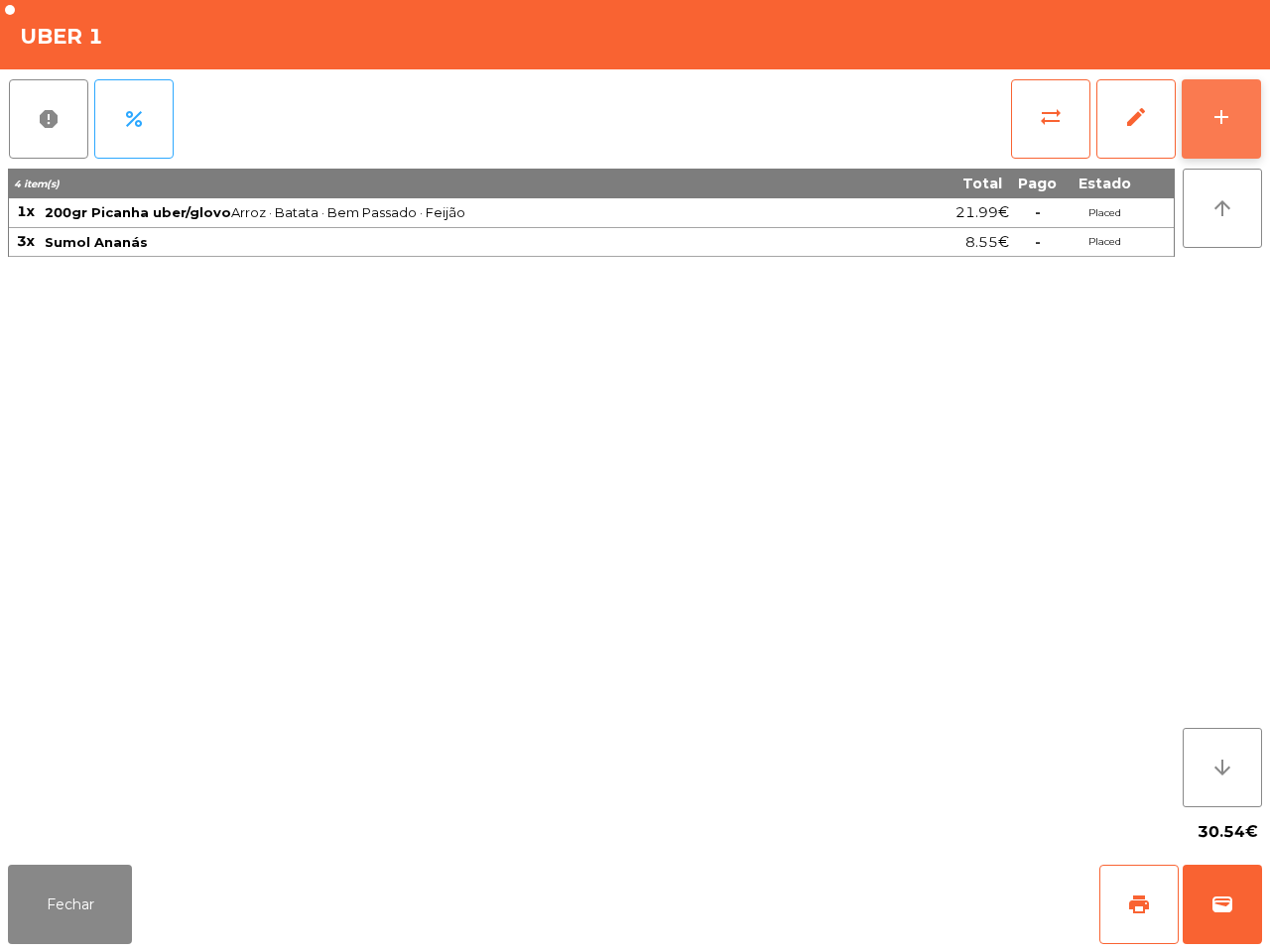 click on "add" 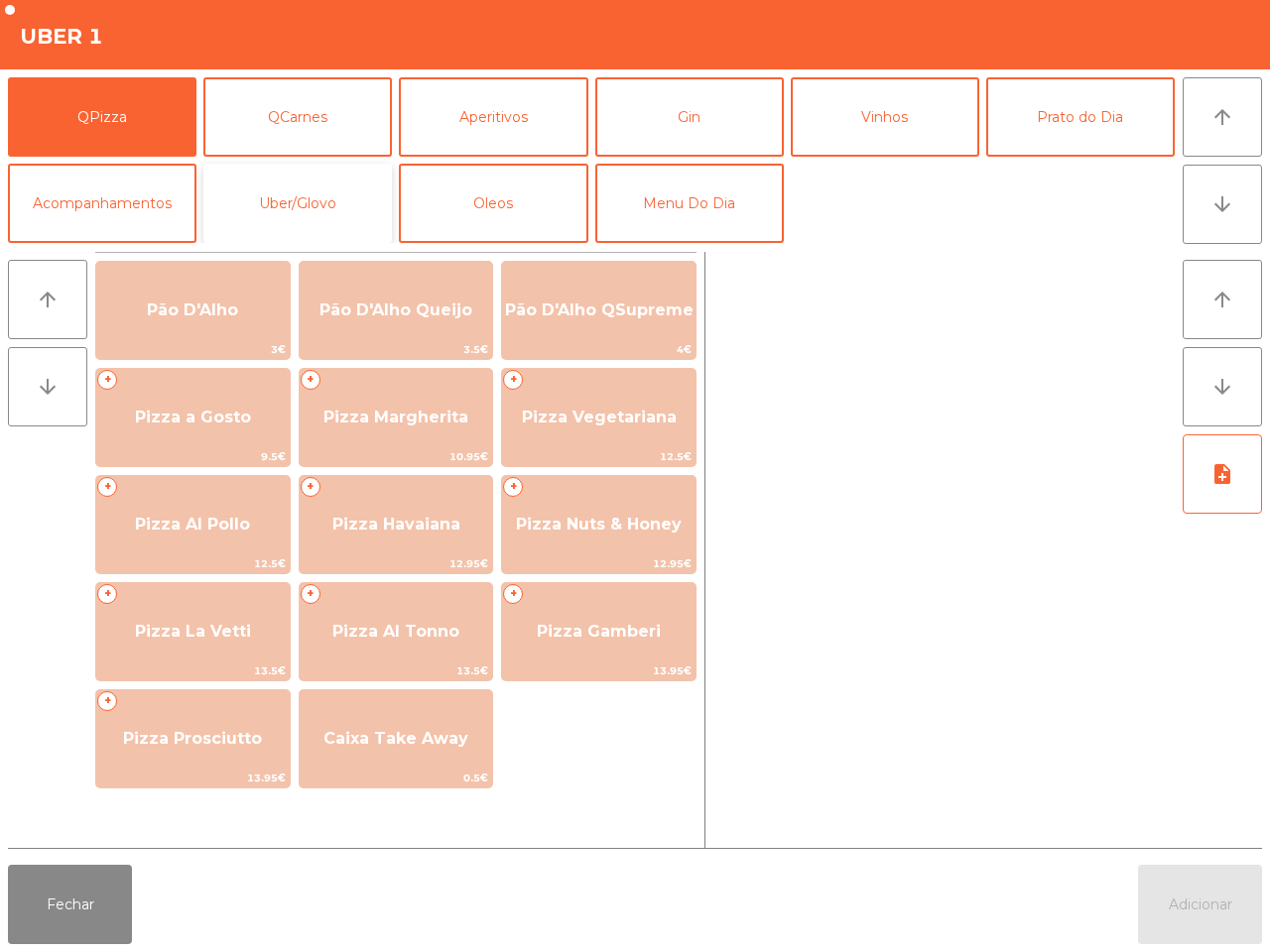 click on "Uber/Glovo" 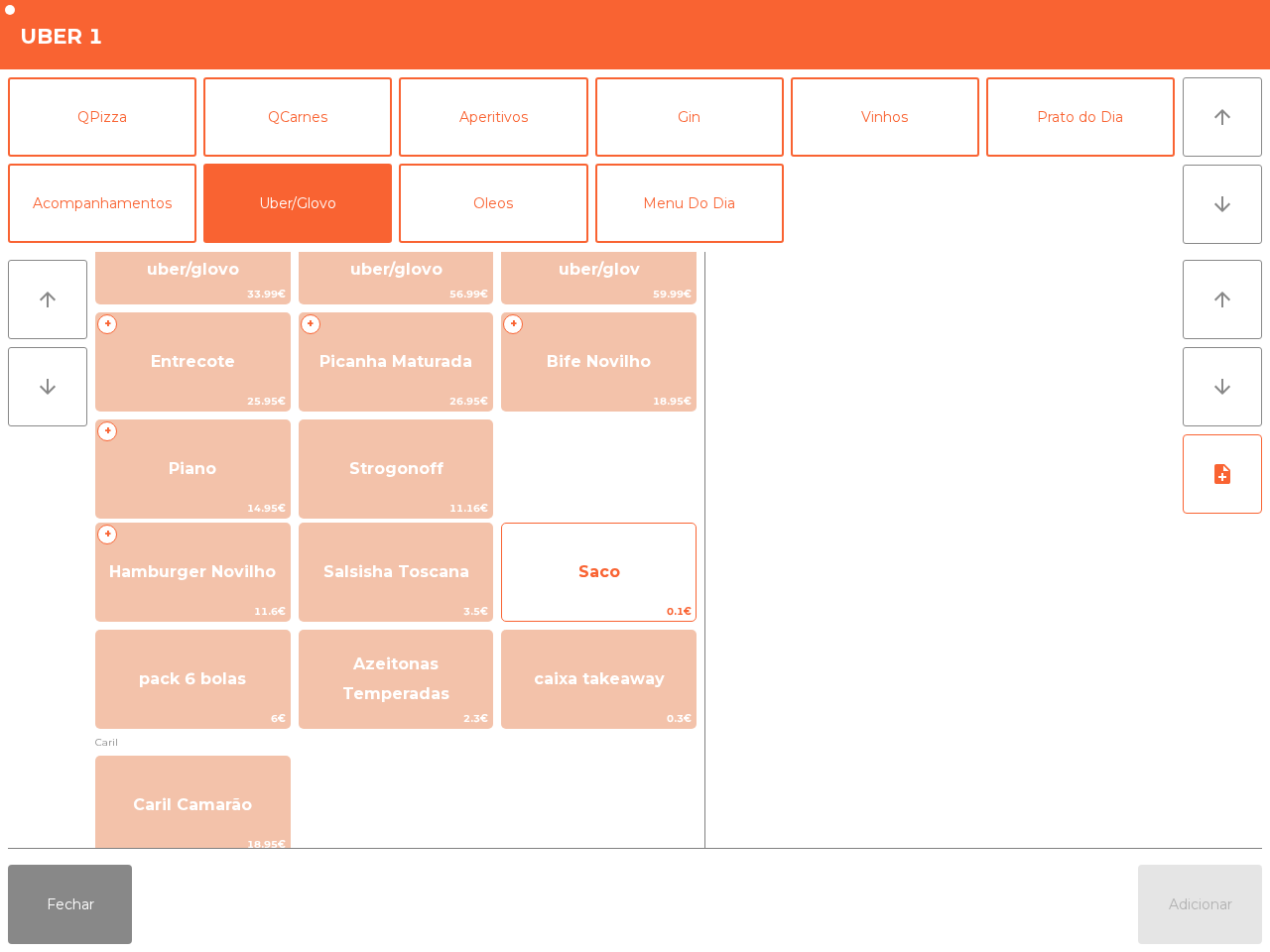 scroll, scrollTop: 139, scrollLeft: 0, axis: vertical 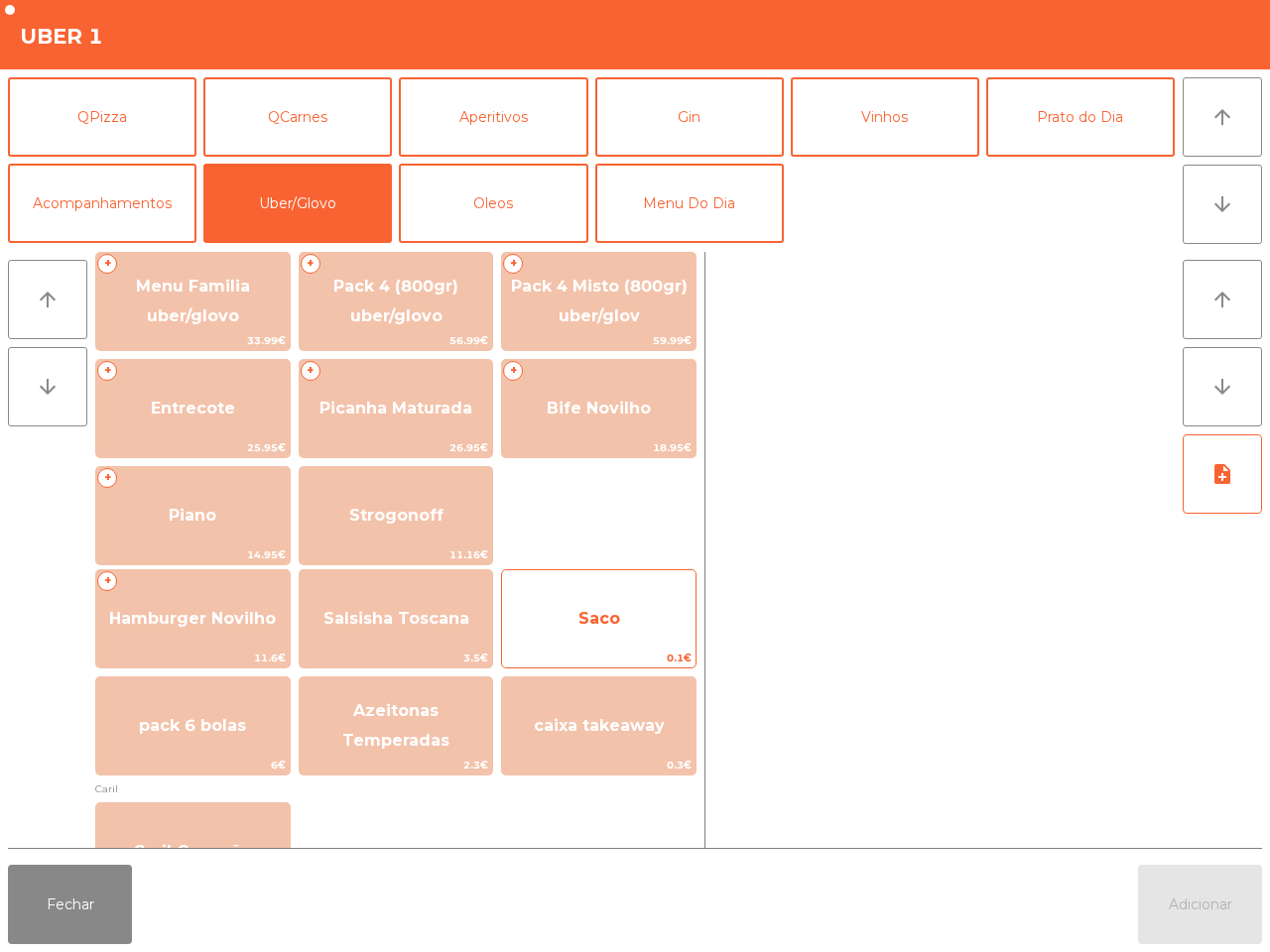 click on "Saco" 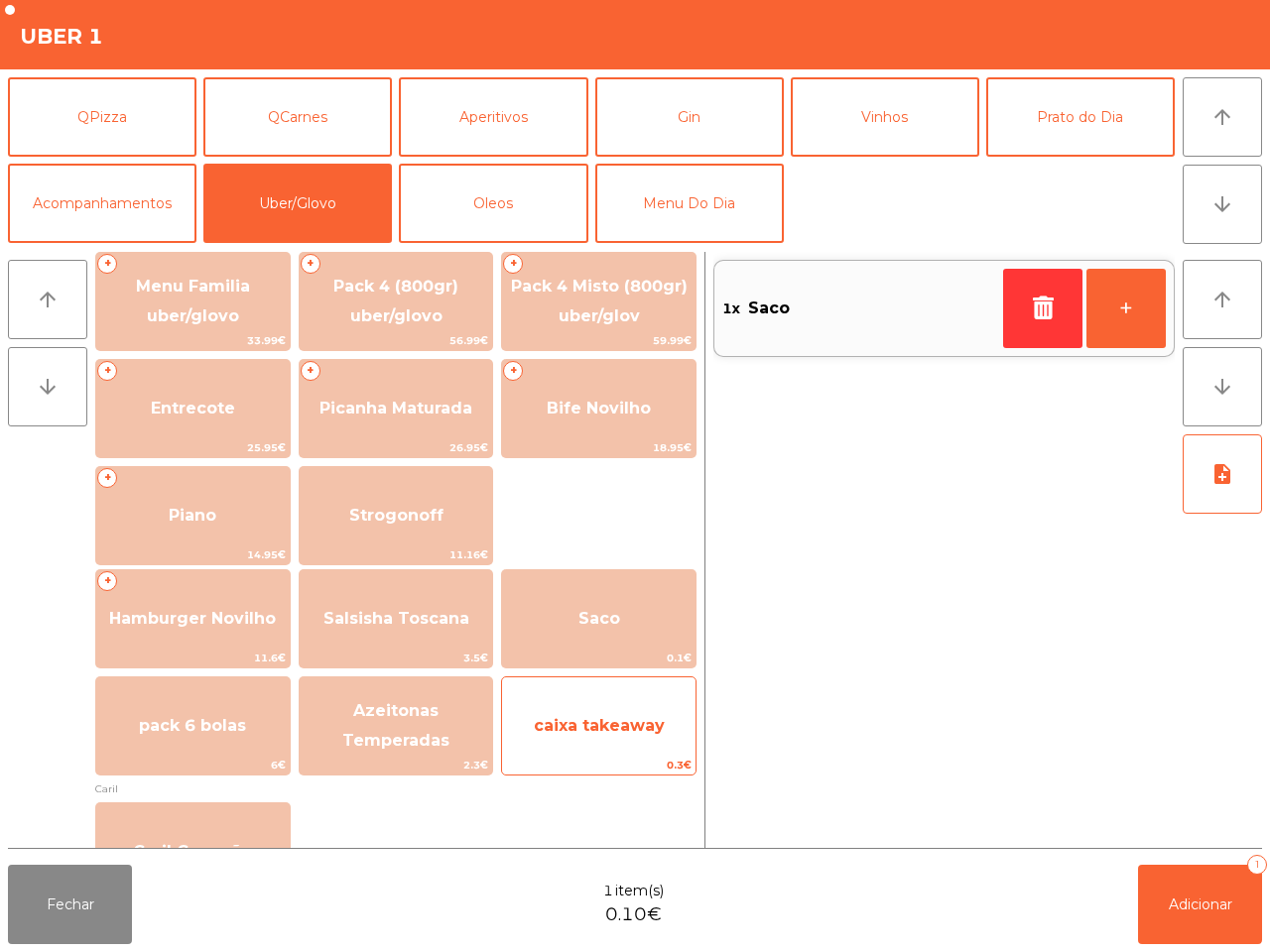 click on "caixa takeaway" 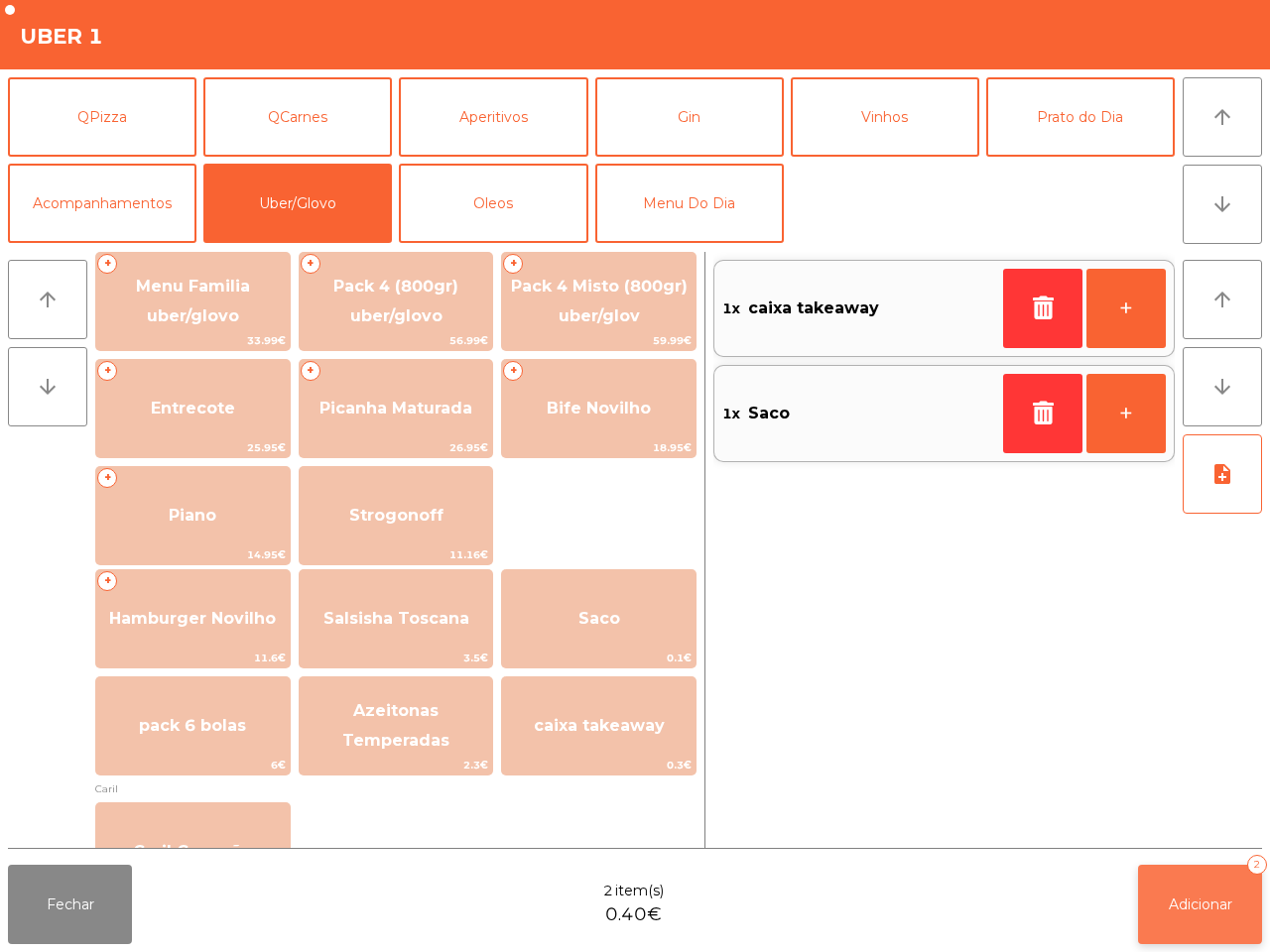 click on "Adicionar   2" 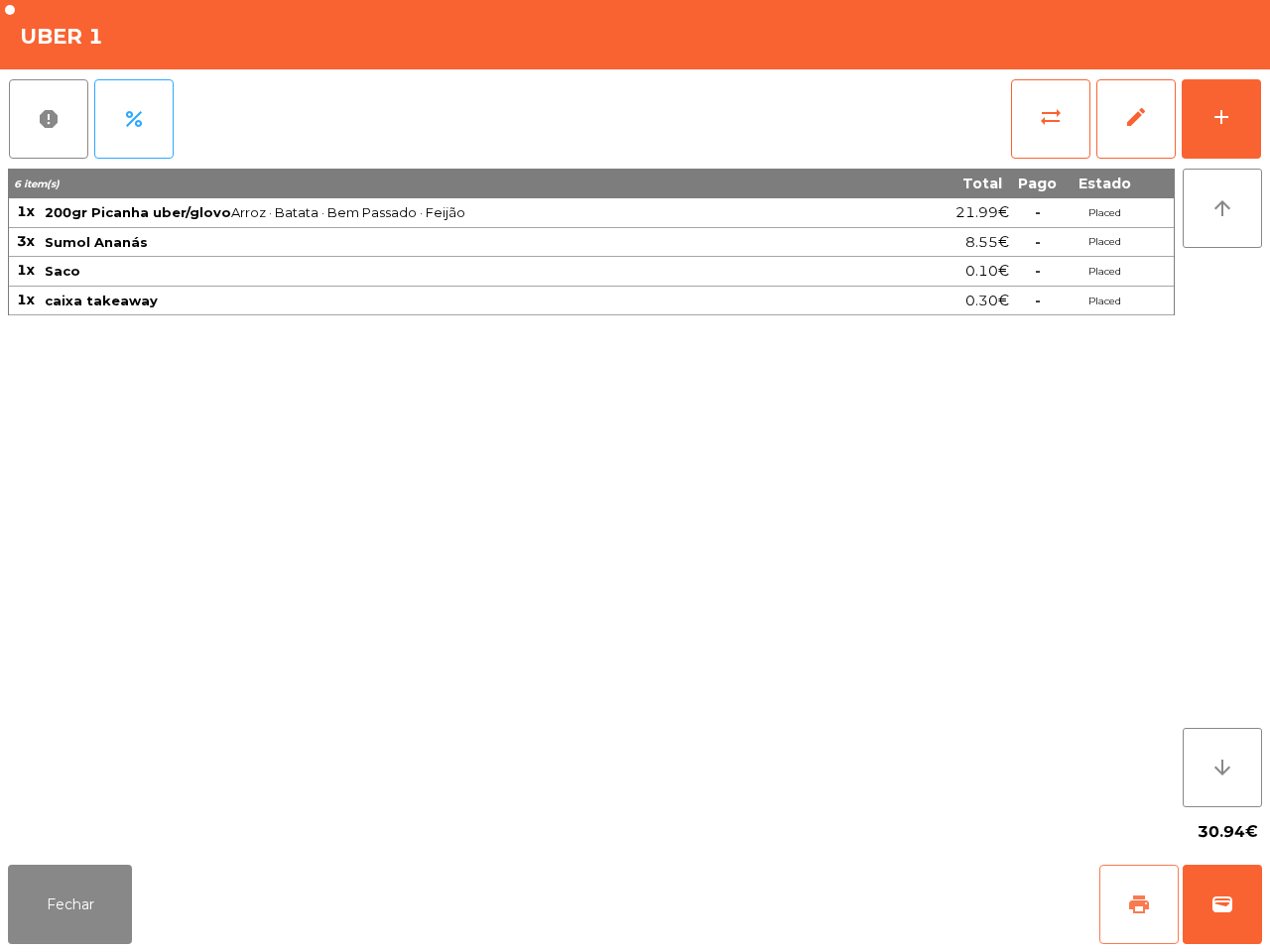 click on "print" 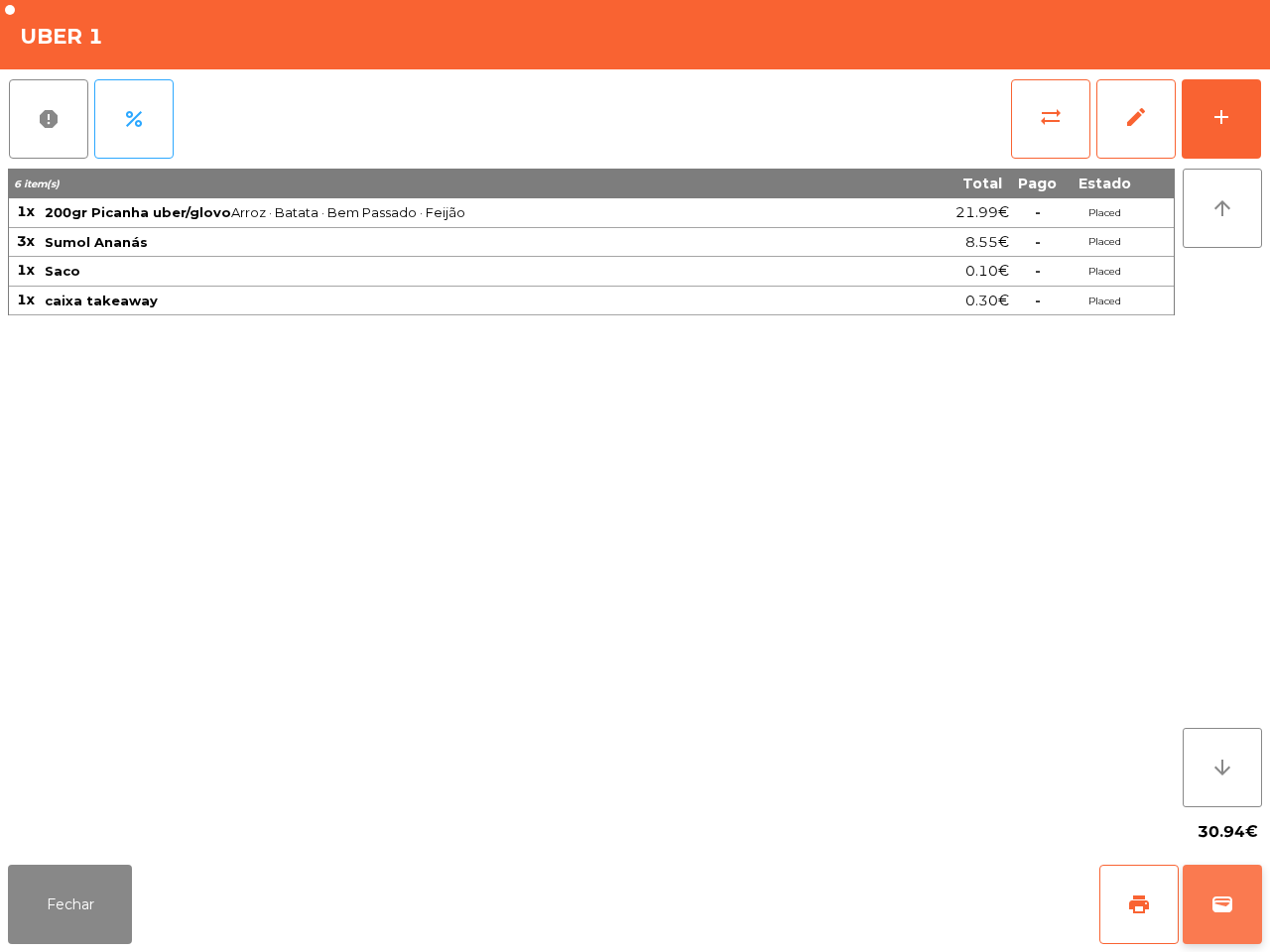 click on "wallet" 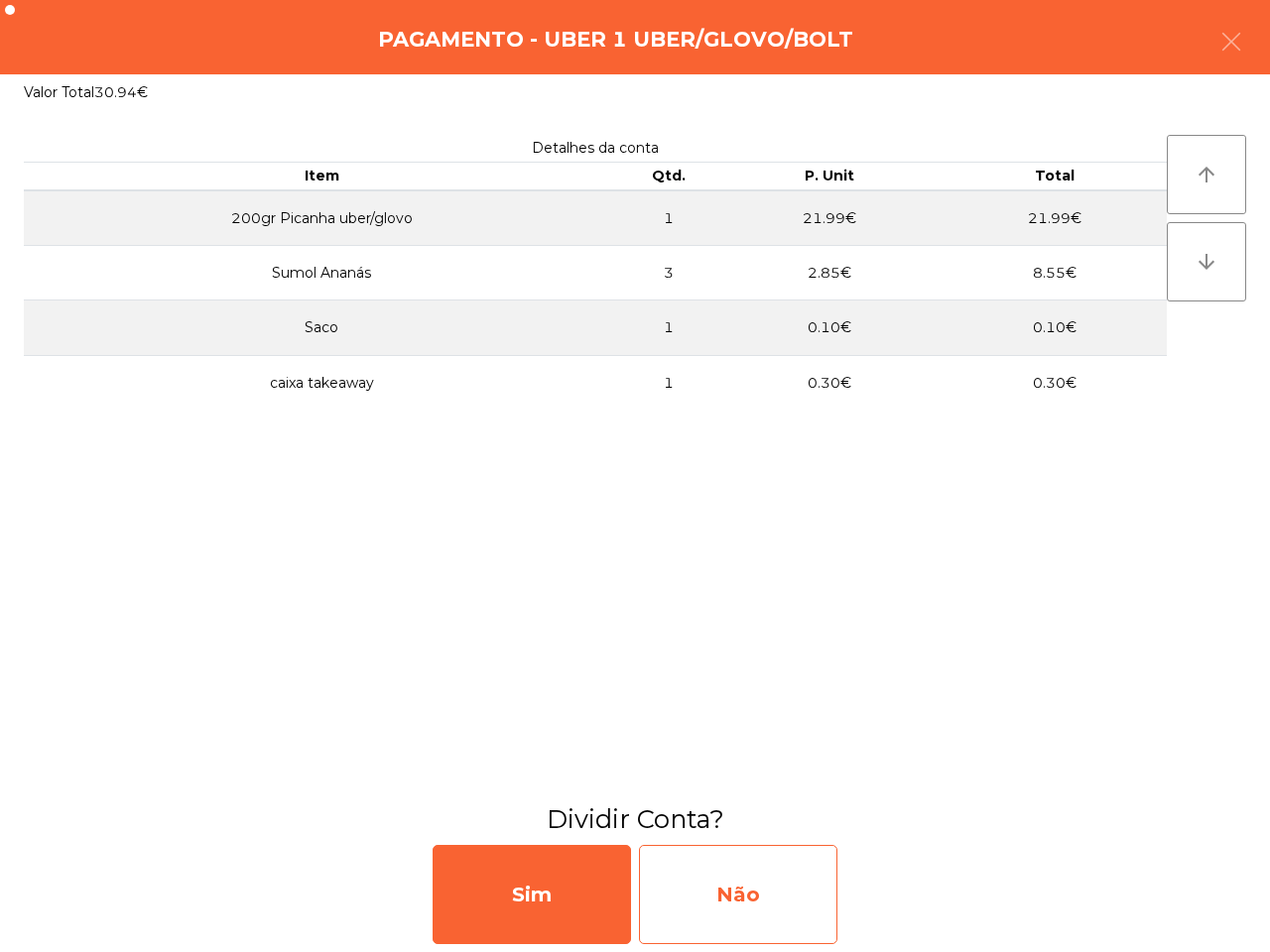 click on "Não" 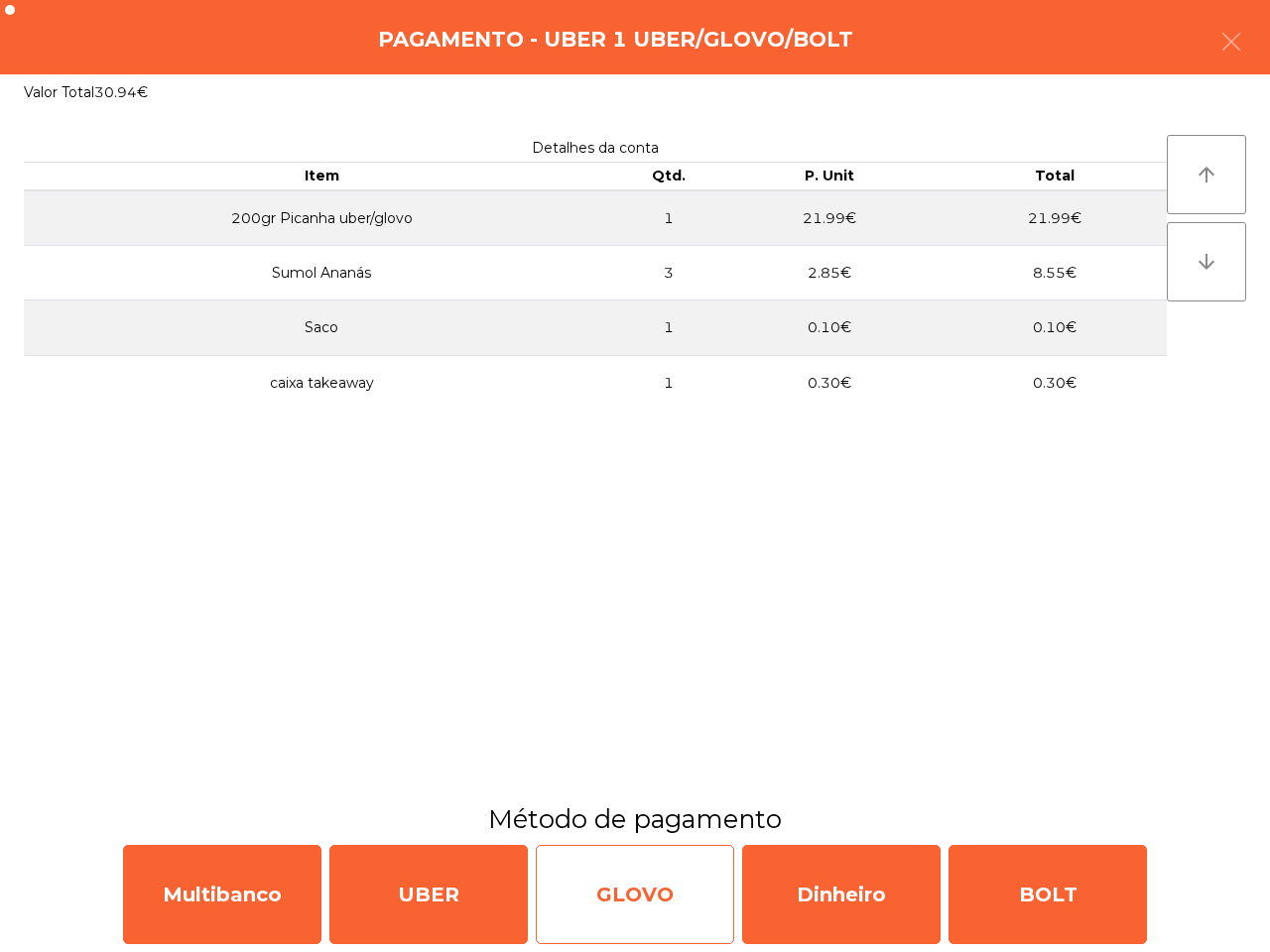 click on "GLOVO" 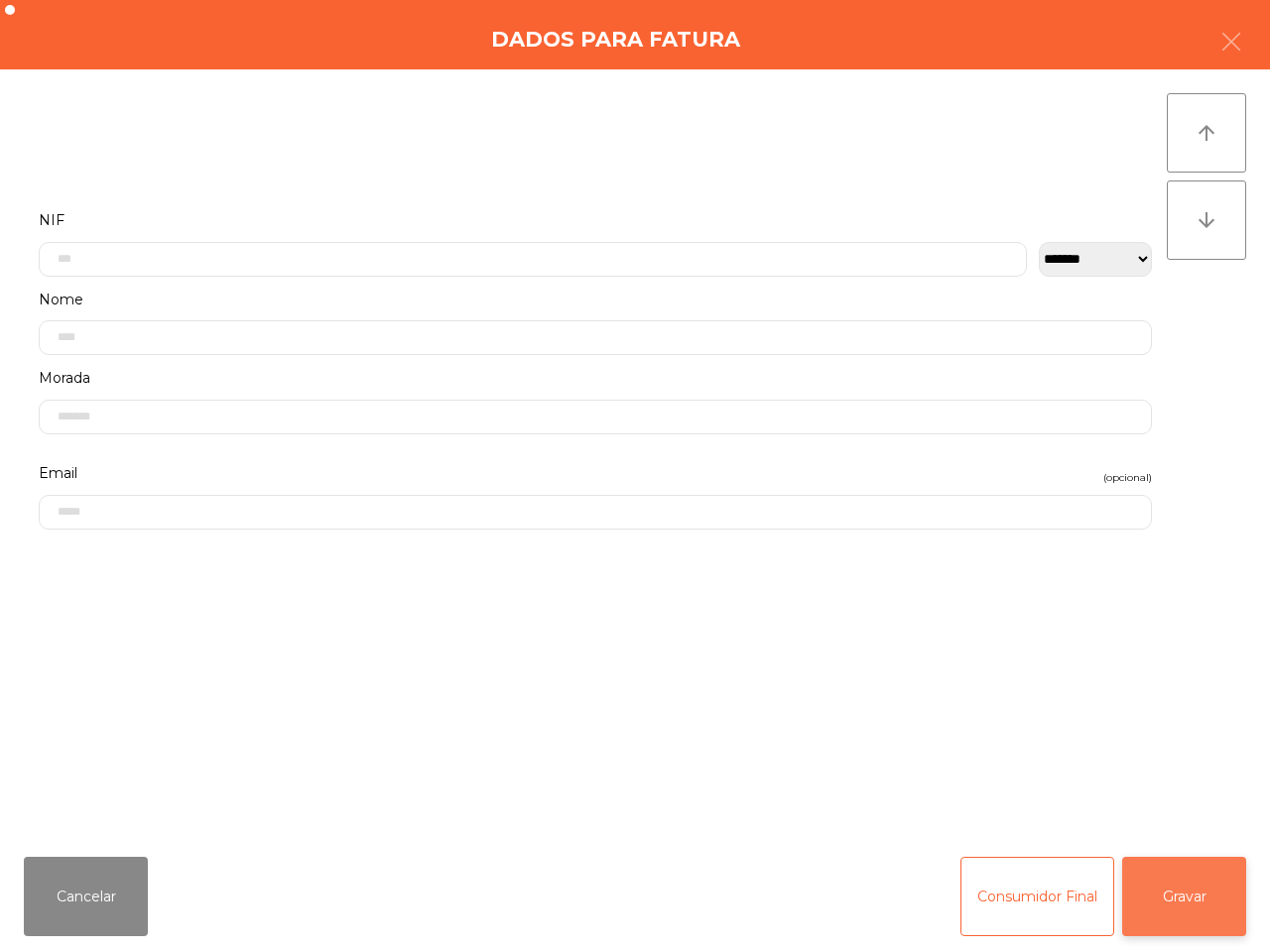 click on "Gravar" 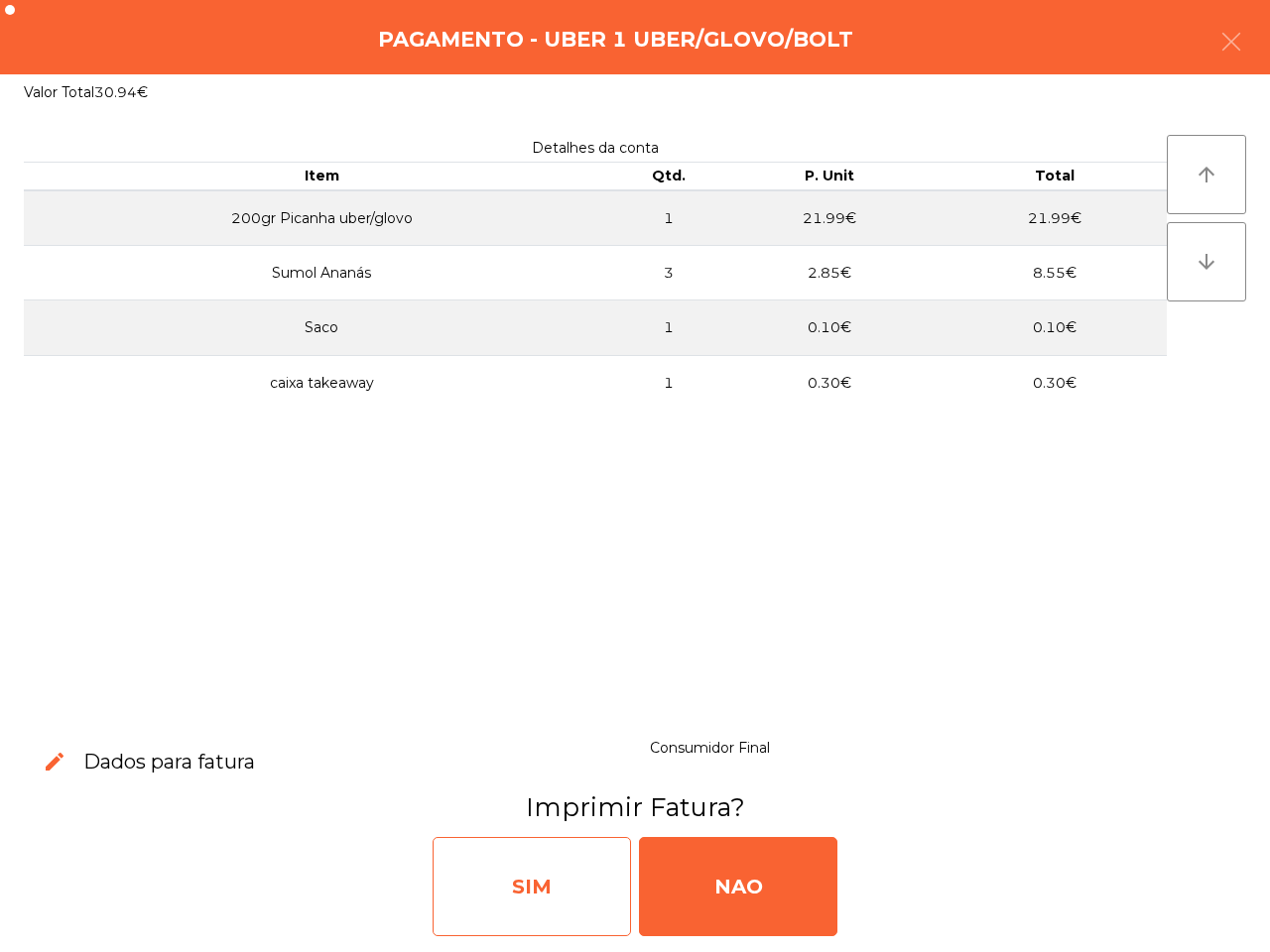 click on "SIM" 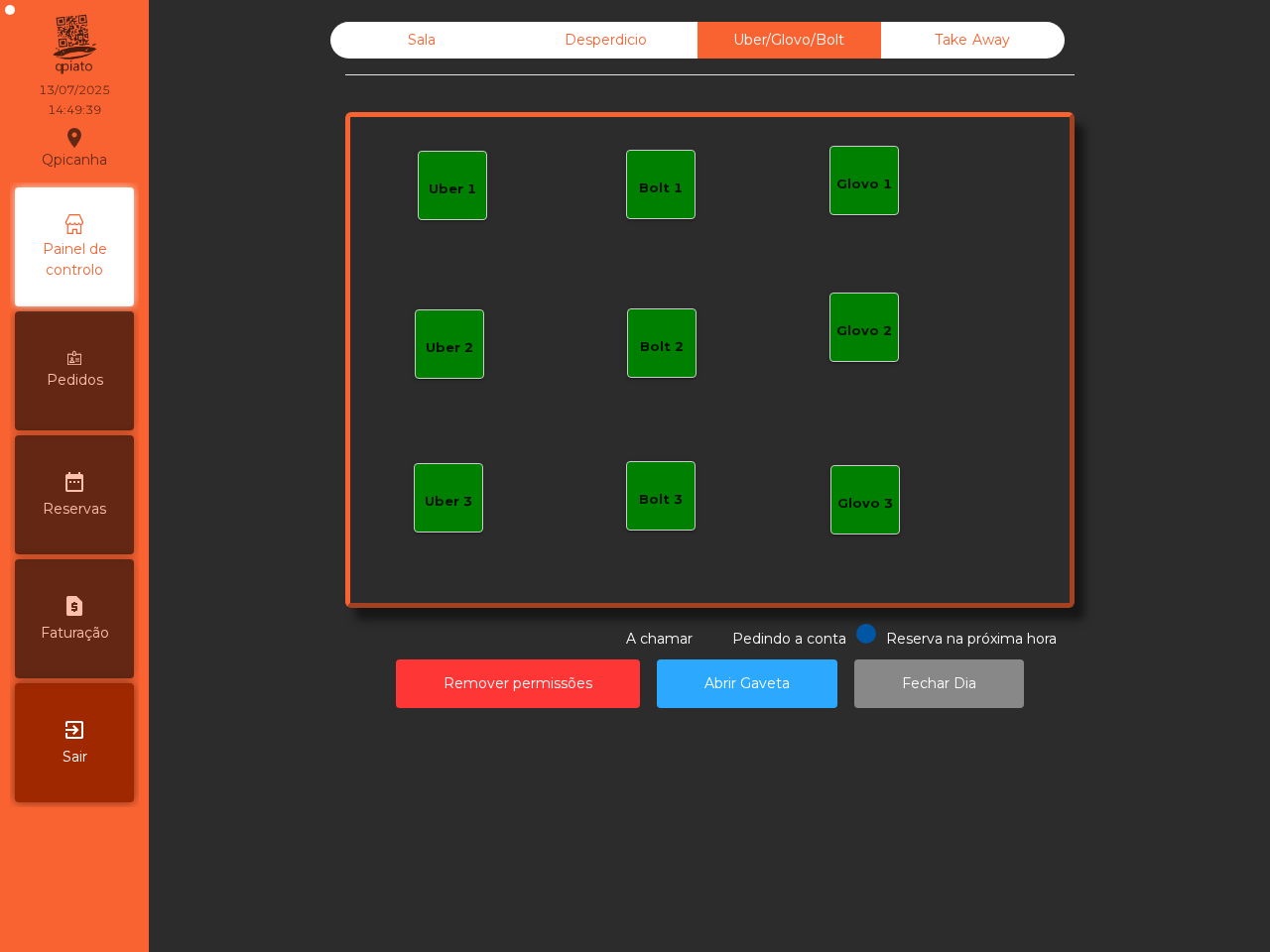 click on "Sala   Desperdicio   Uber/Glovo/Bolt   Take Away   Uber 1   Glovo 1   Uber 2   Uber 3   Glovo 2   Glovo 3   Bolt 1   Bolt 2   Bolt 3  Reserva na próxima hora Pedindo a conta A chamar  Remover permissões   Abrir Gaveta   Fechar Dia" 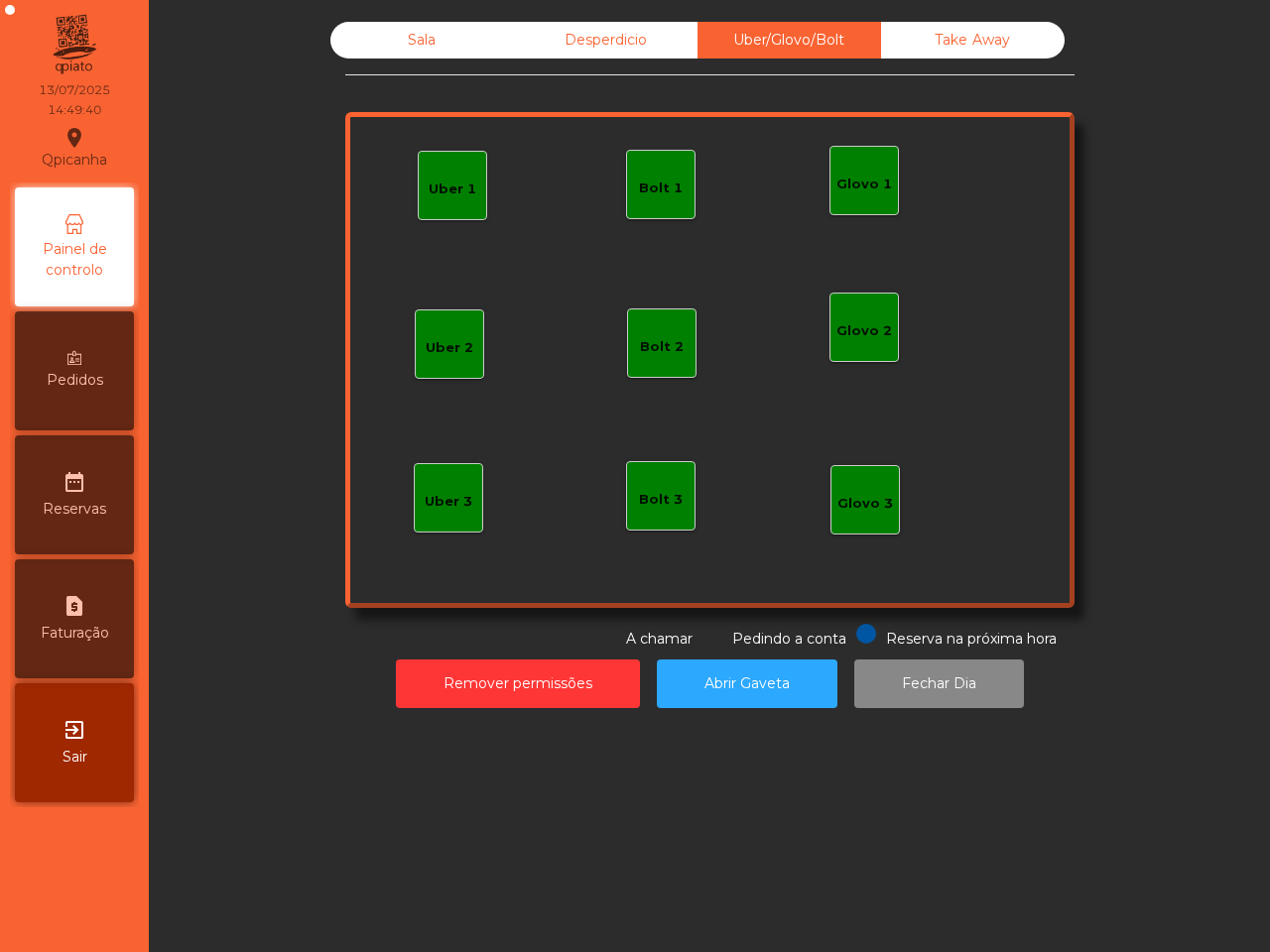 click on "Sala" 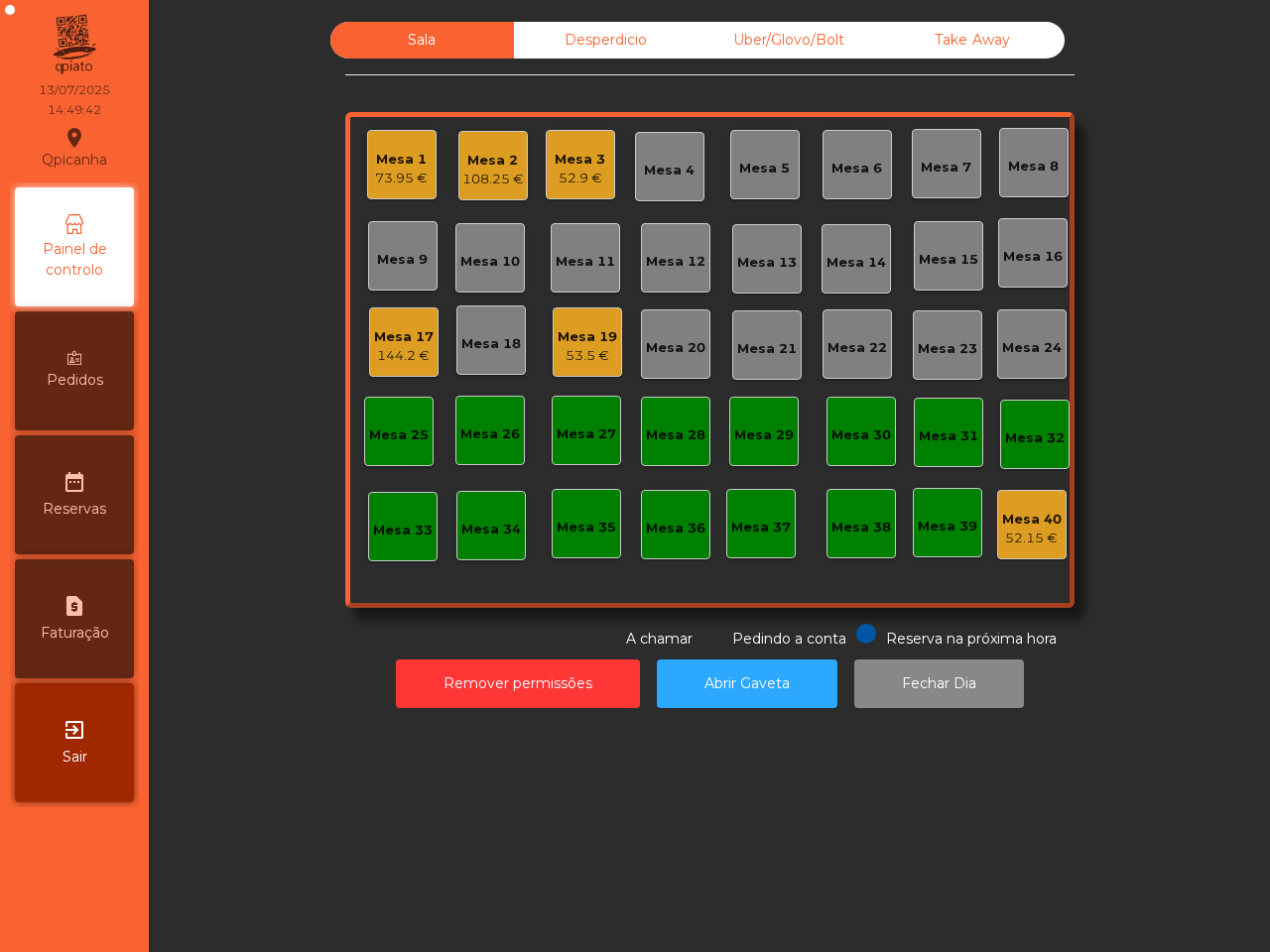 click on "53.5 €" 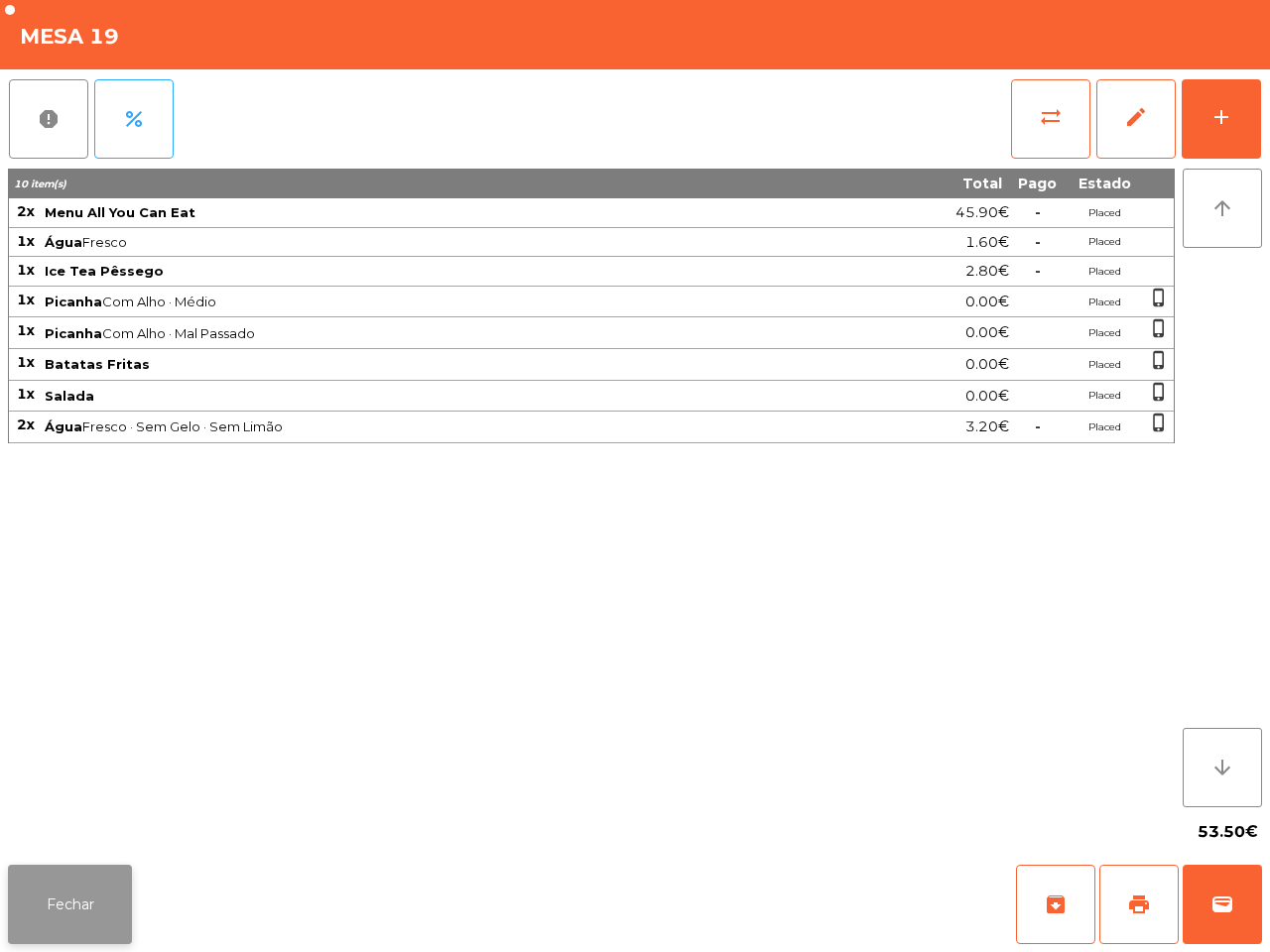 click on "Fechar" 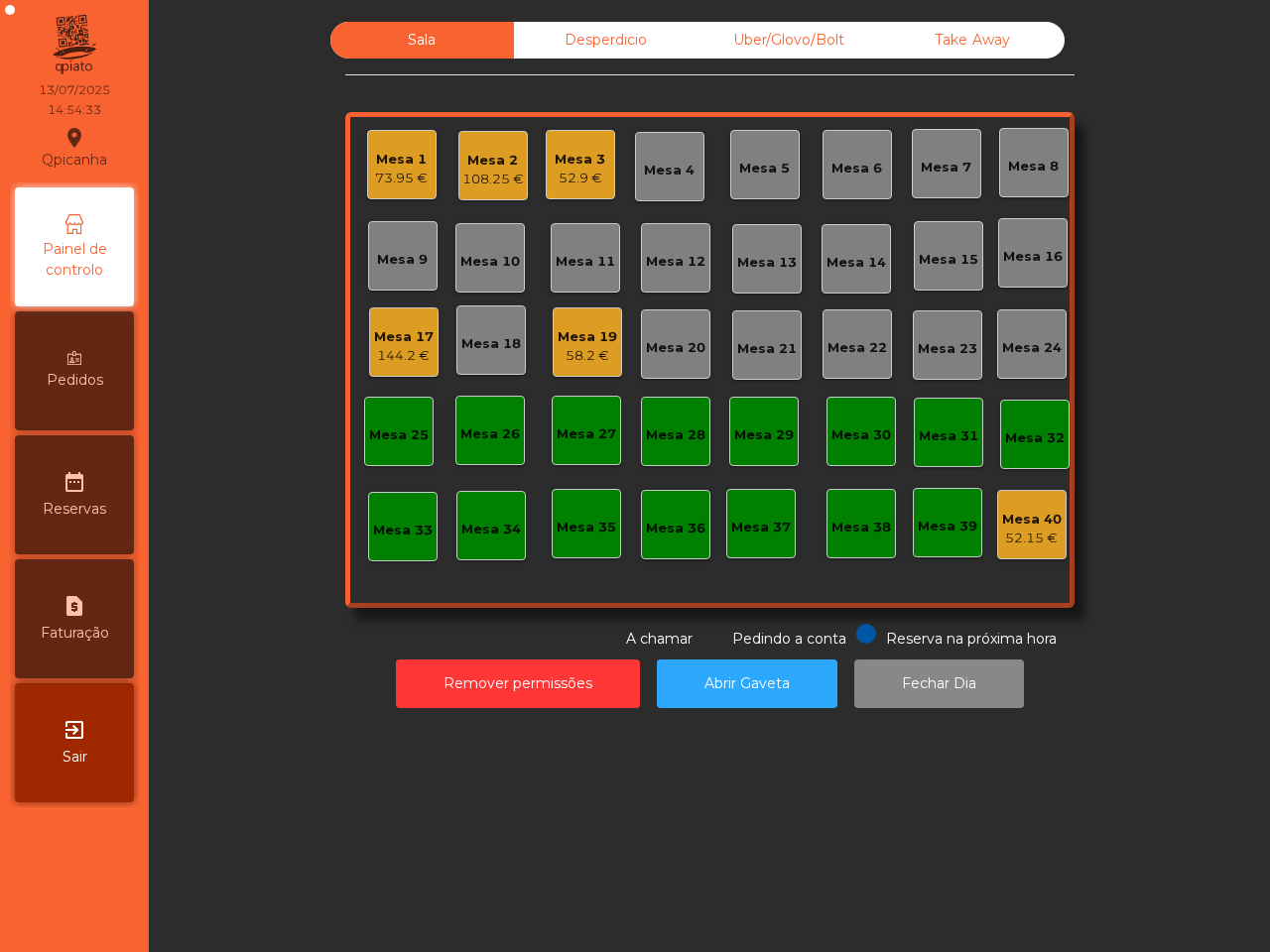click on "Mesa 17   144.2 €" 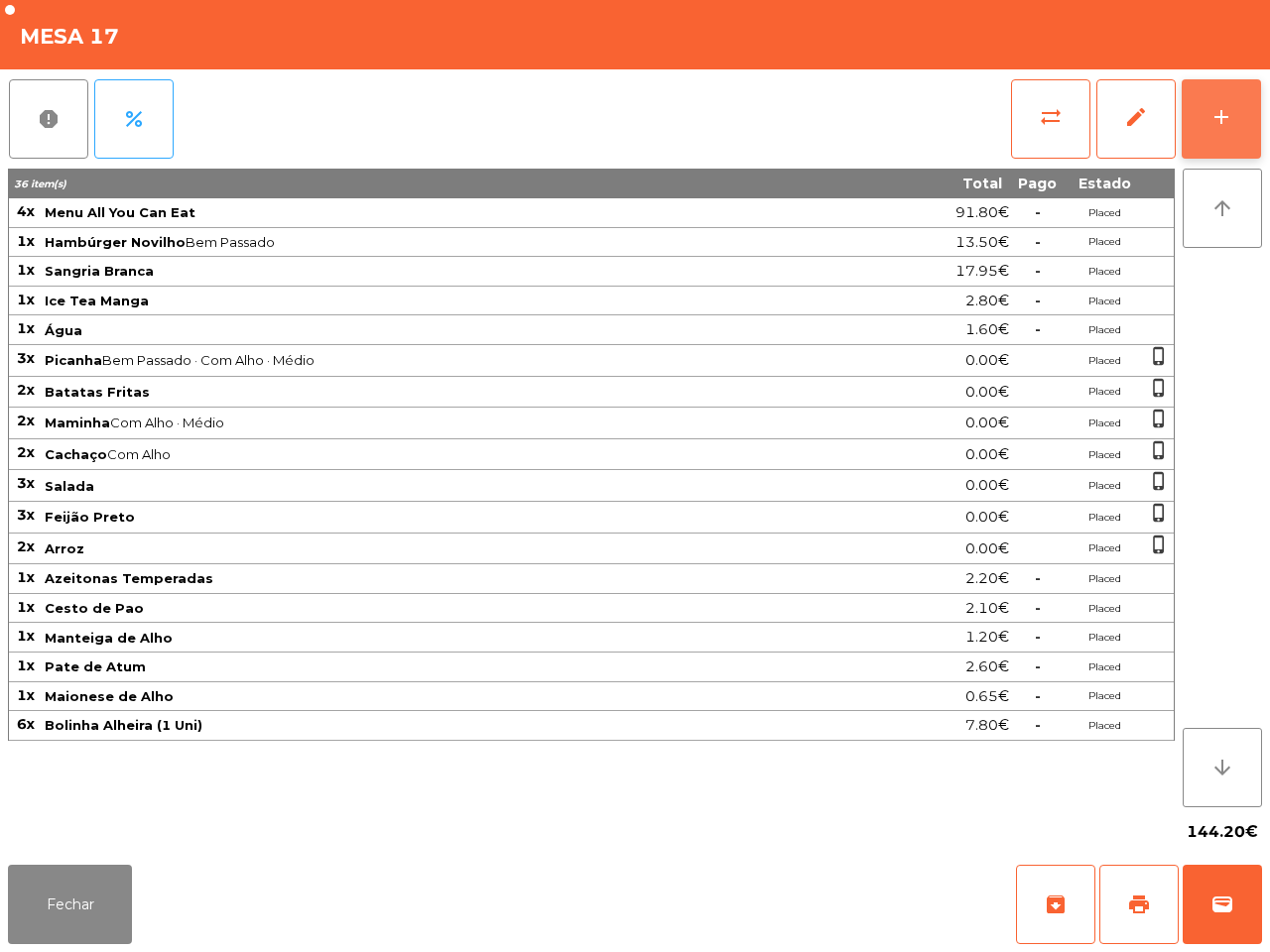 click on "add" 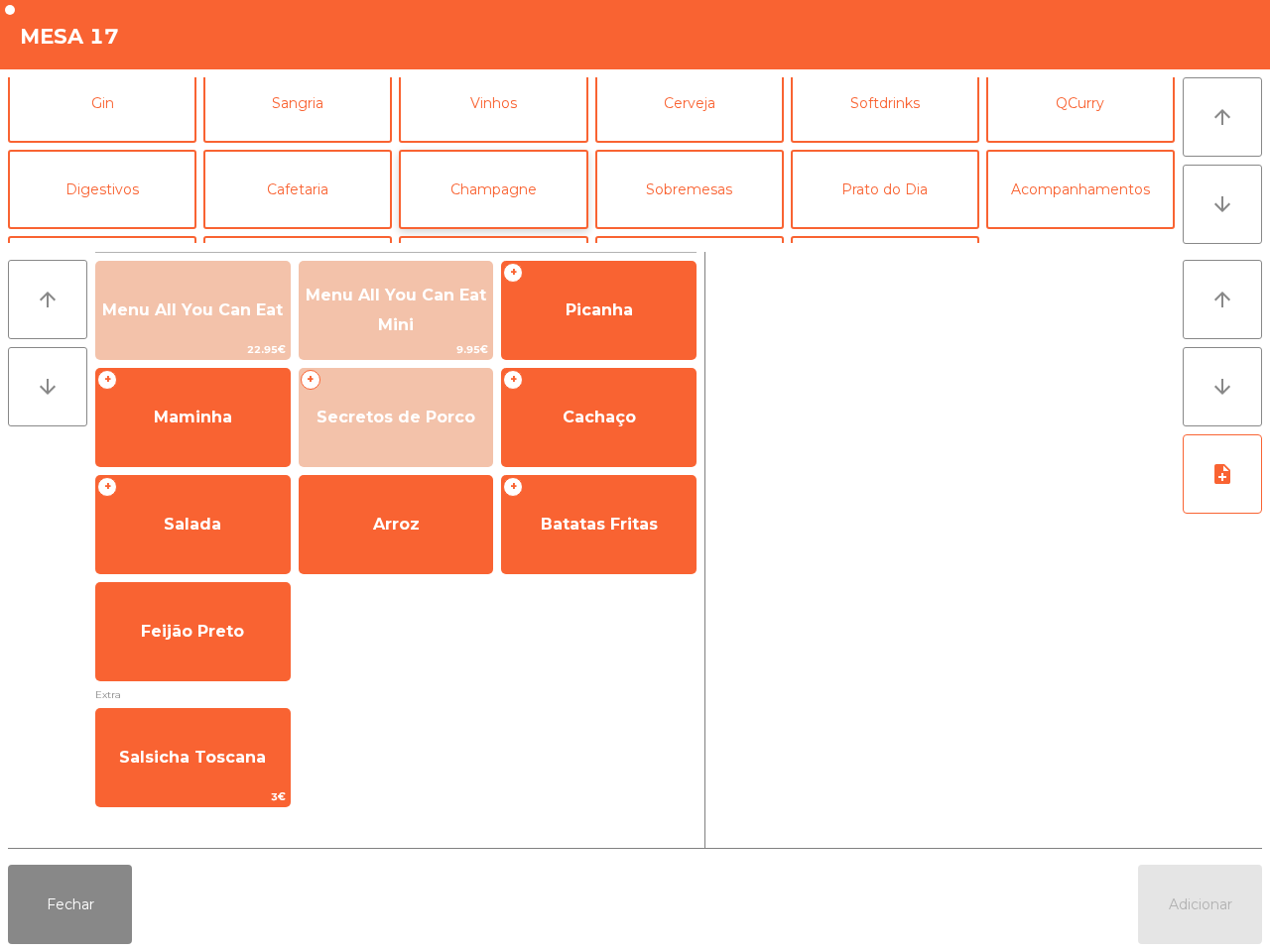 scroll, scrollTop: 124, scrollLeft: 0, axis: vertical 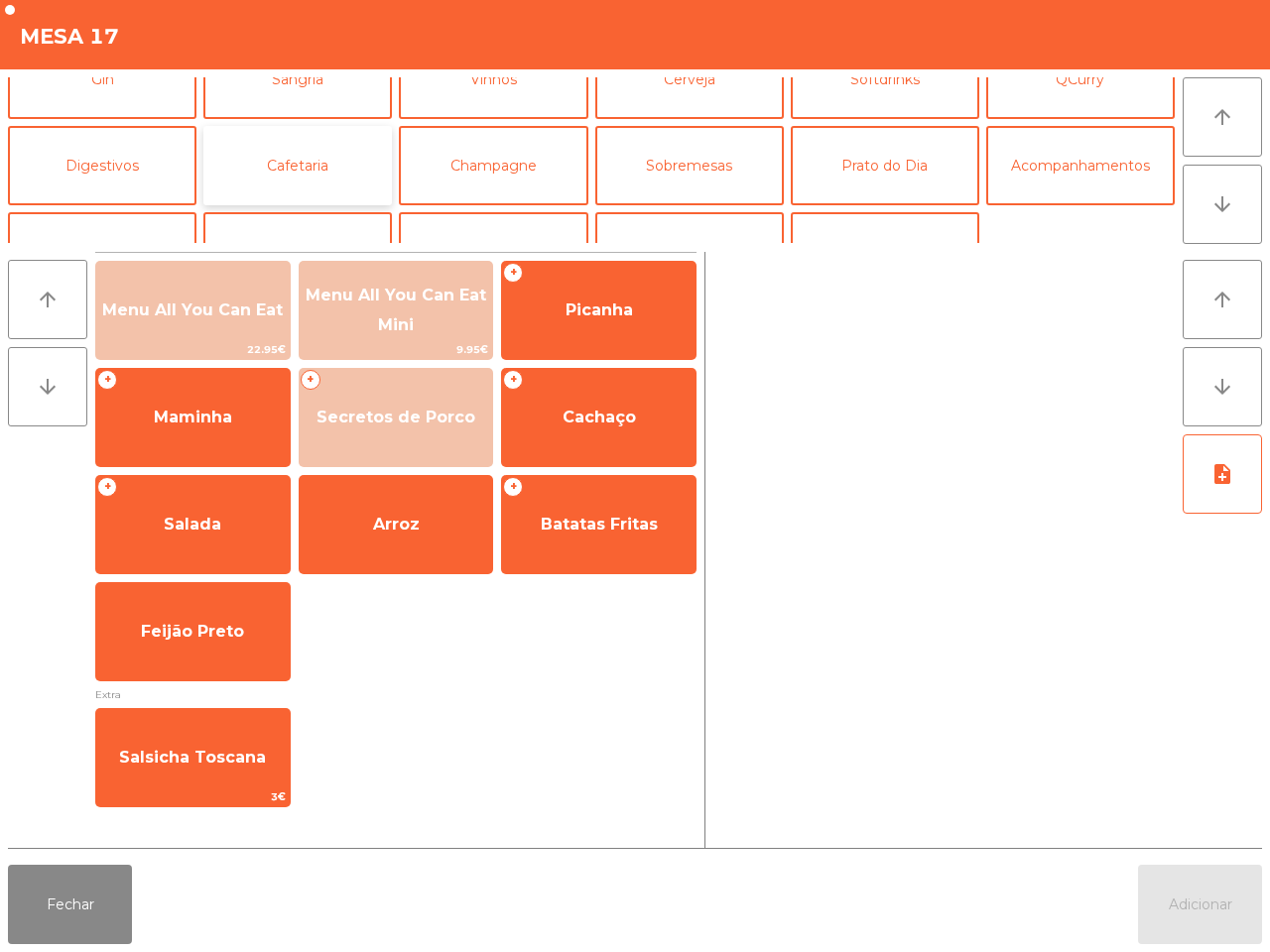 click on "Cafetaria" 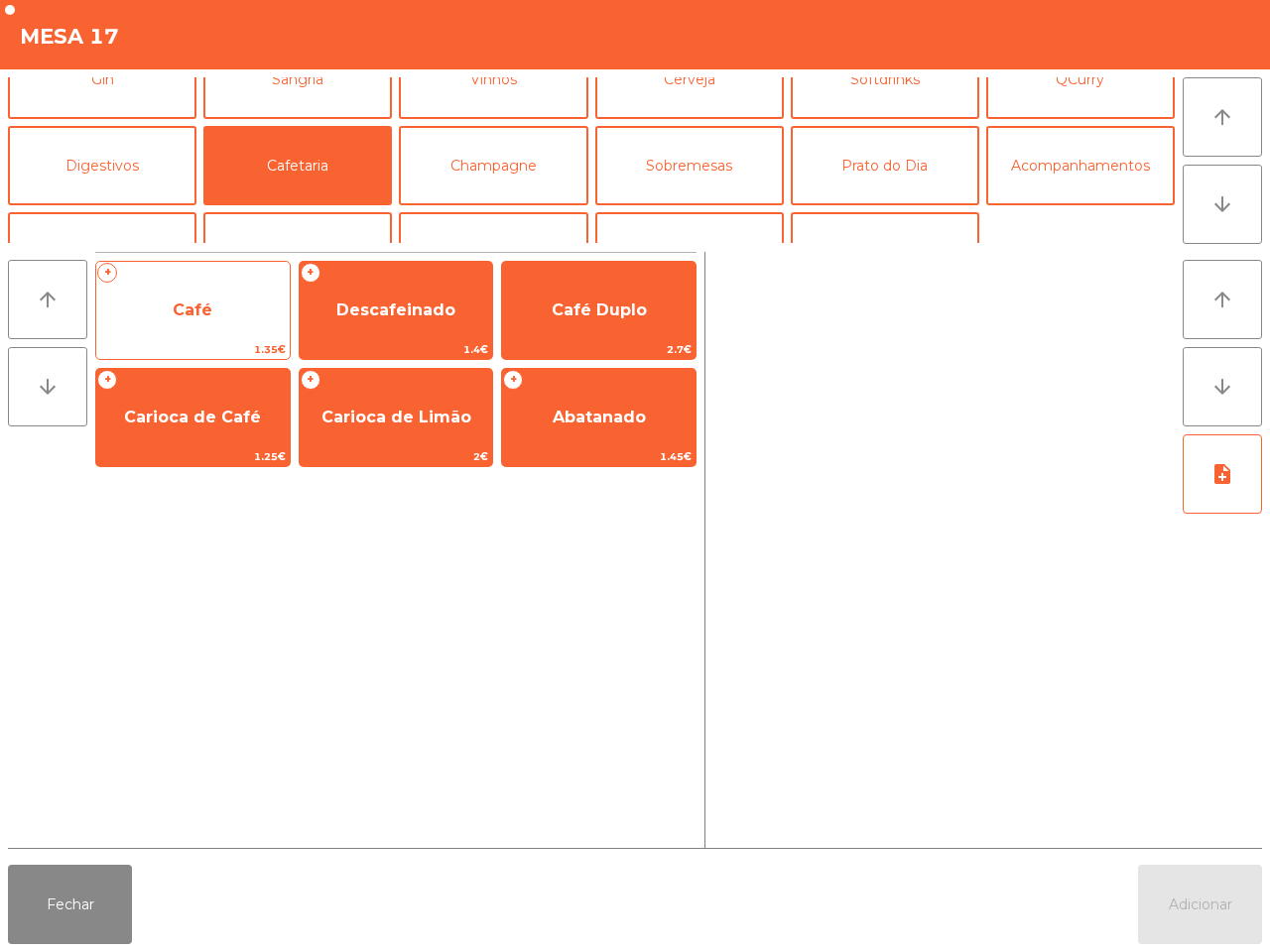 click on "Café" 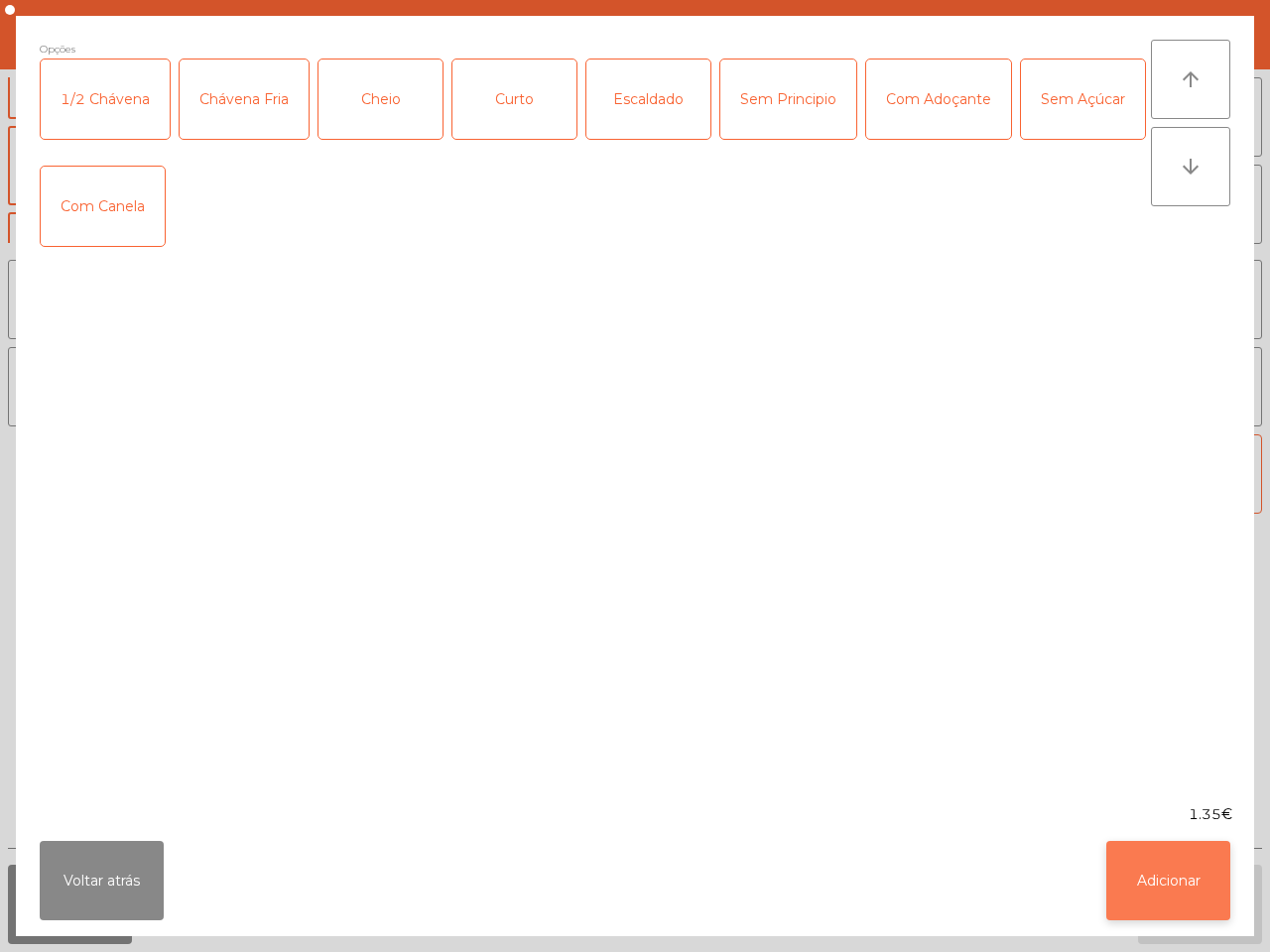 click on "Adicionar" 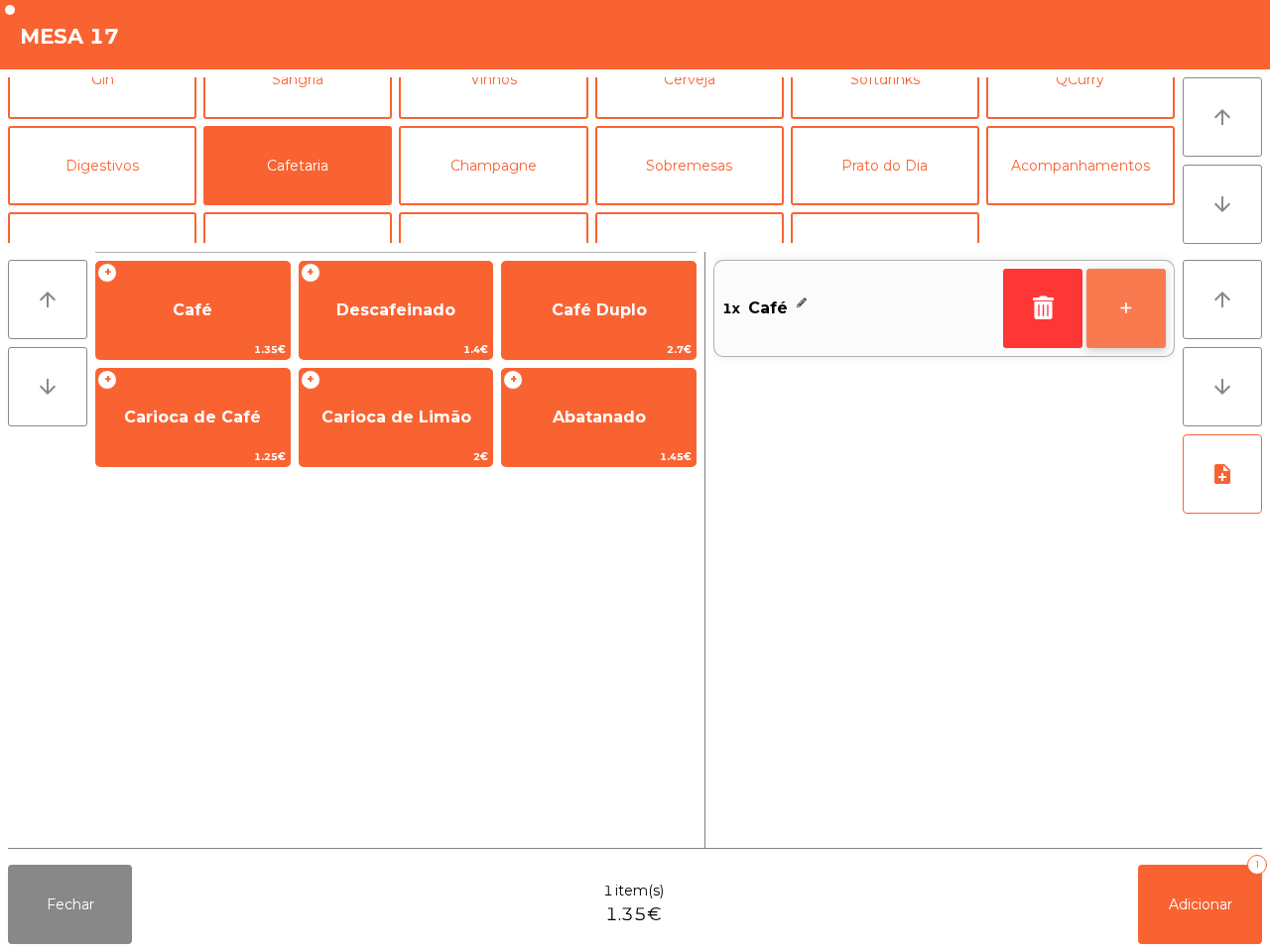 click on "+" 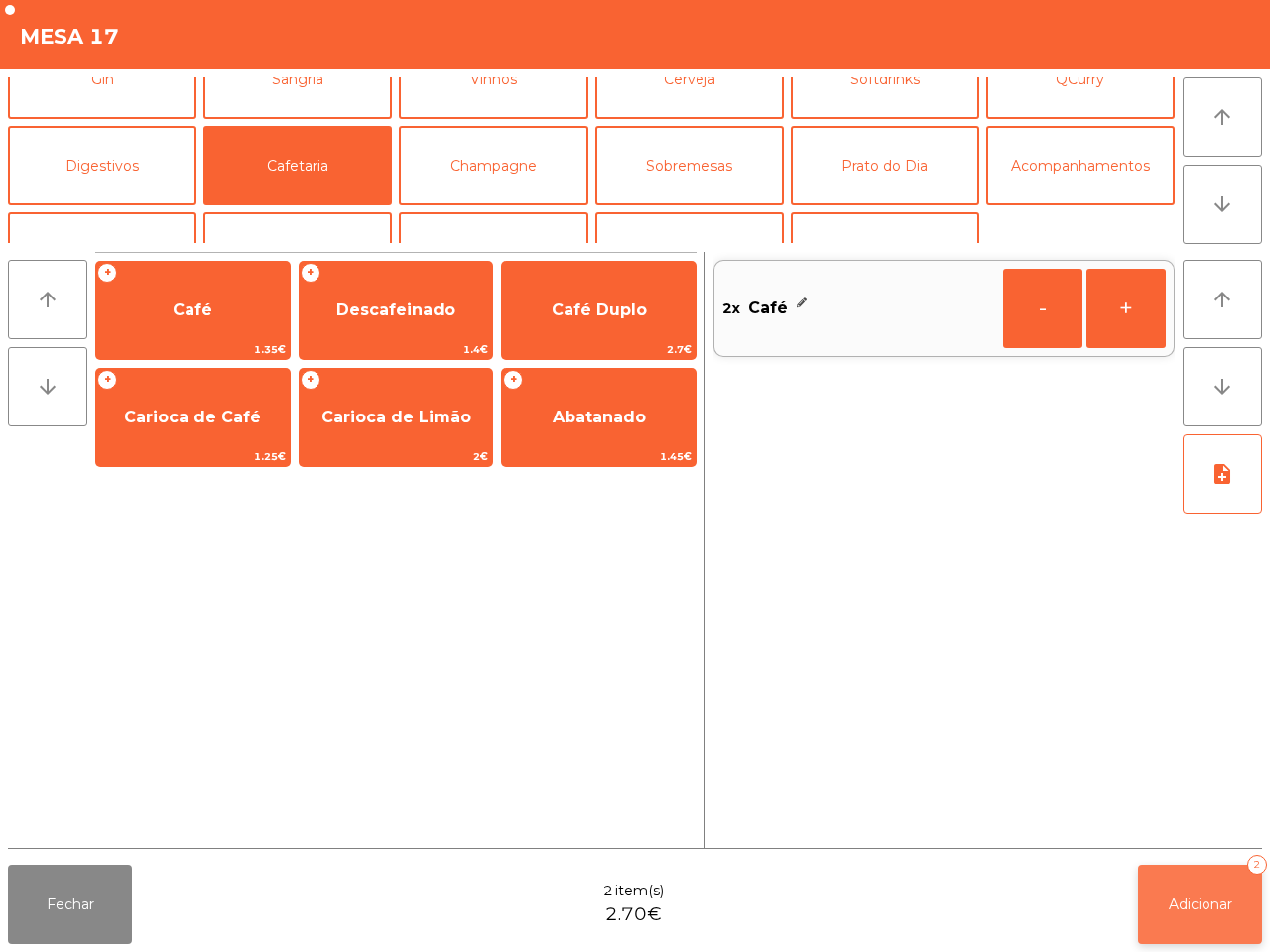 click on "Adicionar" 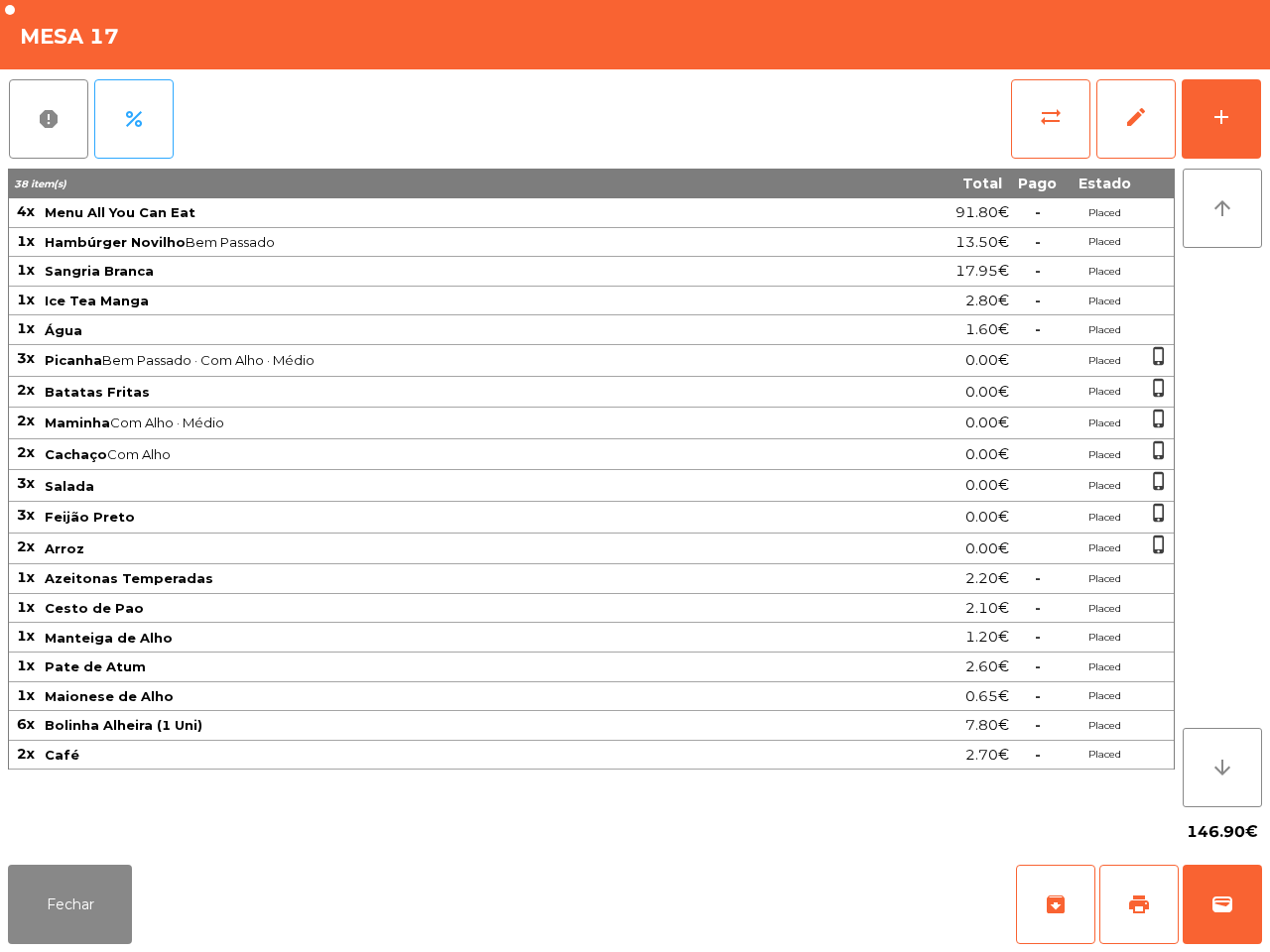 click on "146.90€" 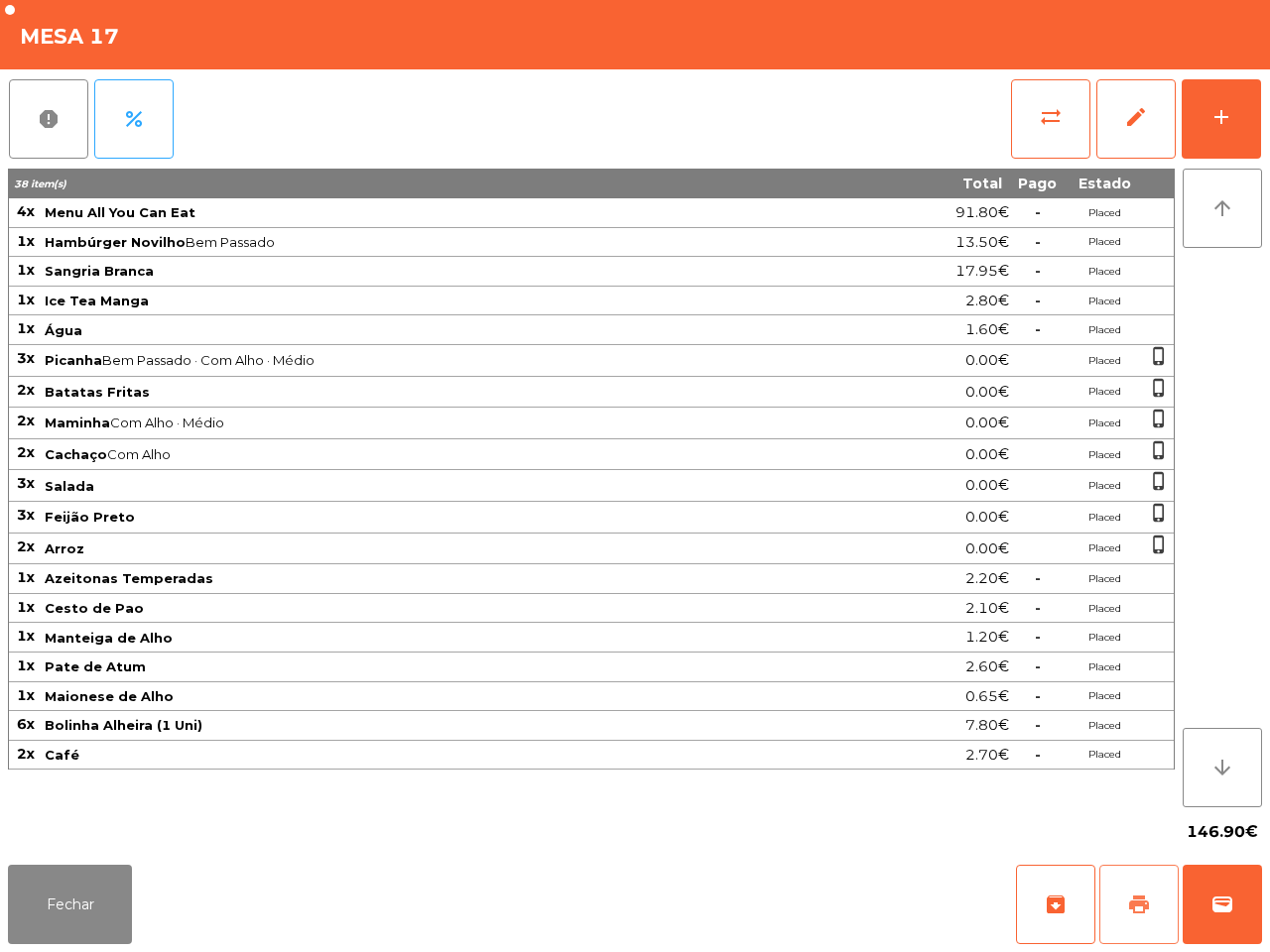 click on "print" 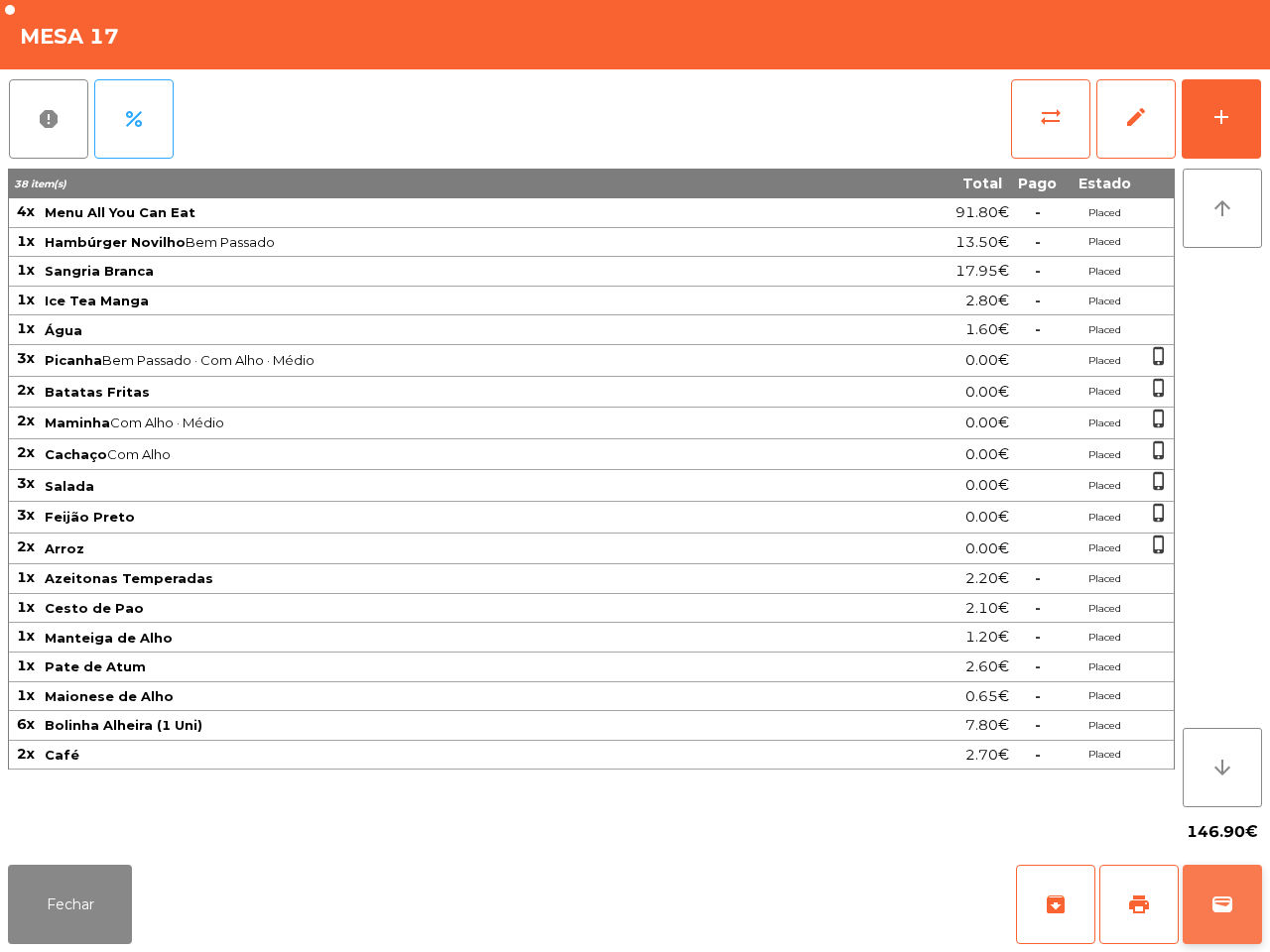 click on "wallet" 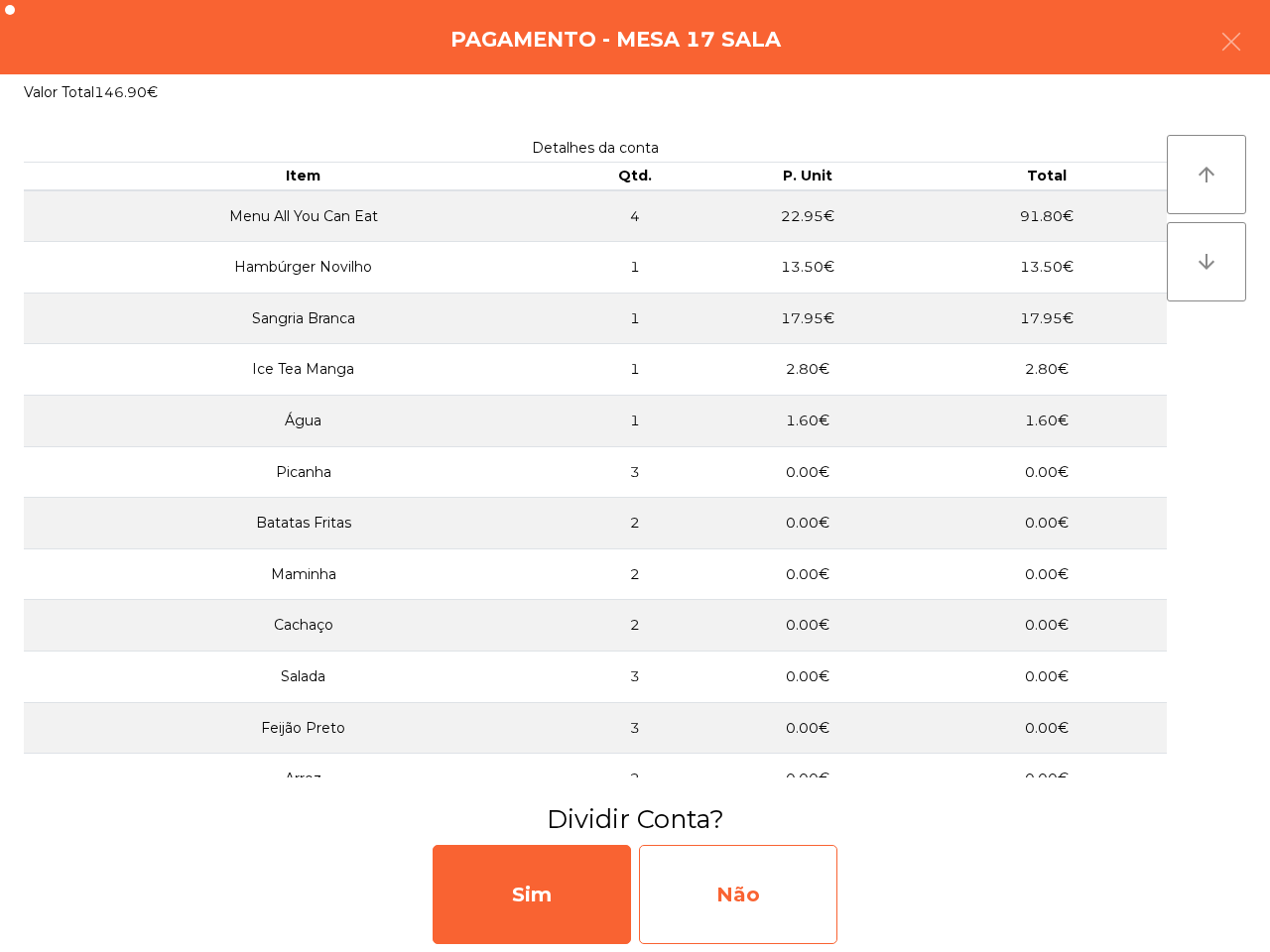 click on "Não" 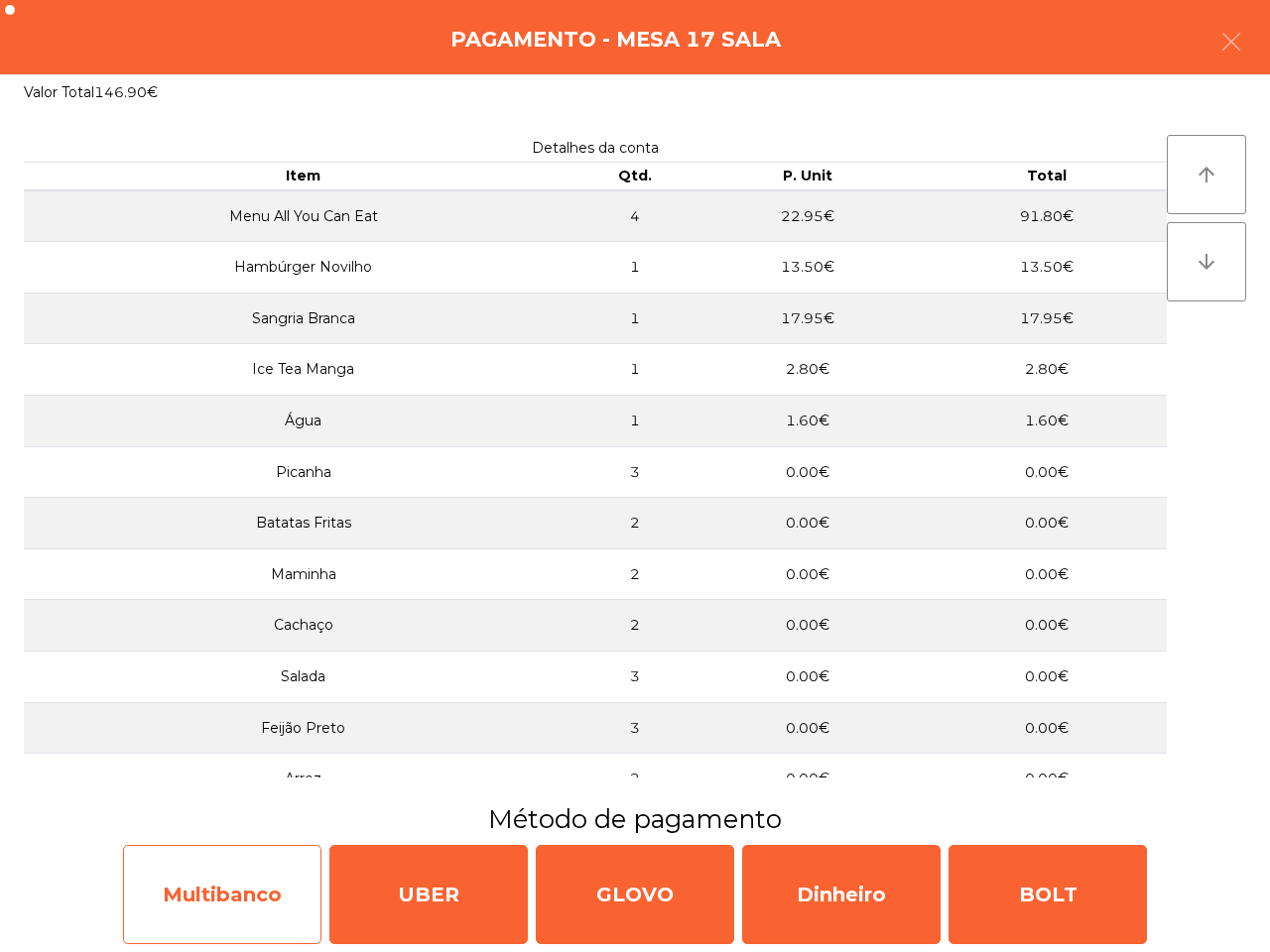 click on "Multibanco" 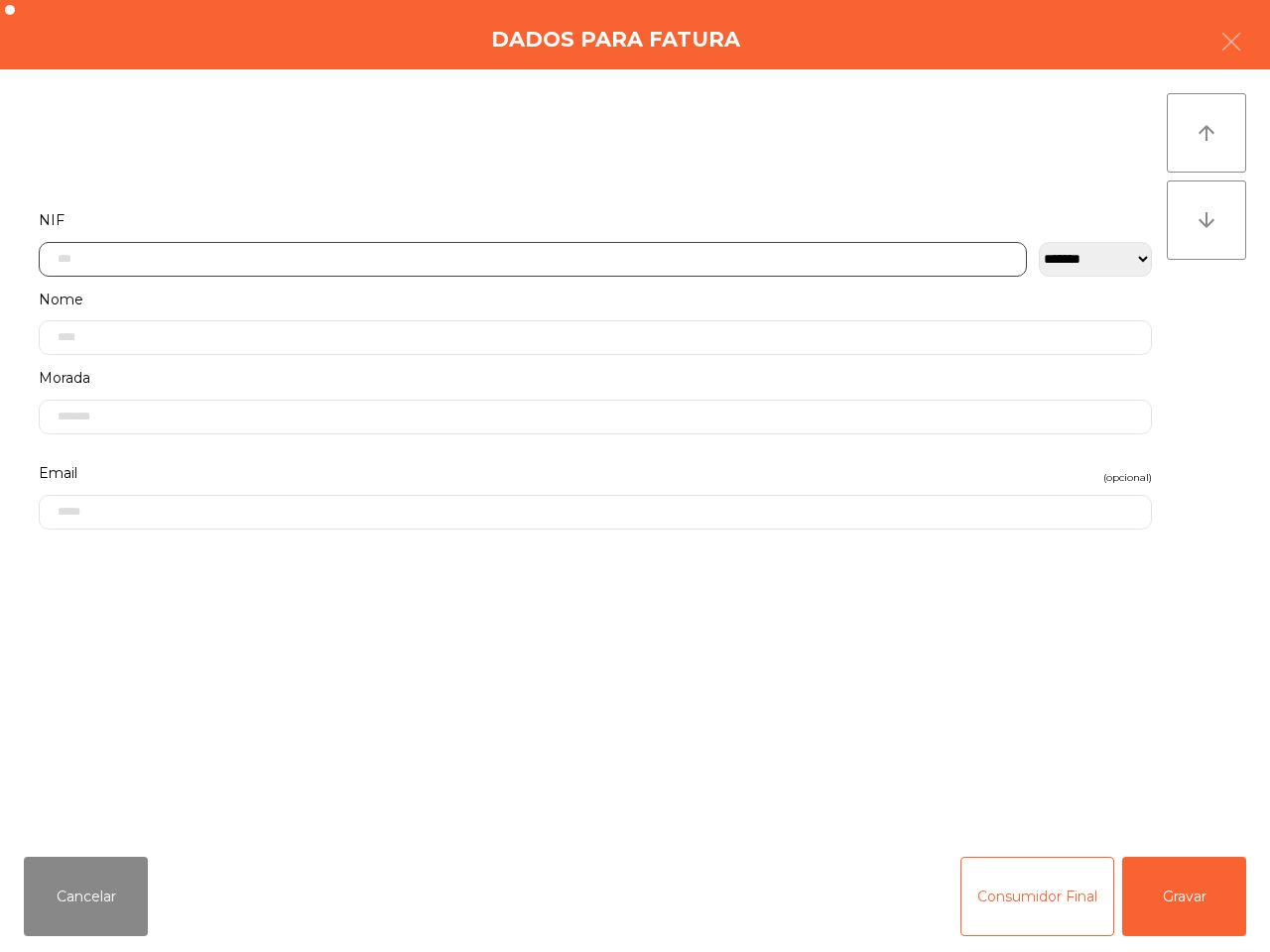 click 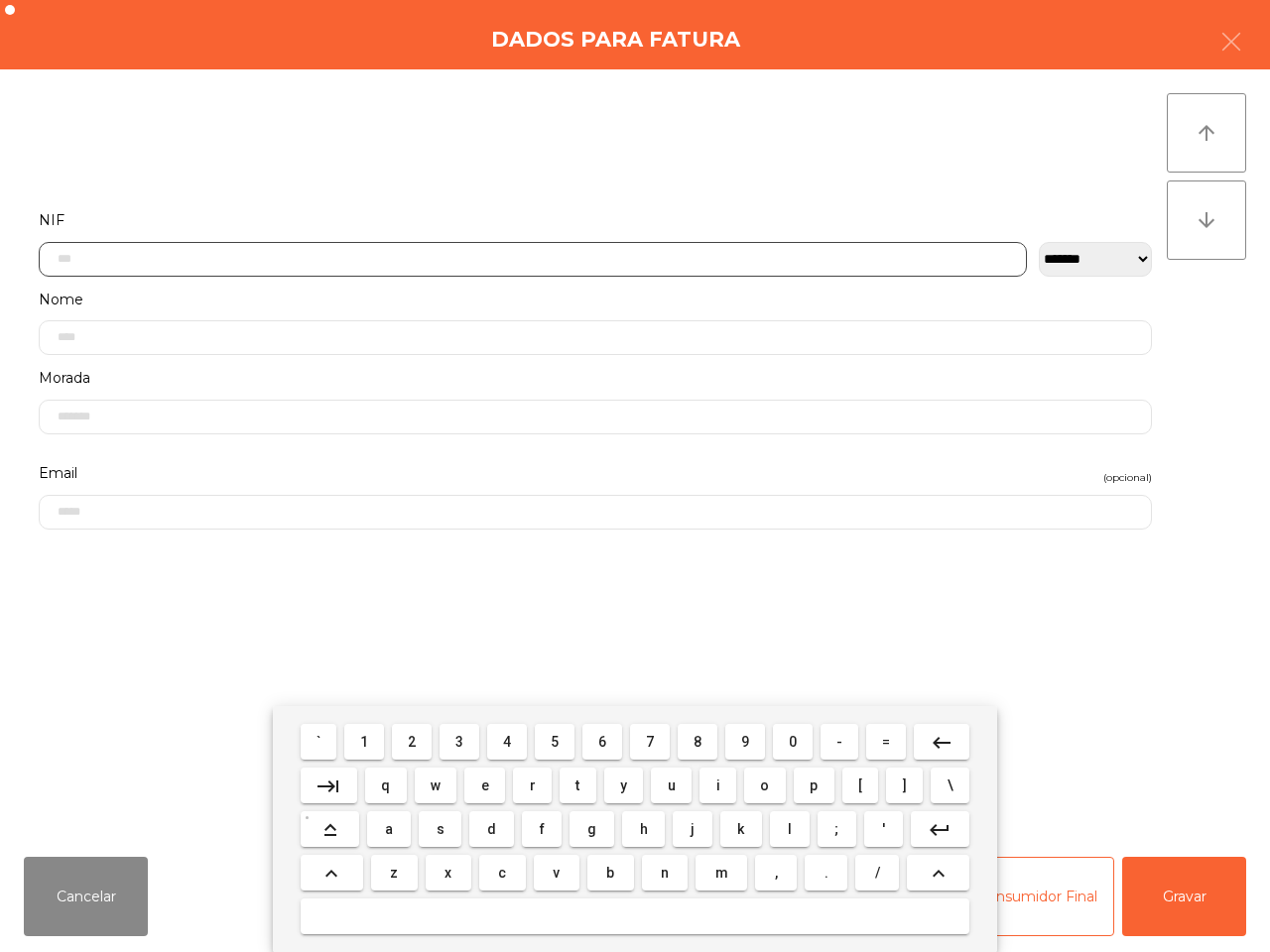 scroll, scrollTop: 111, scrollLeft: 0, axis: vertical 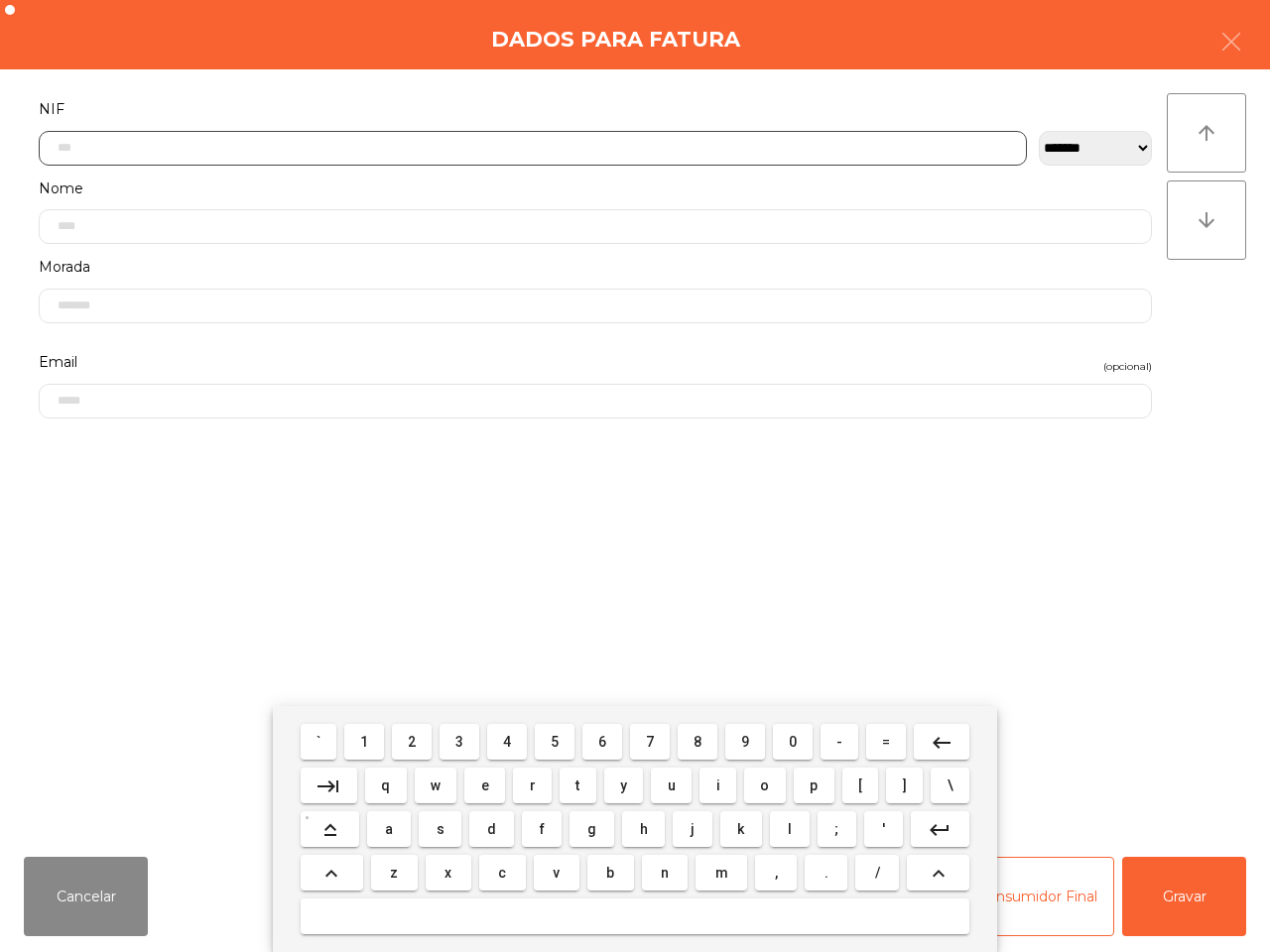 click on "2" at bounding box center [412, 742] 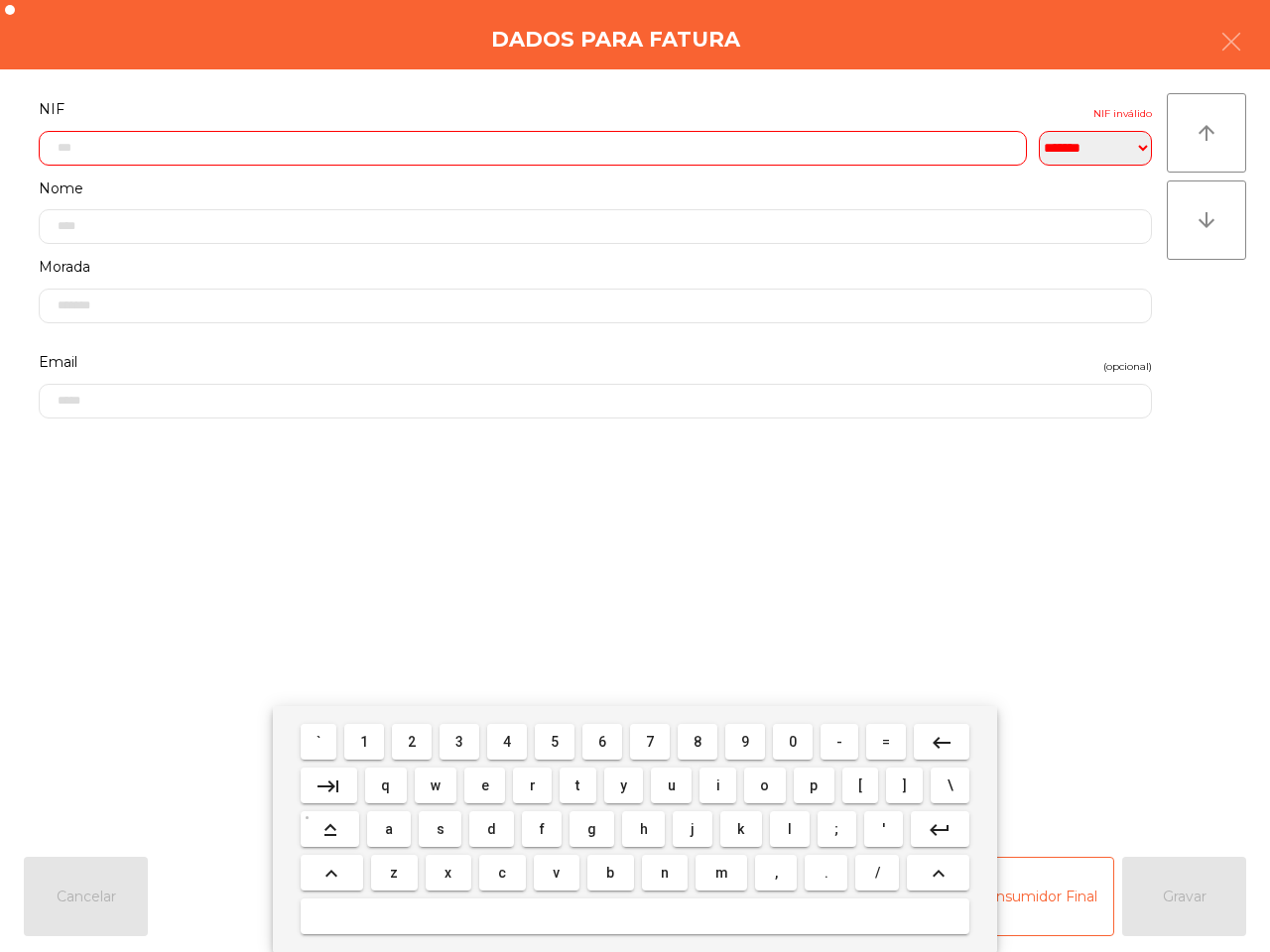 click on "4" at bounding box center [507, 742] 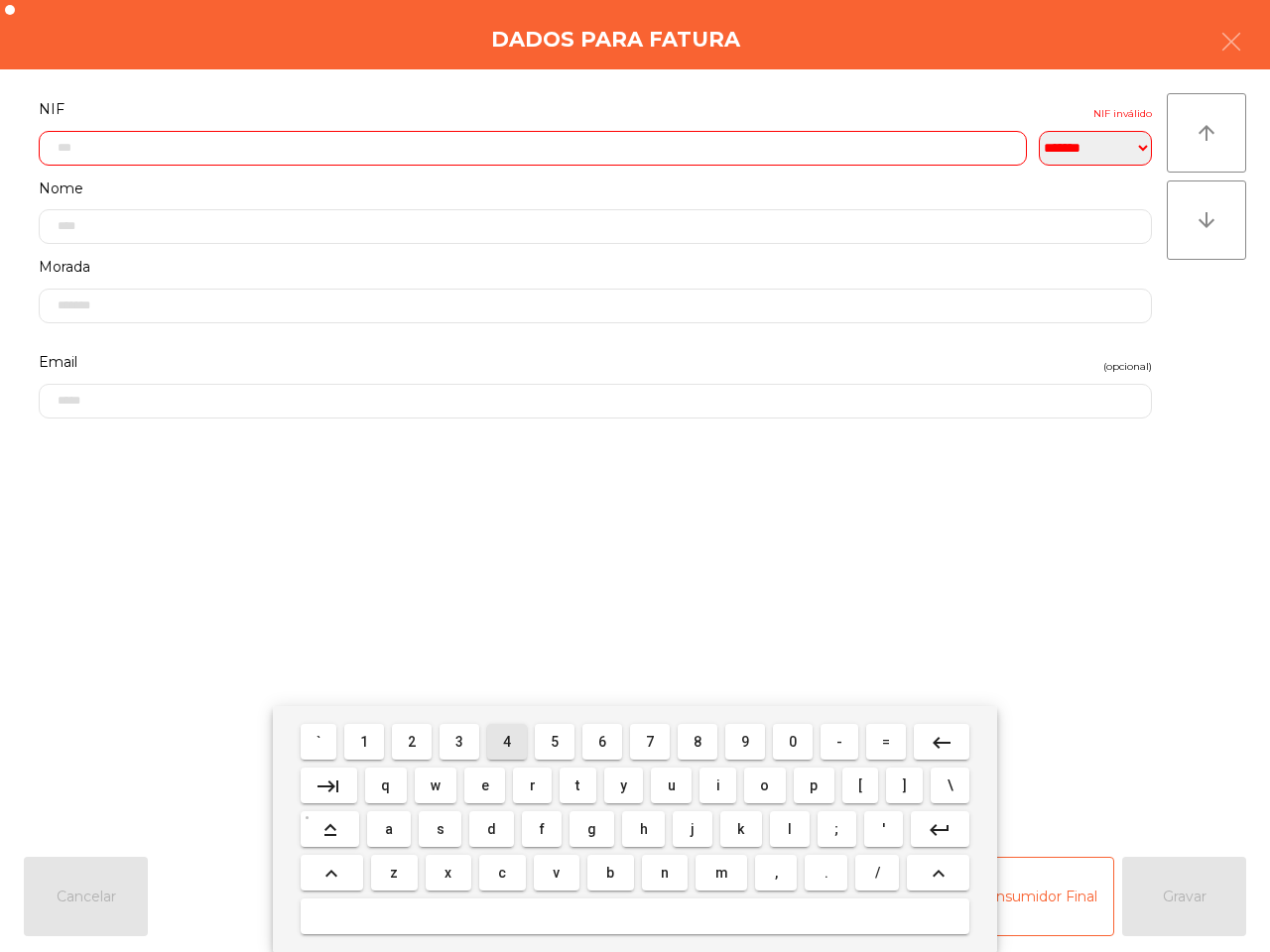click on "4" at bounding box center (507, 742) 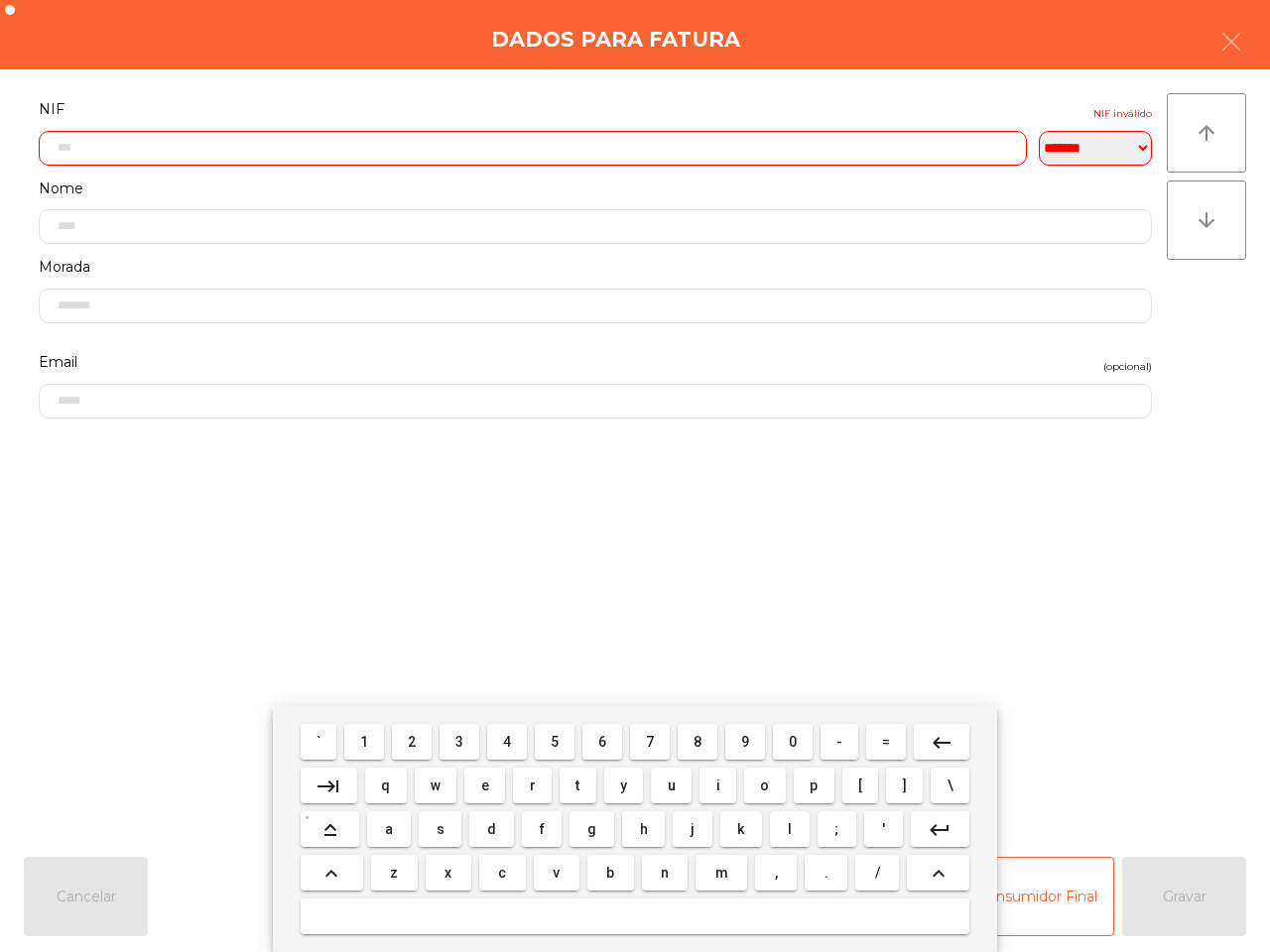 click on "0" at bounding box center [793, 742] 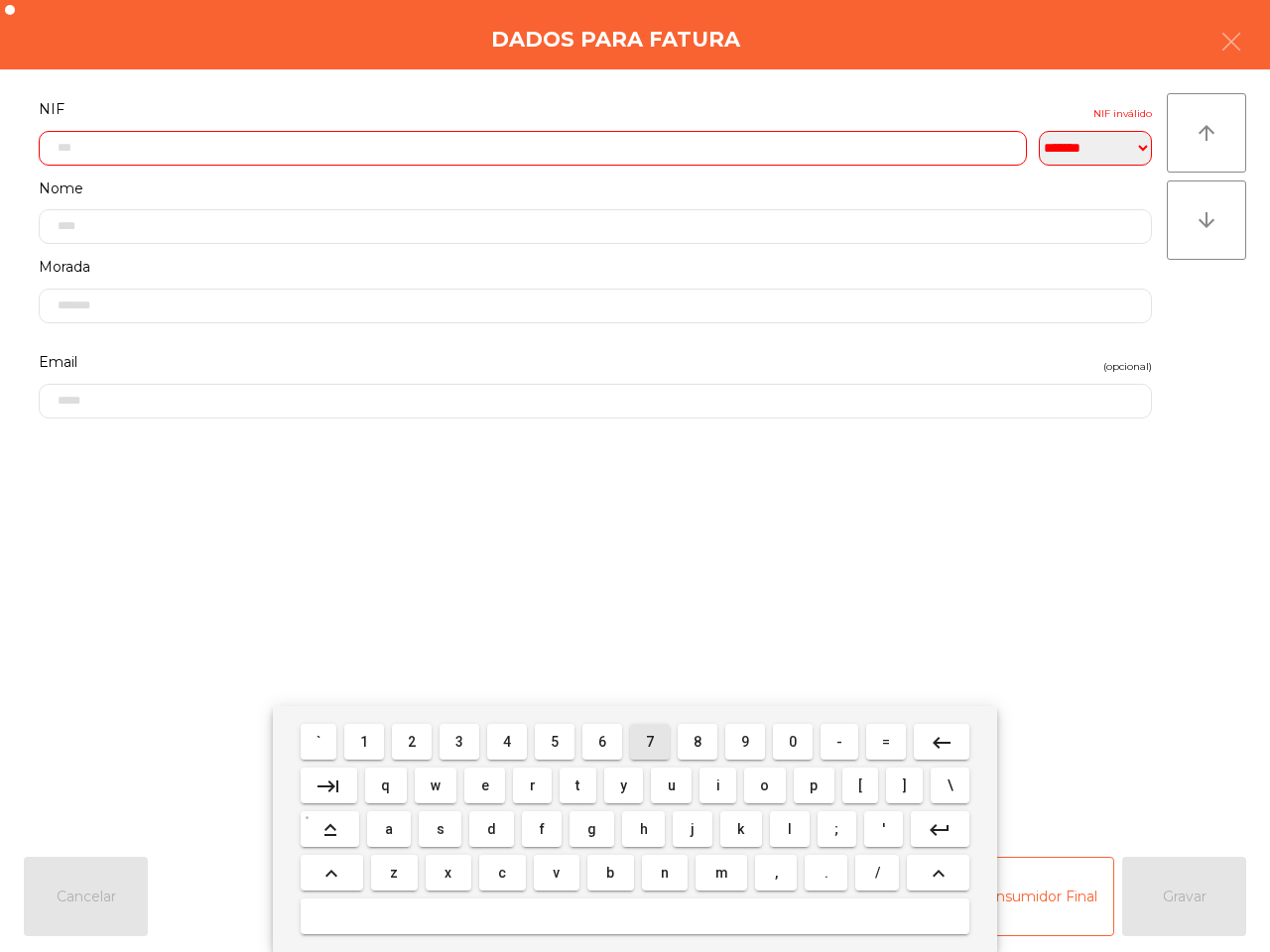 click on "8" at bounding box center (698, 742) 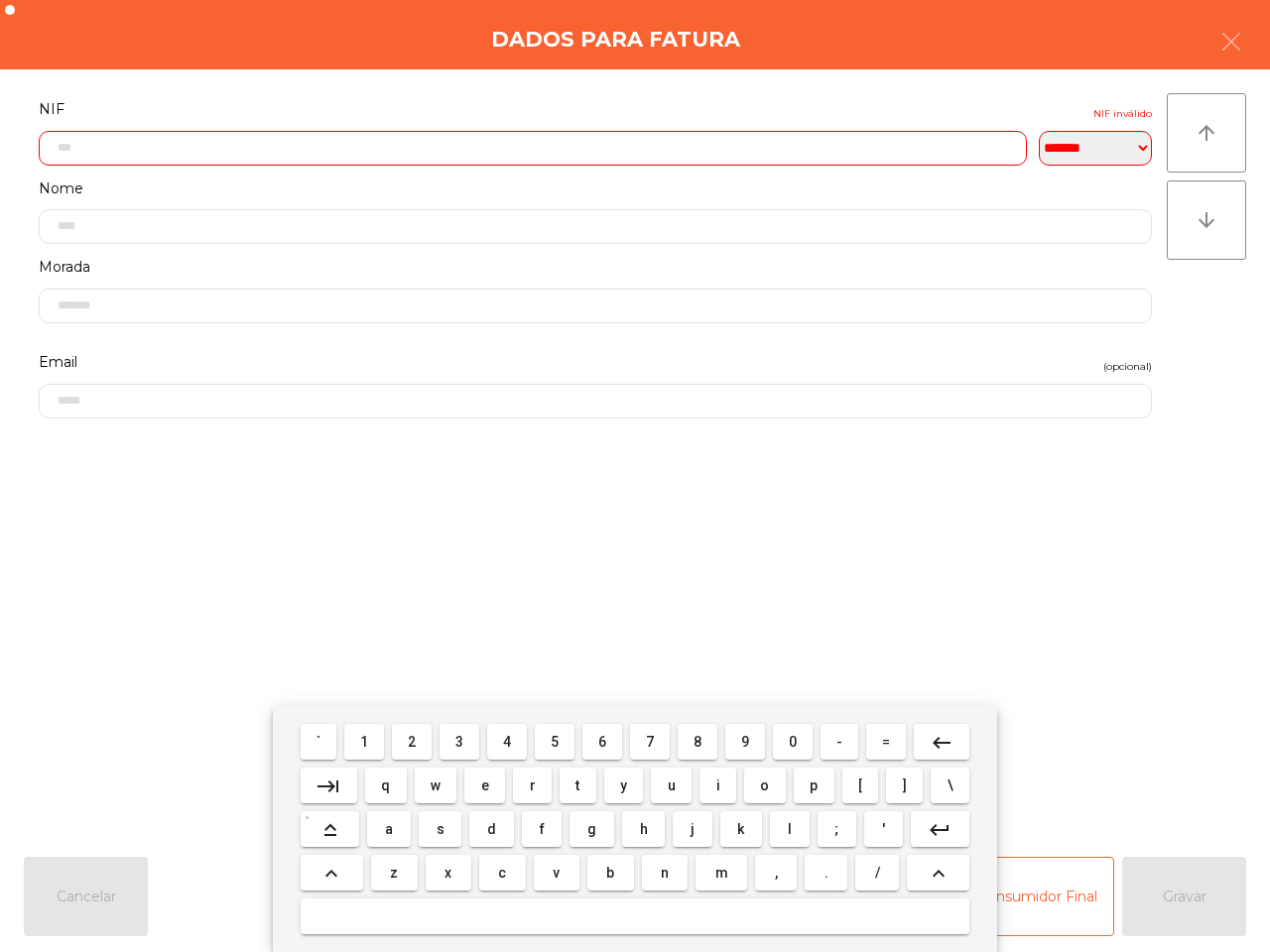 click on "9" at bounding box center [745, 742] 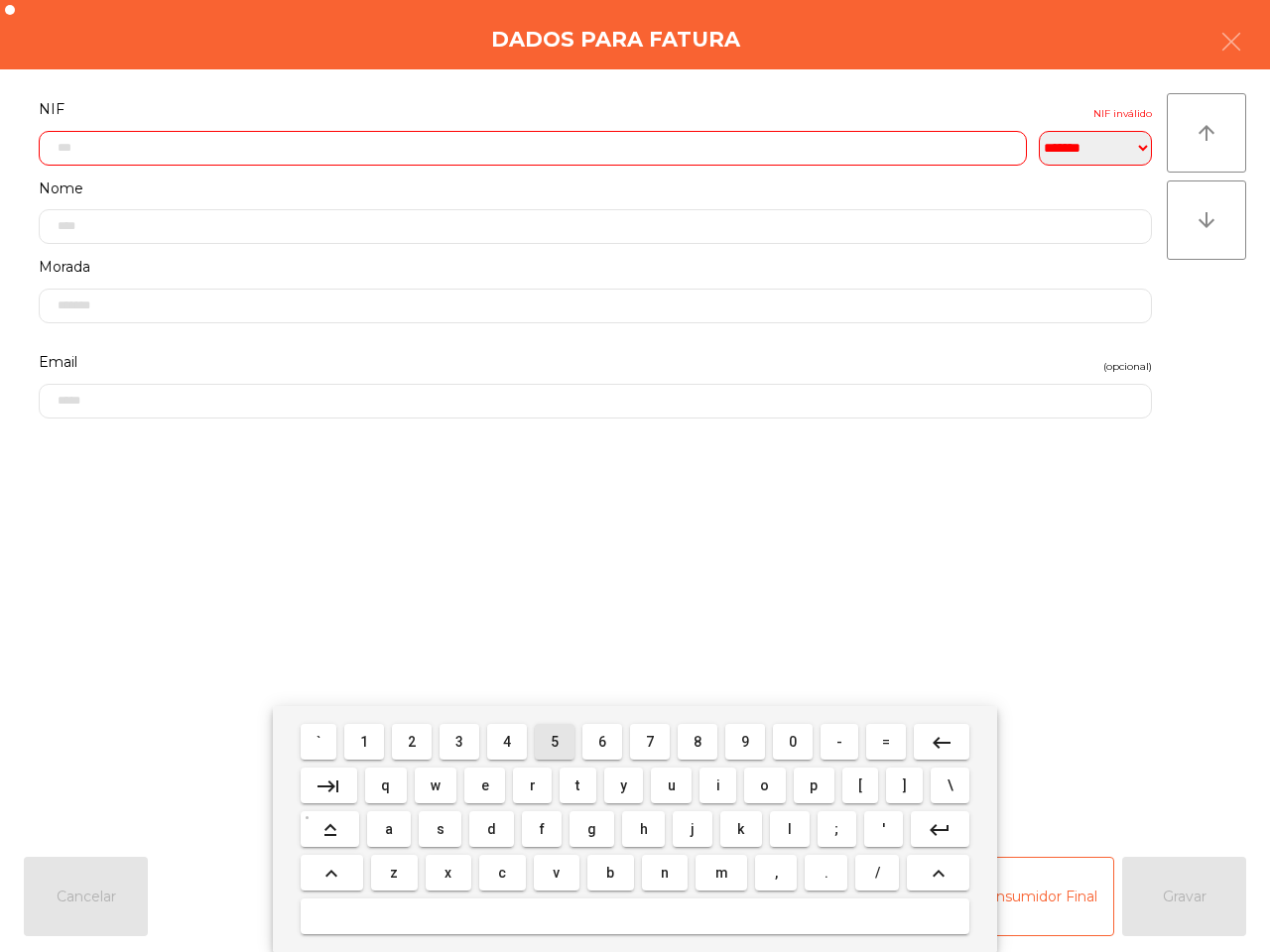 click on "5" at bounding box center (555, 742) 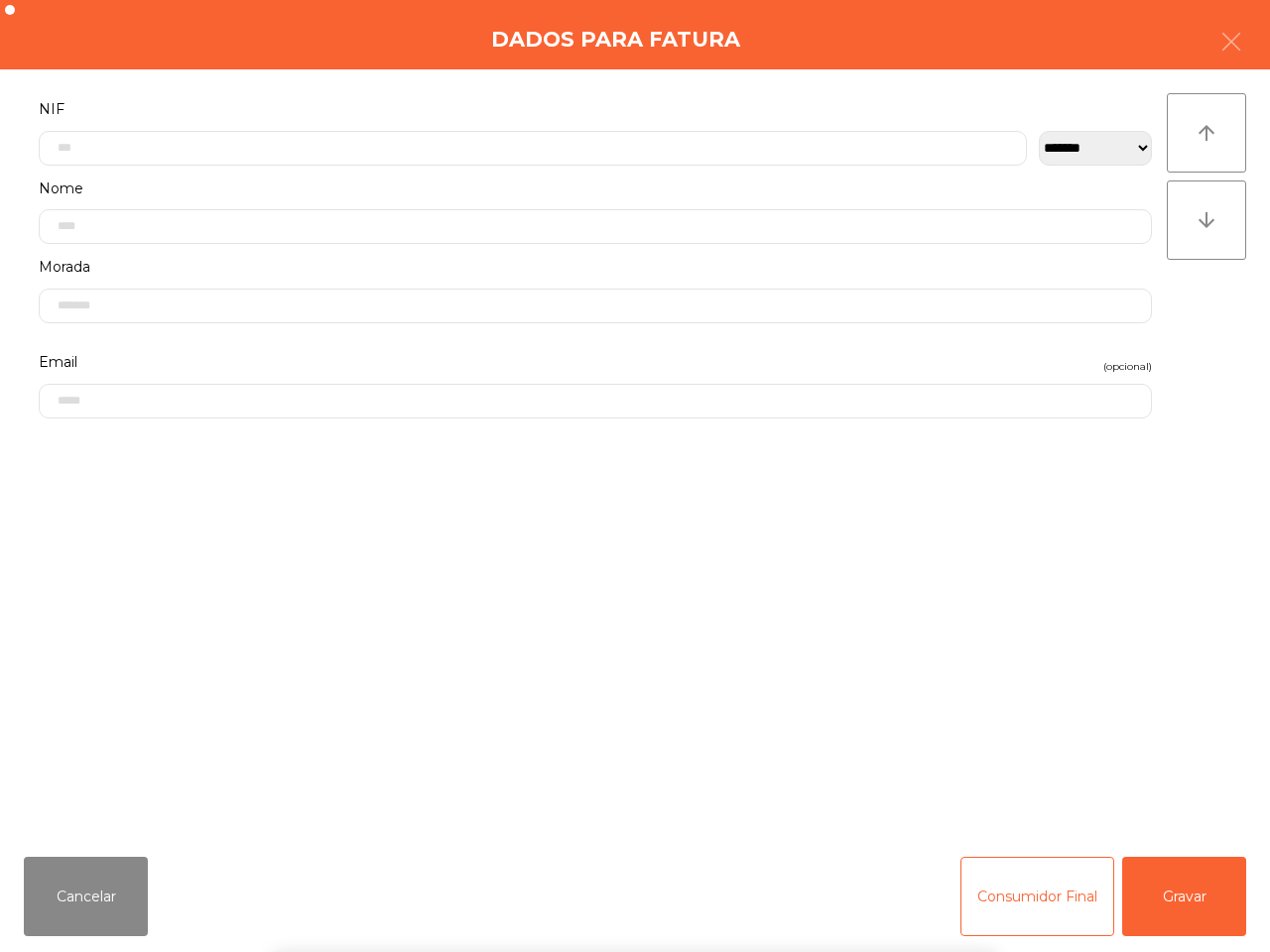 click on "` 1 2 3 4 5 6 7 8 9 0 - = keyboard_backspace keyboard_tab q w e r t y u i o p [ ] \ keyboard_capslock a s d f g h j k l ; ' keyboard_return keyboard_arrow_up z x c v b n m , . / keyboard_arrow_up" at bounding box center [635, 829] 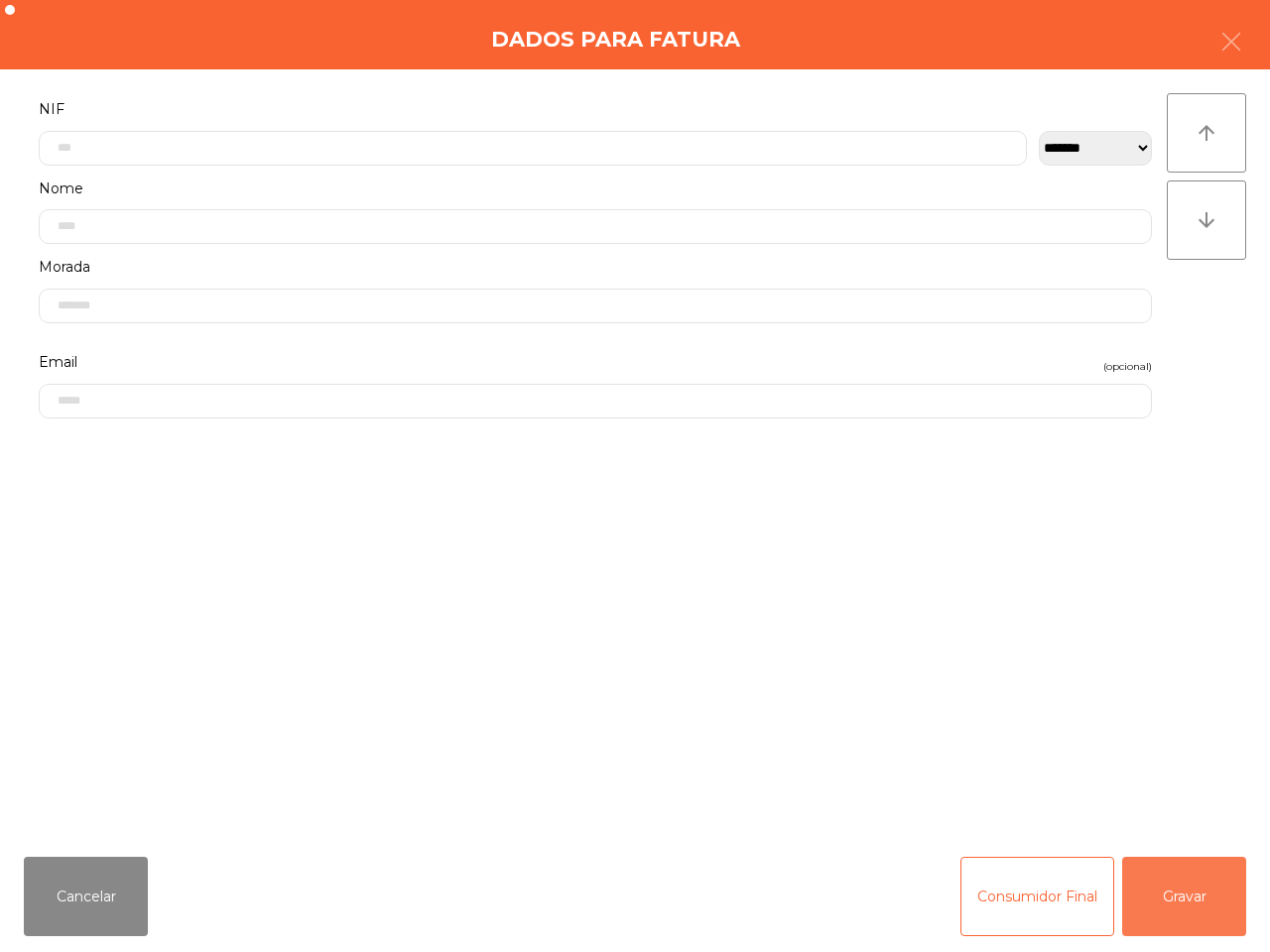 drag, startPoint x: 1194, startPoint y: 905, endPoint x: 891, endPoint y: 750, distance: 340.34394 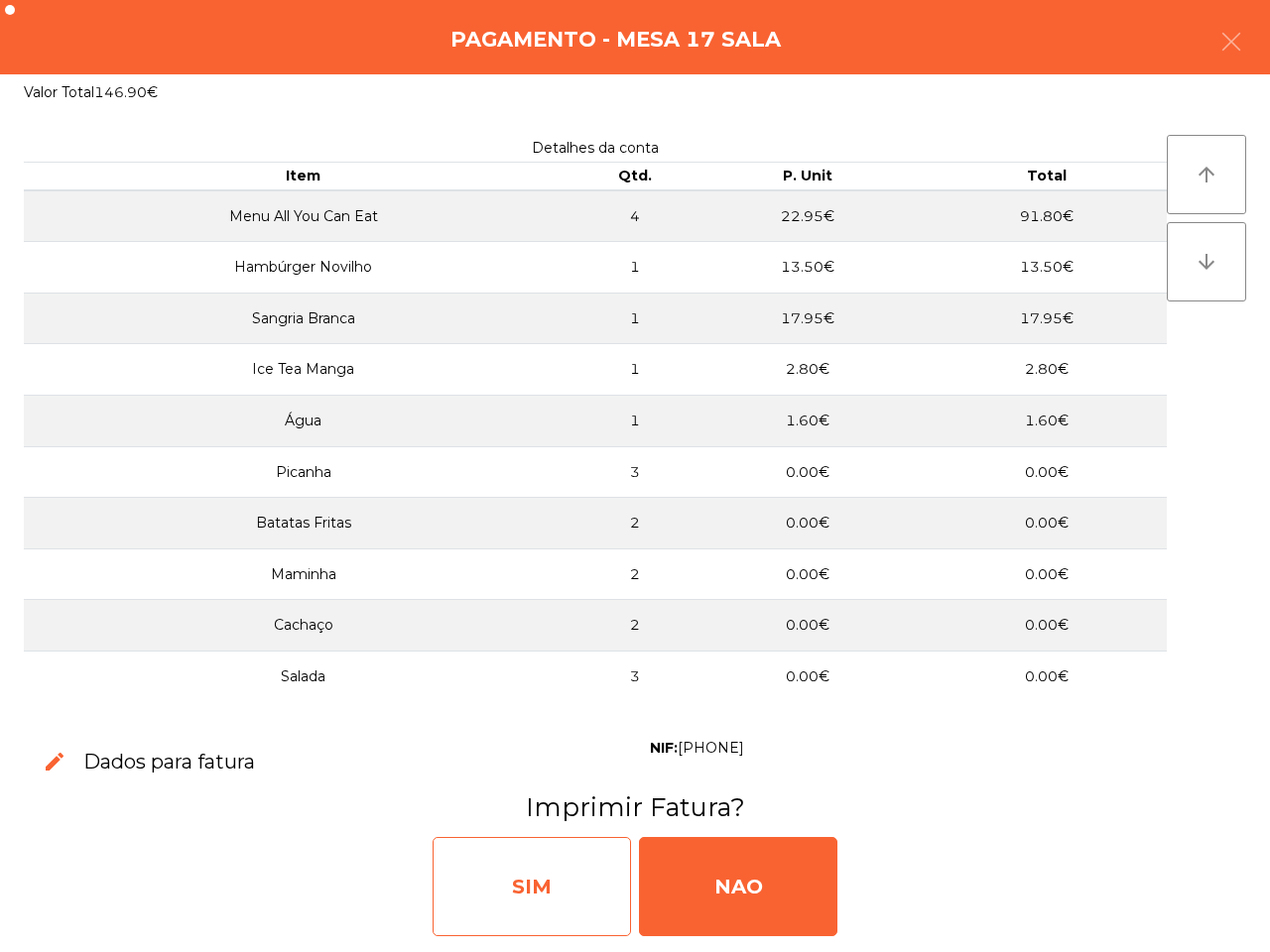 click on "SIM" 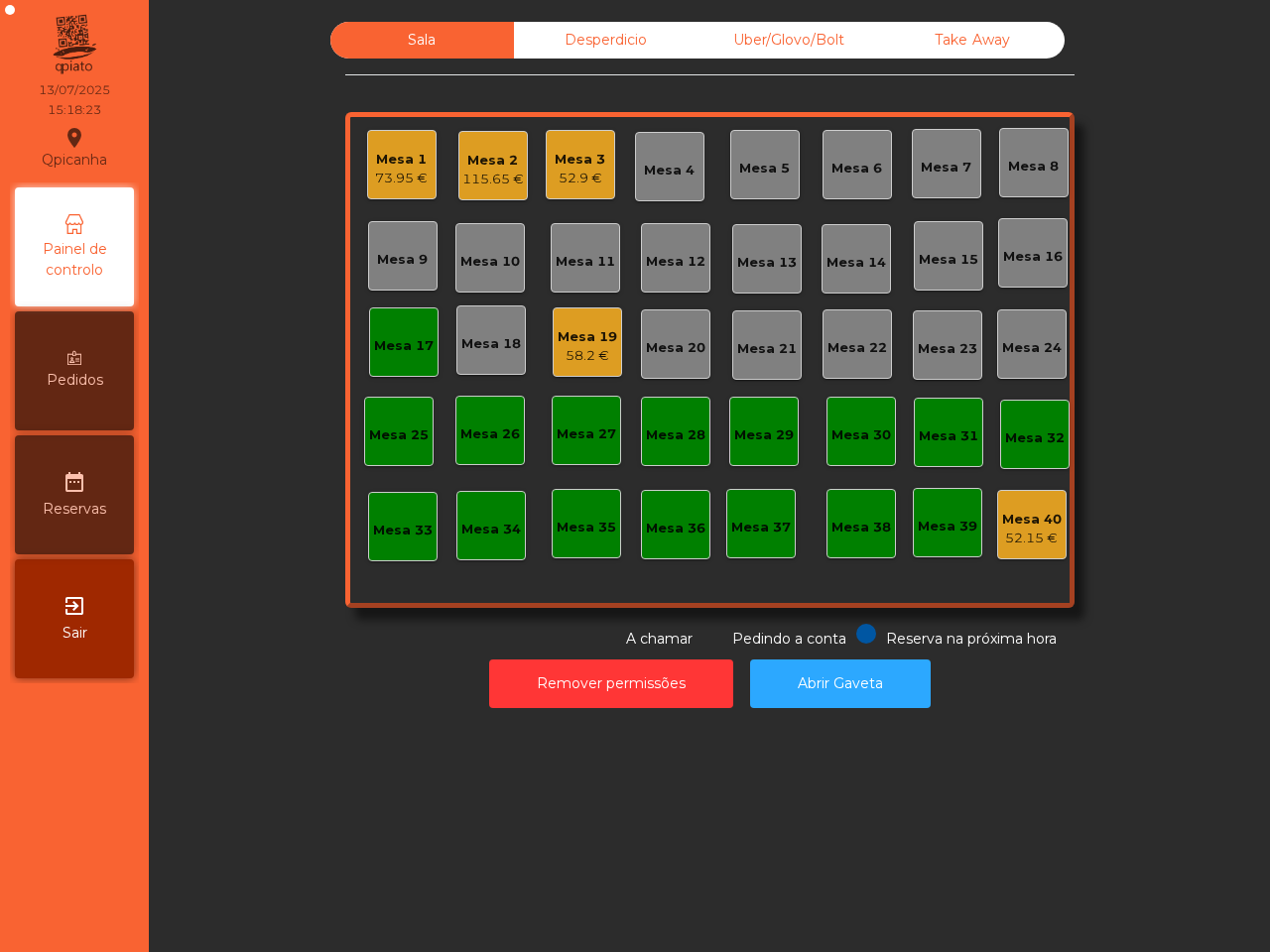 click on "Mesa 19" 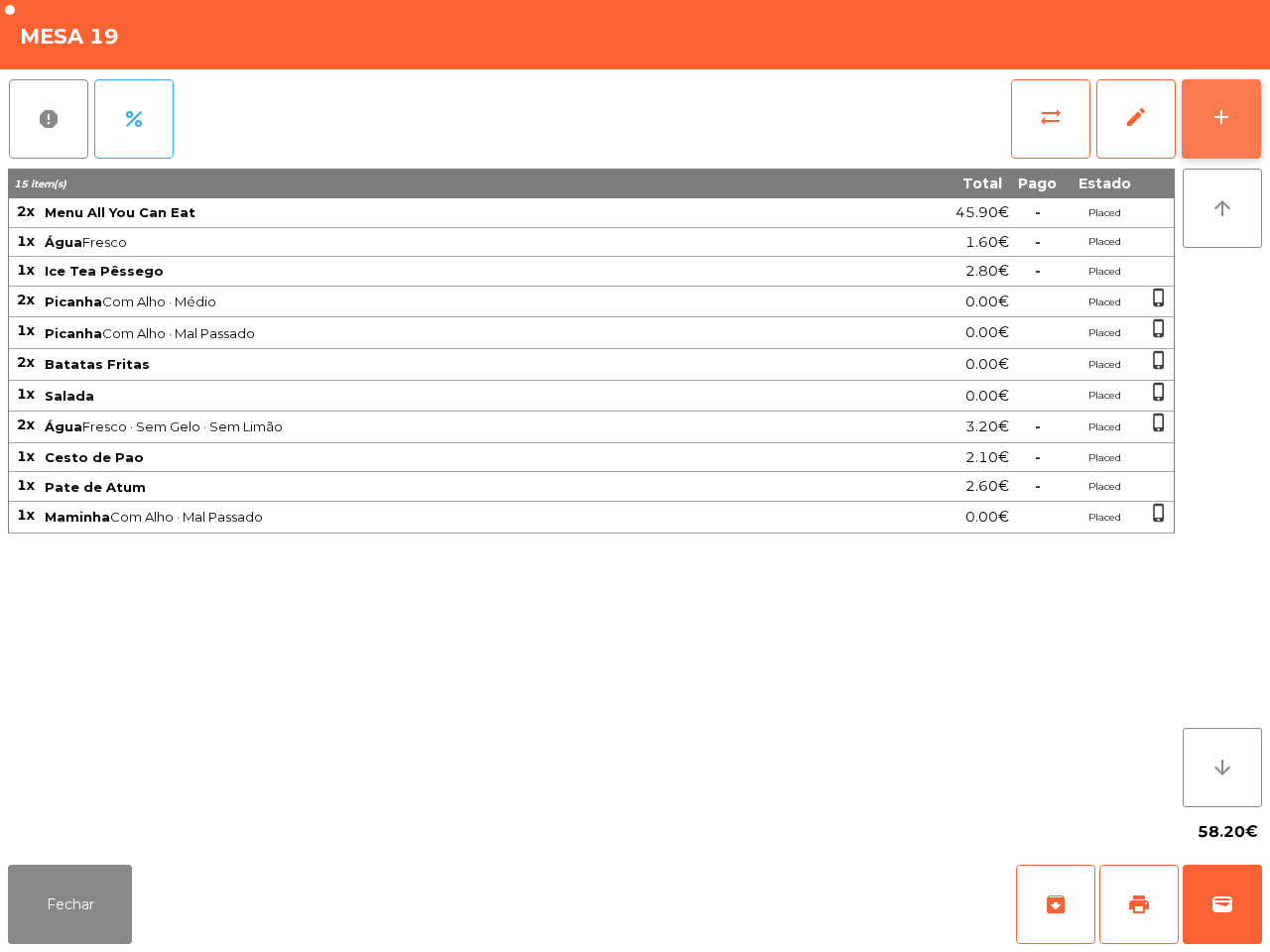 click on "add" 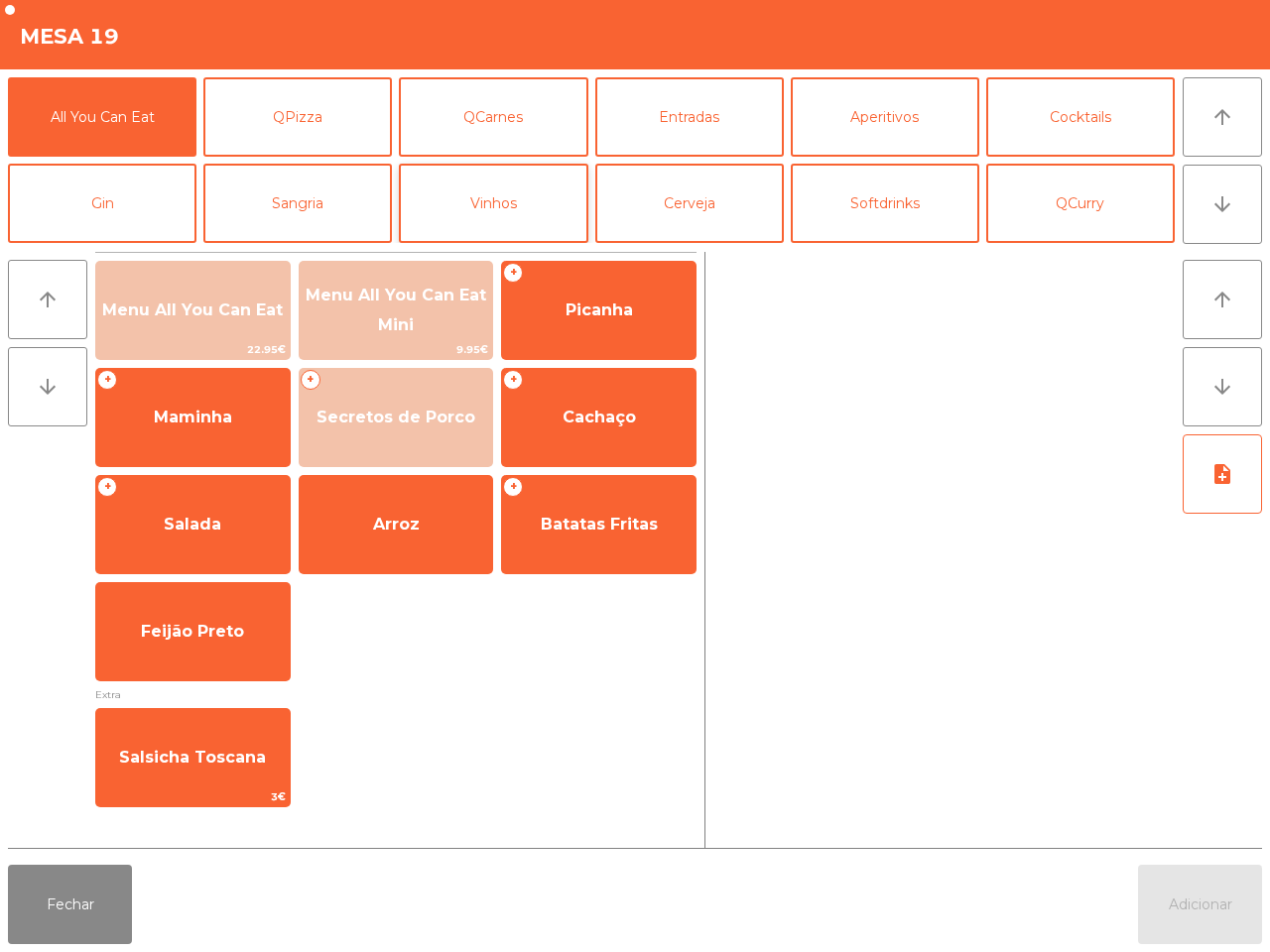 scroll, scrollTop: 124, scrollLeft: 0, axis: vertical 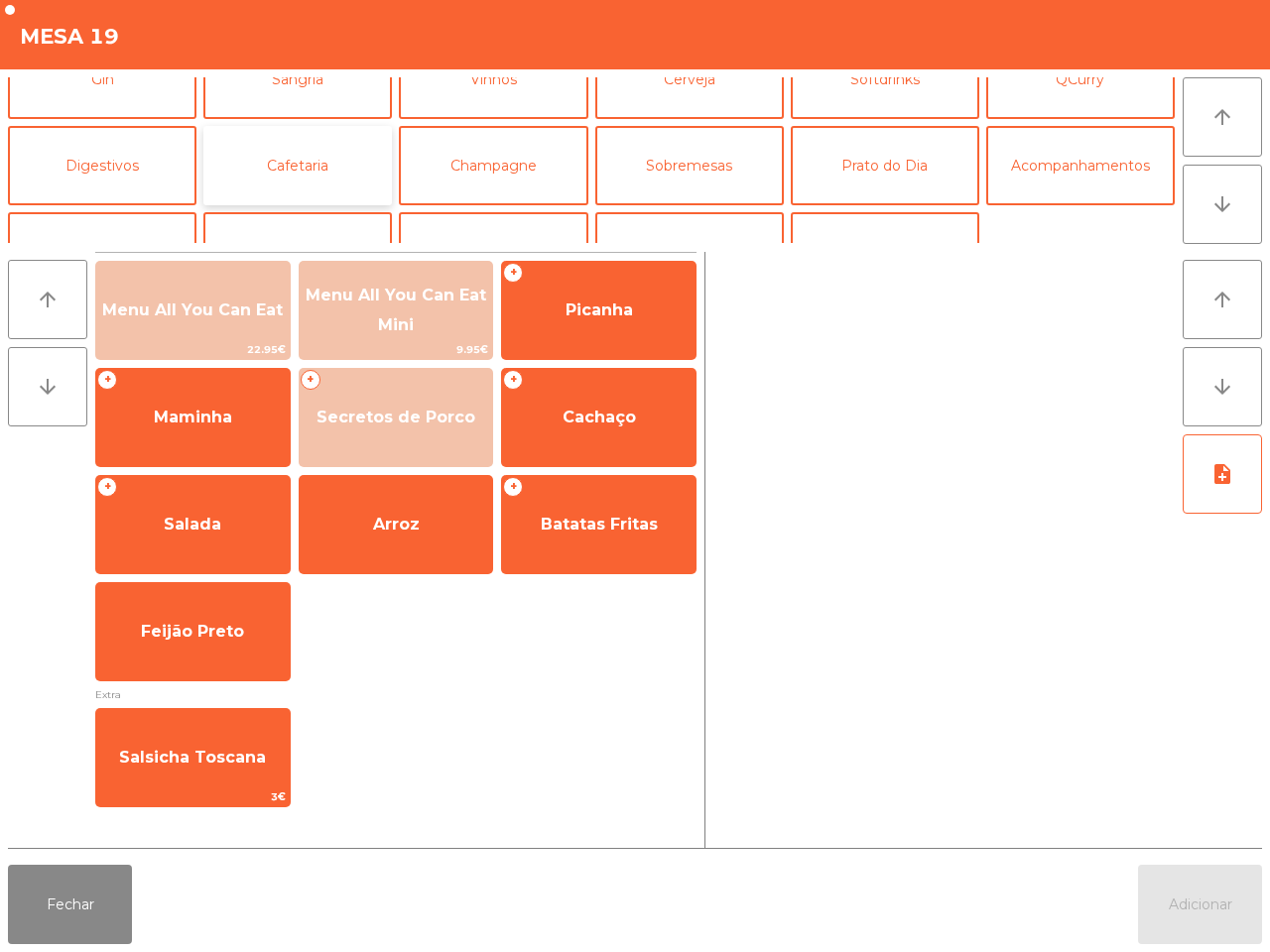 click on "Cafetaria" 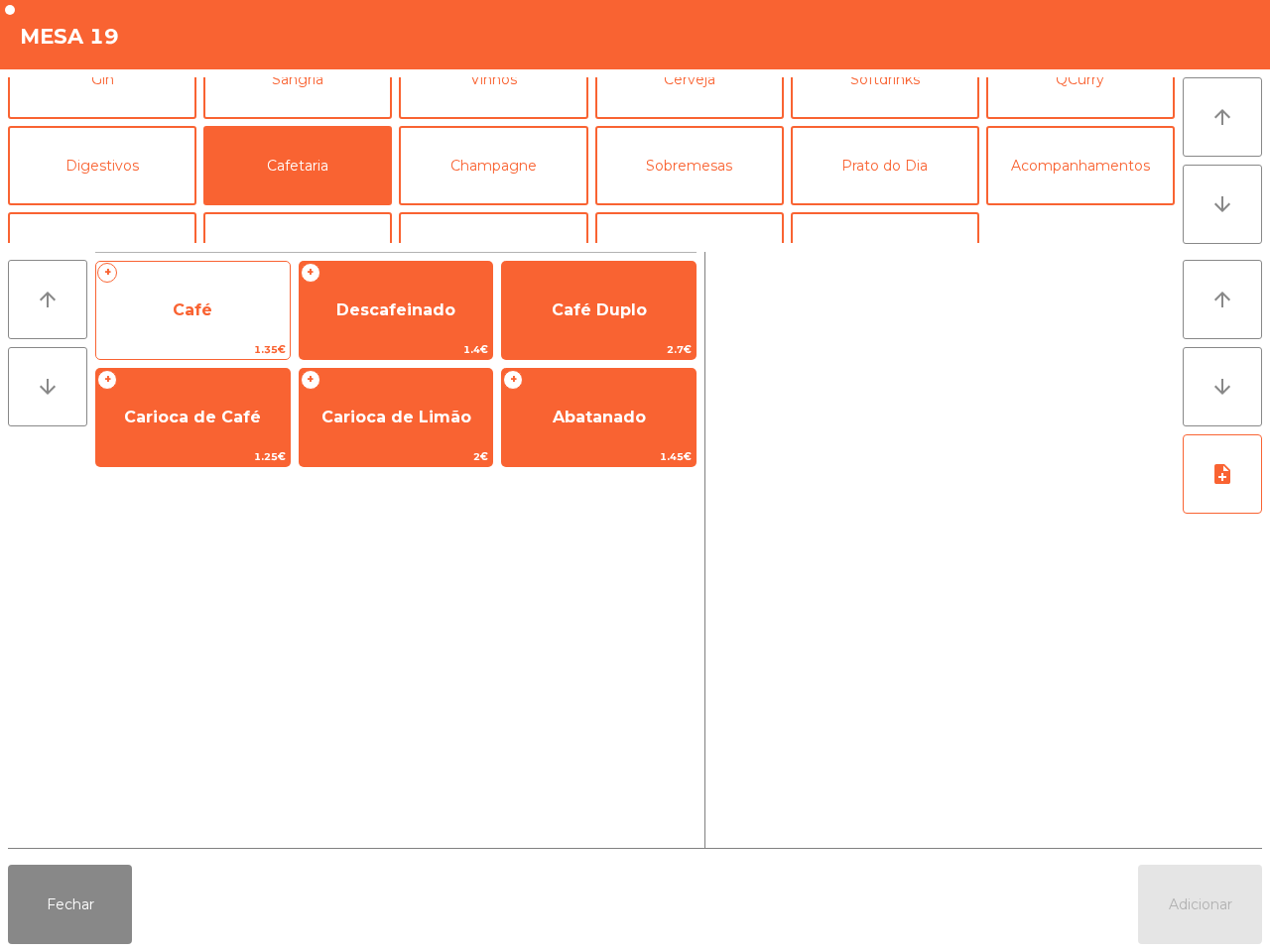 click on "Café" 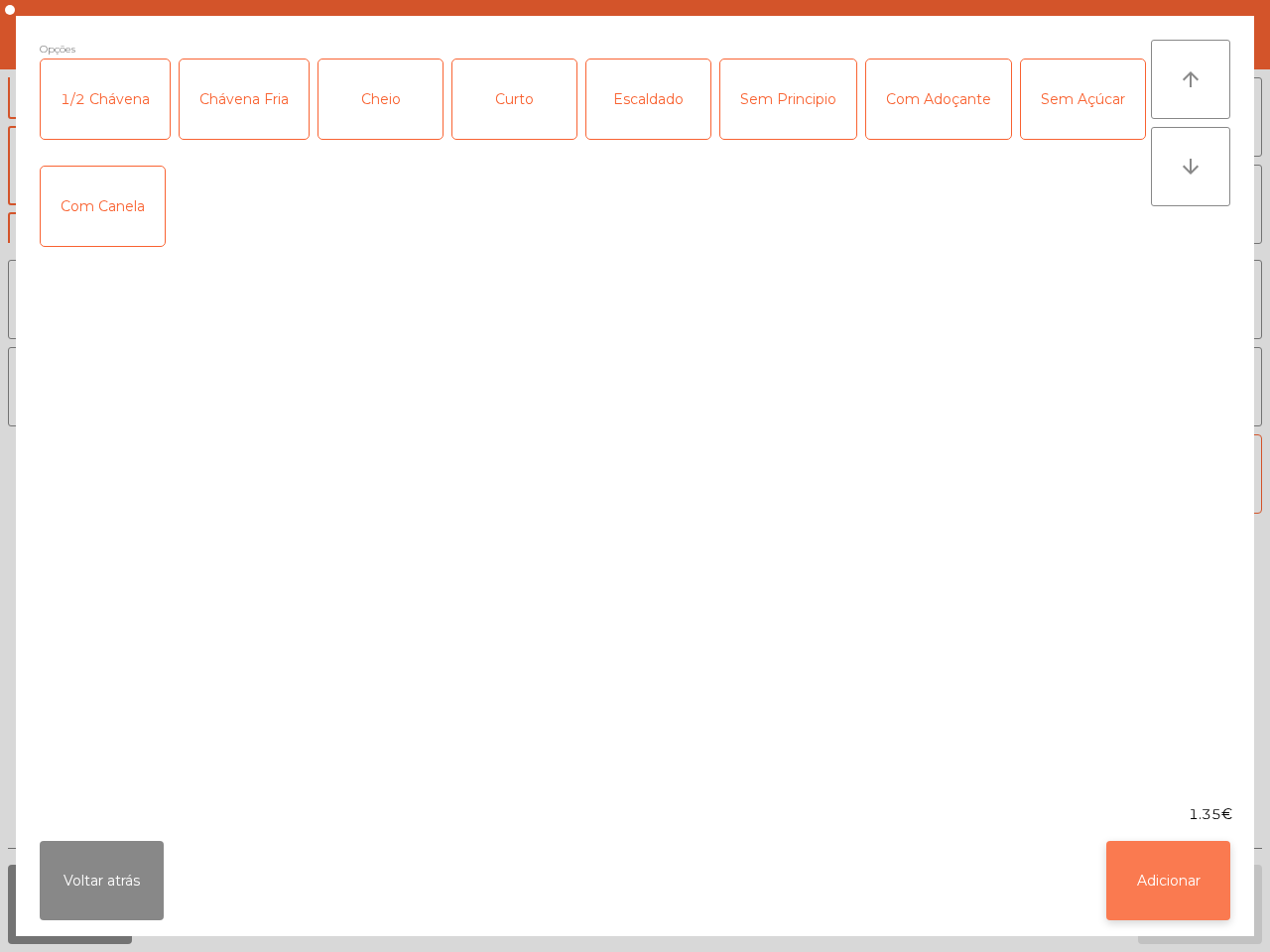 click on "Adicionar" 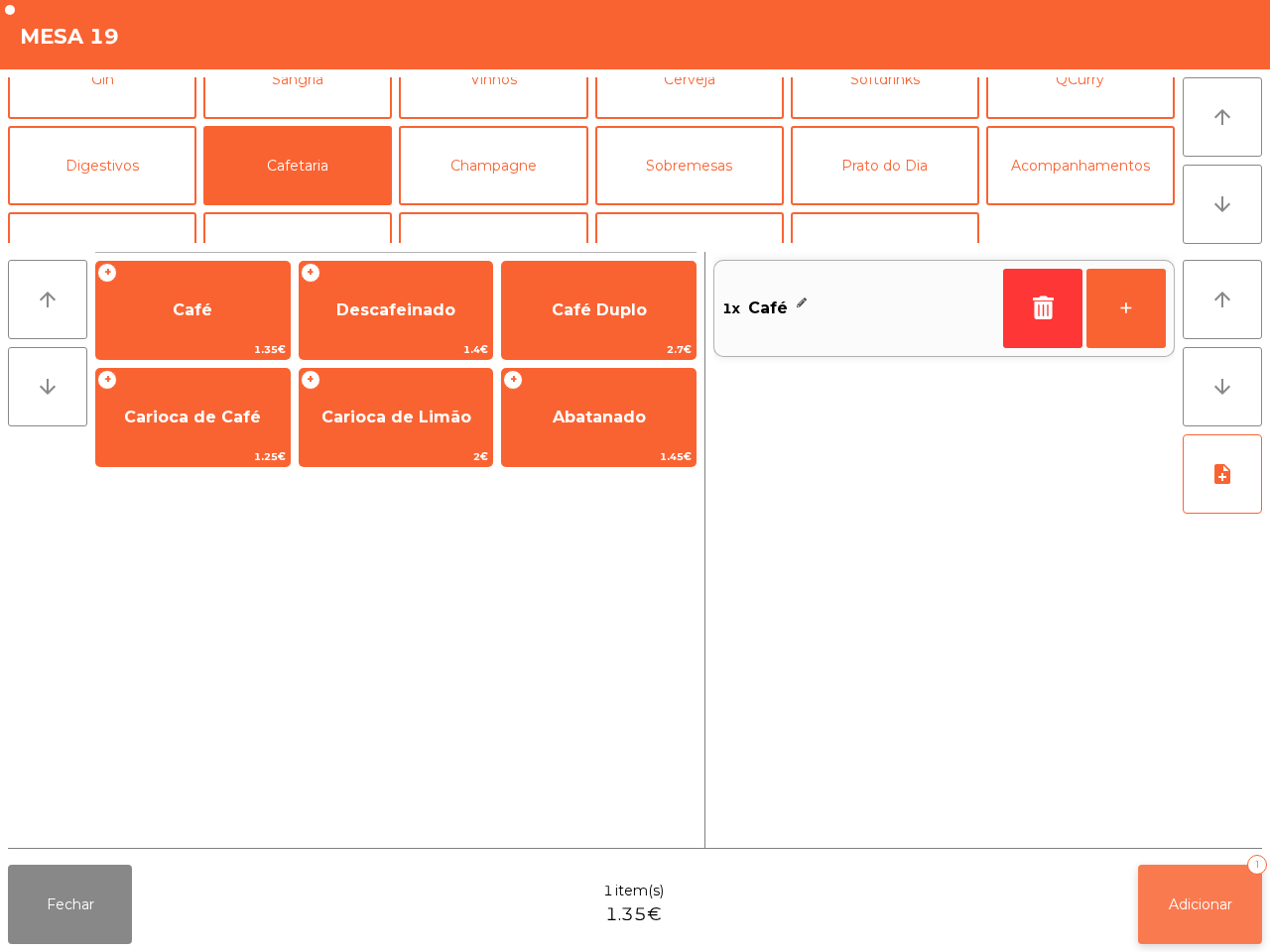 click on "Adicionar   1" 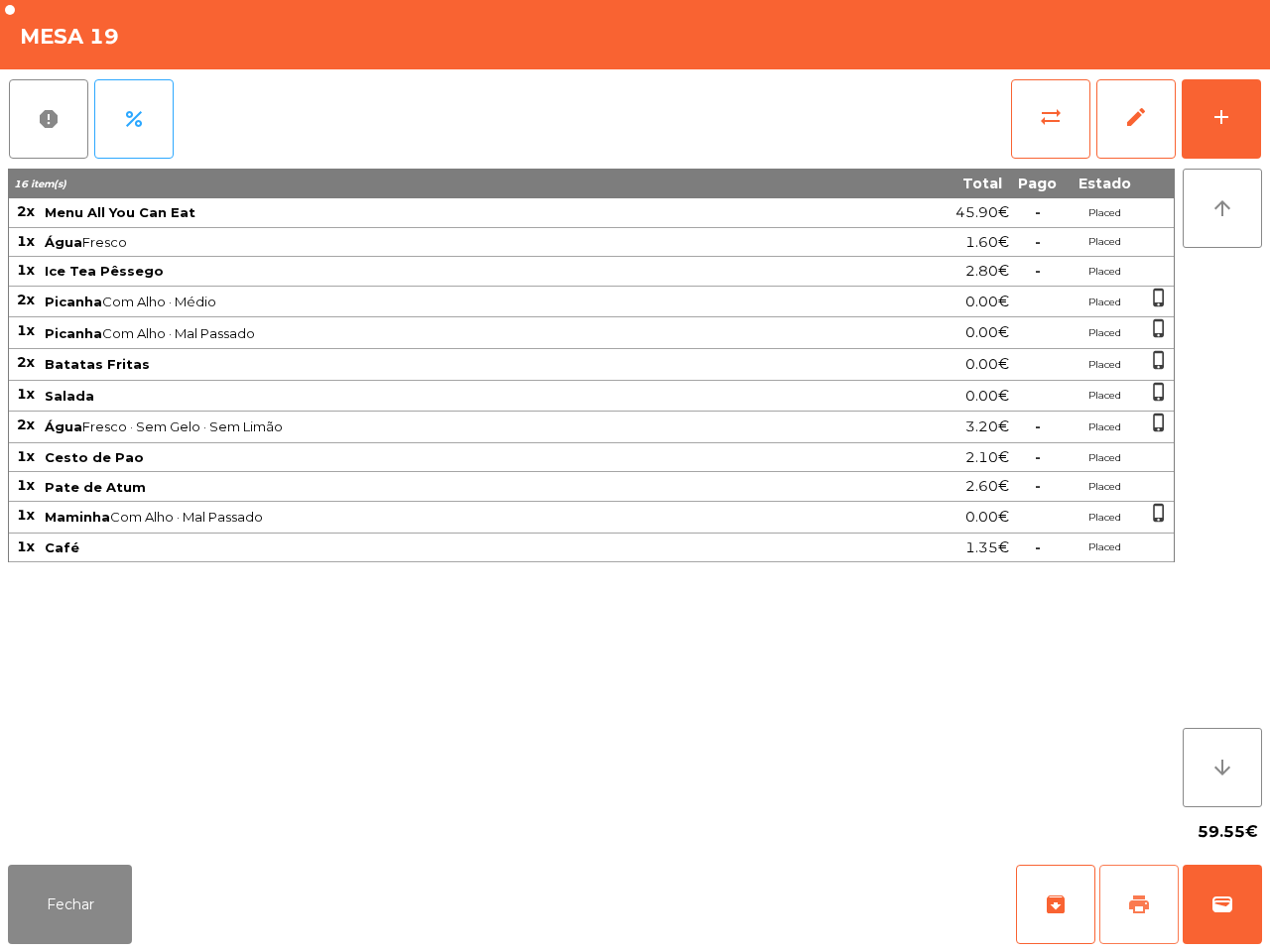 click on "print" 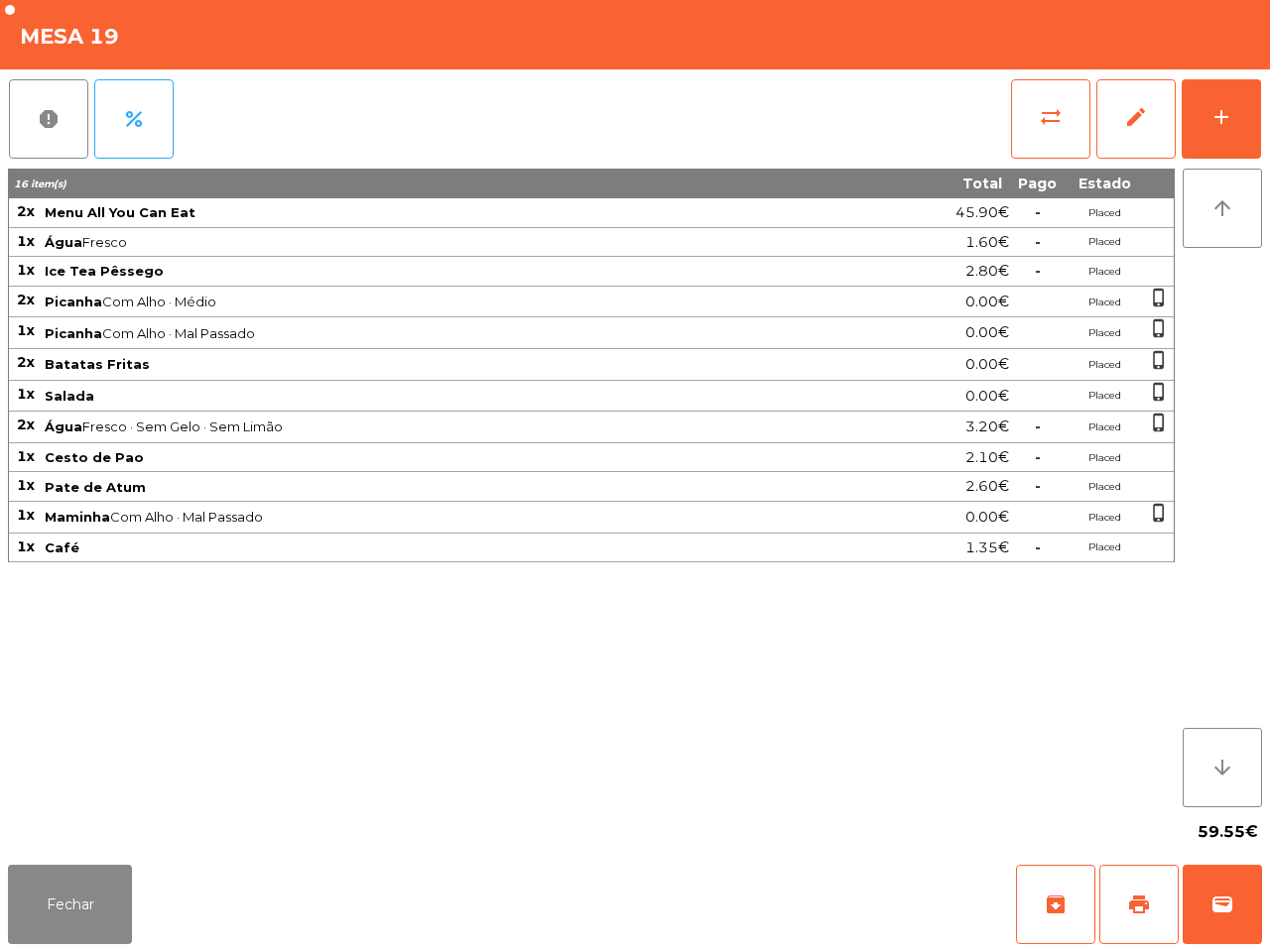 drag, startPoint x: 779, startPoint y: 545, endPoint x: 1077, endPoint y: 752, distance: 362.8402 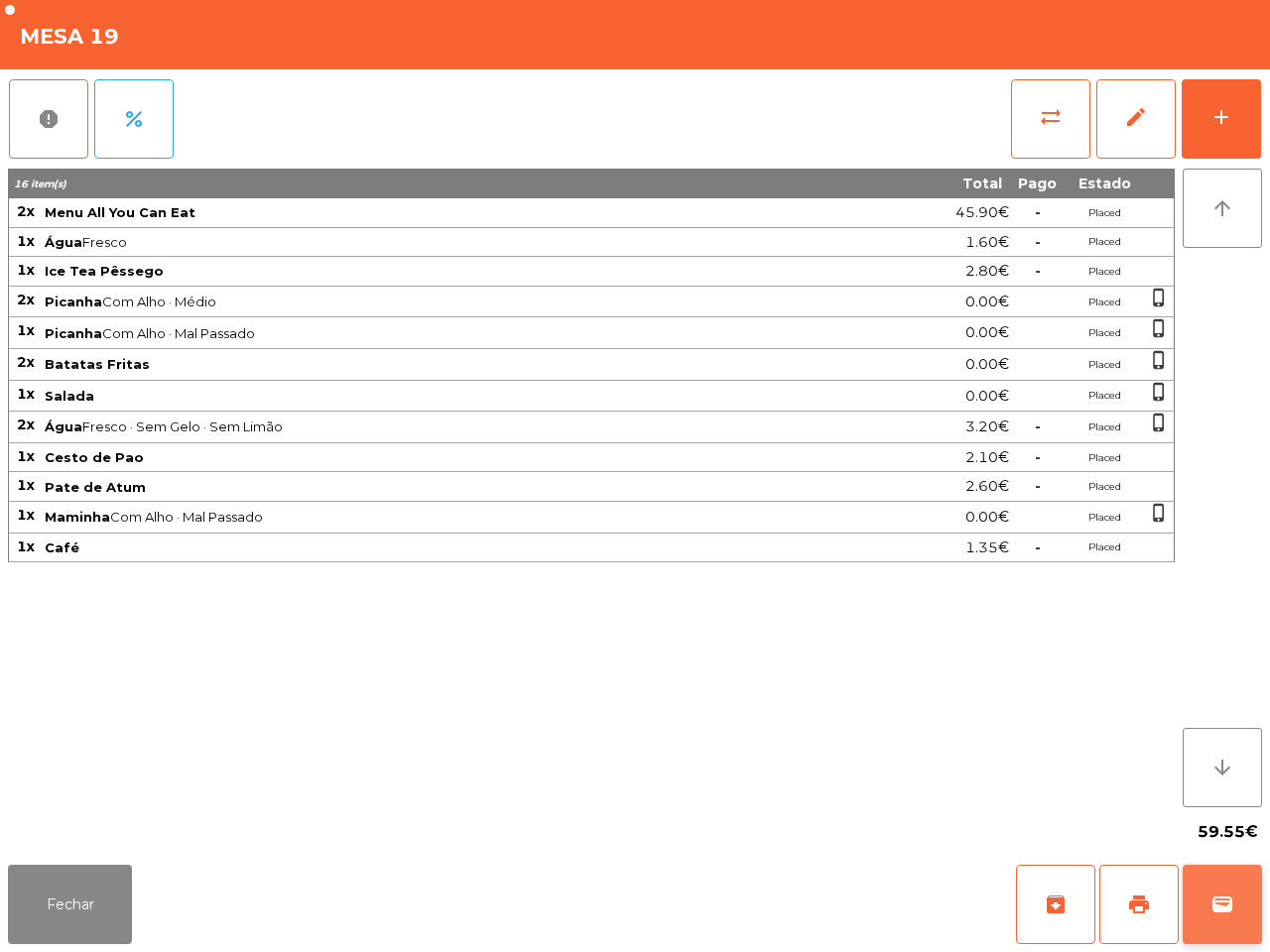 click on "wallet" 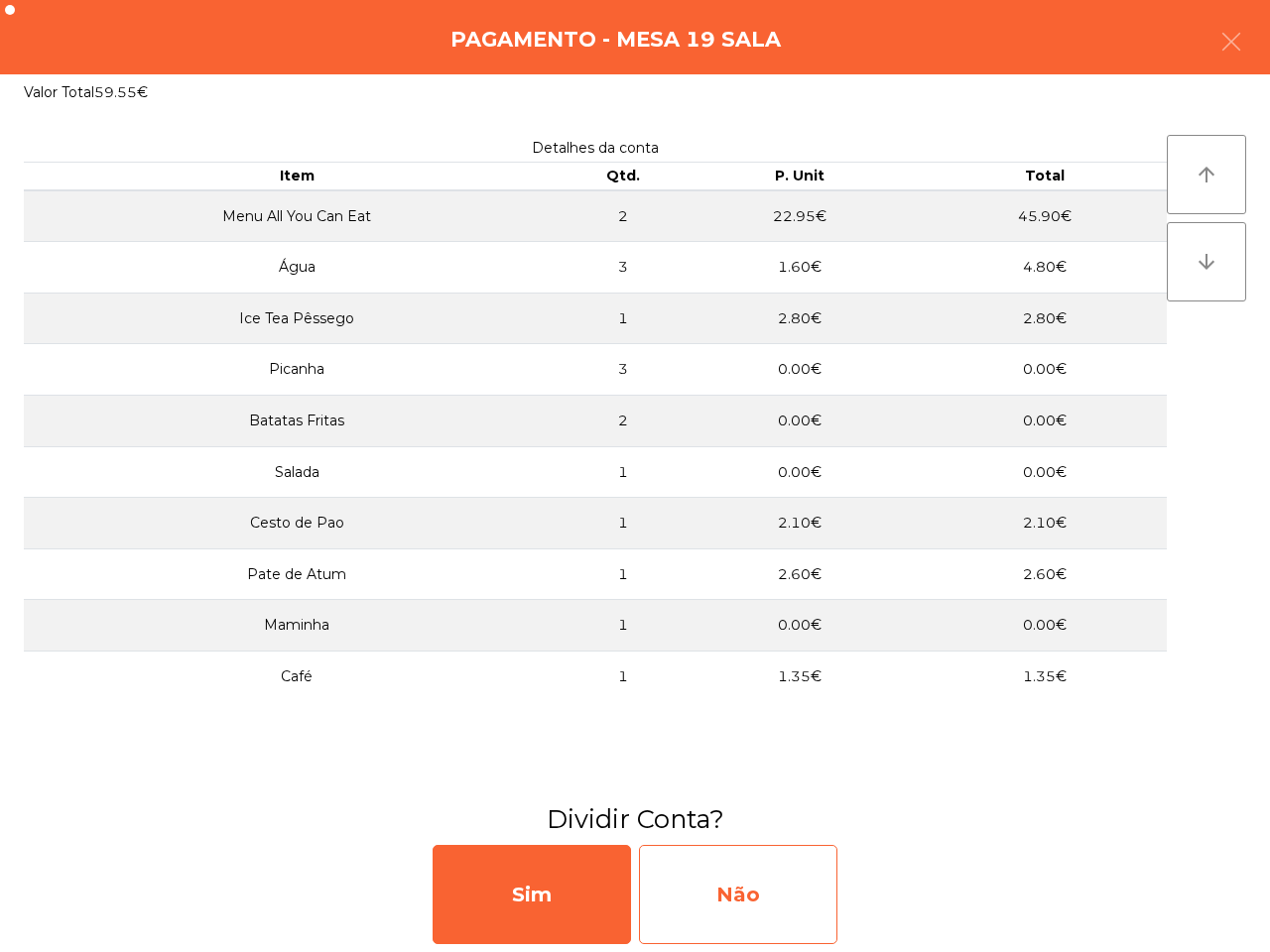 click on "Não" 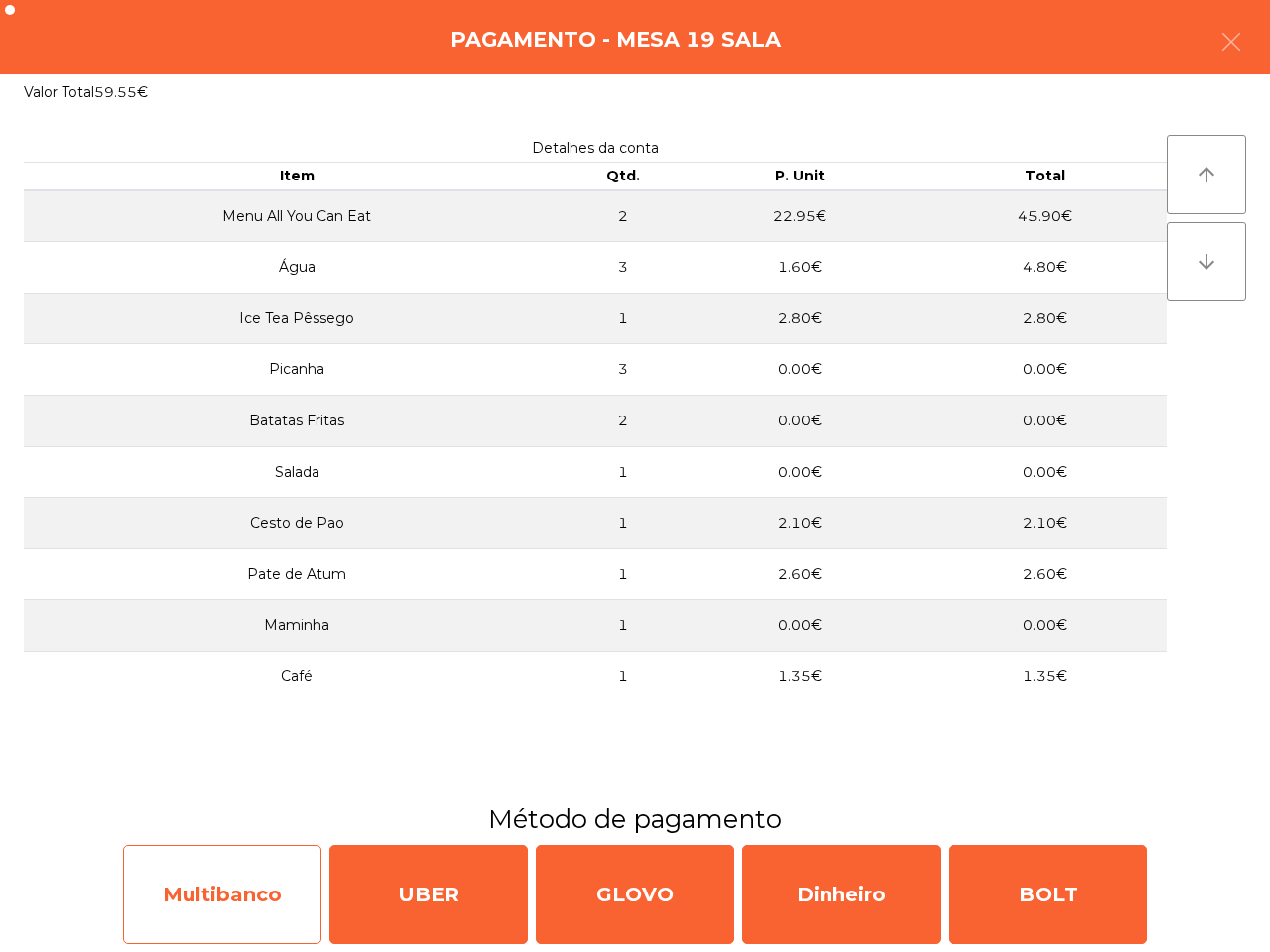 click on "Multibanco" 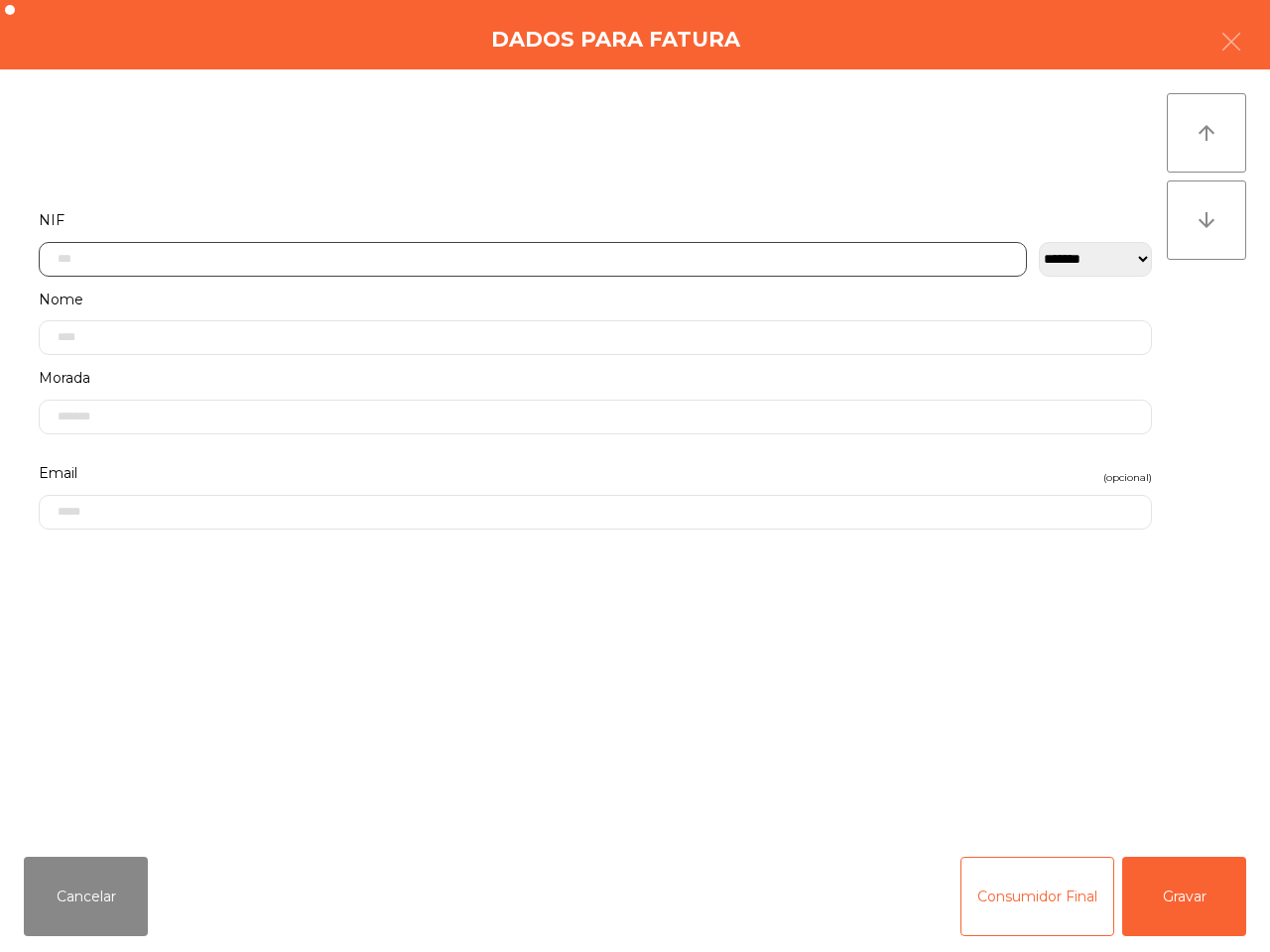click 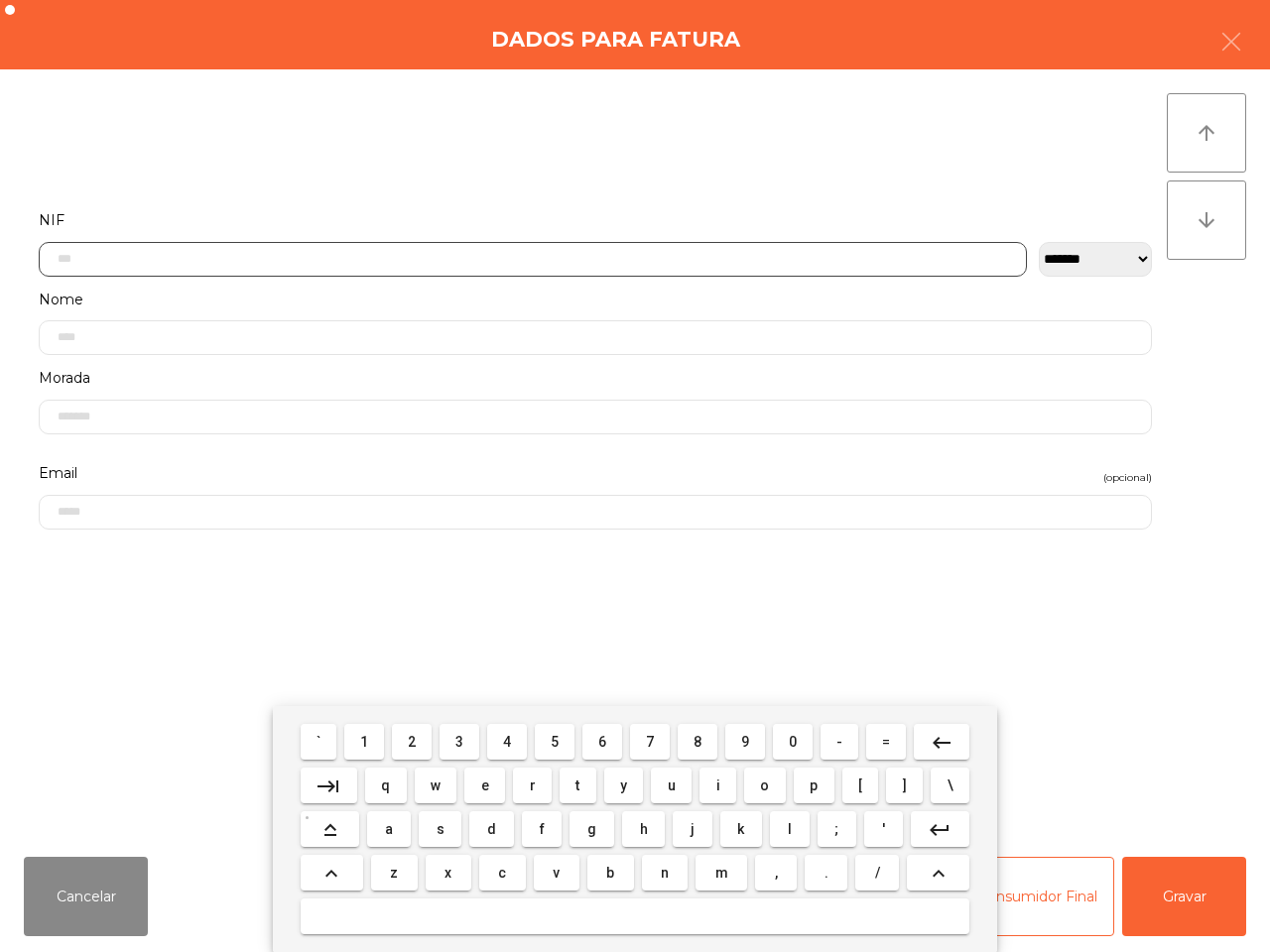 click on "2" at bounding box center [412, 742] 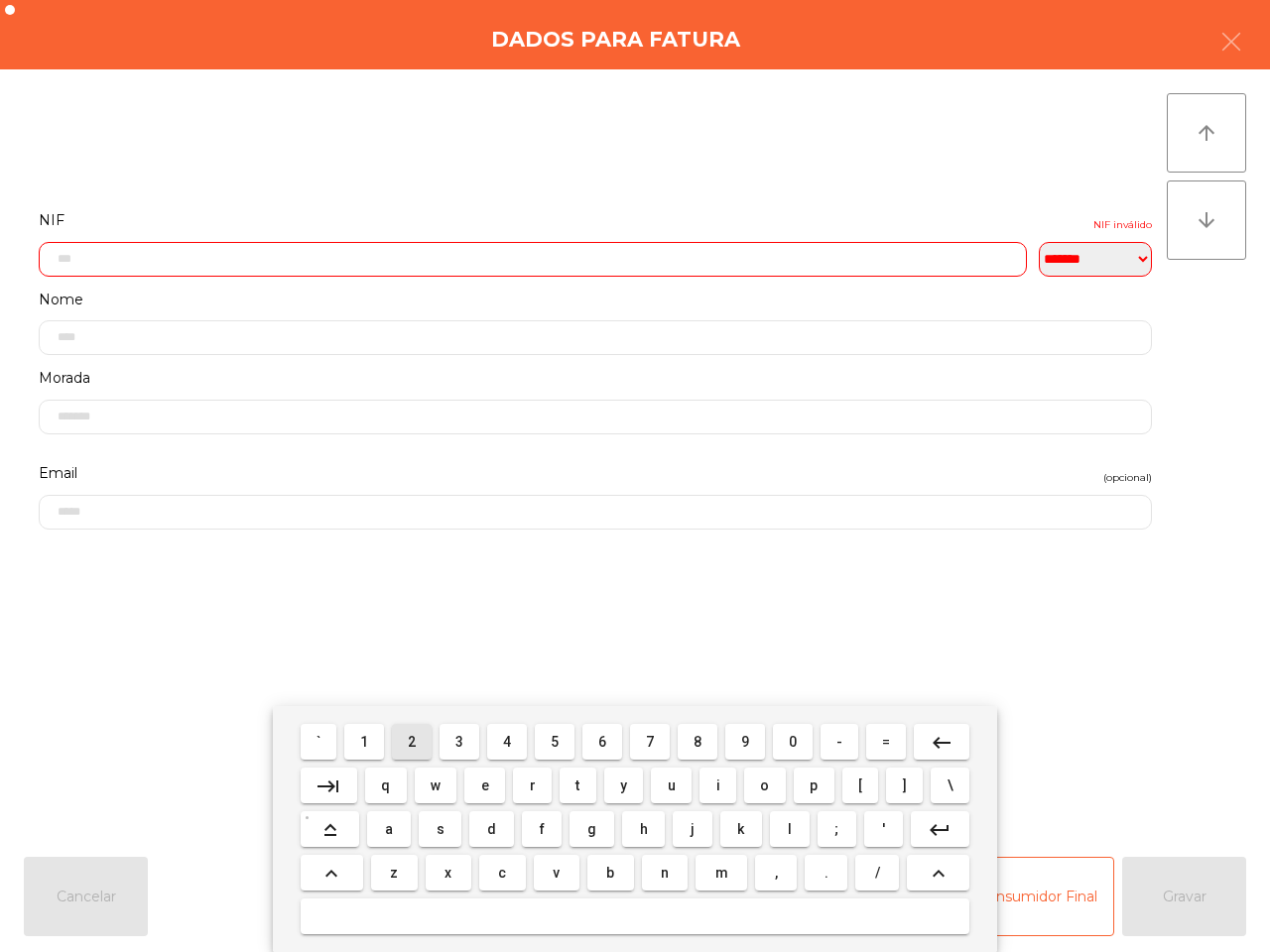 scroll, scrollTop: 111, scrollLeft: 0, axis: vertical 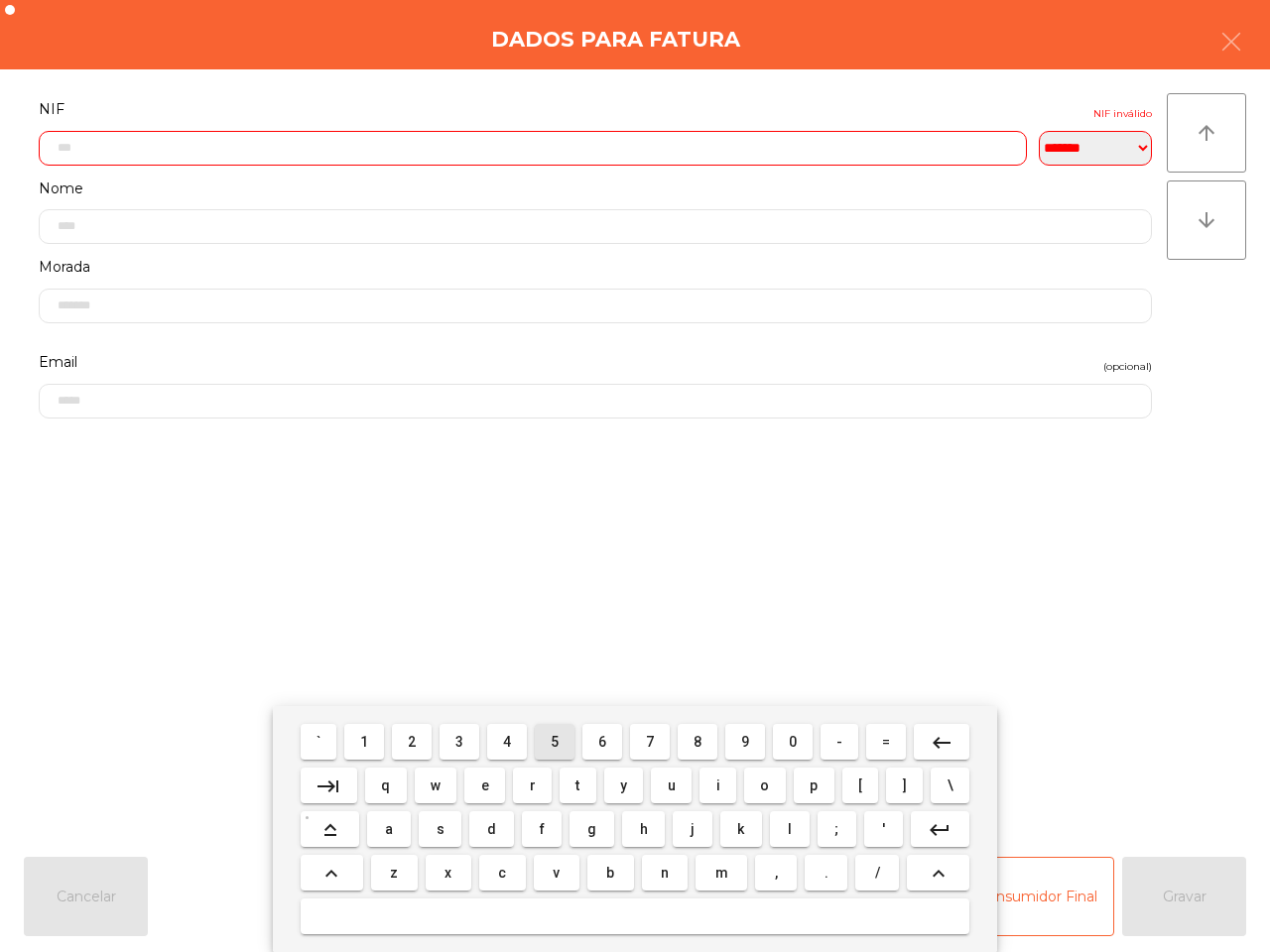 click on "5" at bounding box center [555, 742] 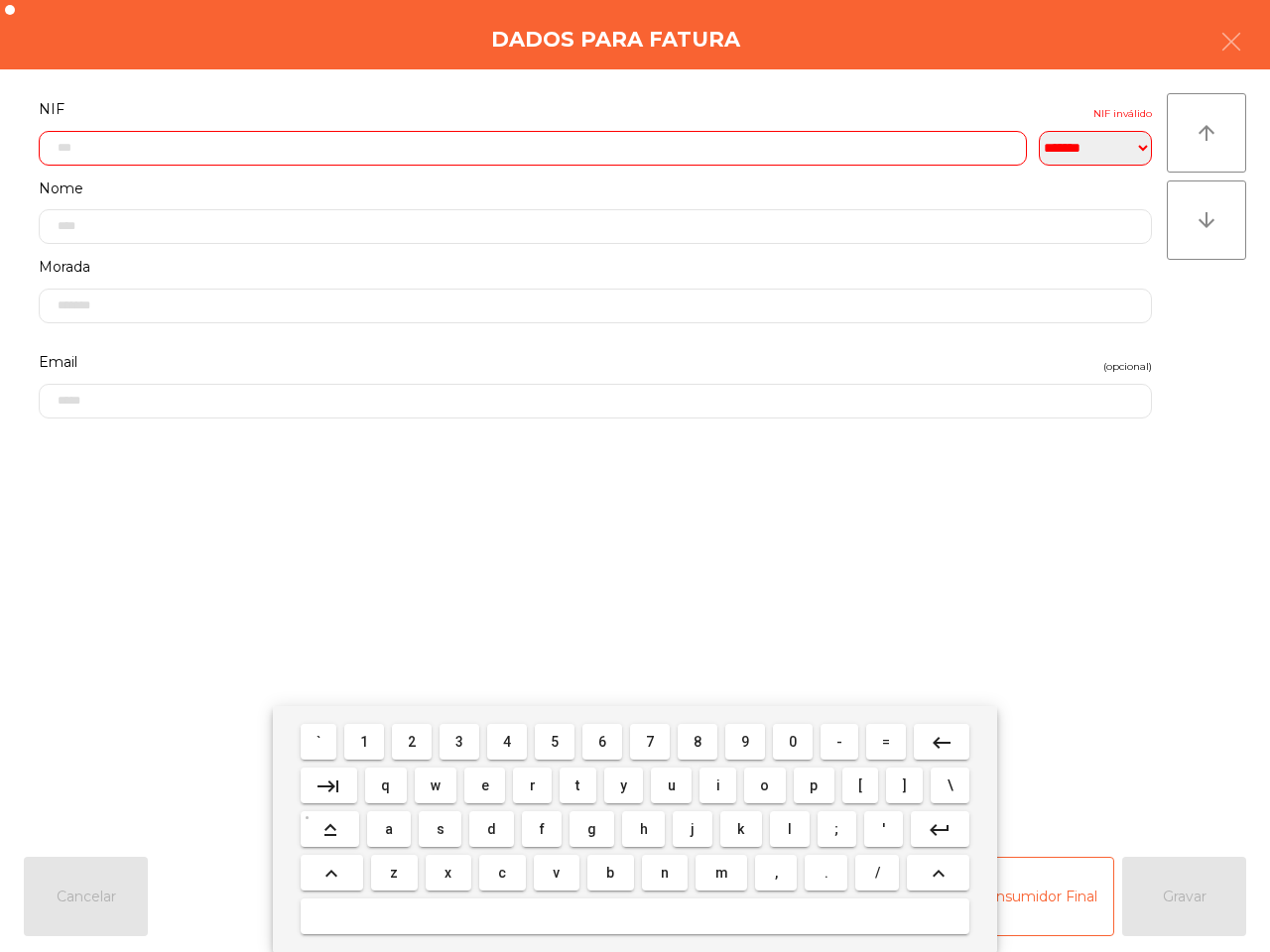 click on "8" at bounding box center (698, 742) 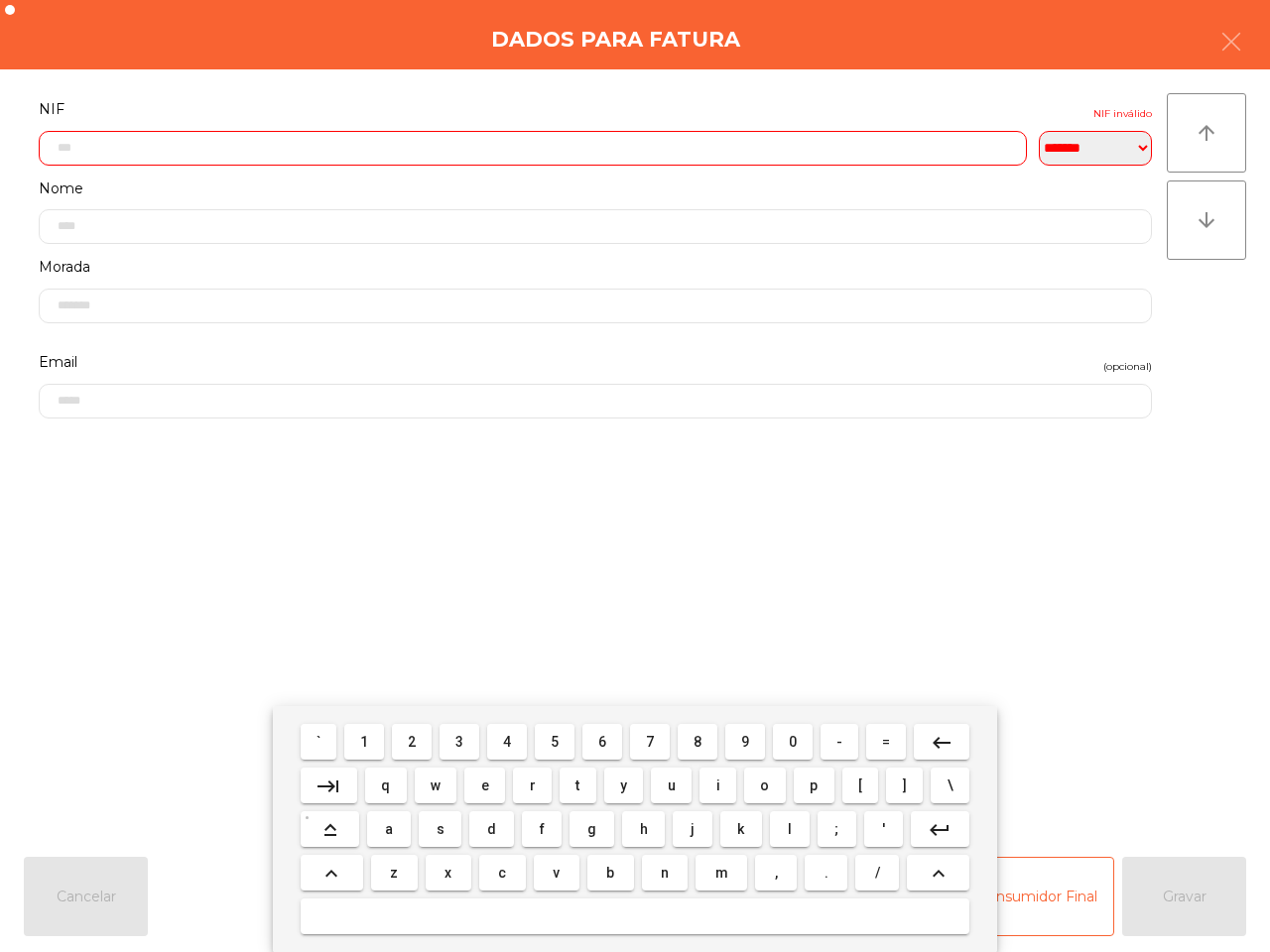 click on "8" at bounding box center [698, 742] 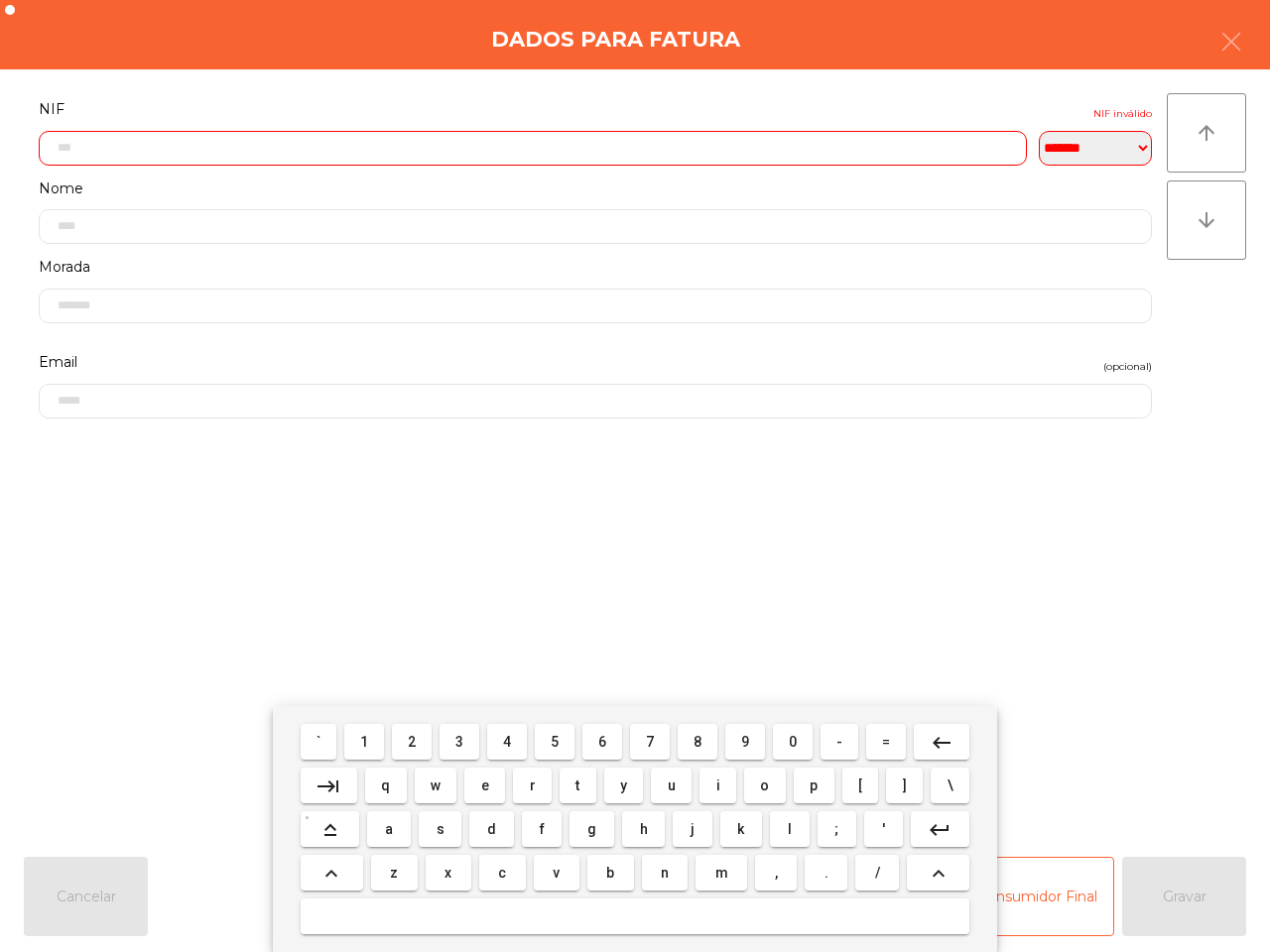 click on "2" at bounding box center (412, 742) 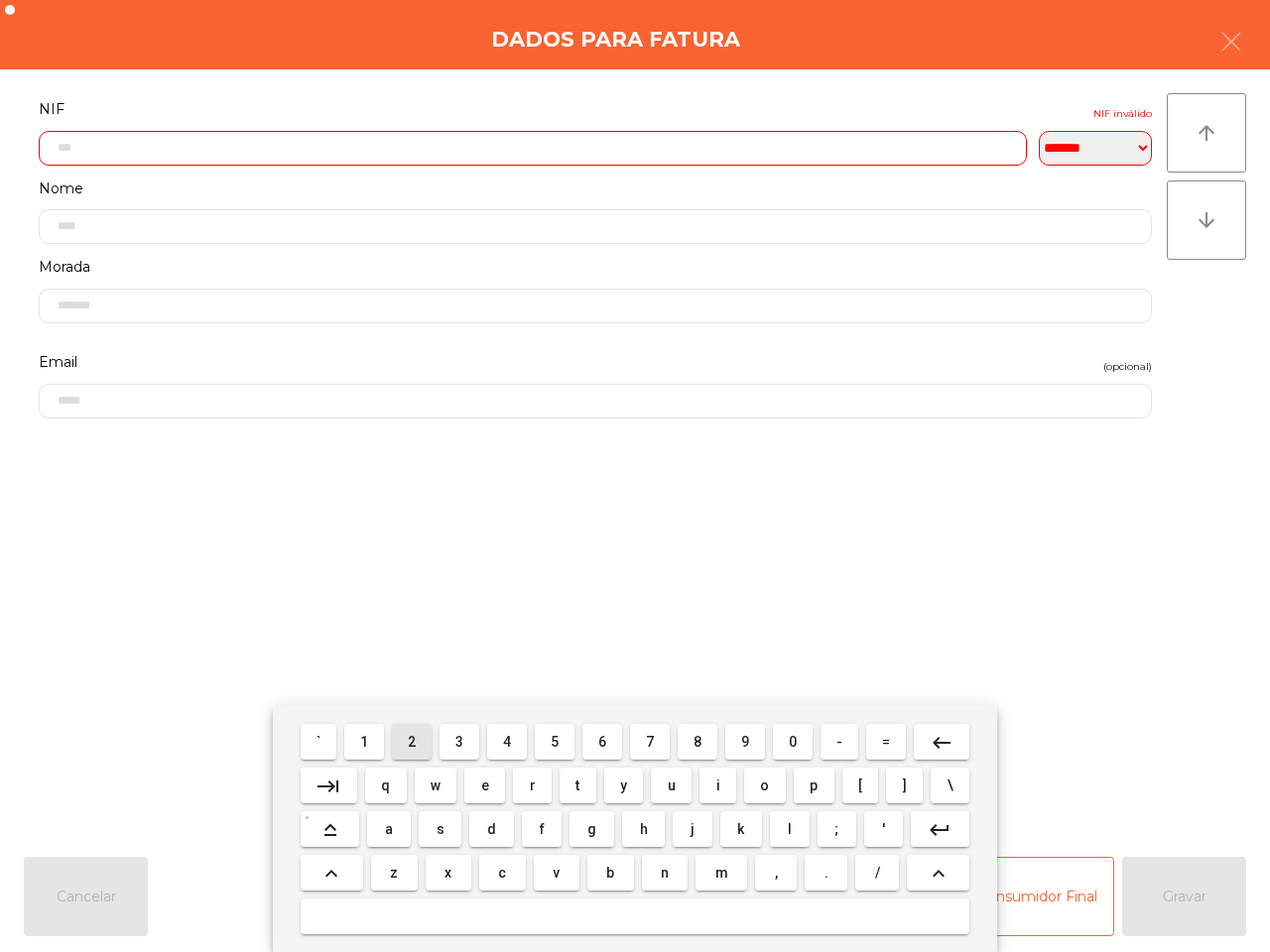 click on "2" at bounding box center (412, 742) 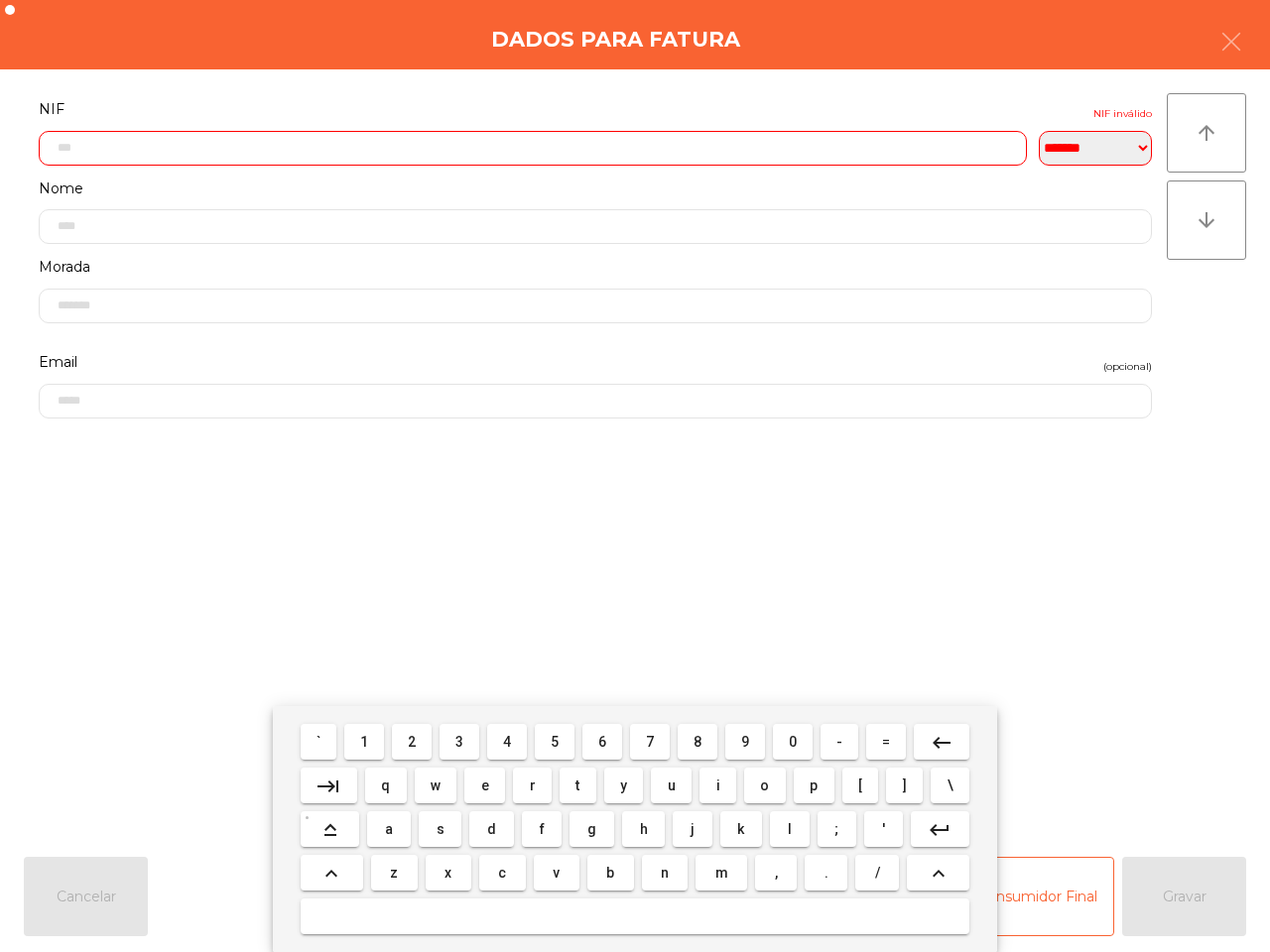 click on "6" at bounding box center [602, 742] 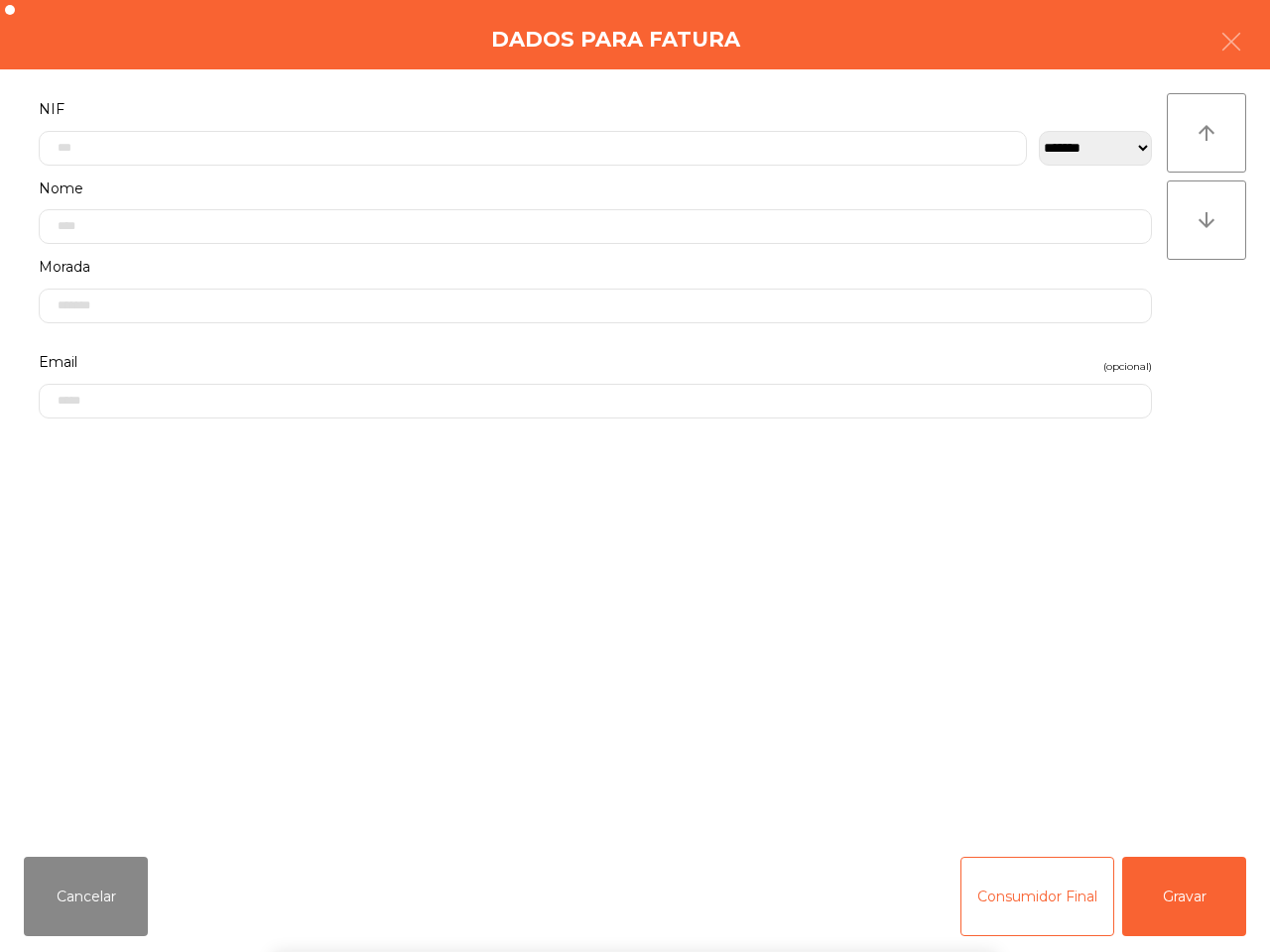 click on "` 1 2 3 4 5 6 7 8 9 0 - = keyboard_backspace keyboard_tab q w e r t y u i o p [ ] \ keyboard_capslock a s d f g h j k l ; ' keyboard_return keyboard_arrow_up z x c v b n m , . / keyboard_arrow_up" at bounding box center (635, 829) 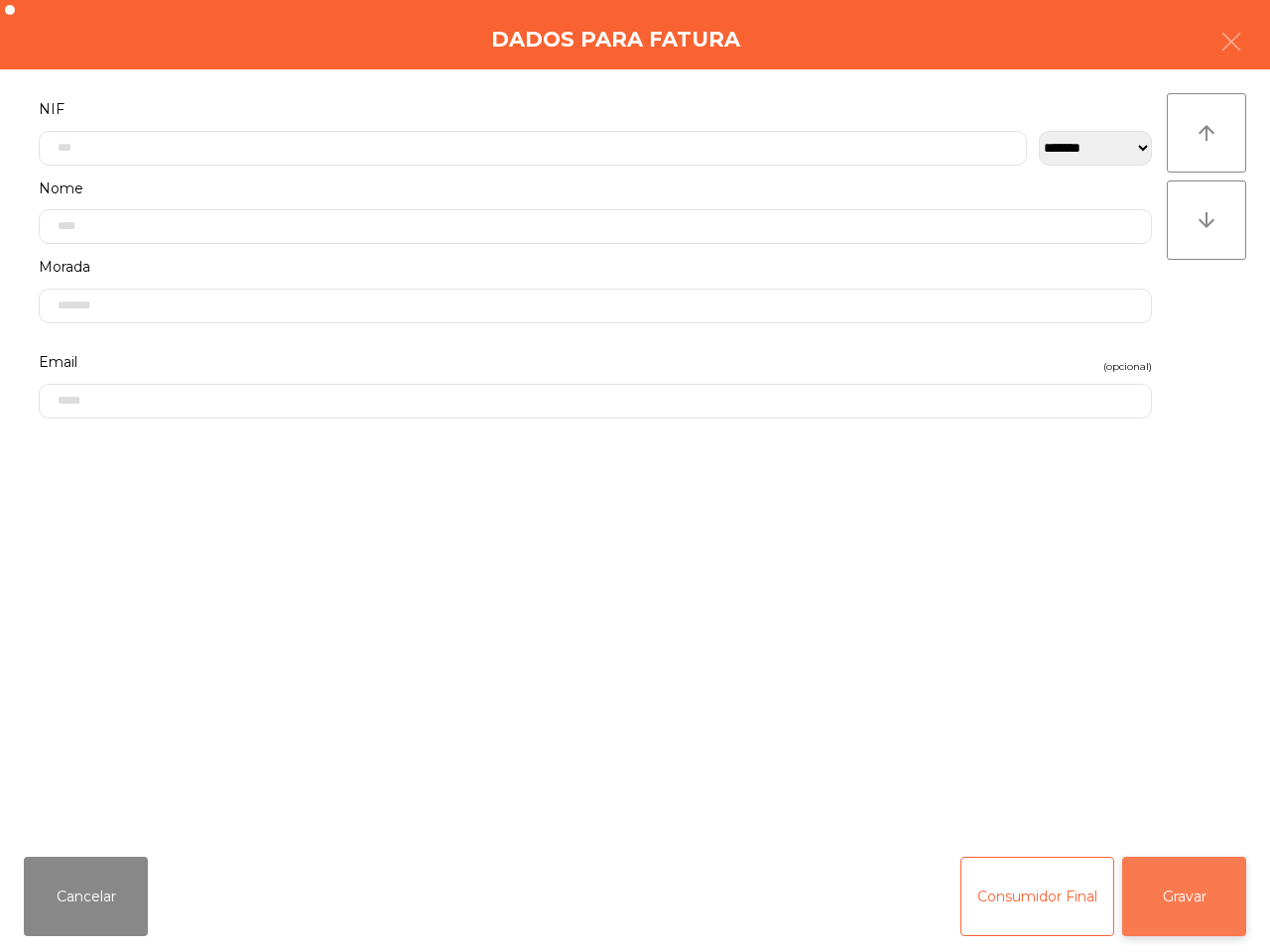 click on "Gravar" 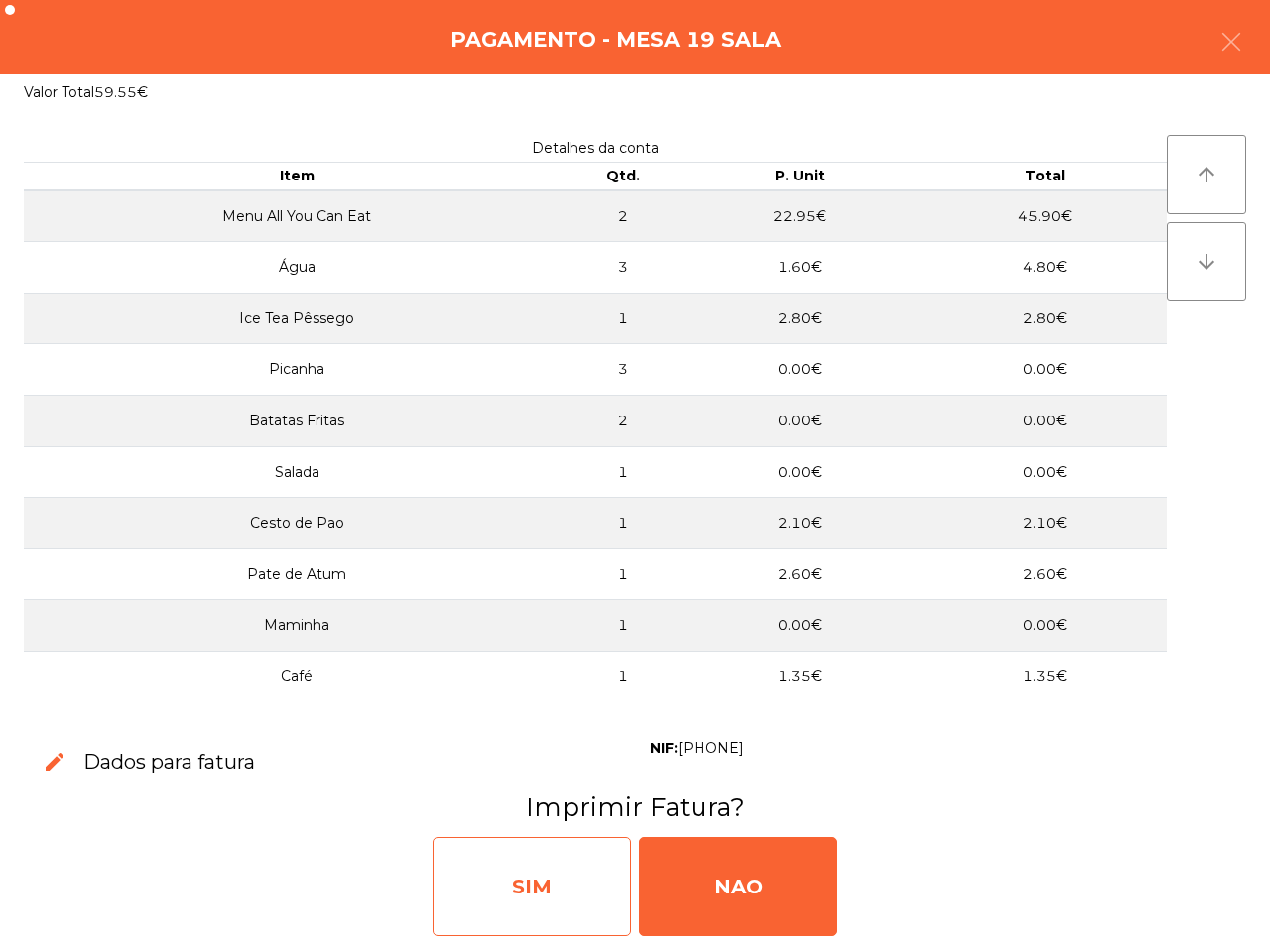click on "SIM" 